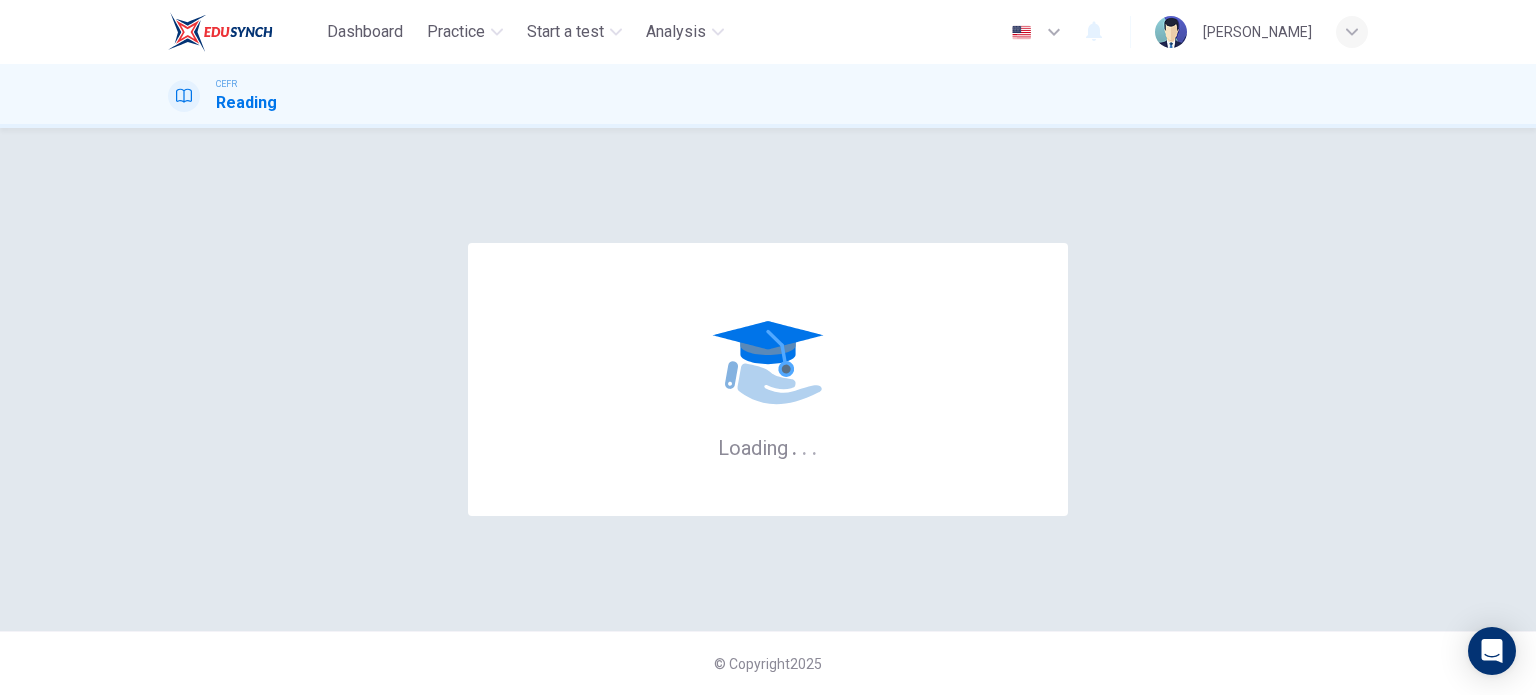 scroll, scrollTop: 0, scrollLeft: 0, axis: both 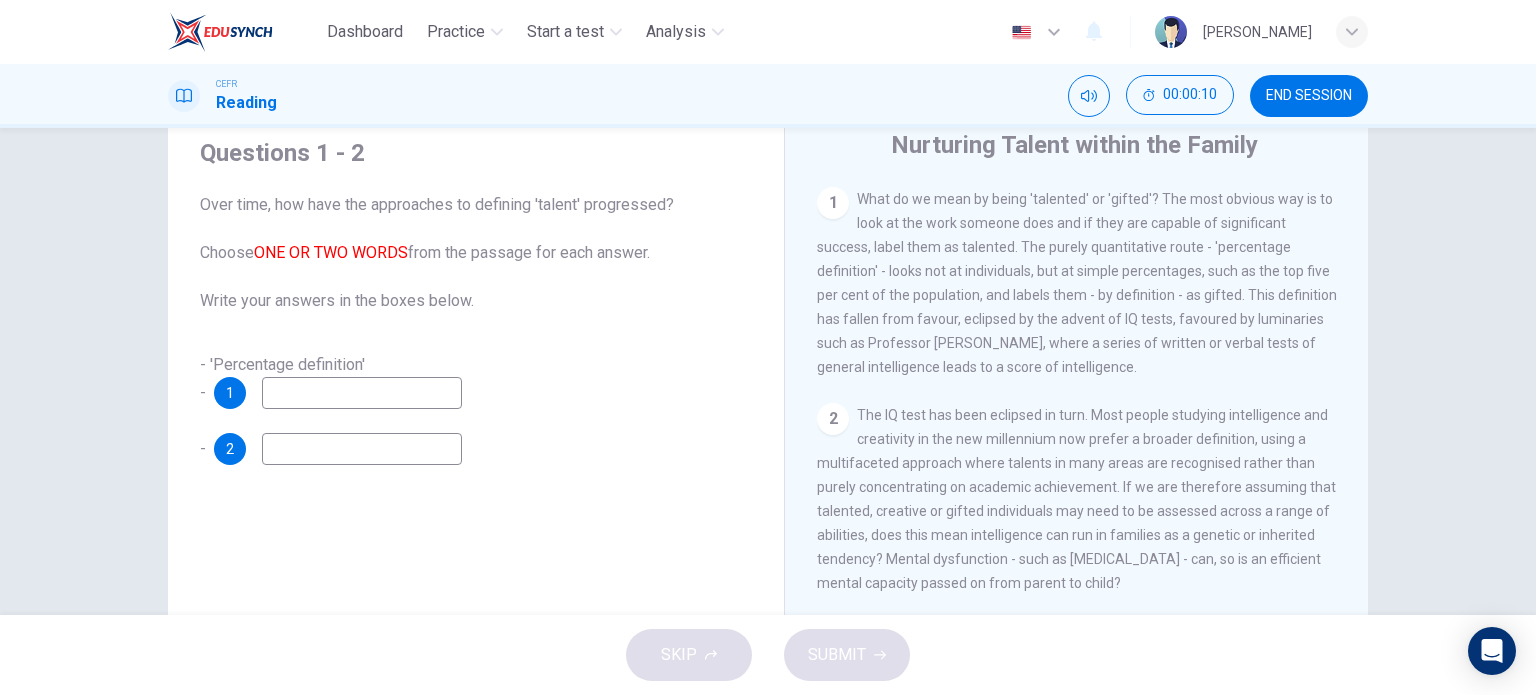 click at bounding box center (362, 393) 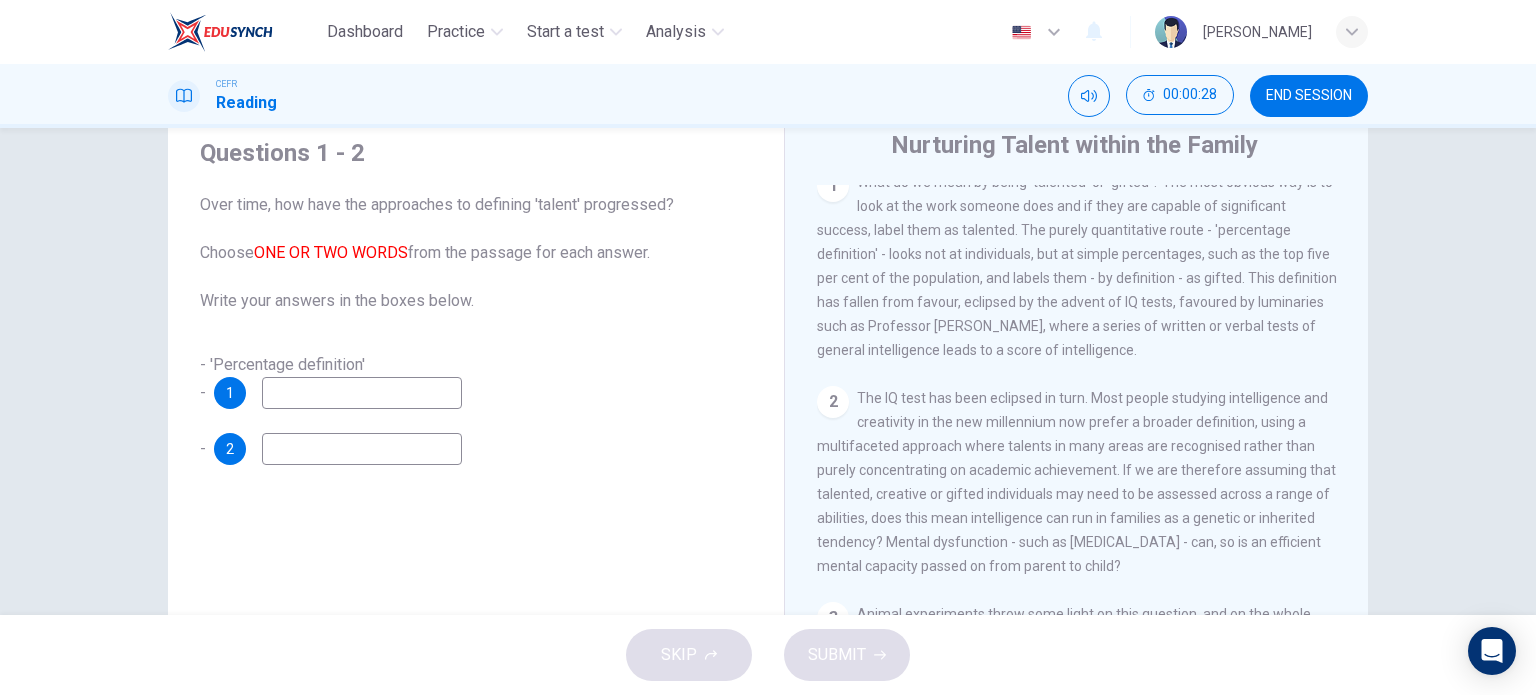 scroll, scrollTop: 435, scrollLeft: 0, axis: vertical 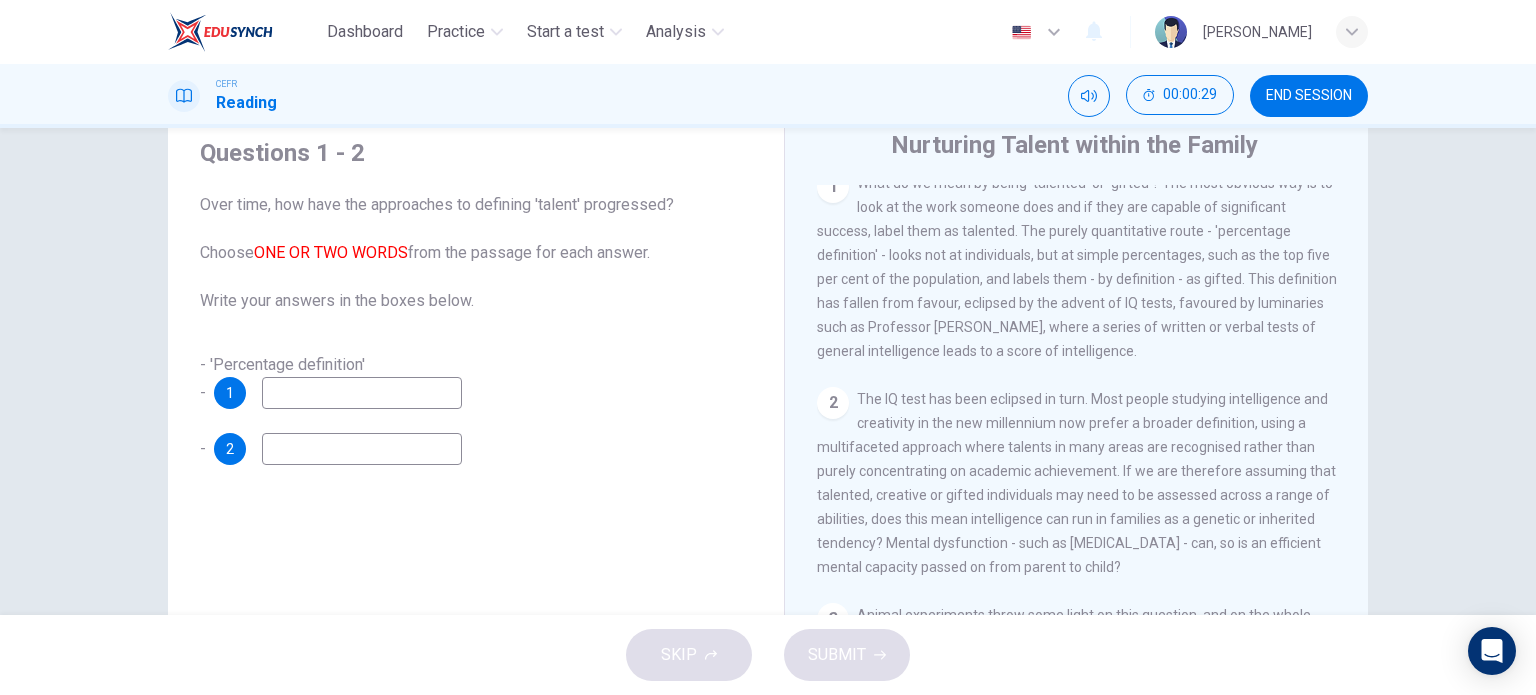 click on "1" at bounding box center (230, 393) 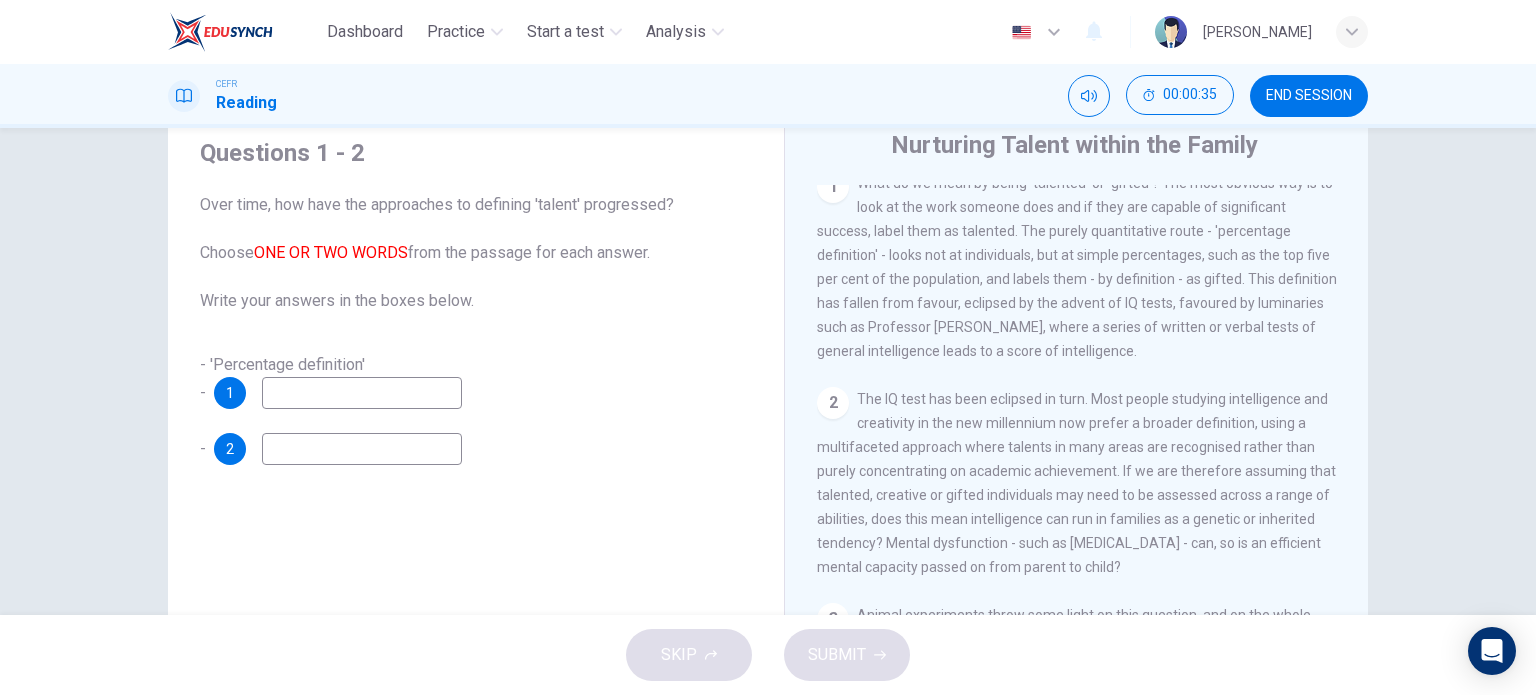 click at bounding box center [362, 393] 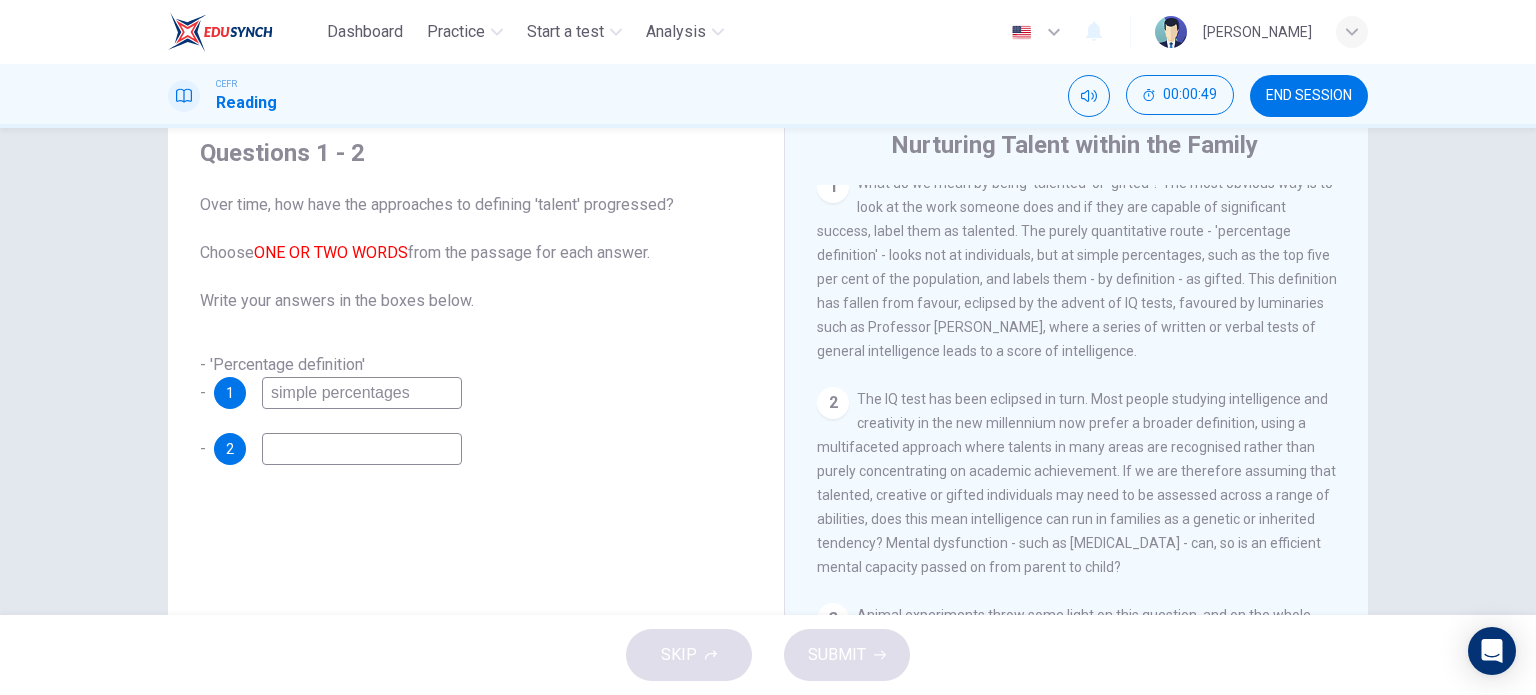 type on "simple percentages" 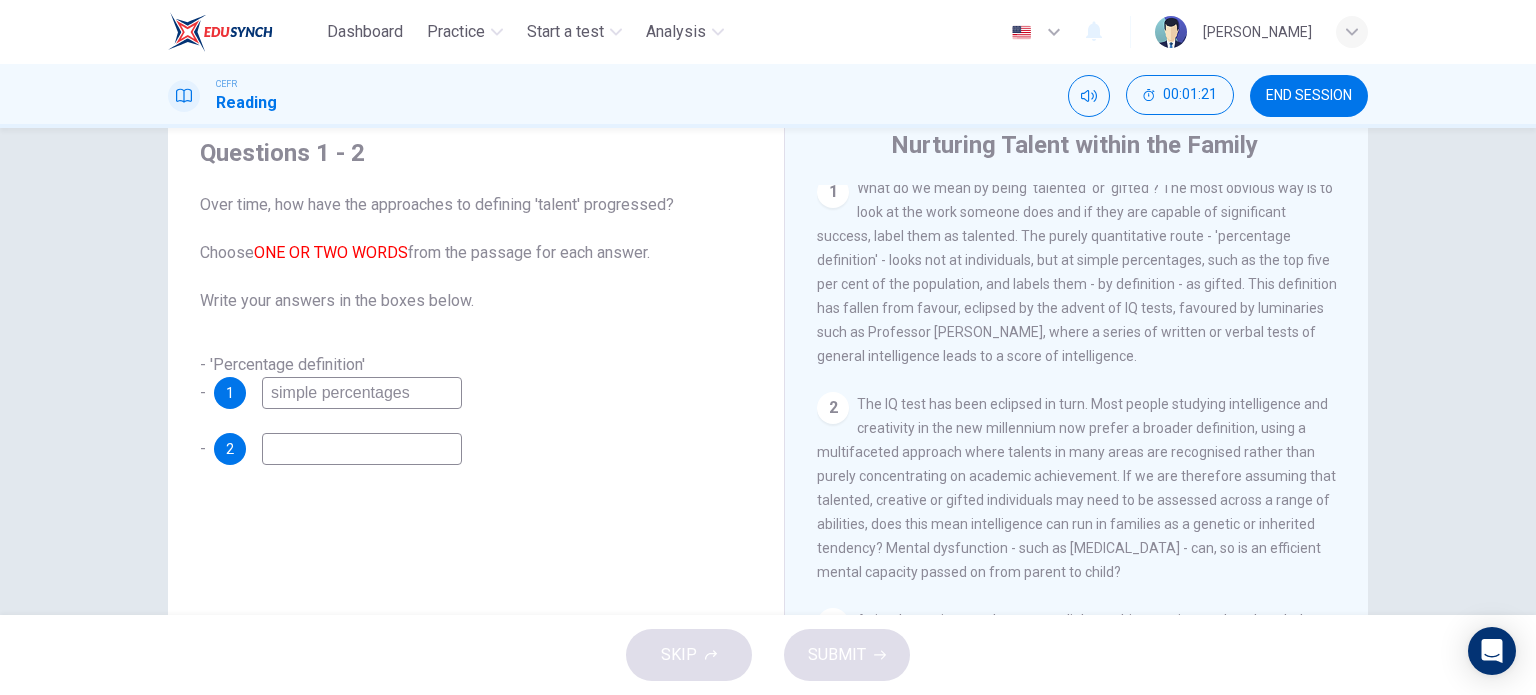 scroll, scrollTop: 428, scrollLeft: 0, axis: vertical 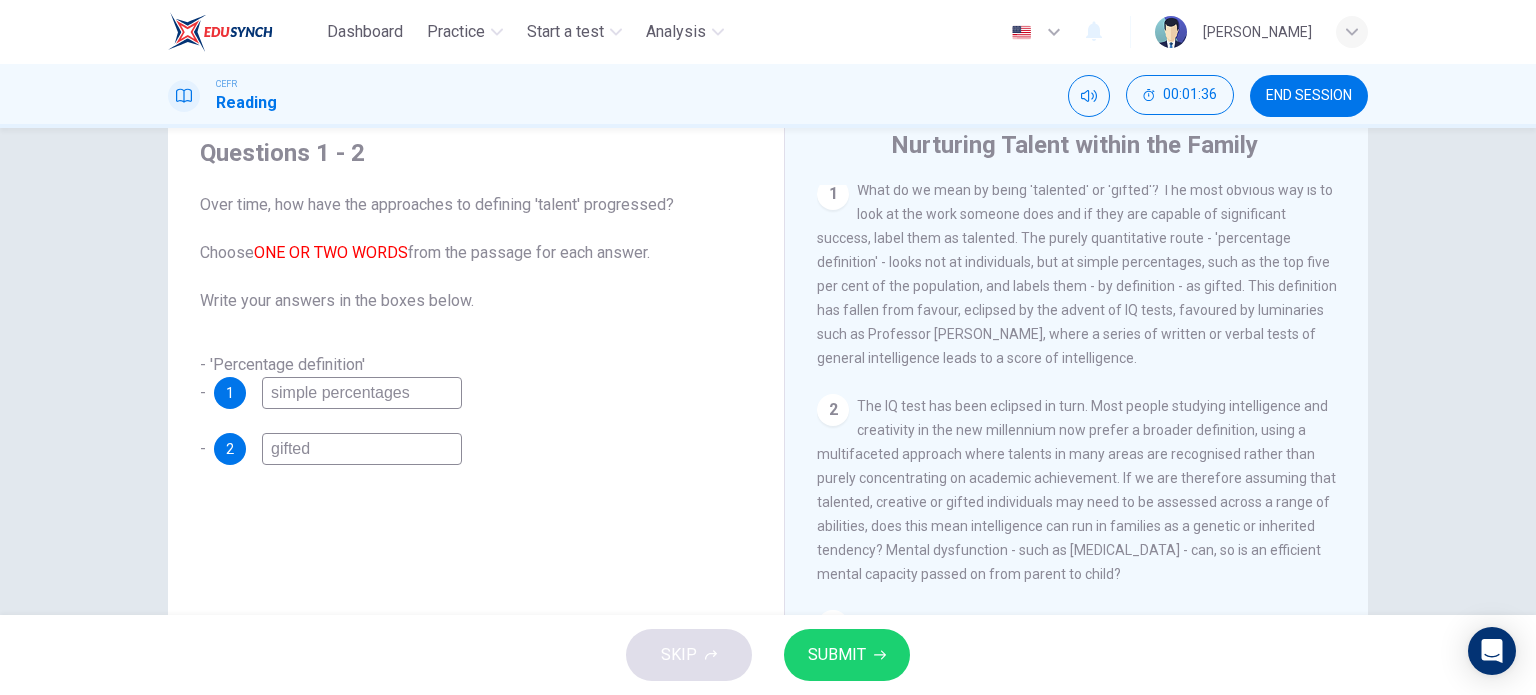 type on "gifted" 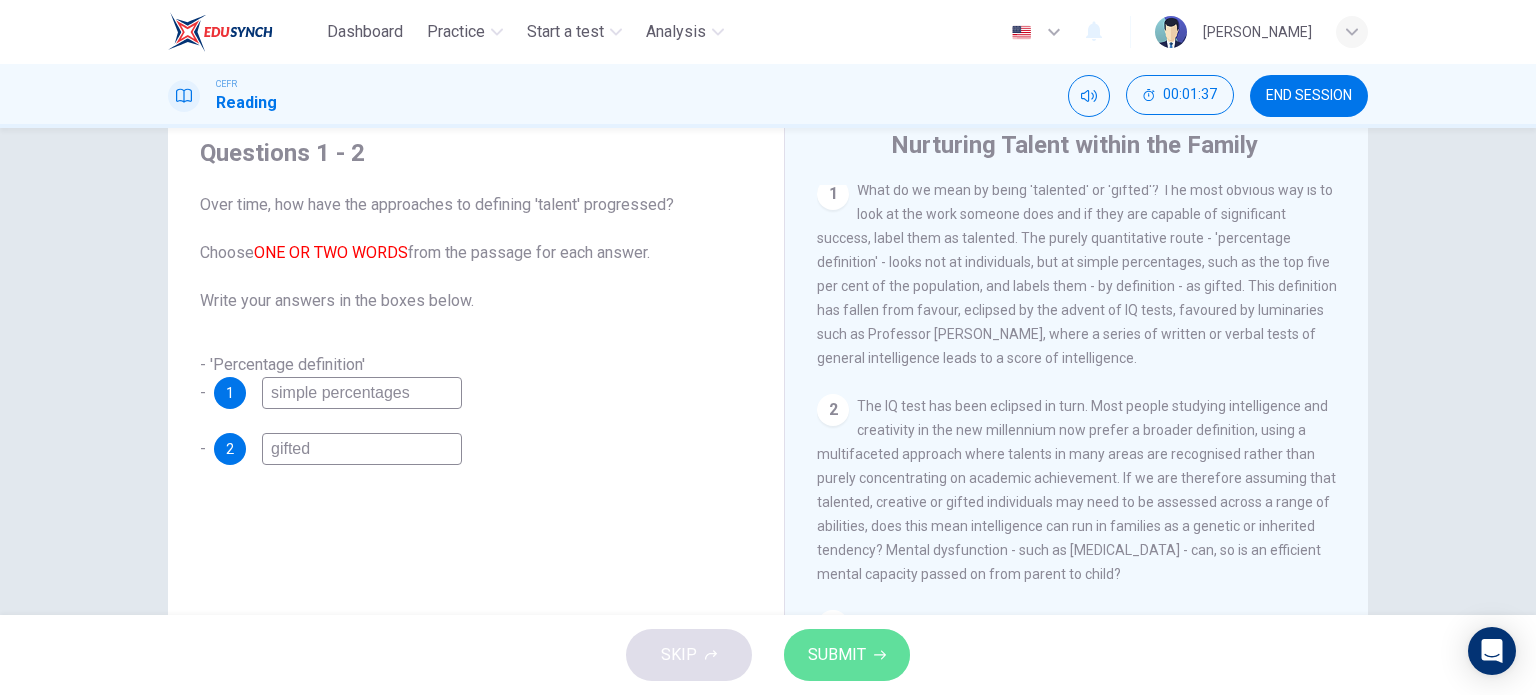 click on "SUBMIT" at bounding box center (837, 655) 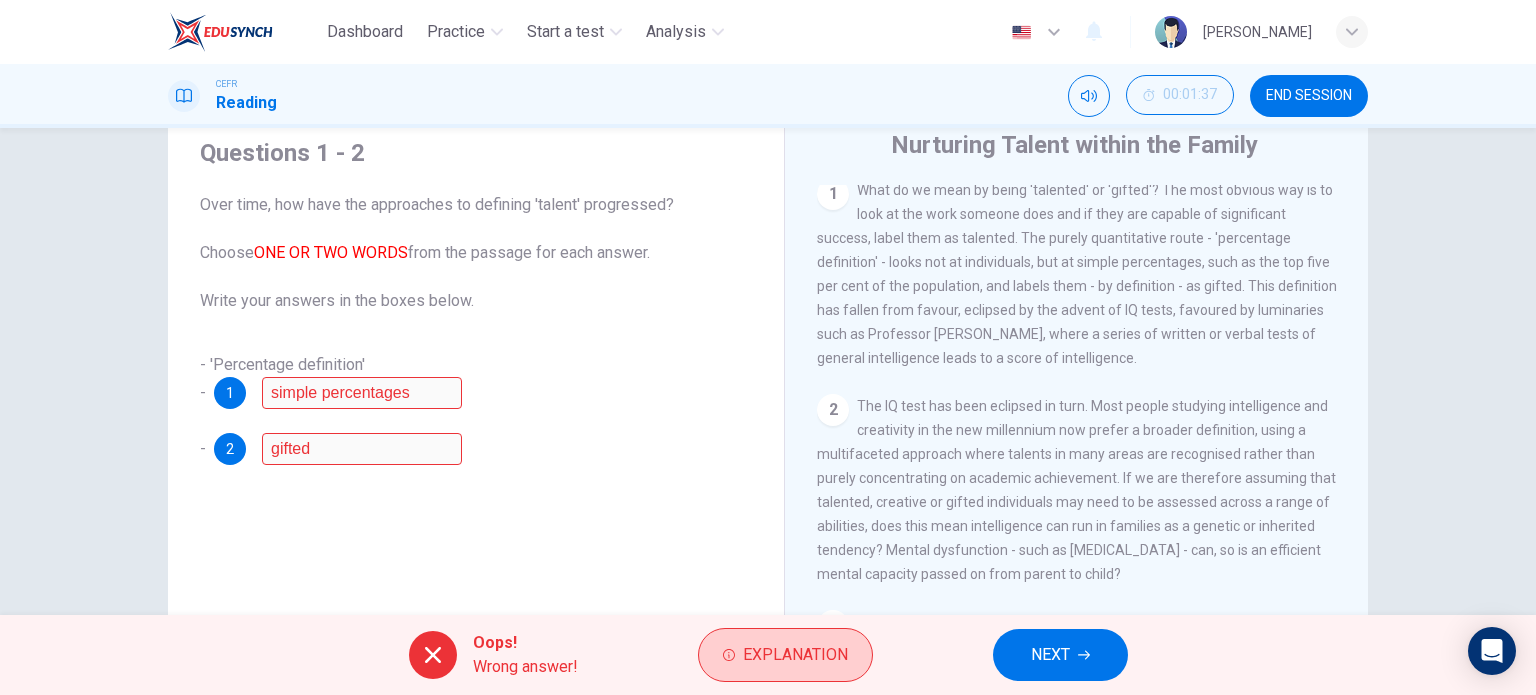 click on "Explanation" at bounding box center [785, 655] 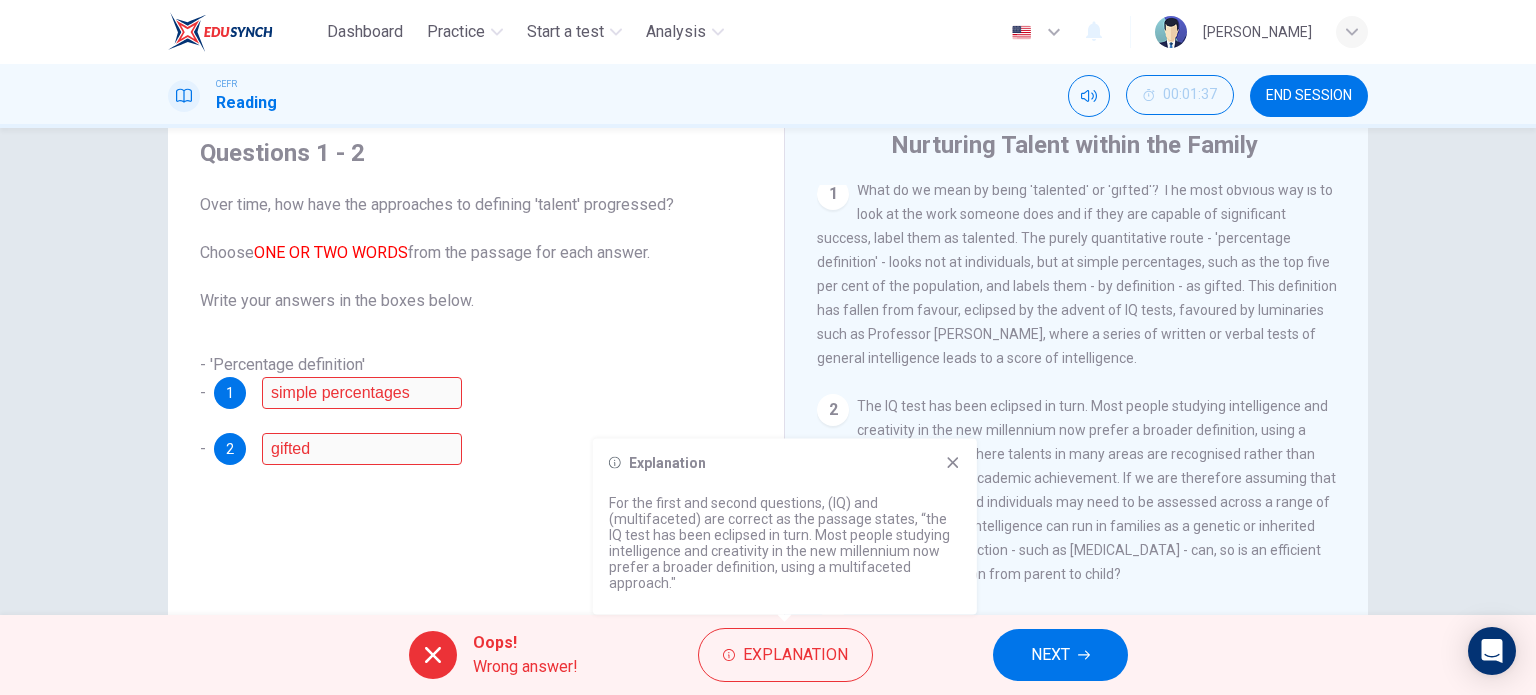 click on "Explanation For the first and second questions,  (IQ) and (multifaceted) are correct as the passage states, “the IQ test has been eclipsed in turn. Most people studying intelligence and creativity in the new millennium now prefer a broader definition, using a multifaceted approach."" at bounding box center [785, 527] 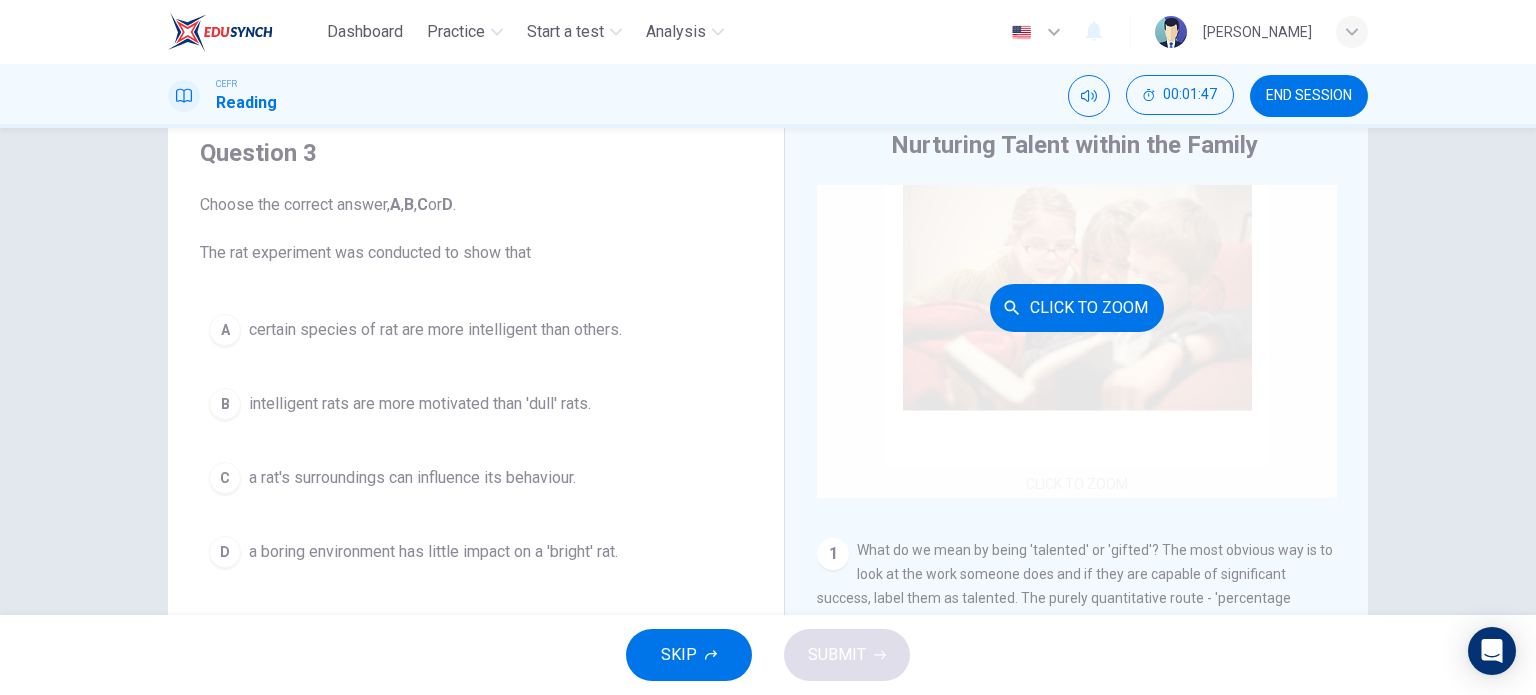 scroll, scrollTop: 63, scrollLeft: 0, axis: vertical 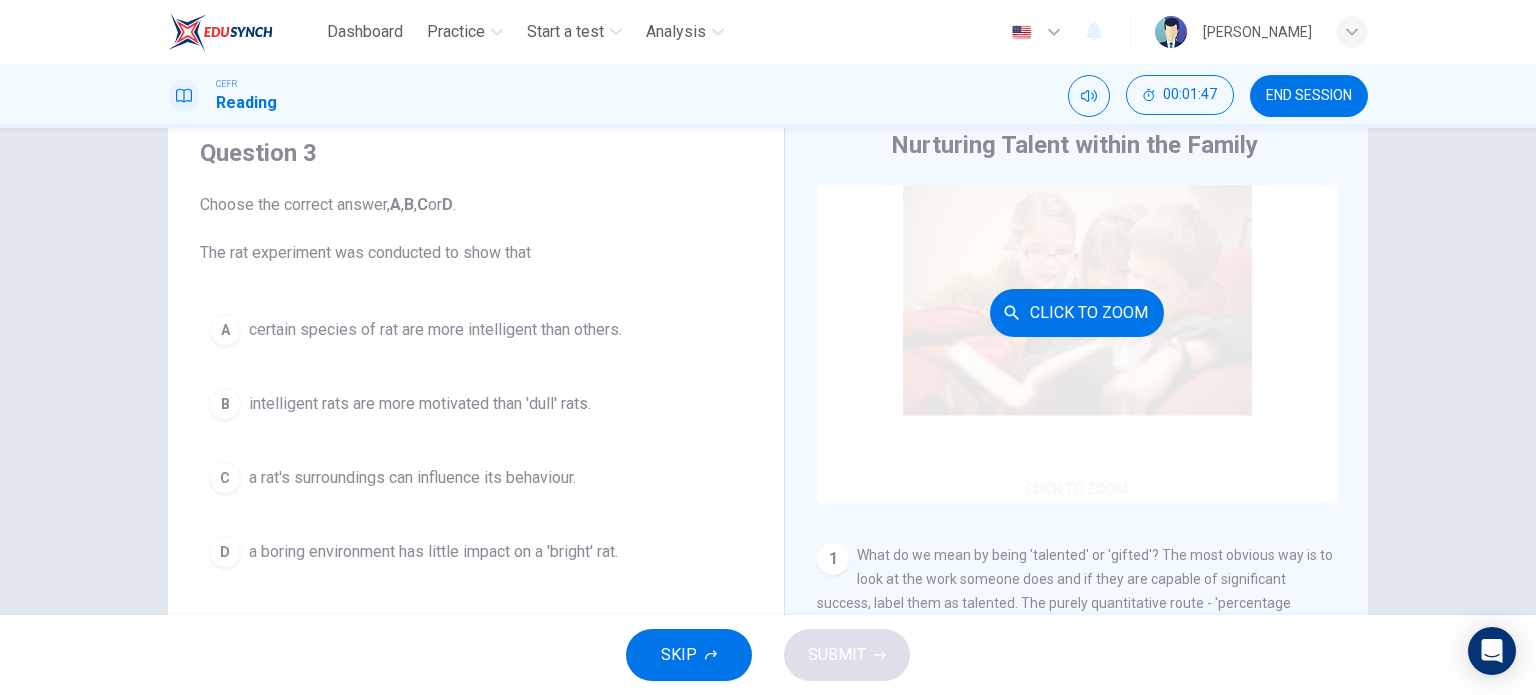 click on "Click to Zoom" at bounding box center [1077, 313] 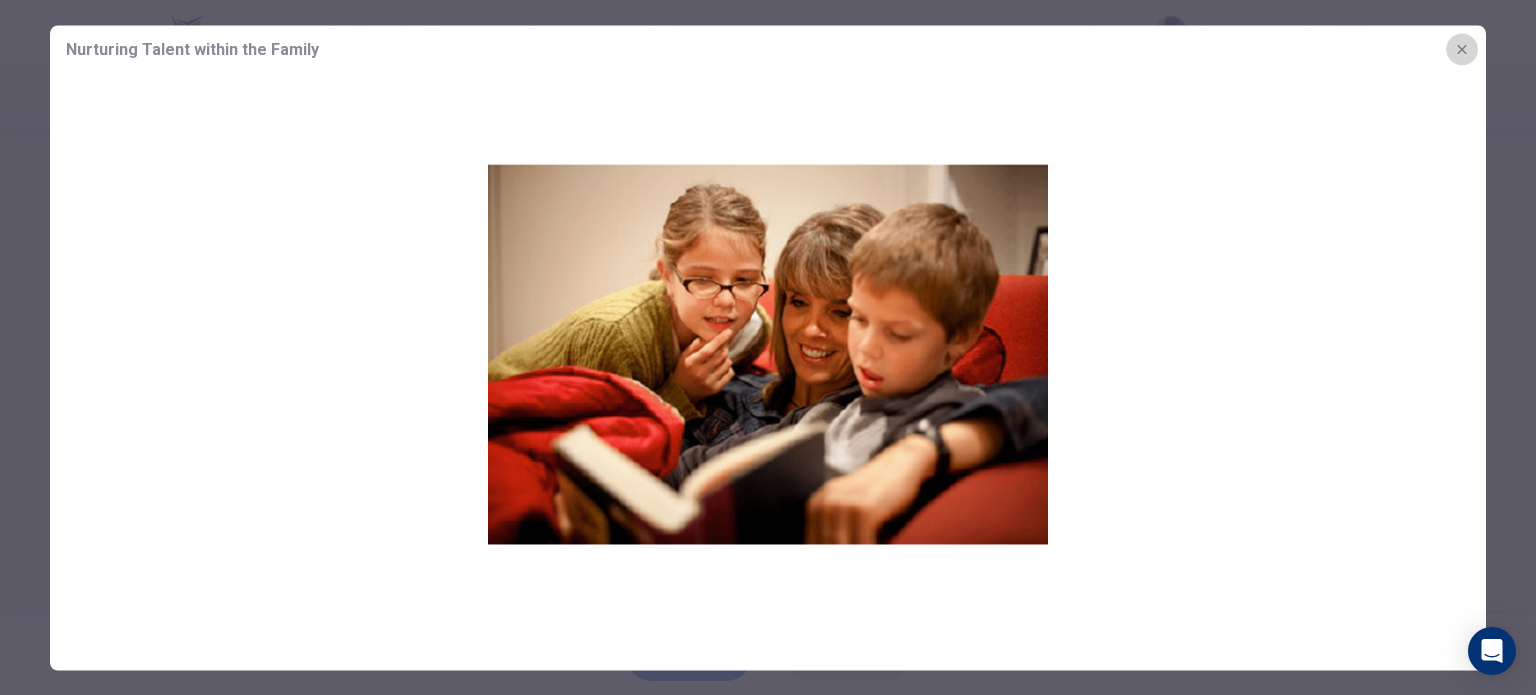 click 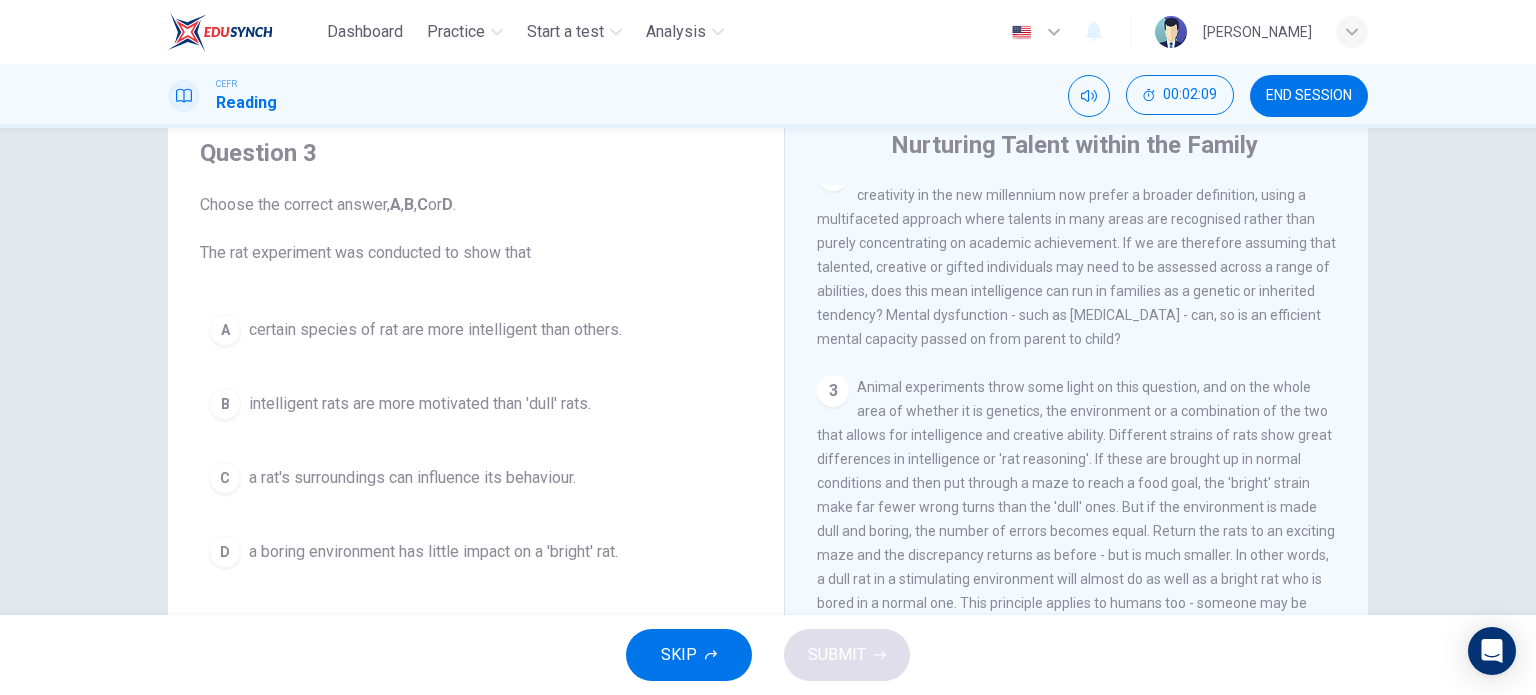 scroll, scrollTop: 664, scrollLeft: 0, axis: vertical 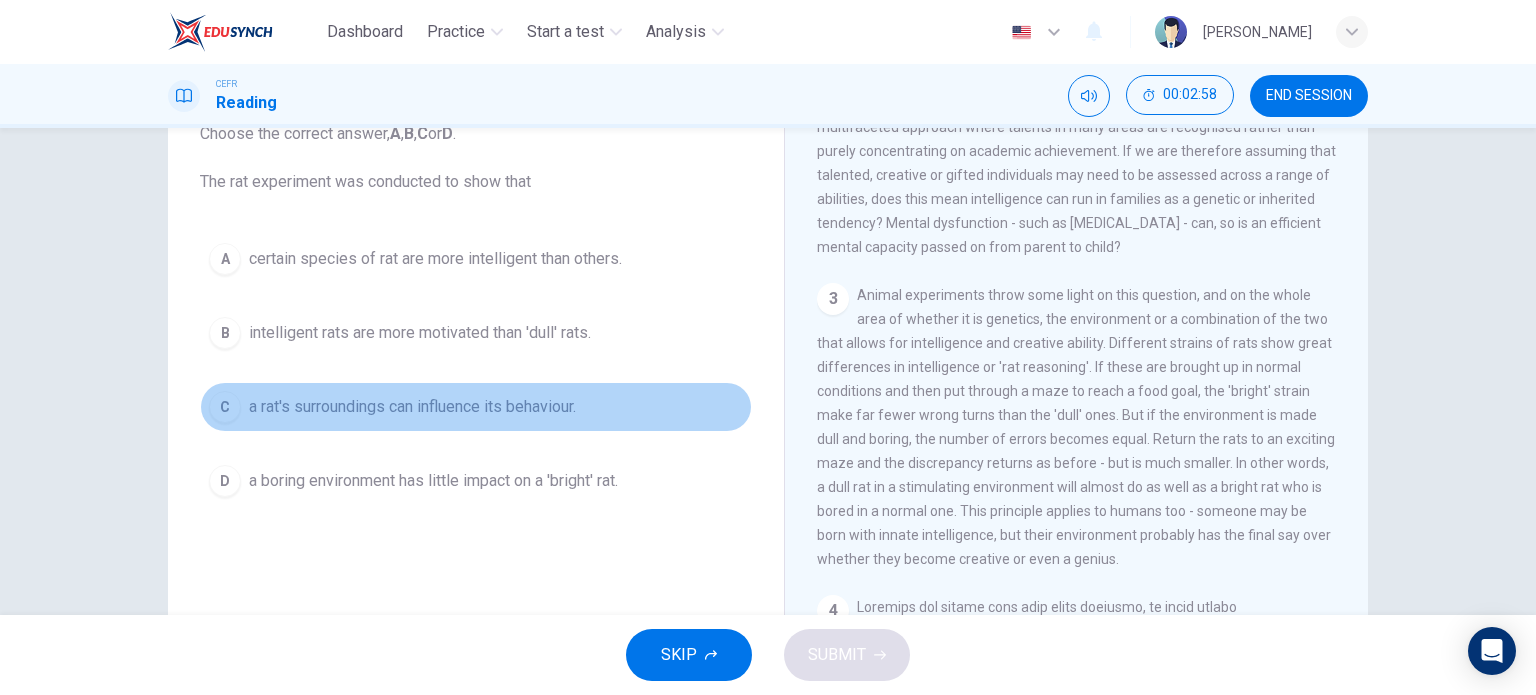 click on "a rat's surroundings can influence its behaviour." at bounding box center (412, 407) 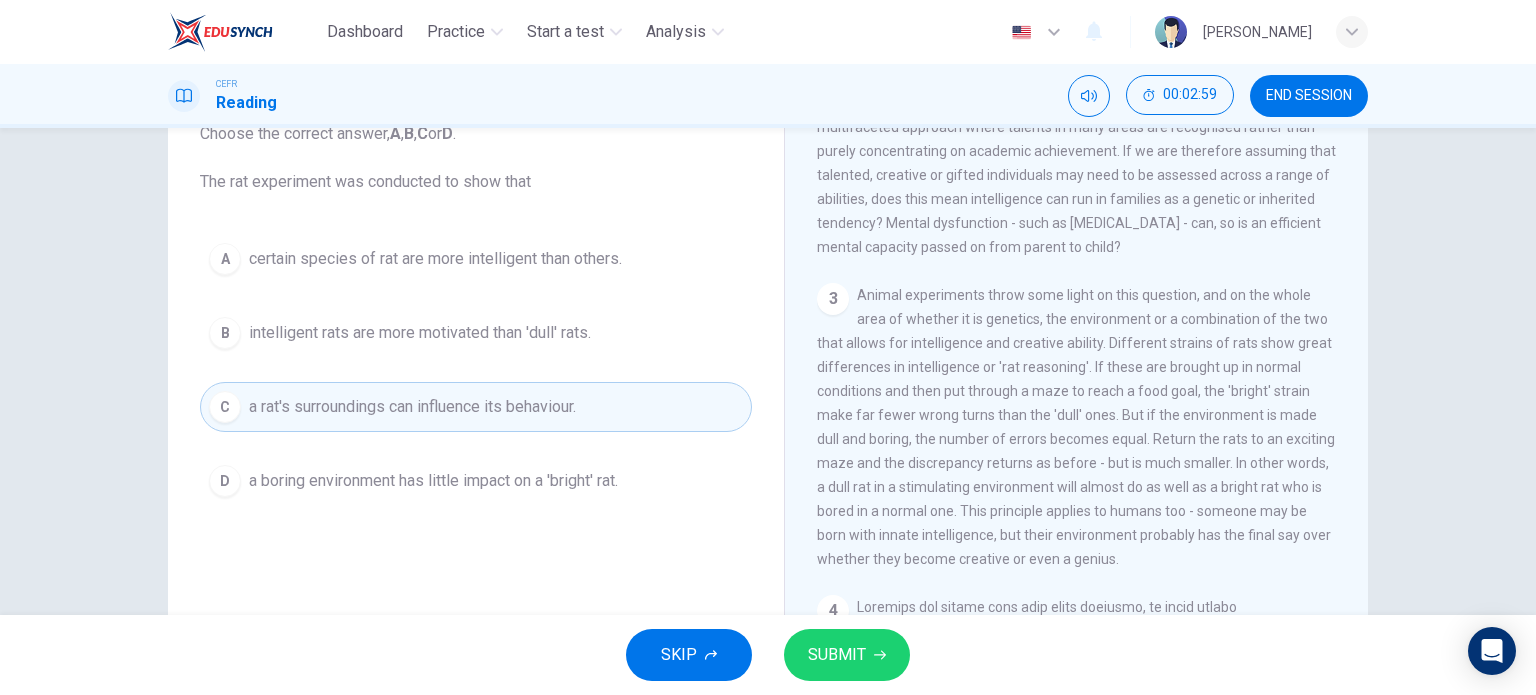 click 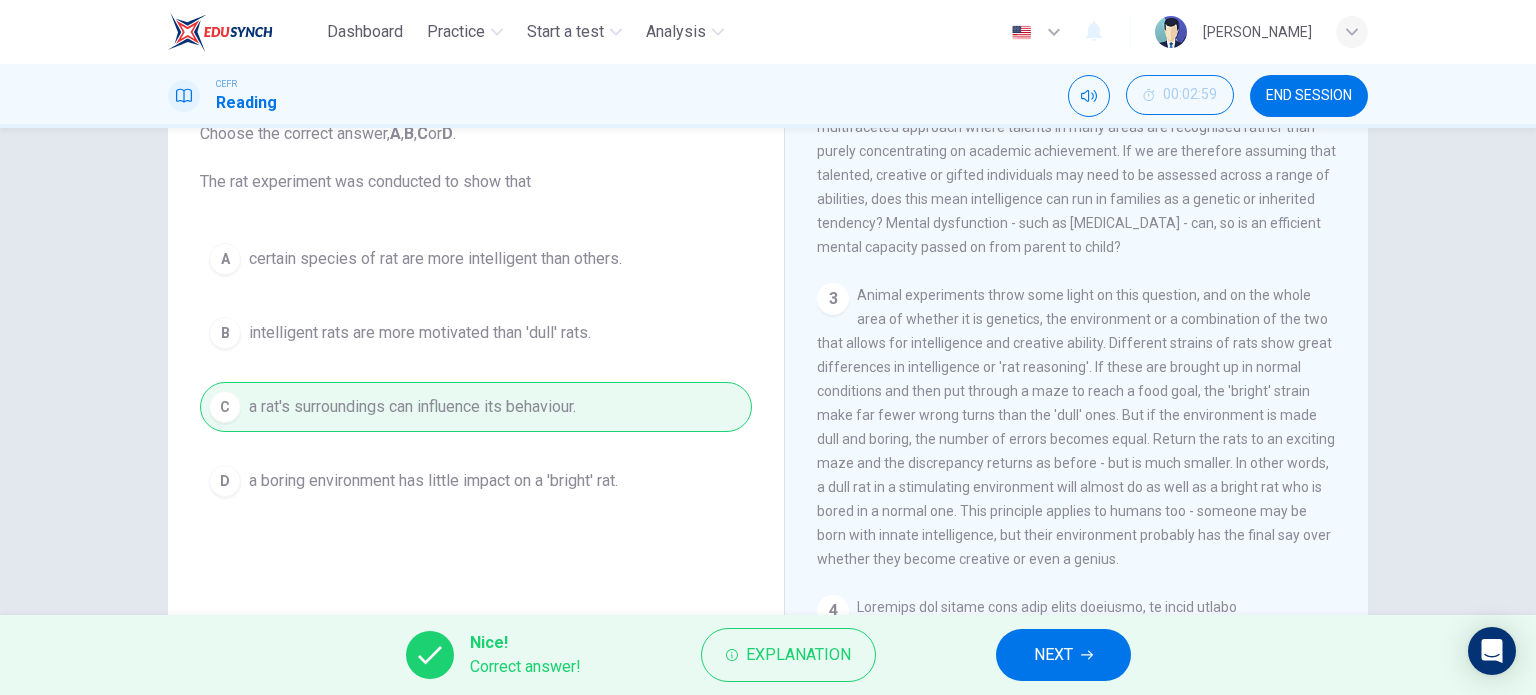 click on "Nice! Correct answer! Explanation NEXT" at bounding box center [768, 655] 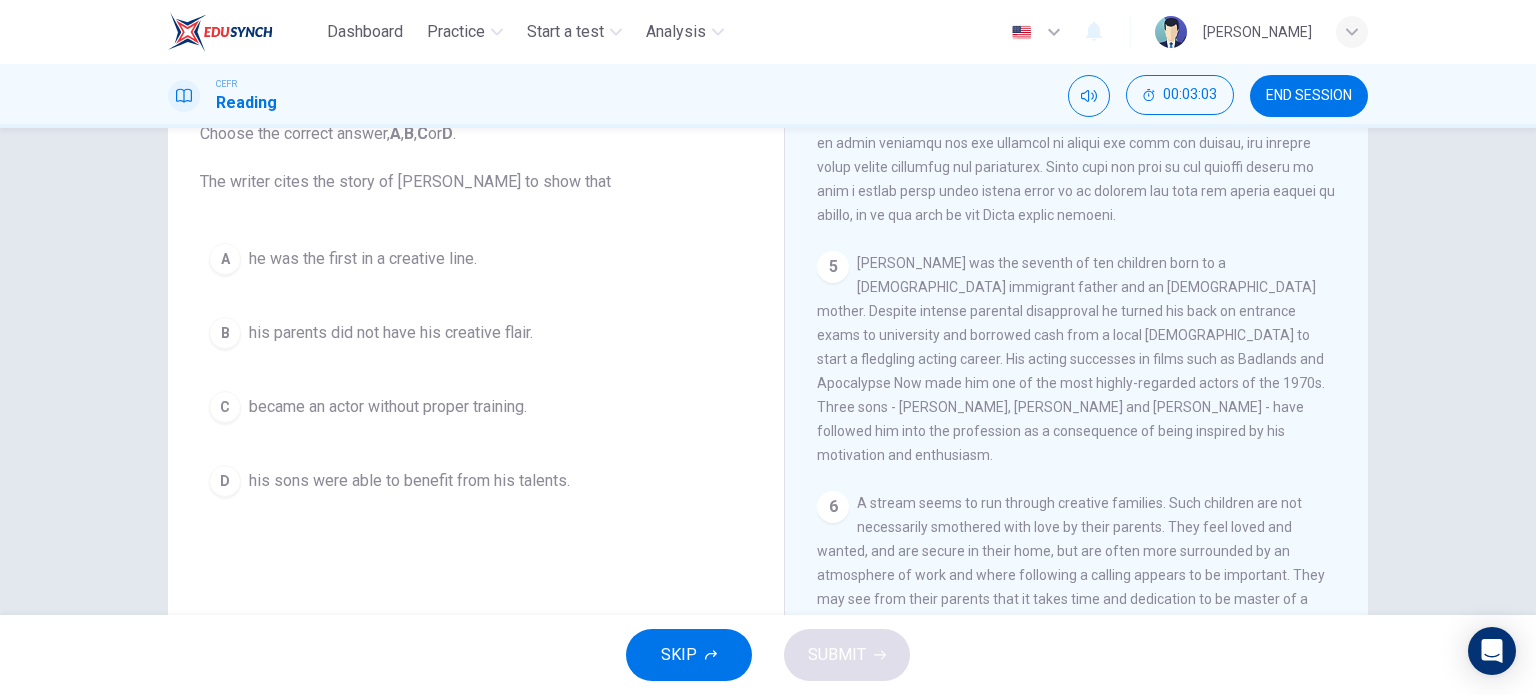 scroll, scrollTop: 1463, scrollLeft: 0, axis: vertical 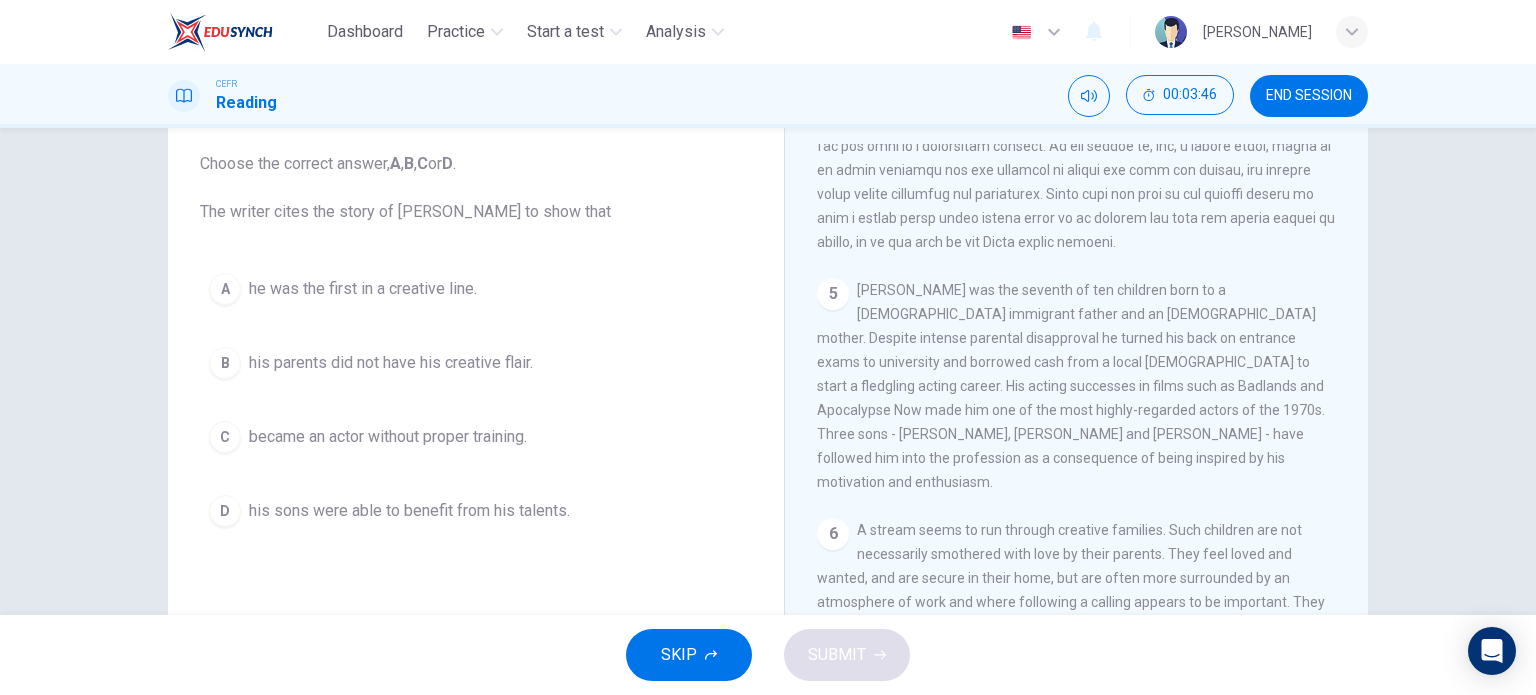 click on "his sons were able to benefit from his talents." at bounding box center (409, 511) 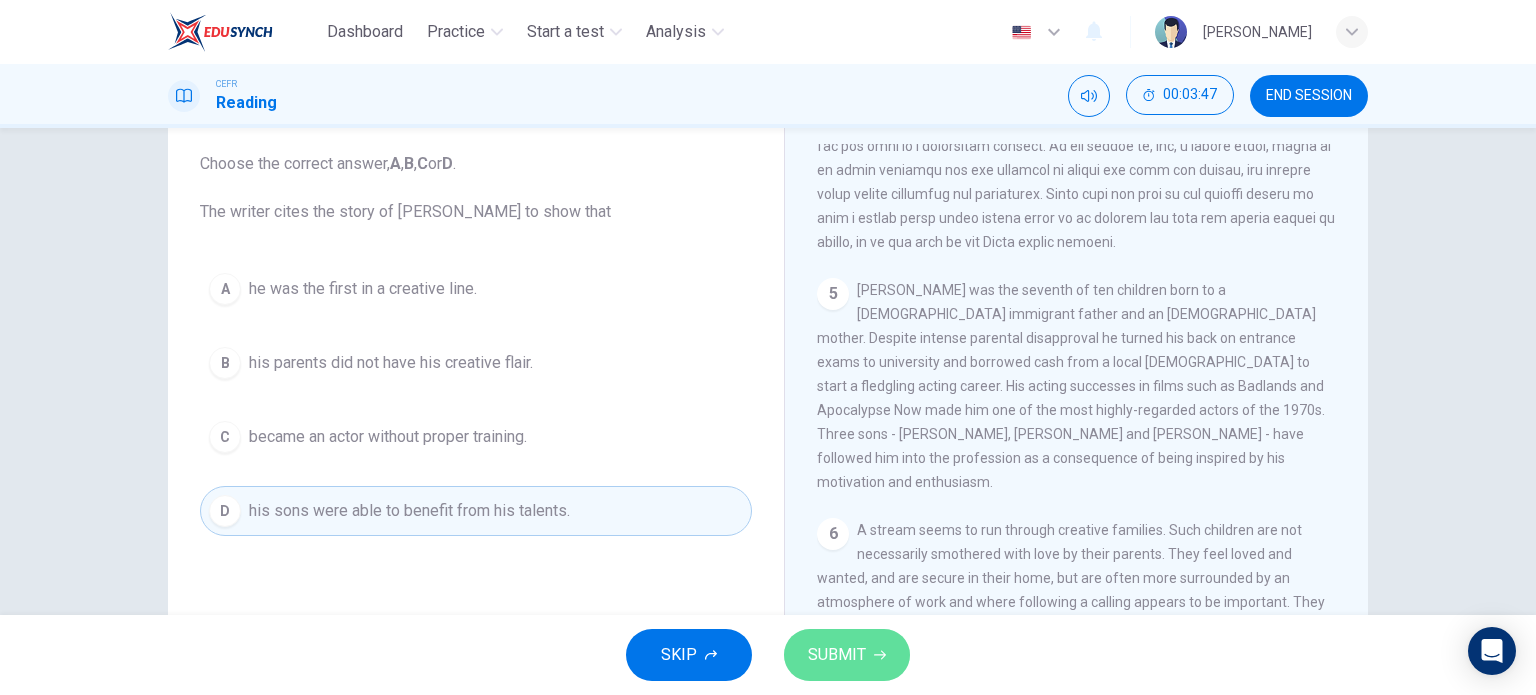 click on "SUBMIT" at bounding box center (837, 655) 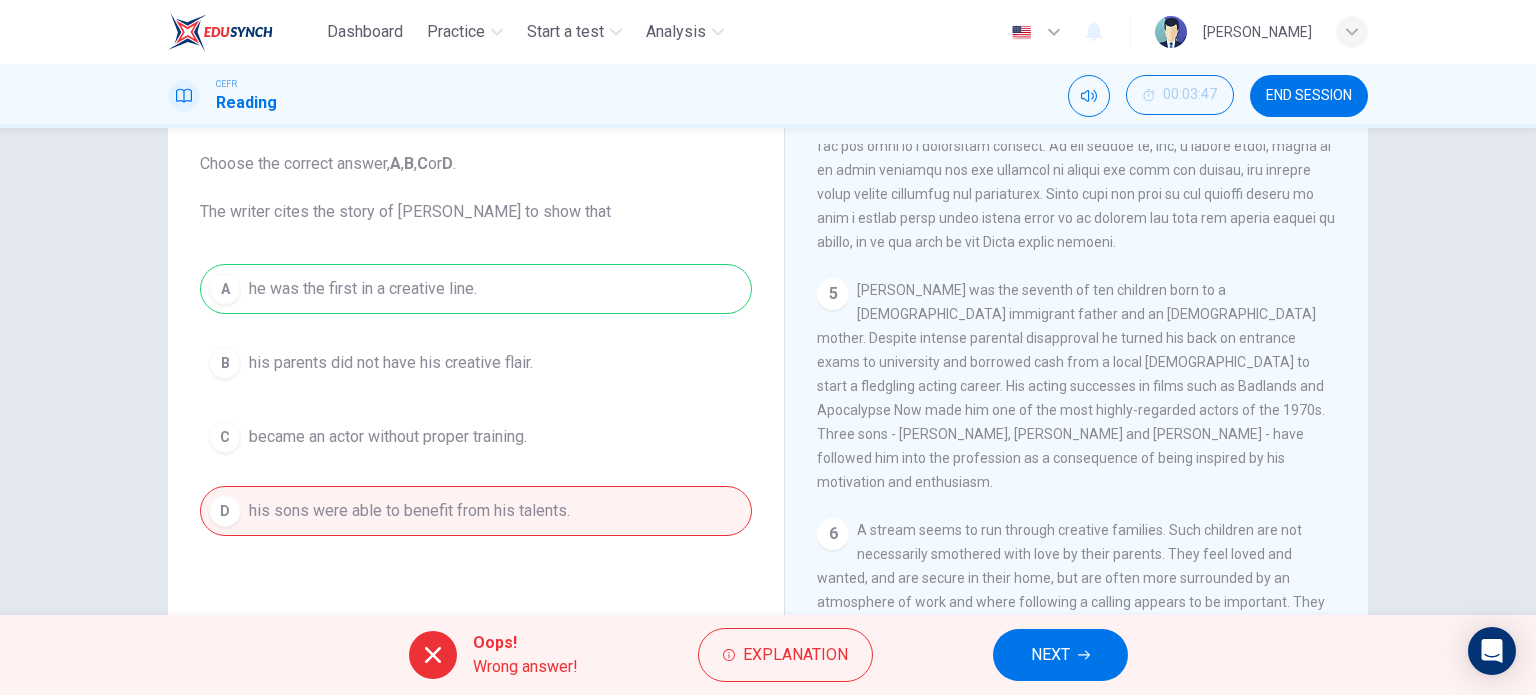 click 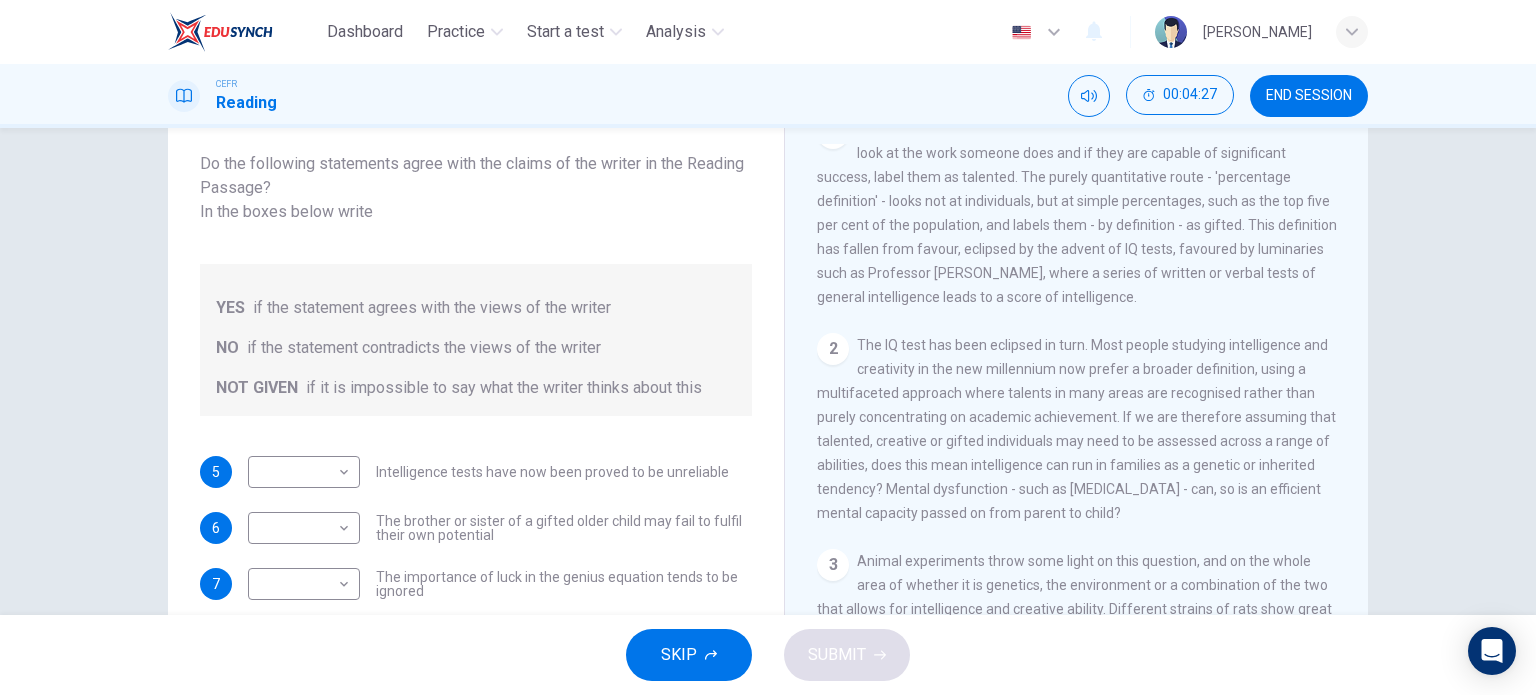 scroll, scrollTop: 448, scrollLeft: 0, axis: vertical 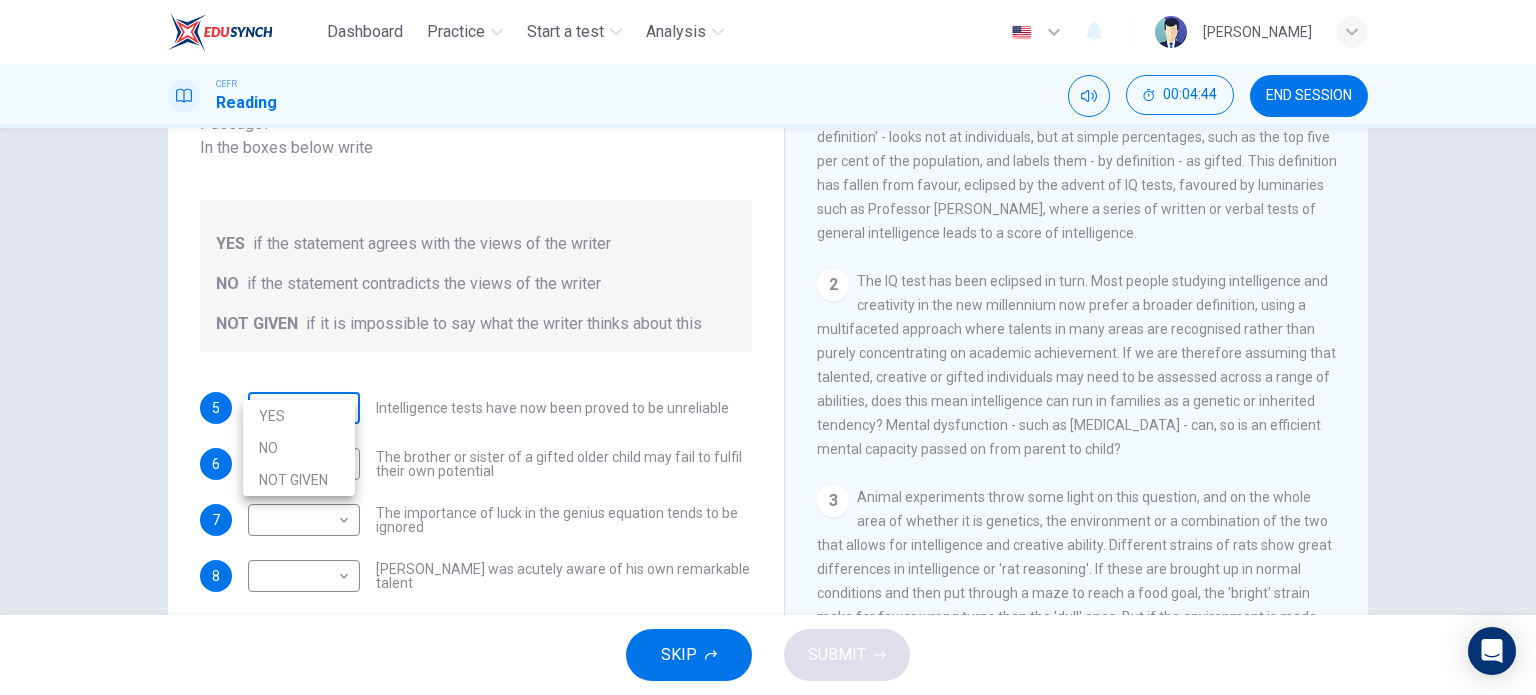 click on "Dashboard Practice Start a test Analysis English en ​ [PERSON_NAME] CEFR Reading 00:04:44 END SESSION Questions 5 - 9 Do the following statements agree with the claims of the writer in the Reading Passage?
In the boxes below write YES if the statement agrees with the views of the writer NO if the statement contradicts the views of the writer NOT GIVEN if it is impossible to say what the writer thinks about this 5 ​ ​ Intelligence tests have now been proved to be unreliable 6 ​ ​ The brother or sister of a gifted older child may fail to fulfil their own potential 7 ​ ​ The importance of luck in the genius equation tends to be ignored 8 ​ ​ [PERSON_NAME] was acutely aware of his own remarkable talent 9 ​ ​ [PERSON_NAME] and [PERSON_NAME] would have achieved success in any era Nurturing Talent within the Family CLICK TO ZOOM Click to Zoom 1 2 3 4 5 6 7 8 SKIP SUBMIT EduSynch - Online Language Proficiency Testing
Dashboard Practice Start a test Analysis Notifications © Copyright  2025 YES NO NOT GIVEN" at bounding box center [768, 347] 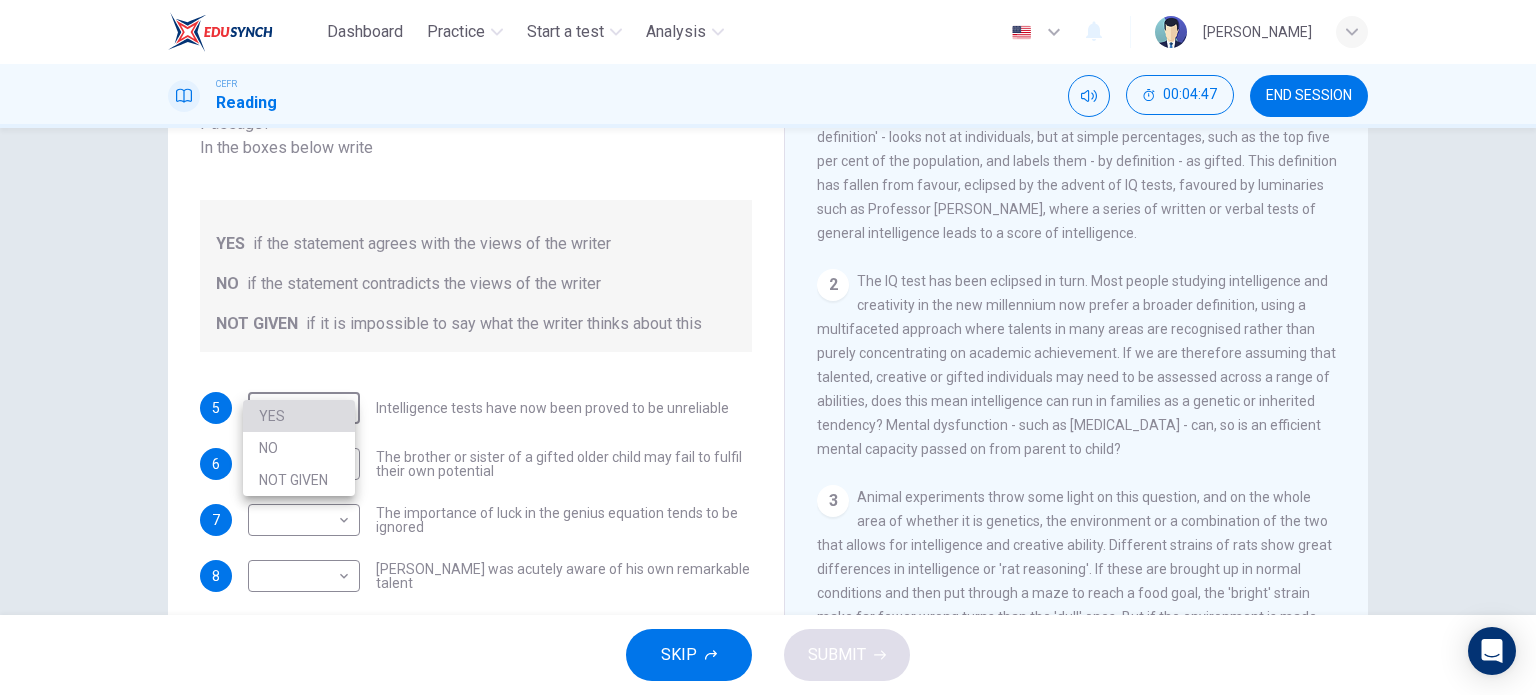 click on "YES" at bounding box center (299, 416) 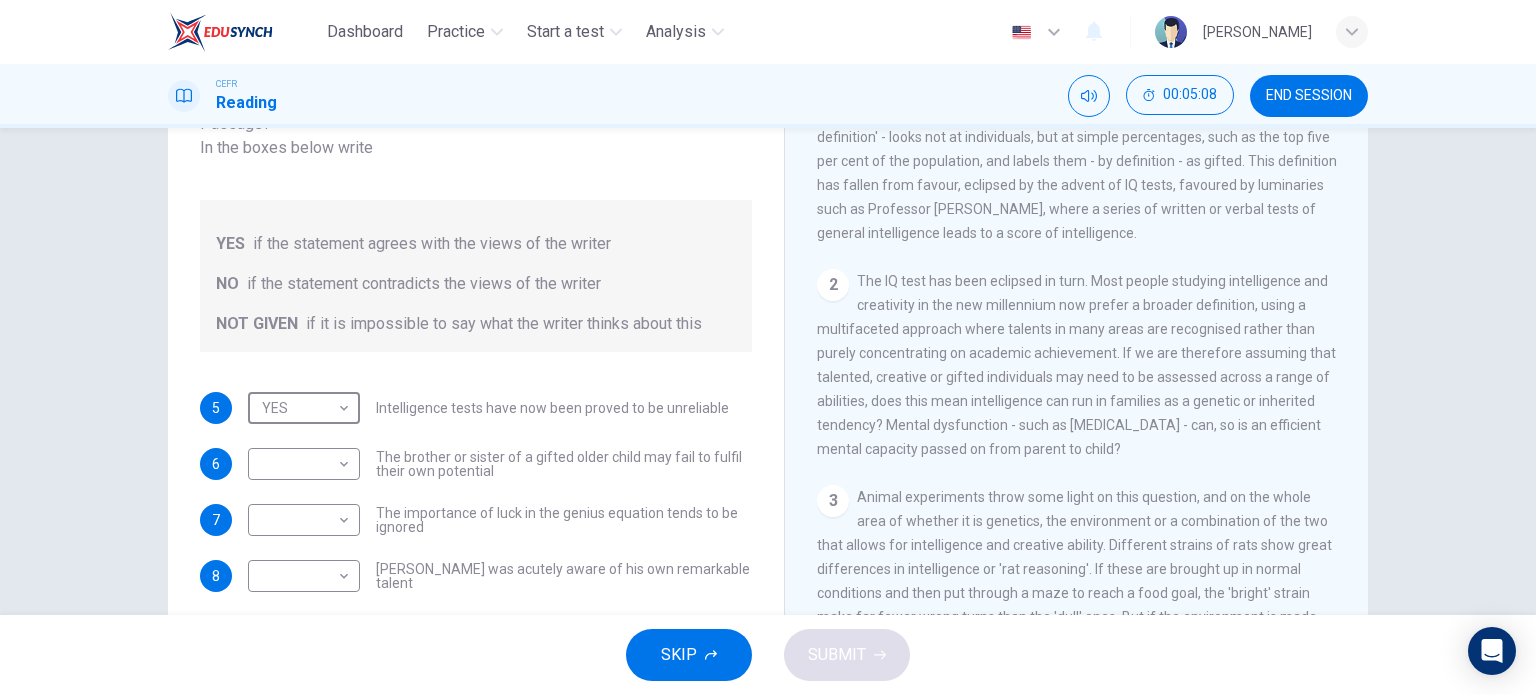 scroll, scrollTop: 259, scrollLeft: 0, axis: vertical 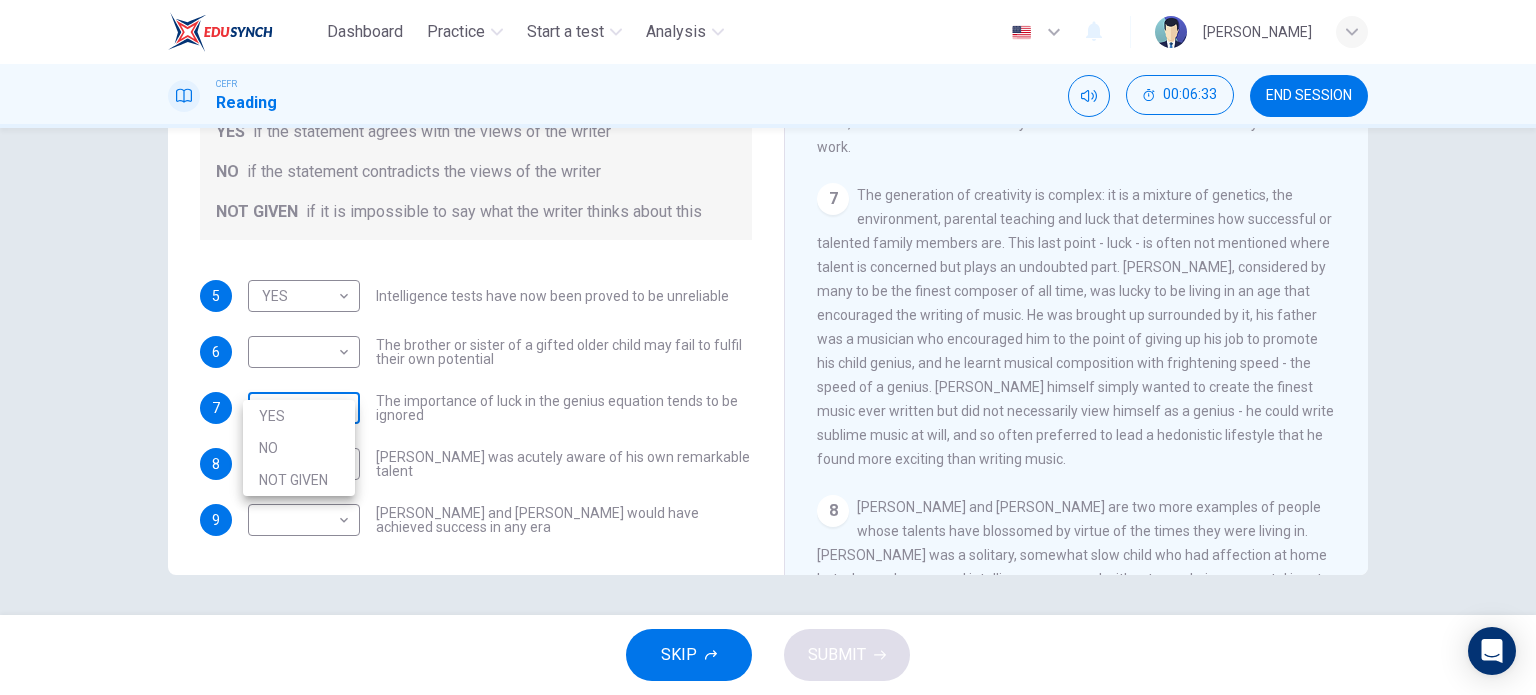 click on "Dashboard Practice Start a test Analysis English en ​ [PERSON_NAME] CEFR Reading 00:06:33 END SESSION Questions 5 - 9 Do the following statements agree with the claims of the writer in the Reading Passage?
In the boxes below write YES if the statement agrees with the views of the writer NO if the statement contradicts the views of the writer NOT GIVEN if it is impossible to say what the writer thinks about this 5 YES YES ​ Intelligence tests have now been proved to be unreliable 6 ​ ​ The brother or sister of a gifted older child may fail to fulfil their own potential 7 ​ ​ The importance of luck in the genius equation tends to be ignored 8 ​ ​ [PERSON_NAME] was acutely aware of his own remarkable talent 9 ​ ​ [PERSON_NAME] and [PERSON_NAME] would have achieved success in any era Nurturing Talent within the Family CLICK TO ZOOM Click to Zoom 1 2 3 4 5 6 7 8 SKIP SUBMIT EduSynch - Online Language Proficiency Testing
Dashboard Practice Start a test Analysis Notifications © Copyright  2025 YES NO" at bounding box center (768, 347) 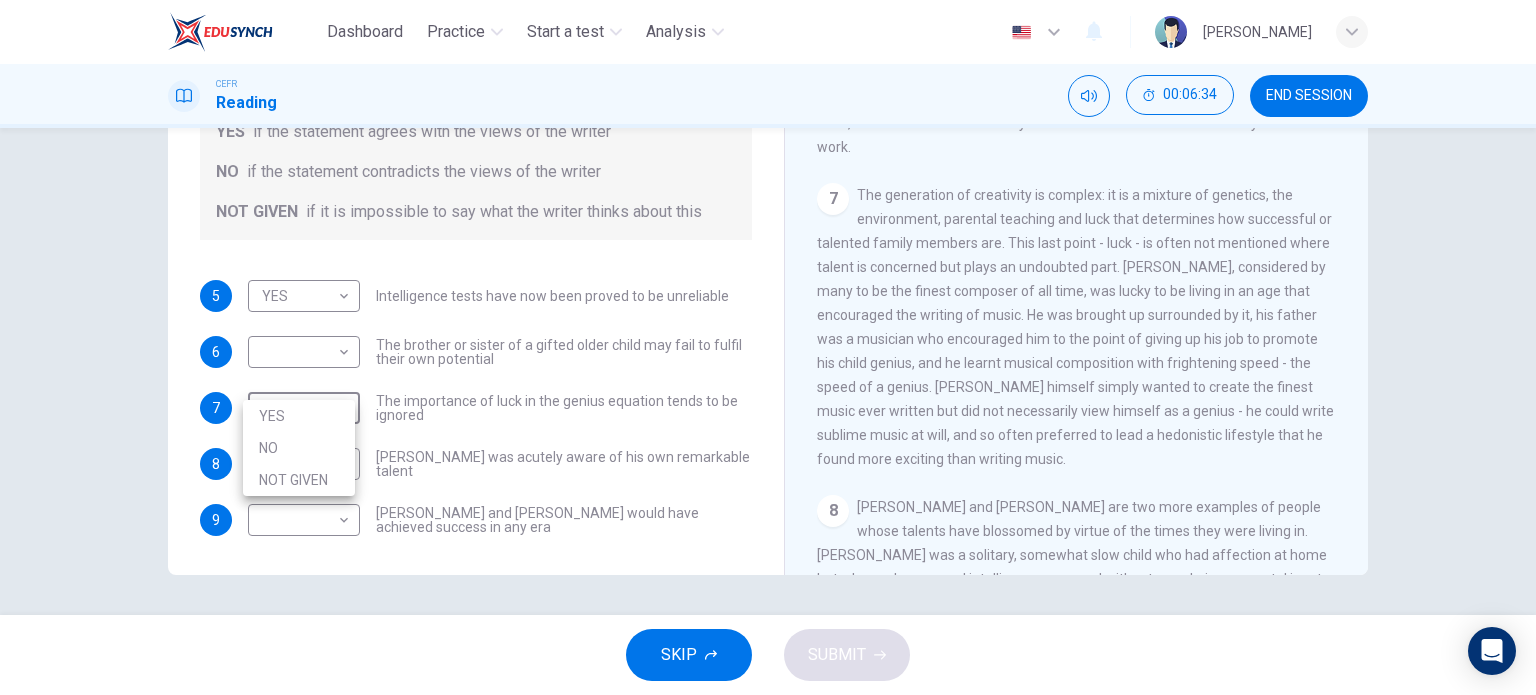 click on "YES" at bounding box center (299, 416) 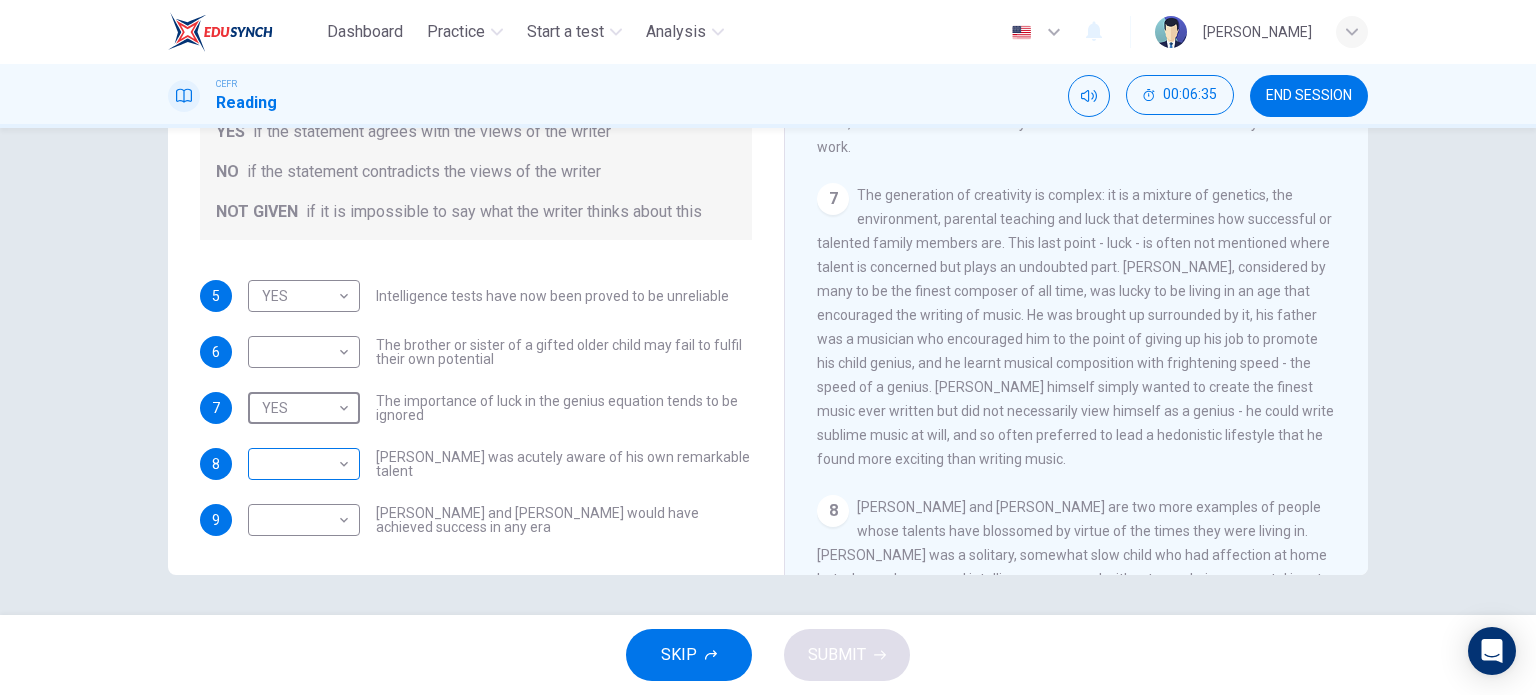 click on "Dashboard Practice Start a test Analysis English en ​ [PERSON_NAME] CEFR Reading 00:06:35 END SESSION Questions 5 - 9 Do the following statements agree with the claims of the writer in the Reading Passage?
In the boxes below write YES if the statement agrees with the views of the writer NO if the statement contradicts the views of the writer NOT GIVEN if it is impossible to say what the writer thinks about this 5 YES YES ​ Intelligence tests have now been proved to be unreliable 6 ​ ​ The brother or sister of a gifted older child may fail to fulfil their own potential 7 YES YES ​ The importance of luck in the genius equation tends to be ignored 8 ​ ​ [PERSON_NAME] was acutely aware of his own remarkable talent 9 ​ ​ [PERSON_NAME] and [PERSON_NAME] would have achieved success in any era Nurturing Talent within the Family CLICK TO ZOOM Click to Zoom 1 2 3 4 5 6 7 8 SKIP SUBMIT EduSynch - Online Language Proficiency Testing
Dashboard Practice Start a test Analysis Notifications © Copyright  2025" at bounding box center [768, 347] 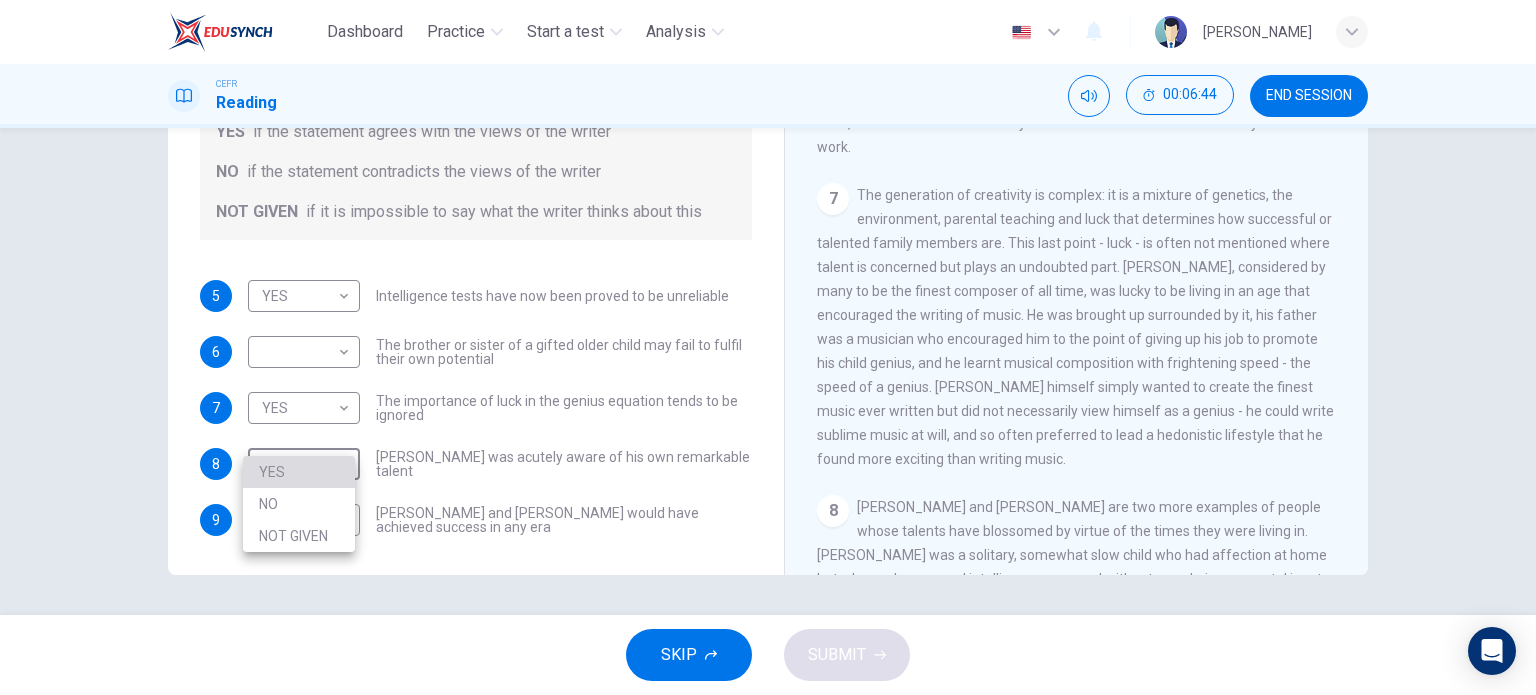click on "YES" at bounding box center (299, 472) 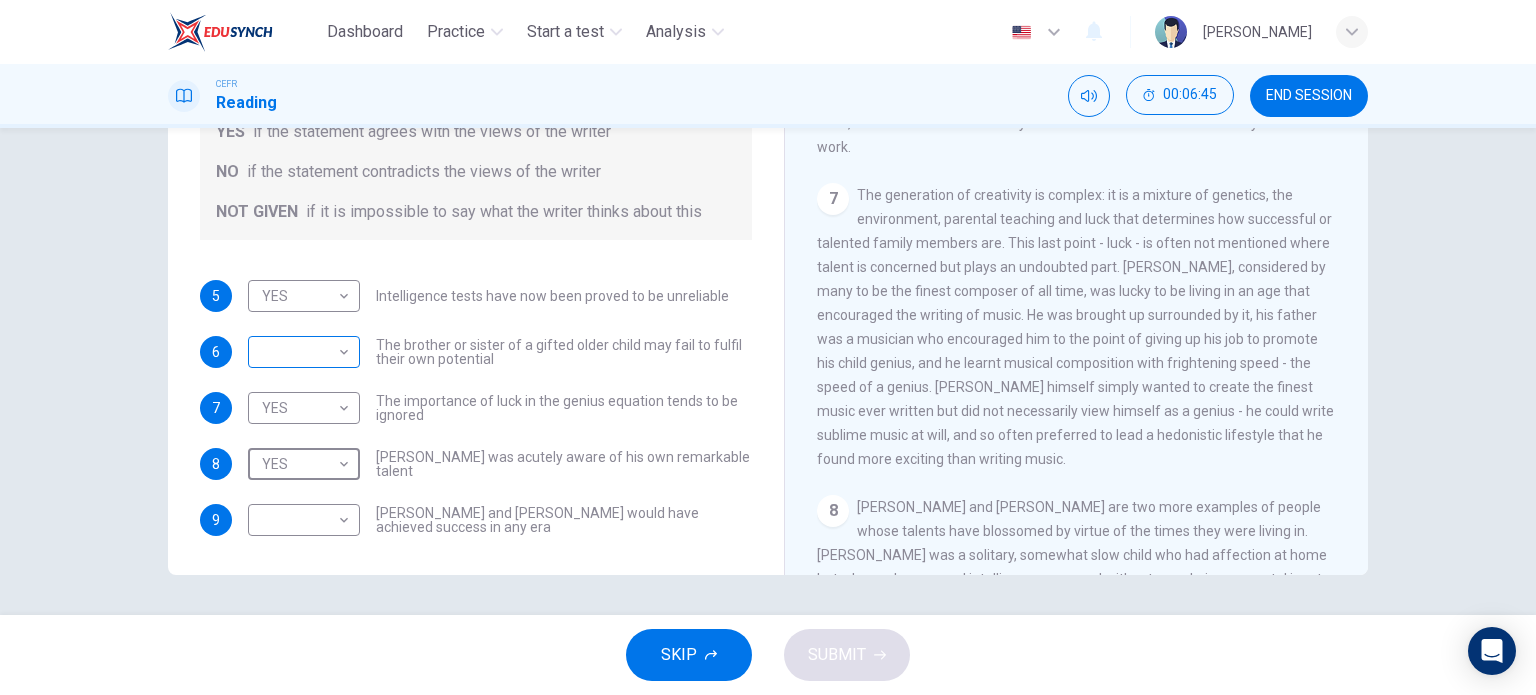 click on "Dashboard Practice Start a test Analysis English en ​ [PERSON_NAME] CEFR Reading 00:06:45 END SESSION Questions 5 - 9 Do the following statements agree with the claims of the writer in the Reading Passage?
In the boxes below write YES if the statement agrees with the views of the writer NO if the statement contradicts the views of the writer NOT GIVEN if it is impossible to say what the writer thinks about this 5 YES YES ​ Intelligence tests have now been proved to be unreliable 6 ​ ​ The brother or sister of a gifted older child may fail to fulfil their own potential 7 YES YES ​ The importance of luck in the genius equation tends to be ignored 8 YES YES ​ [PERSON_NAME] was acutely aware of his own remarkable talent 9 ​ ​ [PERSON_NAME] and [PERSON_NAME] would have achieved success in any era Nurturing Talent within the Family CLICK TO ZOOM Click to Zoom 1 2 3 4 5 6 7 8 SKIP SUBMIT EduSynch - Online Language Proficiency Testing
Dashboard Practice Start a test Analysis Notifications © Copyright  2025" at bounding box center (768, 347) 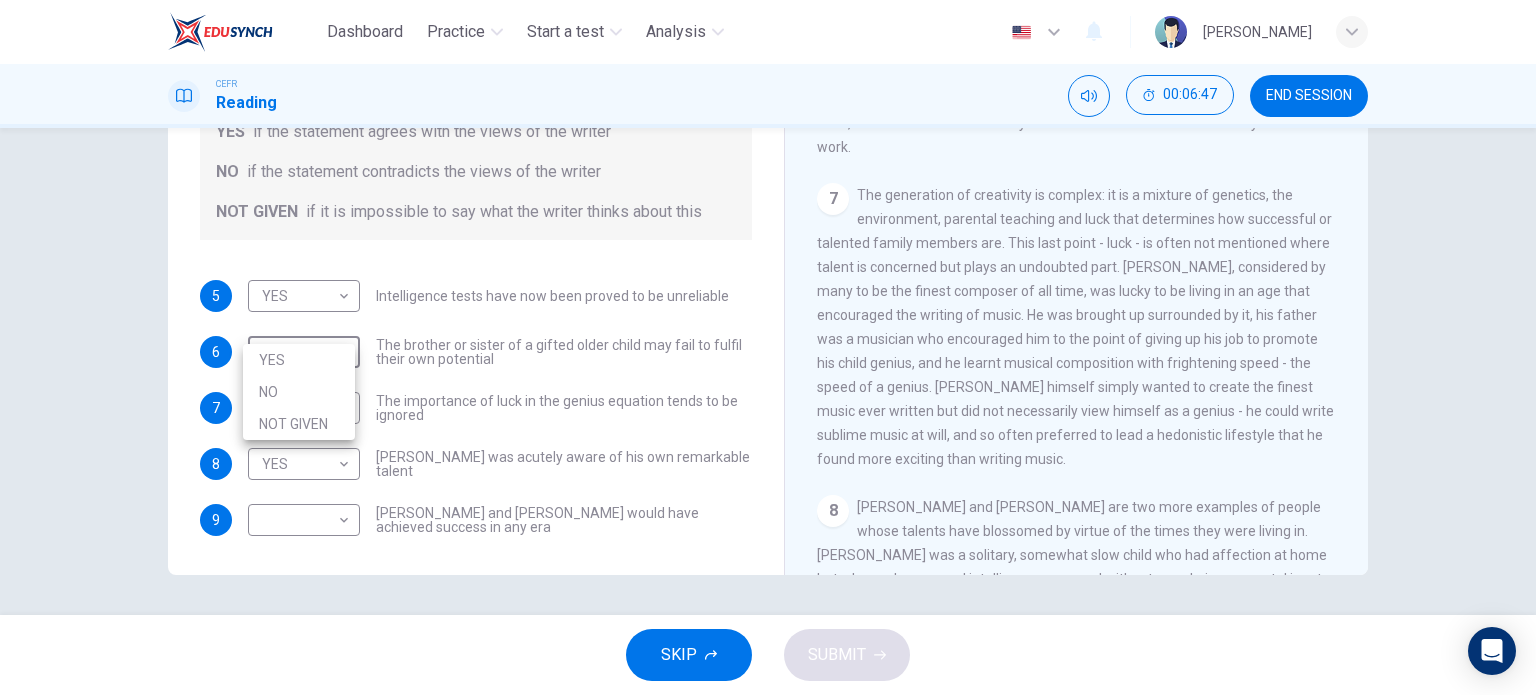 click on "NO" at bounding box center [299, 392] 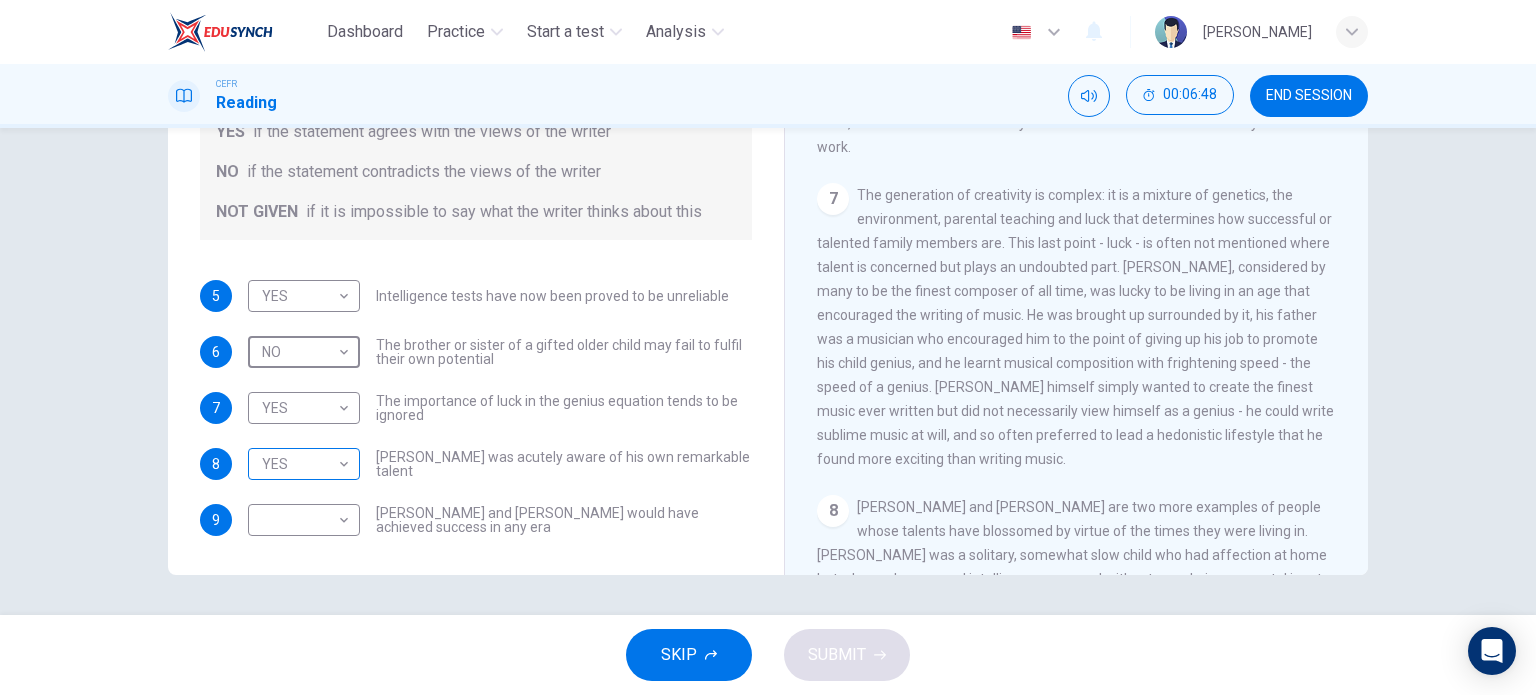 click on "Dashboard Practice Start a test Analysis English en ​ [PERSON_NAME] CEFR Reading 00:06:48 END SESSION Questions 5 - 9 Do the following statements agree with the claims of the writer in the Reading Passage?
In the boxes below write YES if the statement agrees with the views of the writer NO if the statement contradicts the views of the writer NOT GIVEN if it is impossible to say what the writer thinks about this 5 YES YES ​ Intelligence tests have now been proved to be unreliable 6 NO NO ​ The brother or sister of a gifted older child may fail to fulfil their own potential 7 YES YES ​ The importance of luck in the genius equation tends to be ignored 8 YES YES ​ [PERSON_NAME] was acutely aware of his own remarkable talent 9 ​ ​ [PERSON_NAME] and [PERSON_NAME] would have achieved success in any era Nurturing Talent within the Family CLICK TO ZOOM Click to Zoom 1 2 3 4 5 6 7 8 SKIP SUBMIT EduSynch - Online Language Proficiency Testing
Dashboard Practice Start a test Analysis Notifications © Copyright  2025" at bounding box center (768, 347) 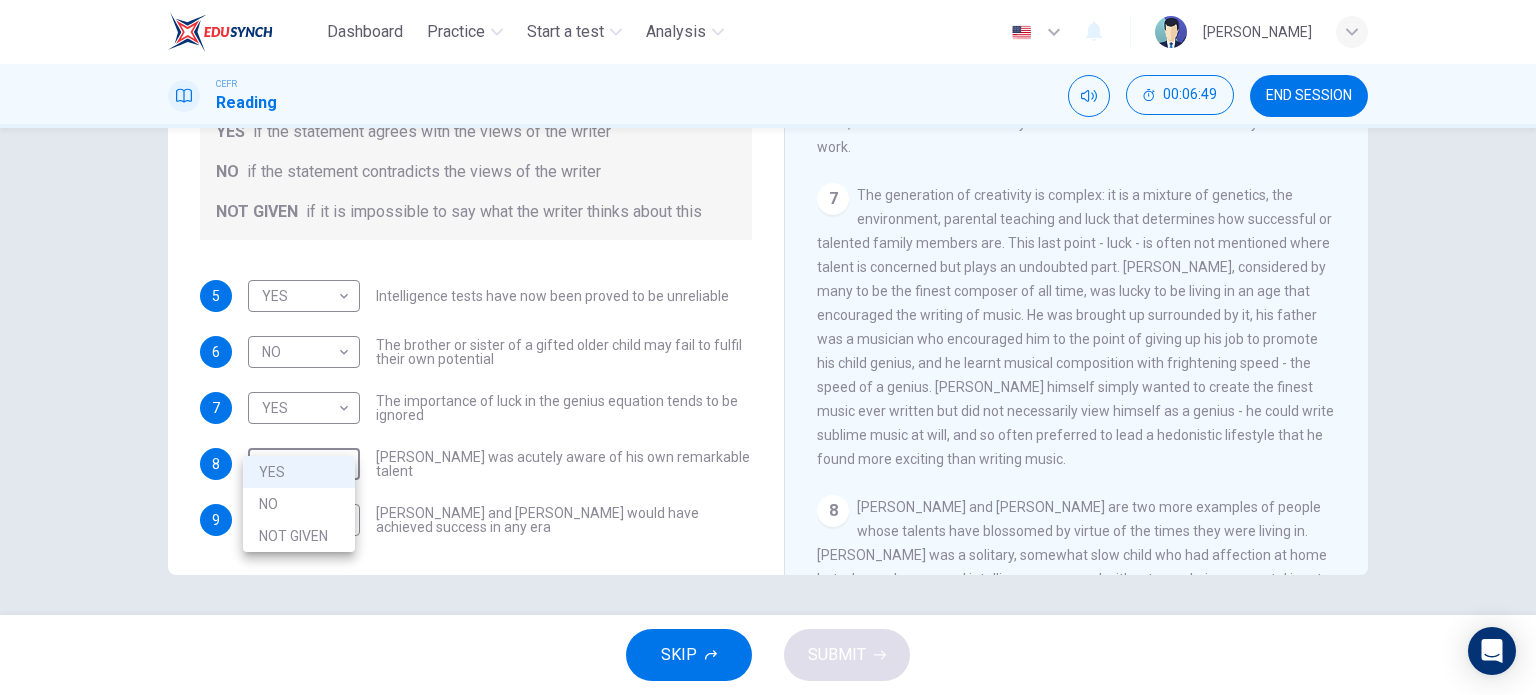 click on "NOT GIVEN" at bounding box center (299, 536) 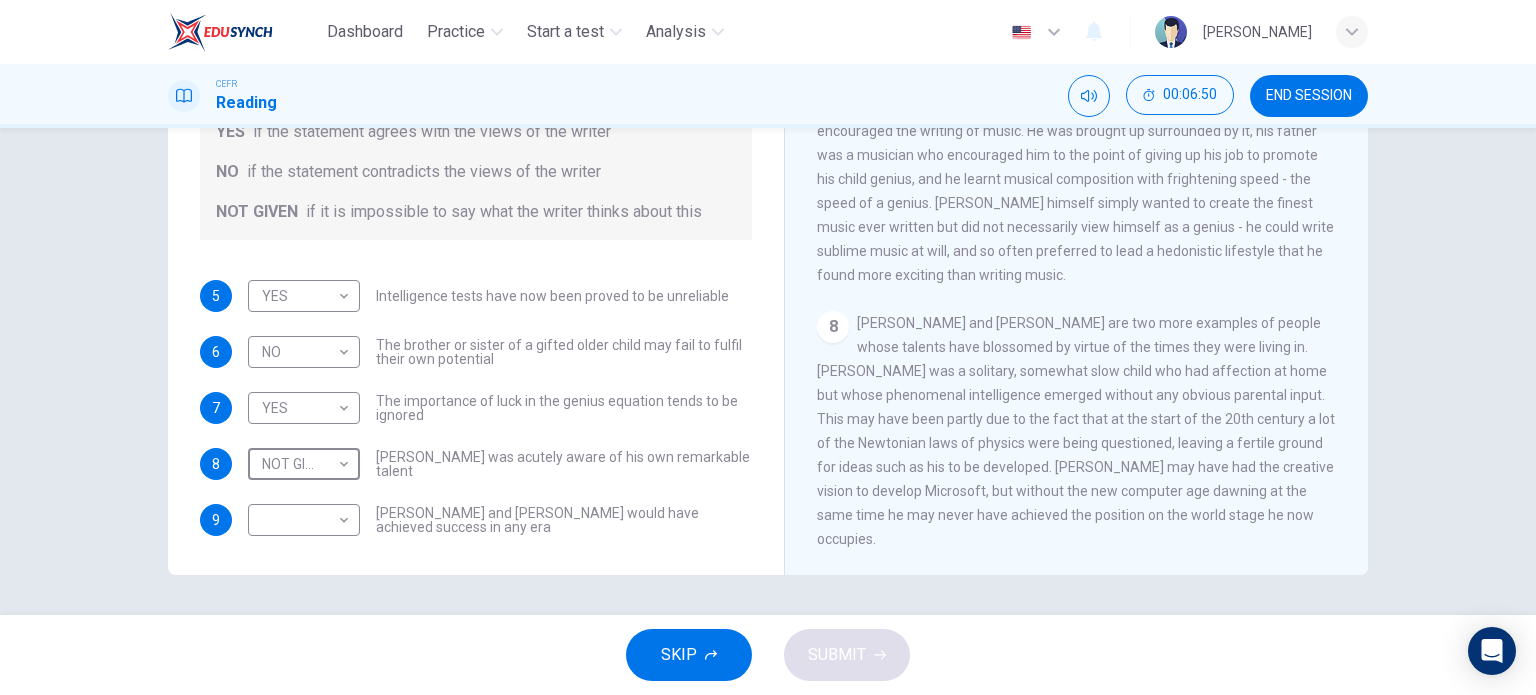 scroll, scrollTop: 2014, scrollLeft: 0, axis: vertical 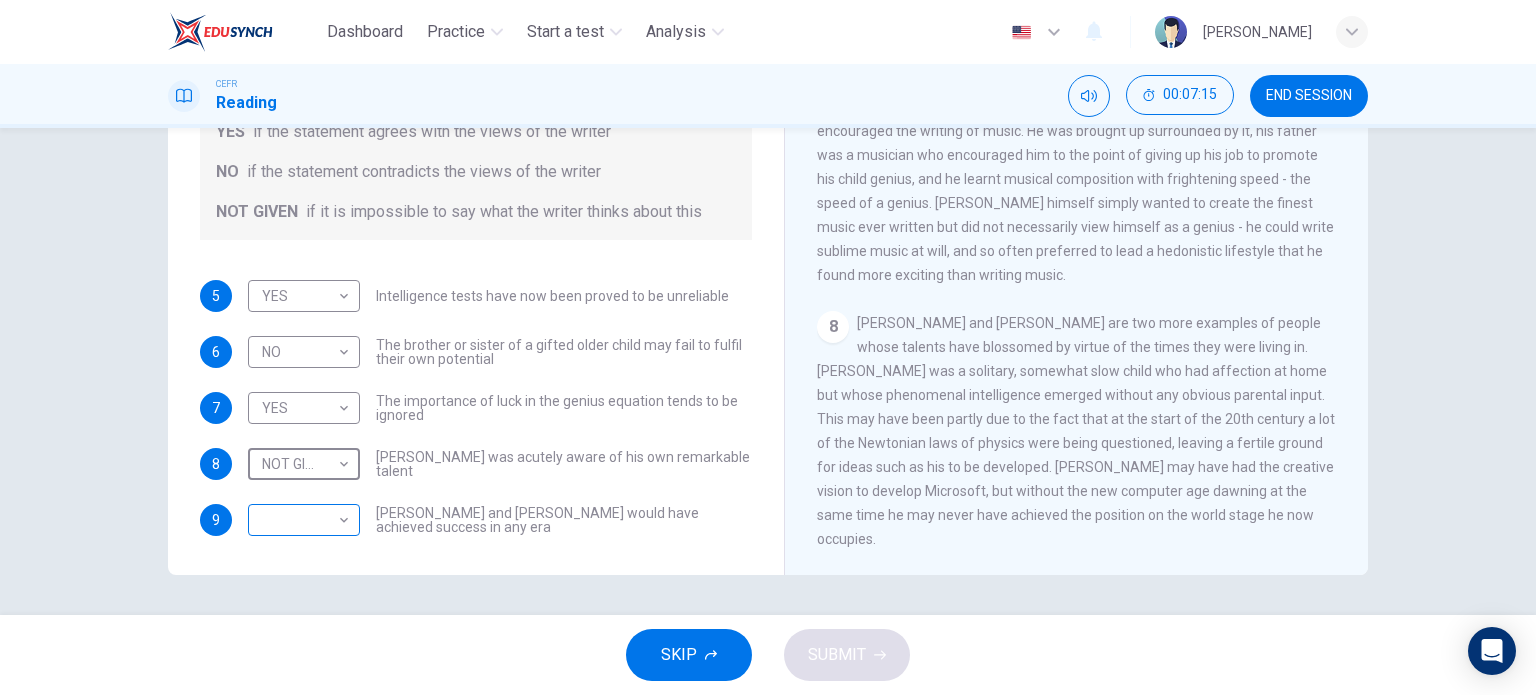 click on "Dashboard Practice Start a test Analysis English en ​ [PERSON_NAME] CEFR Reading 00:07:15 END SESSION Questions 5 - 9 Do the following statements agree with the claims of the writer in the Reading Passage?
In the boxes below write YES if the statement agrees with the views of the writer NO if the statement contradicts the views of the writer NOT GIVEN if it is impossible to say what the writer thinks about this 5 YES YES ​ Intelligence tests have now been proved to be unreliable 6 NO NO ​ The brother or sister of a gifted older child may fail to fulfil their own potential 7 YES YES ​ The importance of luck in the genius equation tends to be ignored 8 NOT GIVEN NOT GIVEN ​ [PERSON_NAME] was acutely aware of his own remarkable talent 9 ​ ​ [PERSON_NAME] and [PERSON_NAME] would have achieved success in any era Nurturing Talent within the Family CLICK TO ZOOM Click to Zoom 1 2 3 4 5 6 7 8 SKIP SUBMIT EduSynch - Online Language Proficiency Testing
Dashboard Practice Start a test Analysis Notifications 2025" at bounding box center [768, 347] 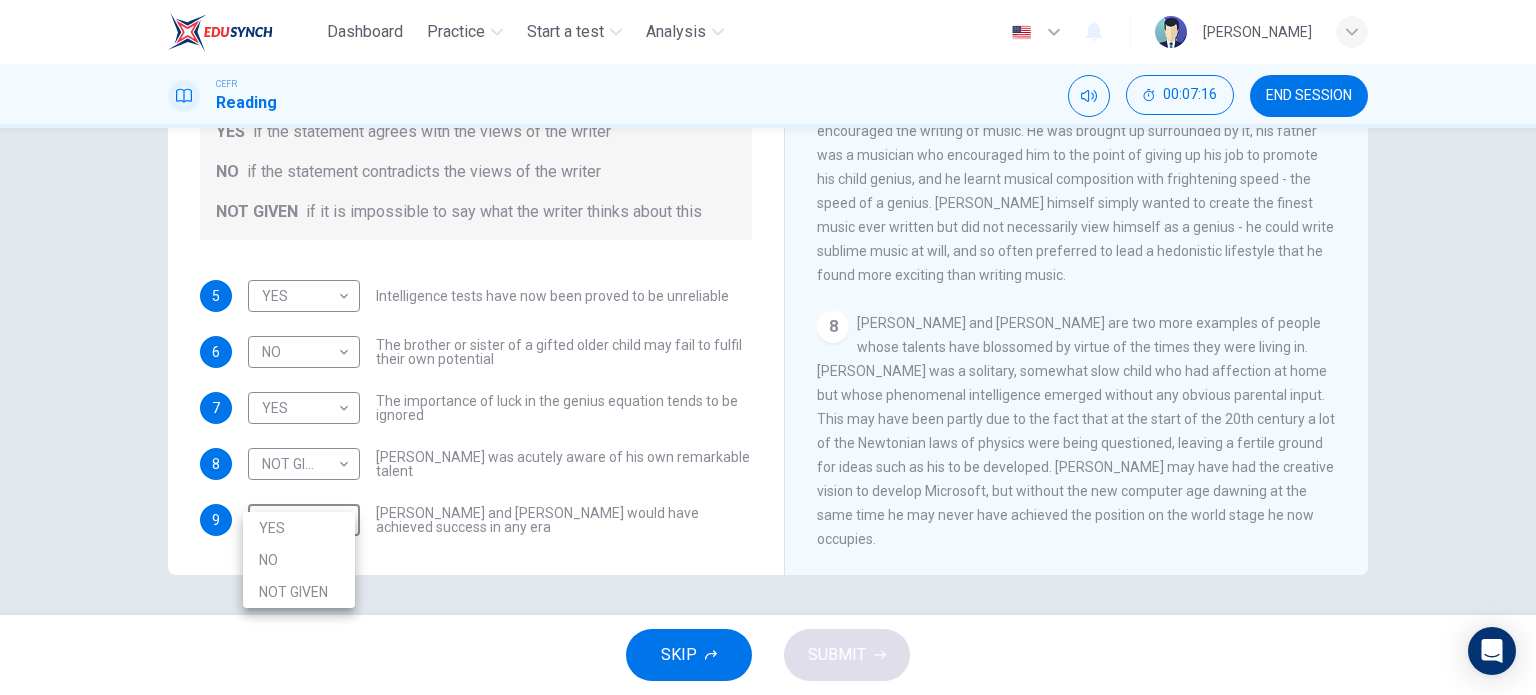 click on "NOT GIVEN" at bounding box center (299, 592) 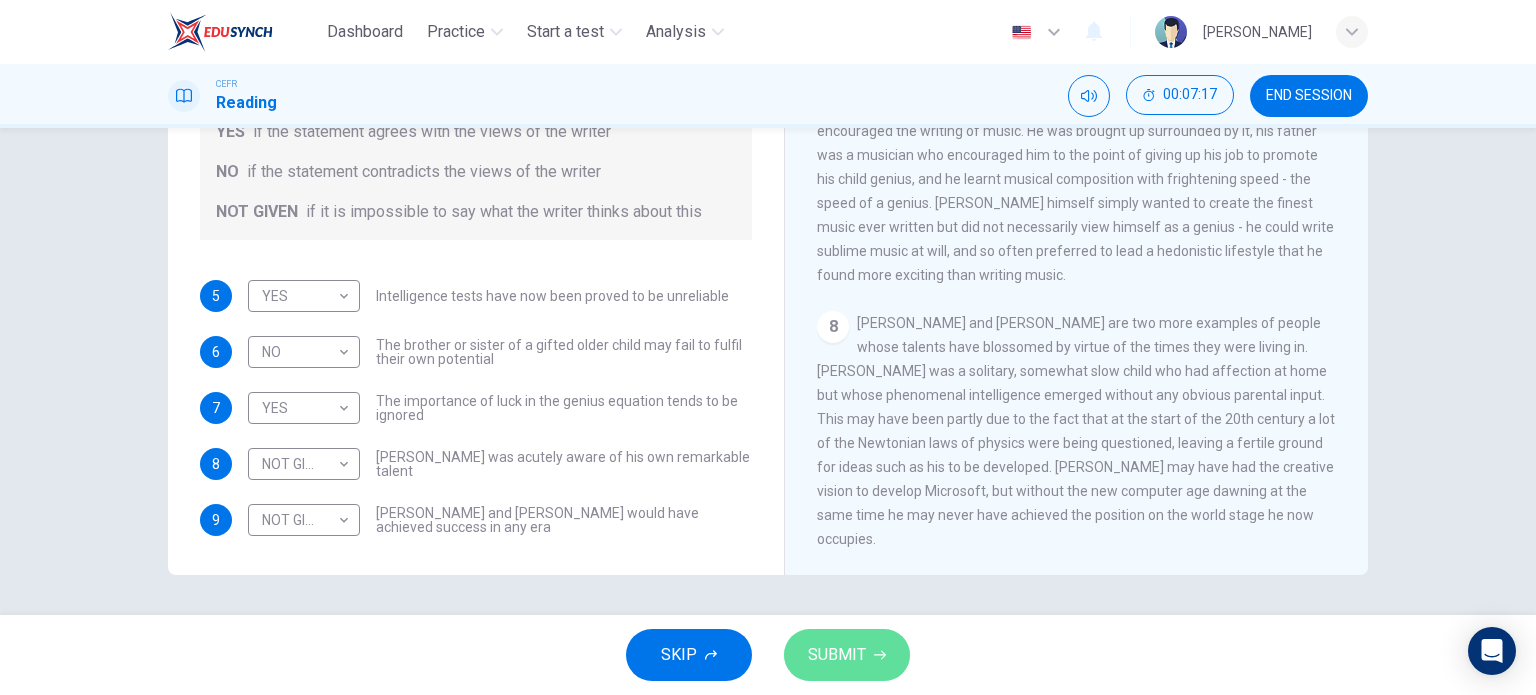 click on "SUBMIT" at bounding box center (837, 655) 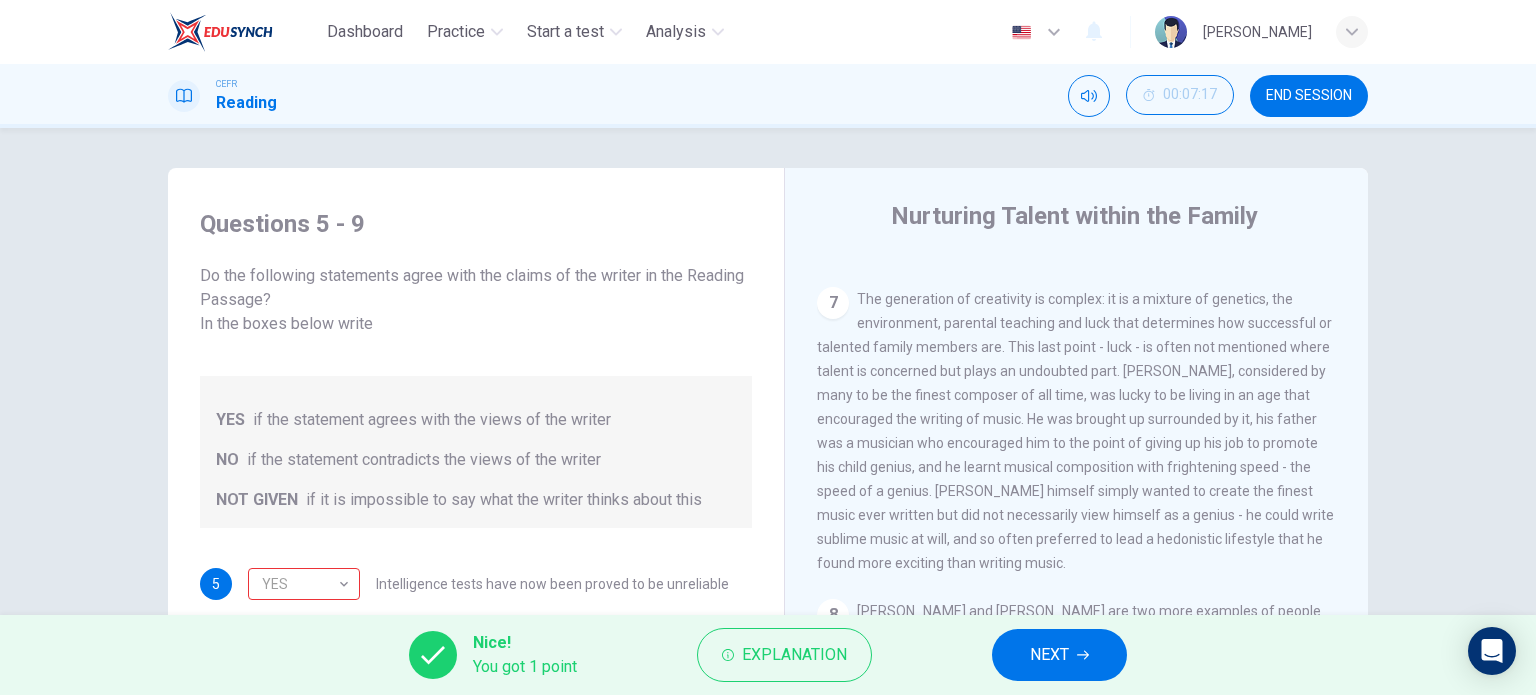 scroll, scrollTop: 288, scrollLeft: 0, axis: vertical 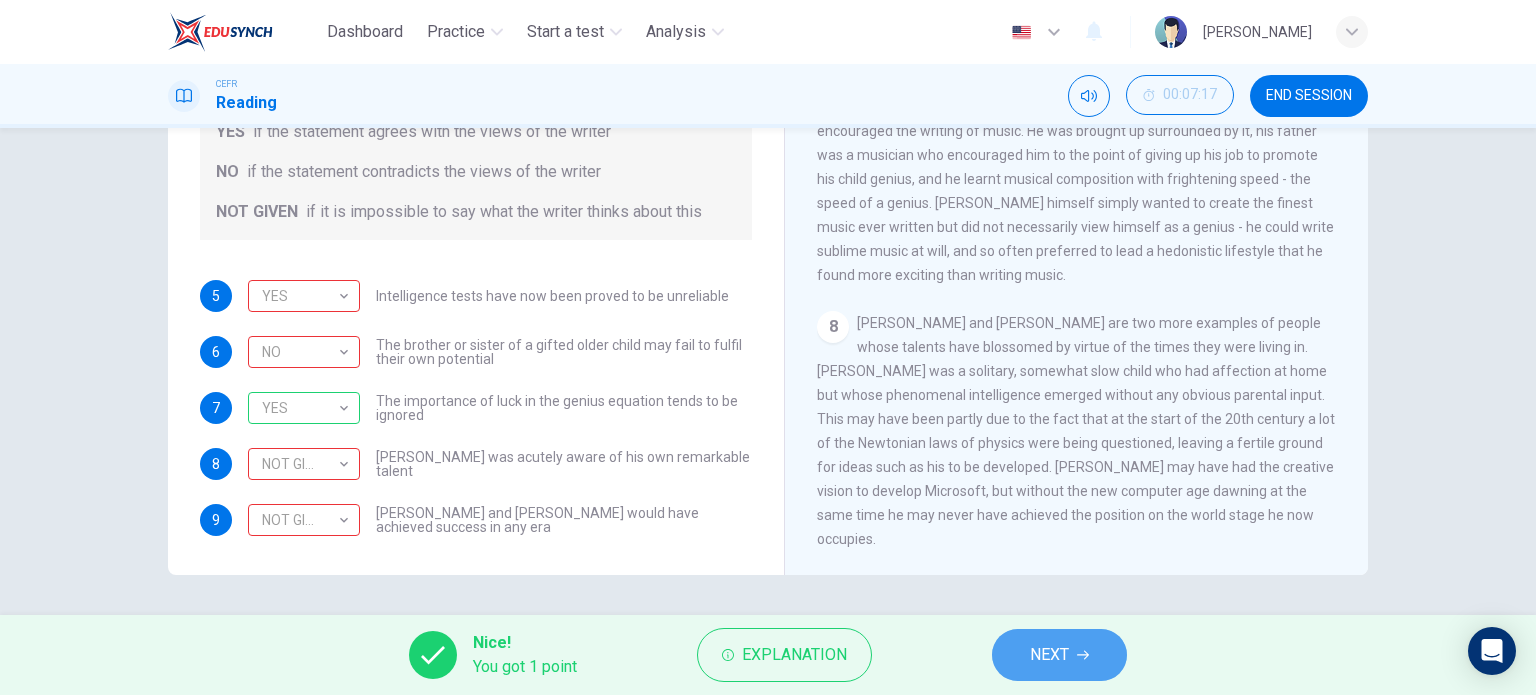 click on "NEXT" at bounding box center [1049, 655] 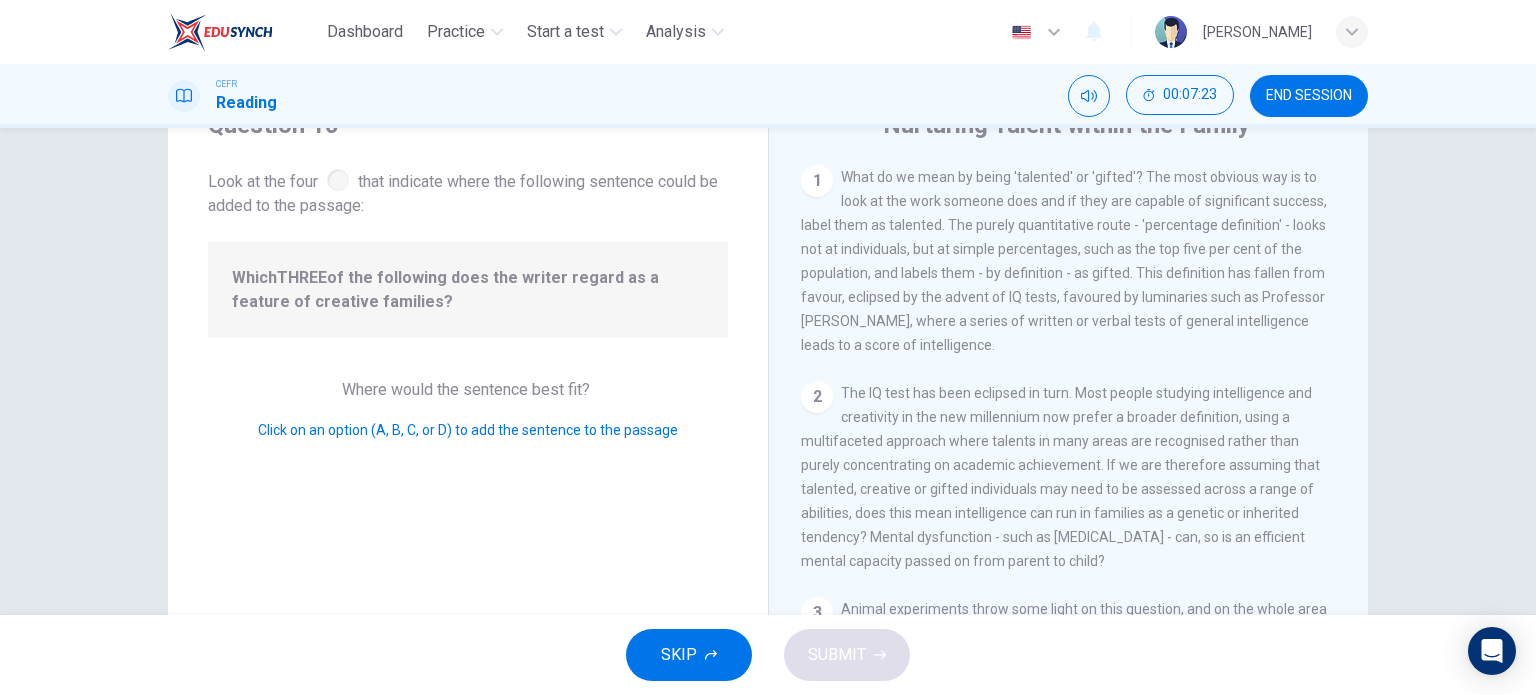scroll, scrollTop: 92, scrollLeft: 0, axis: vertical 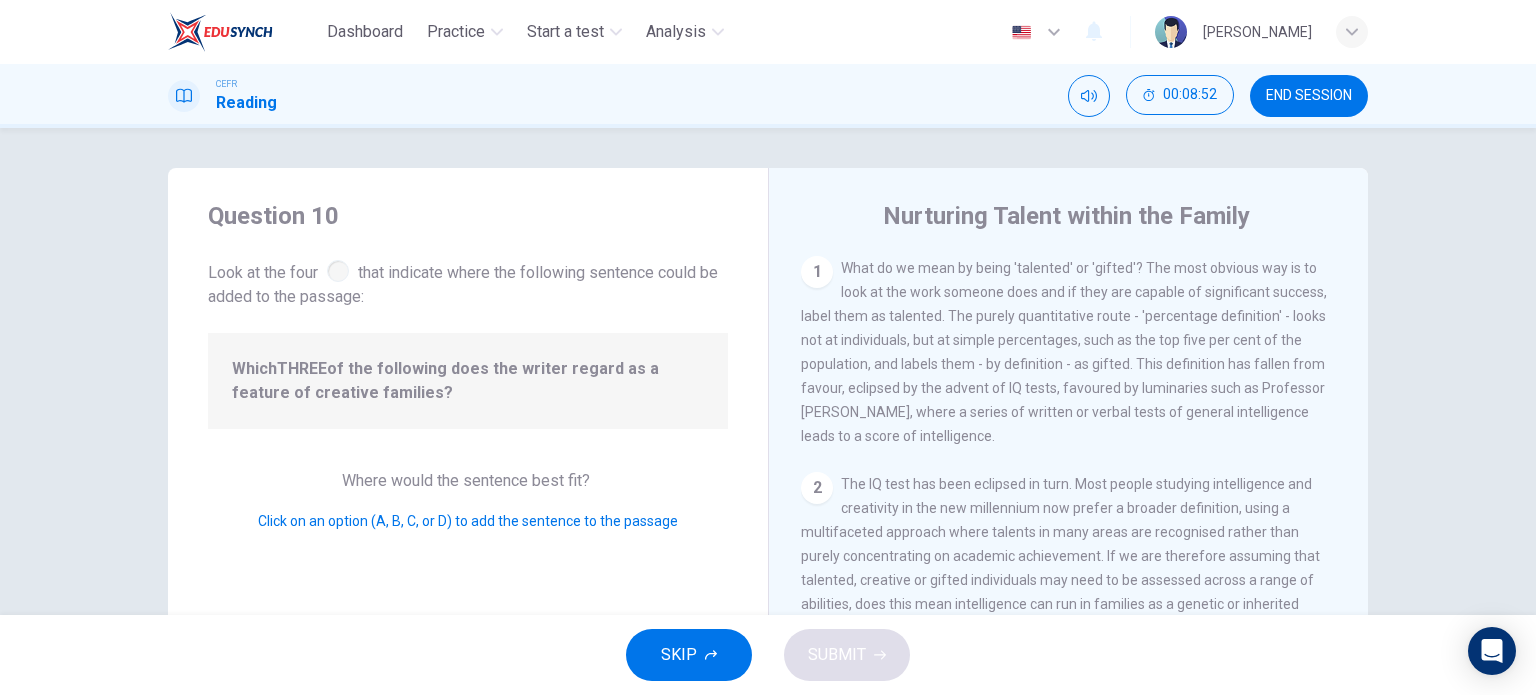 drag, startPoint x: 564, startPoint y: 422, endPoint x: 495, endPoint y: 383, distance: 79.25907 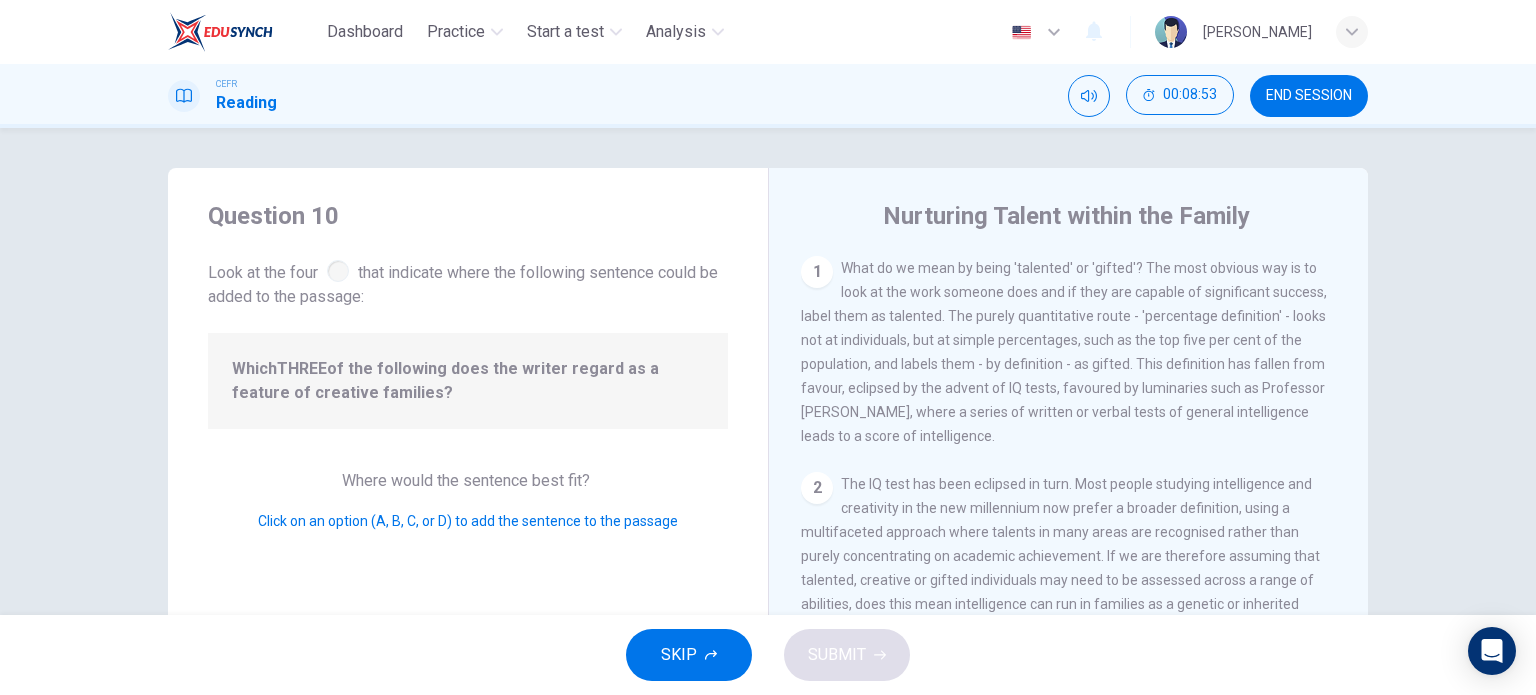 drag, startPoint x: 495, startPoint y: 383, endPoint x: 1016, endPoint y: 389, distance: 521.03455 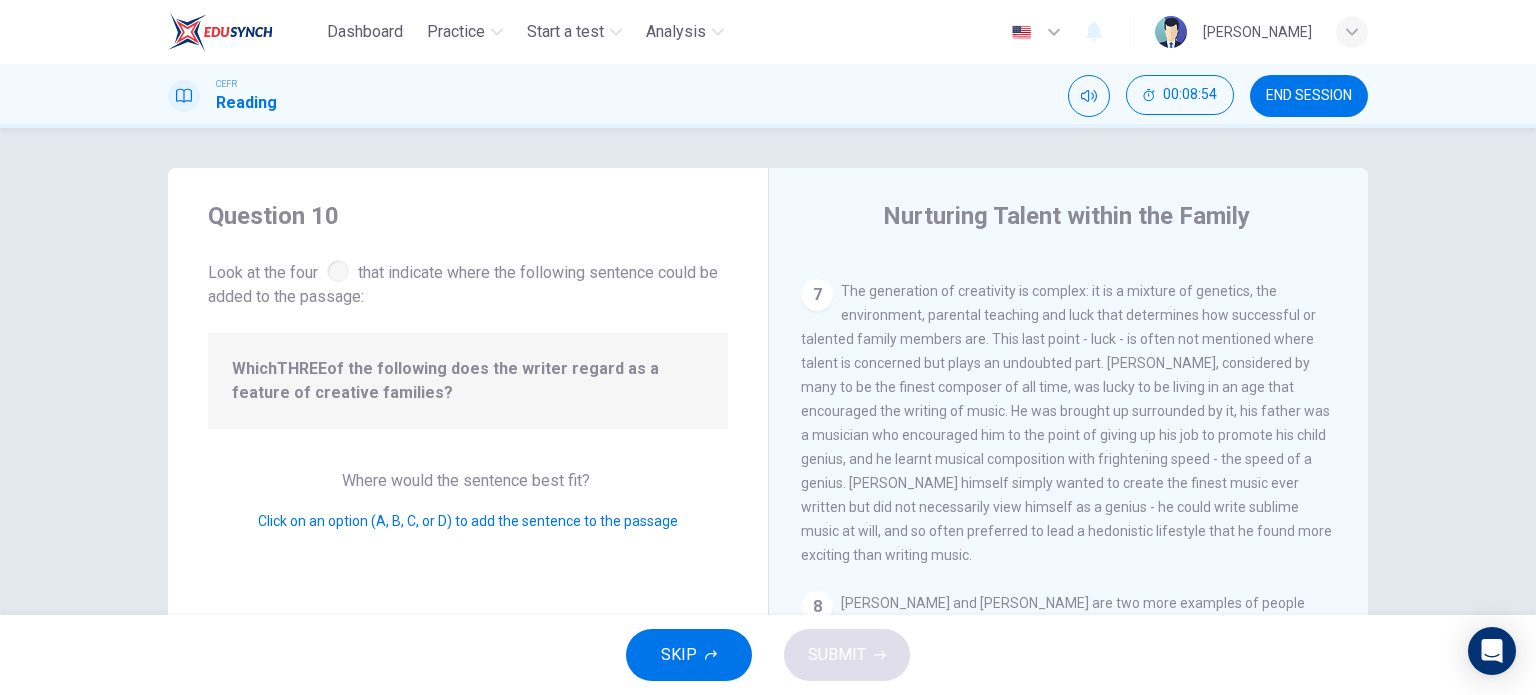 scroll, scrollTop: 1600, scrollLeft: 0, axis: vertical 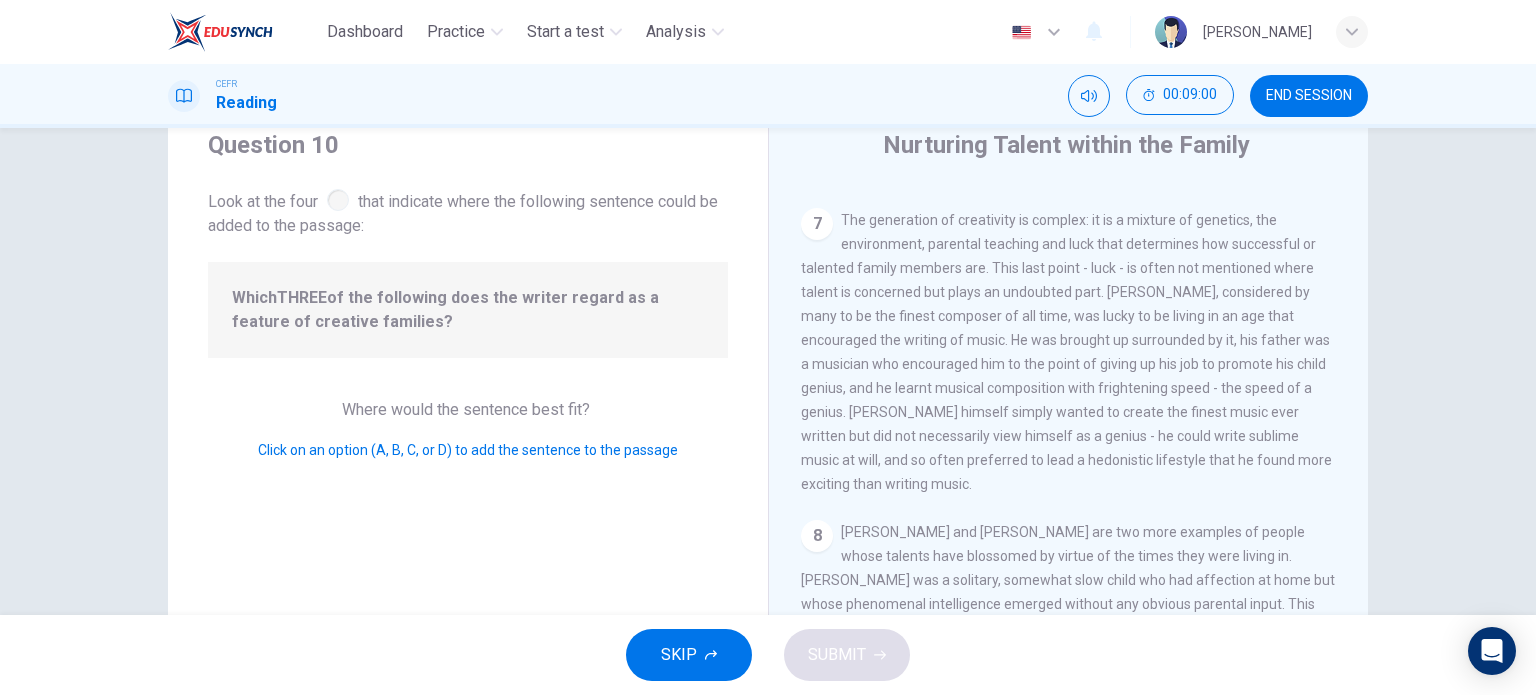click on "8" at bounding box center (817, 536) 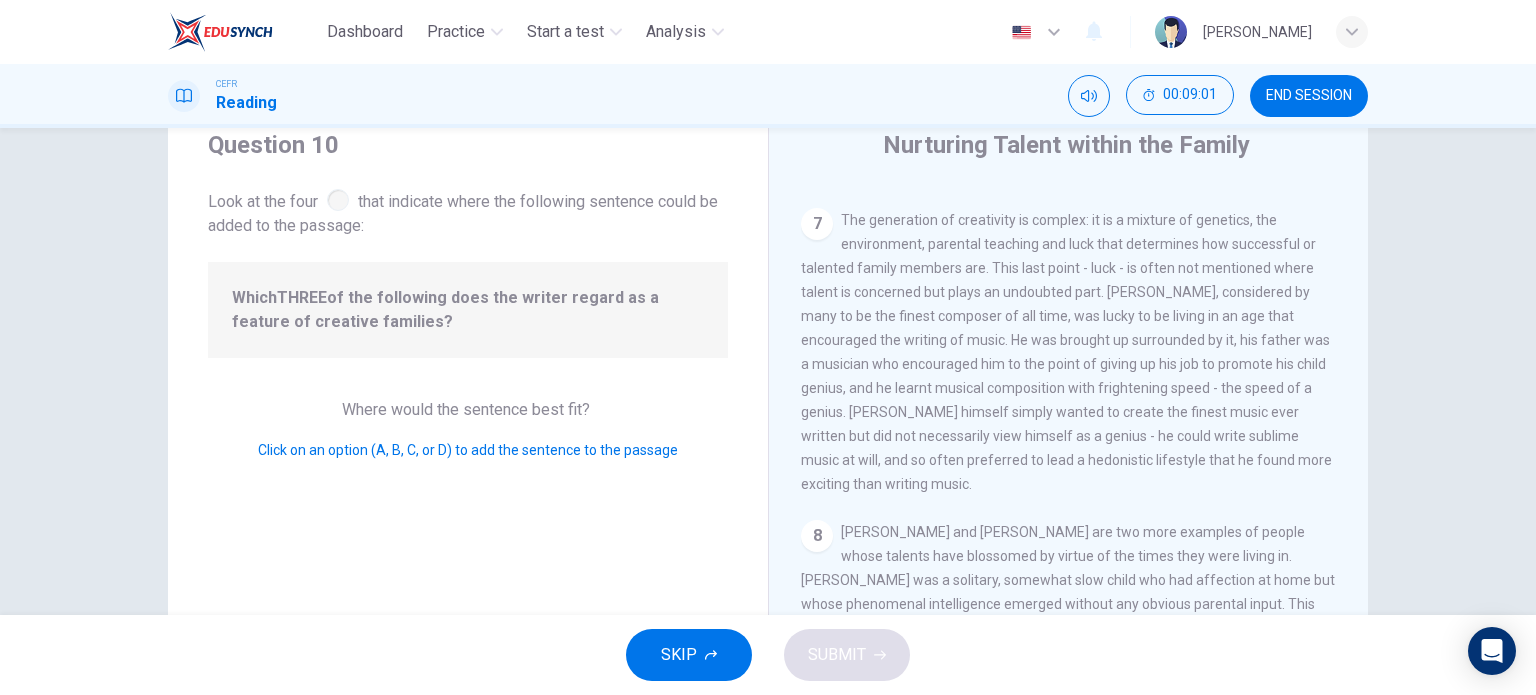 scroll, scrollTop: 288, scrollLeft: 0, axis: vertical 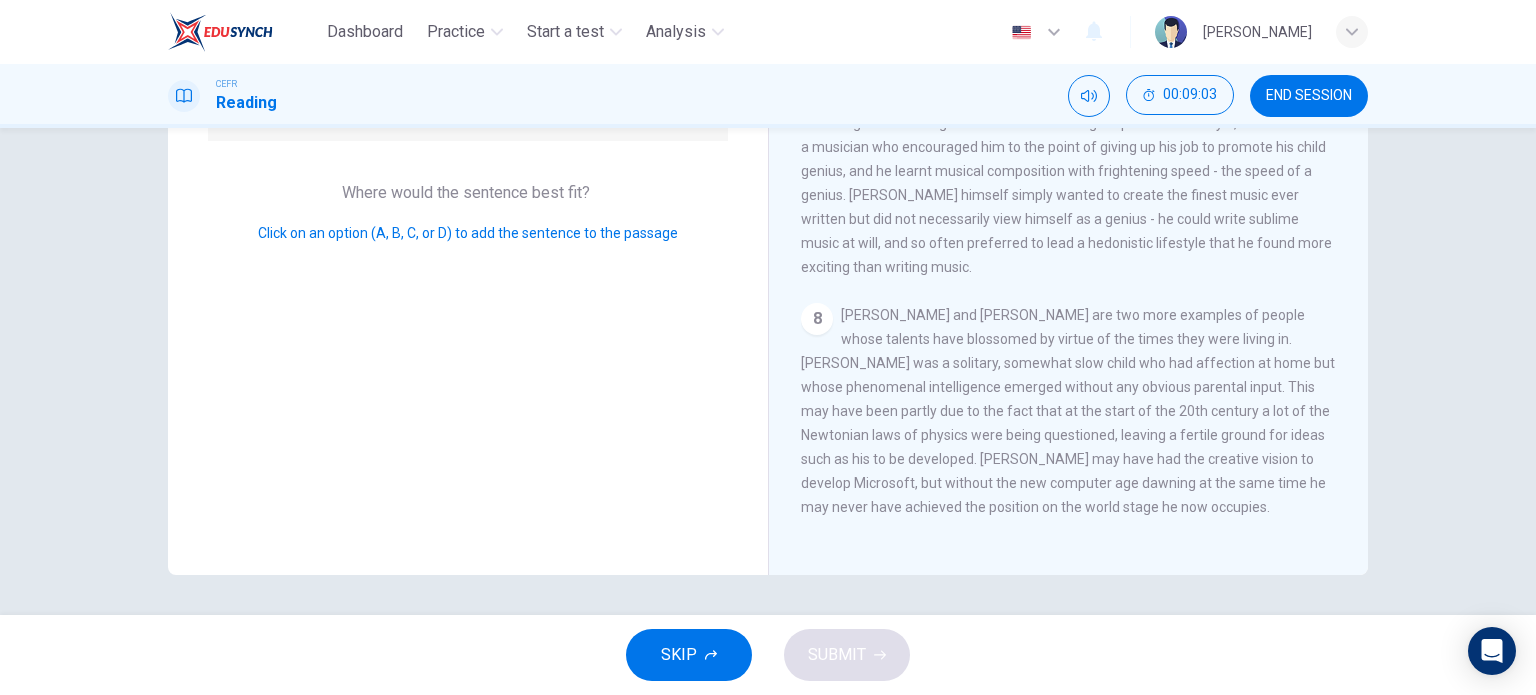 click on "Question 10 Look at the four     that indicate where the following sentence could be added to the passage: Which  THREE  of the following does the writer regard as a feature of creative families? Where would the sentence best fit?   Click on an option (A, B, C, or D) to add the sentence to the passage" at bounding box center [468, 227] 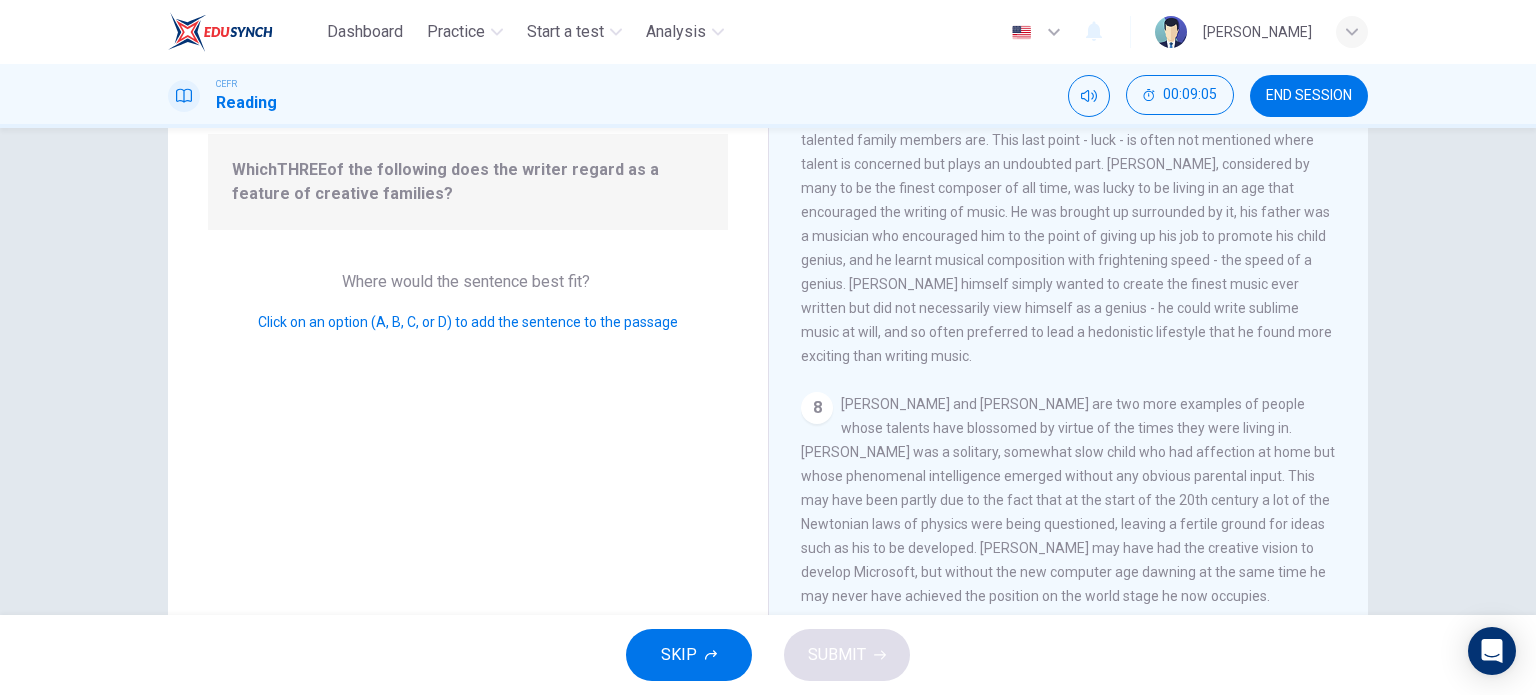 scroll, scrollTop: 200, scrollLeft: 0, axis: vertical 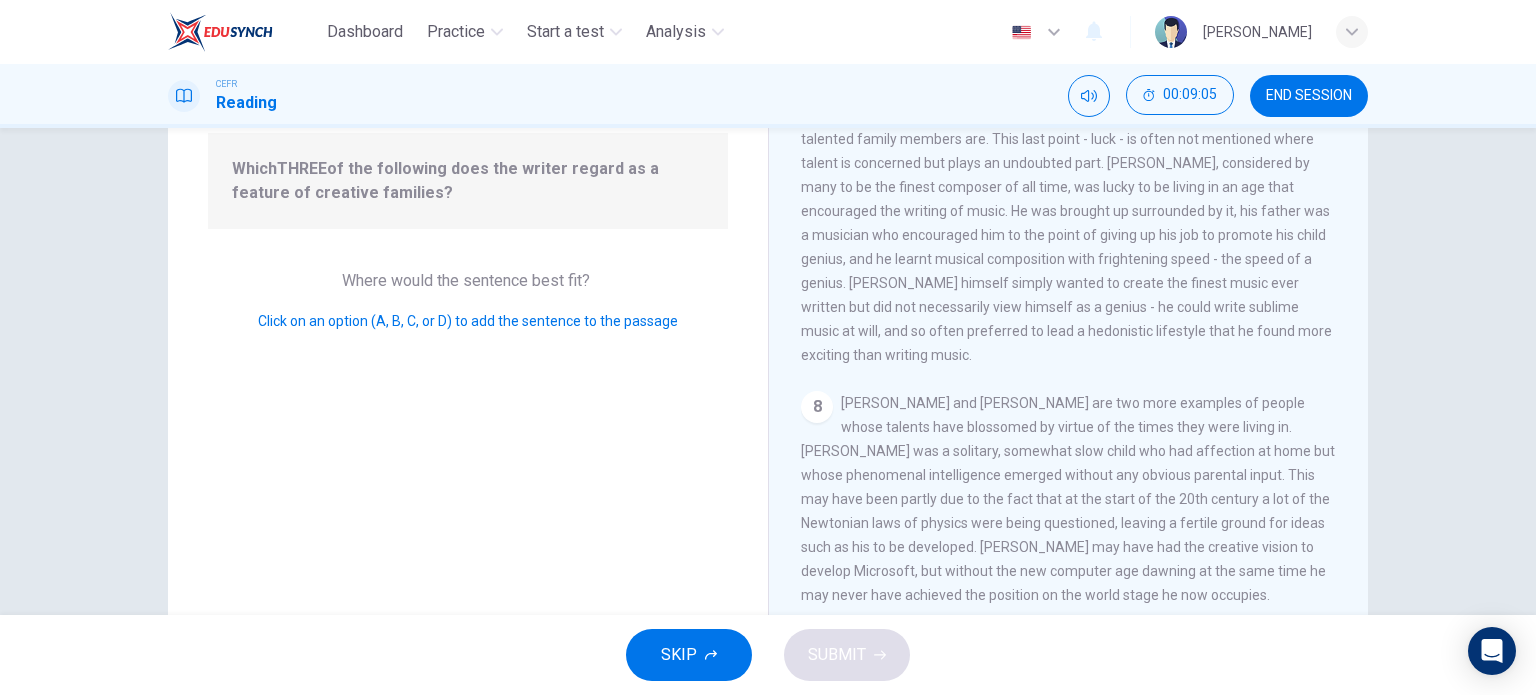 click on "Click on an option (A, B, C, or D) to add the sentence to the passage" at bounding box center (468, 321) 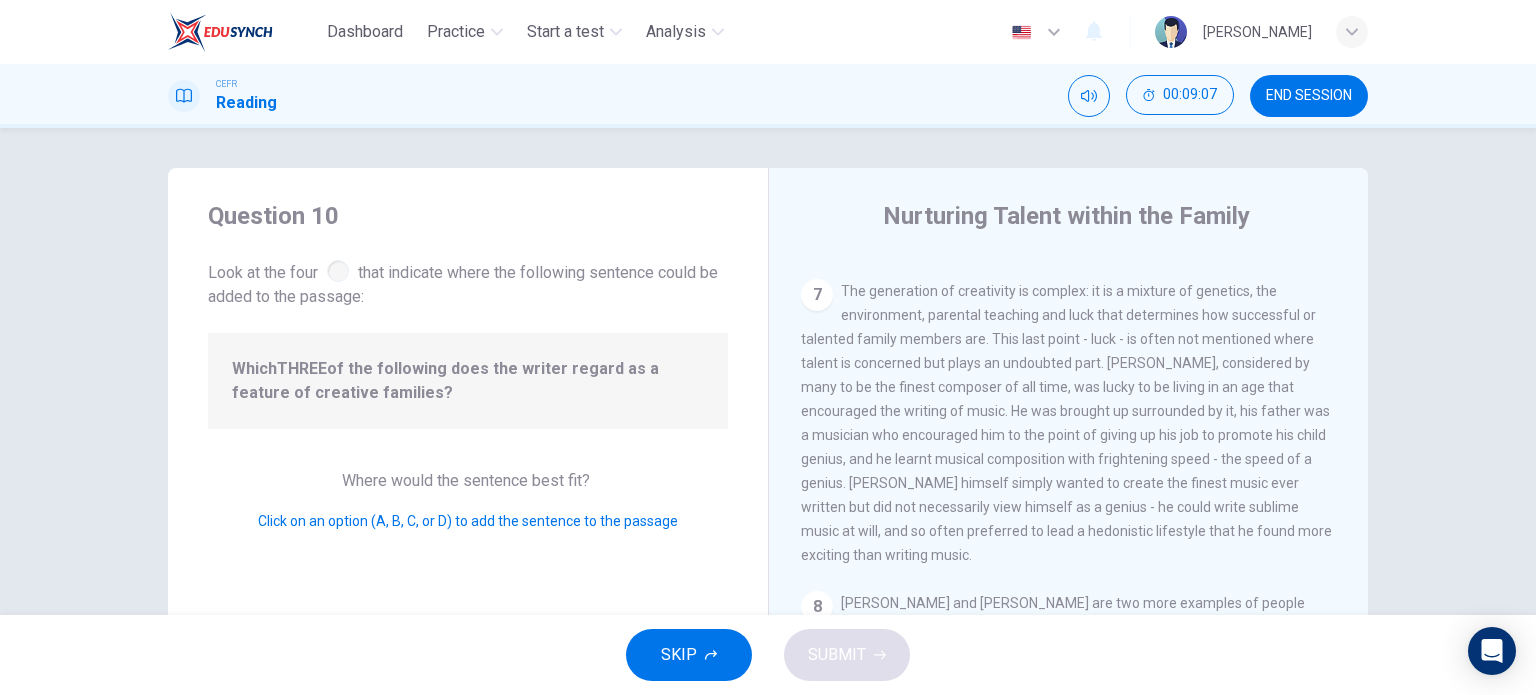 click on "Look at the four     that indicate where the following sentence could be added to the passage:" at bounding box center [468, 282] 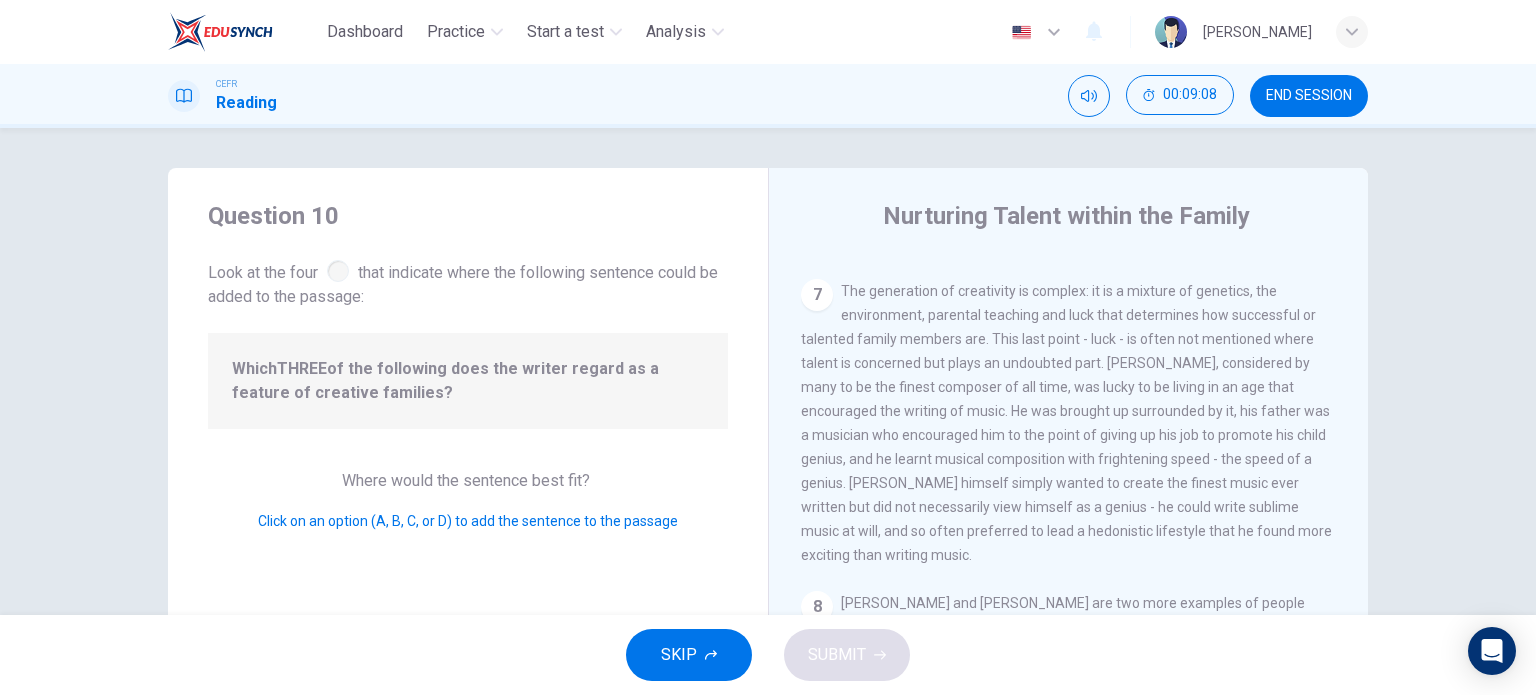 scroll, scrollTop: 288, scrollLeft: 0, axis: vertical 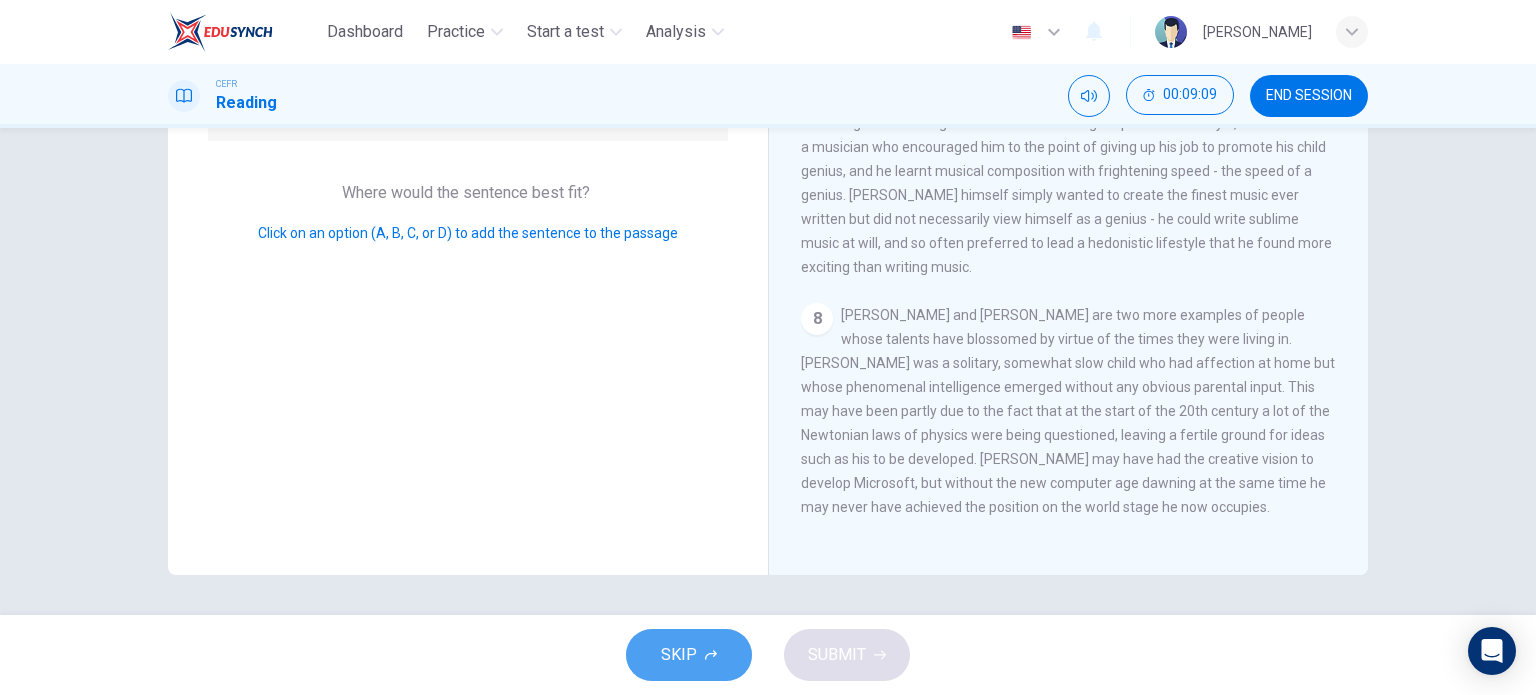 click on "SKIP" at bounding box center (689, 655) 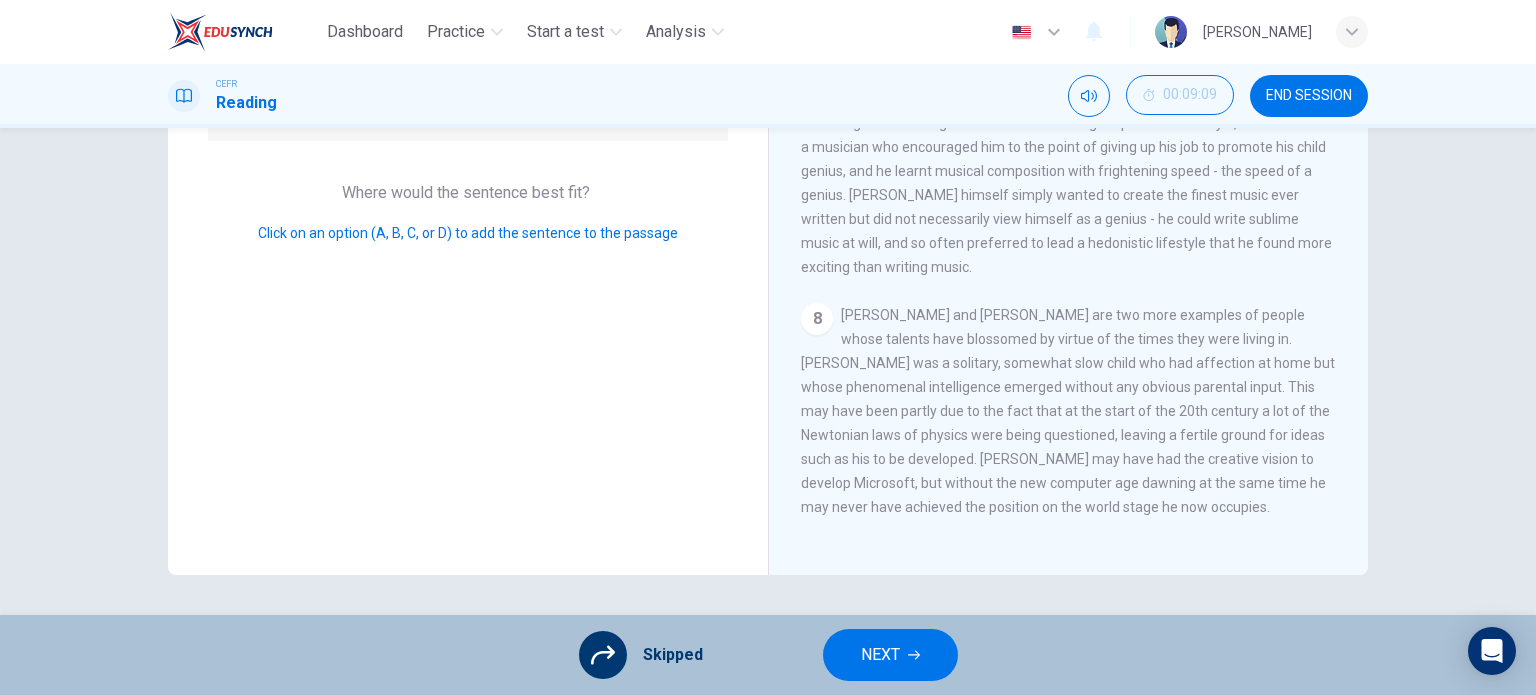 scroll, scrollTop: 0, scrollLeft: 0, axis: both 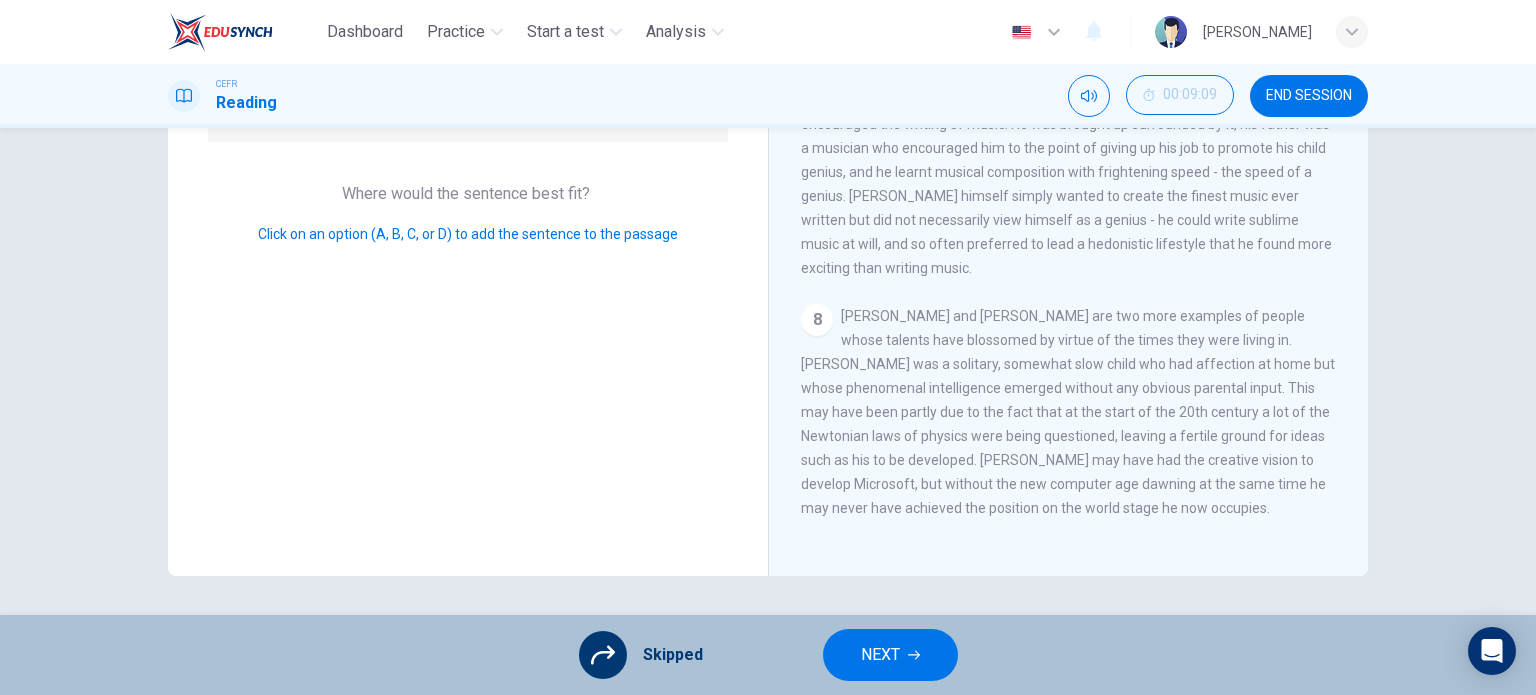 click 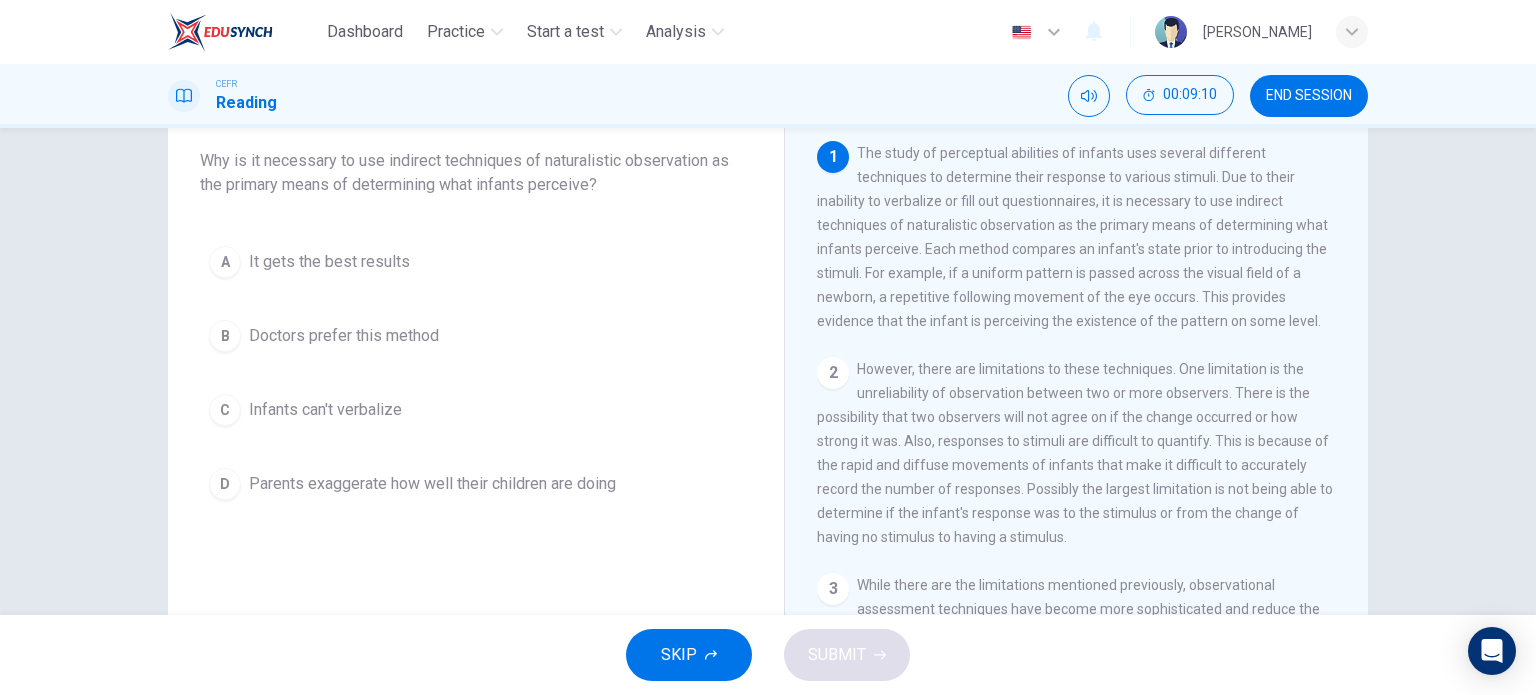 scroll, scrollTop: 116, scrollLeft: 0, axis: vertical 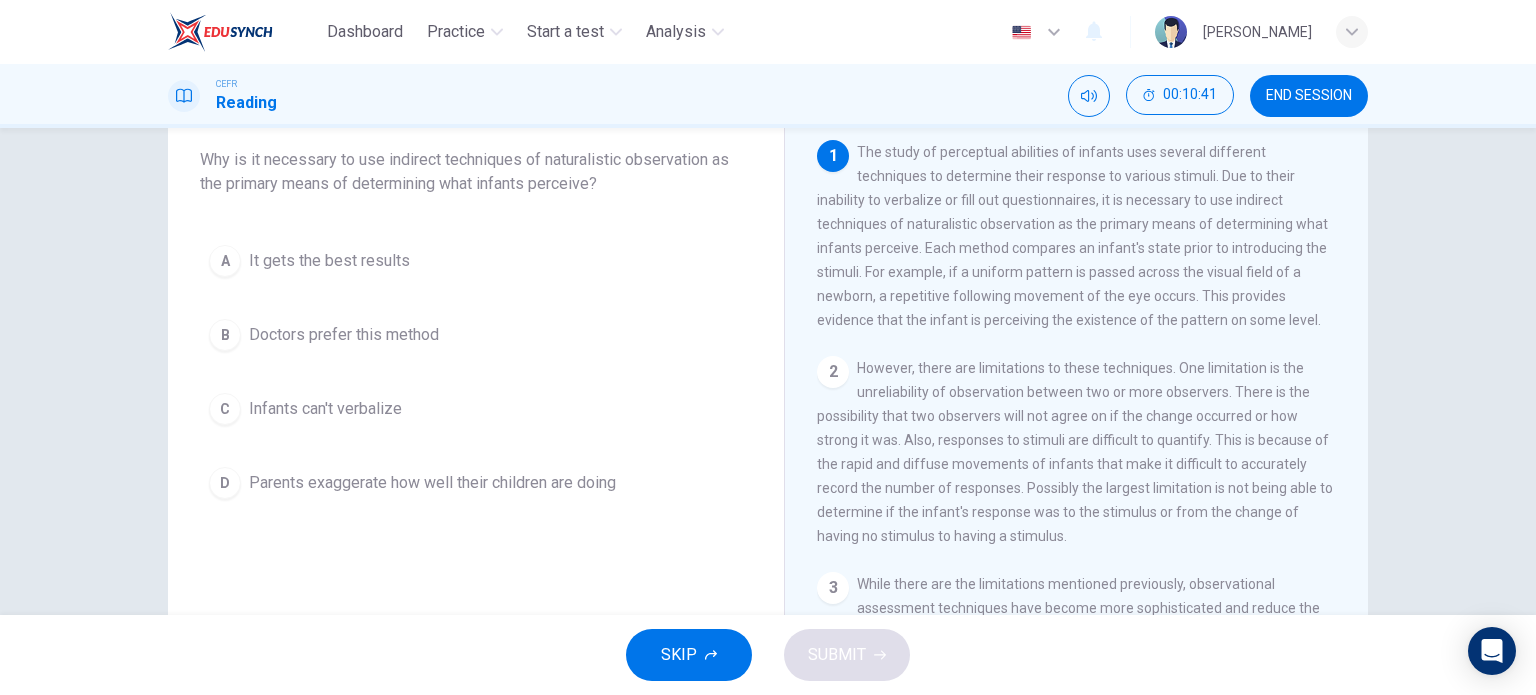 click on "It gets the best results" at bounding box center [329, 261] 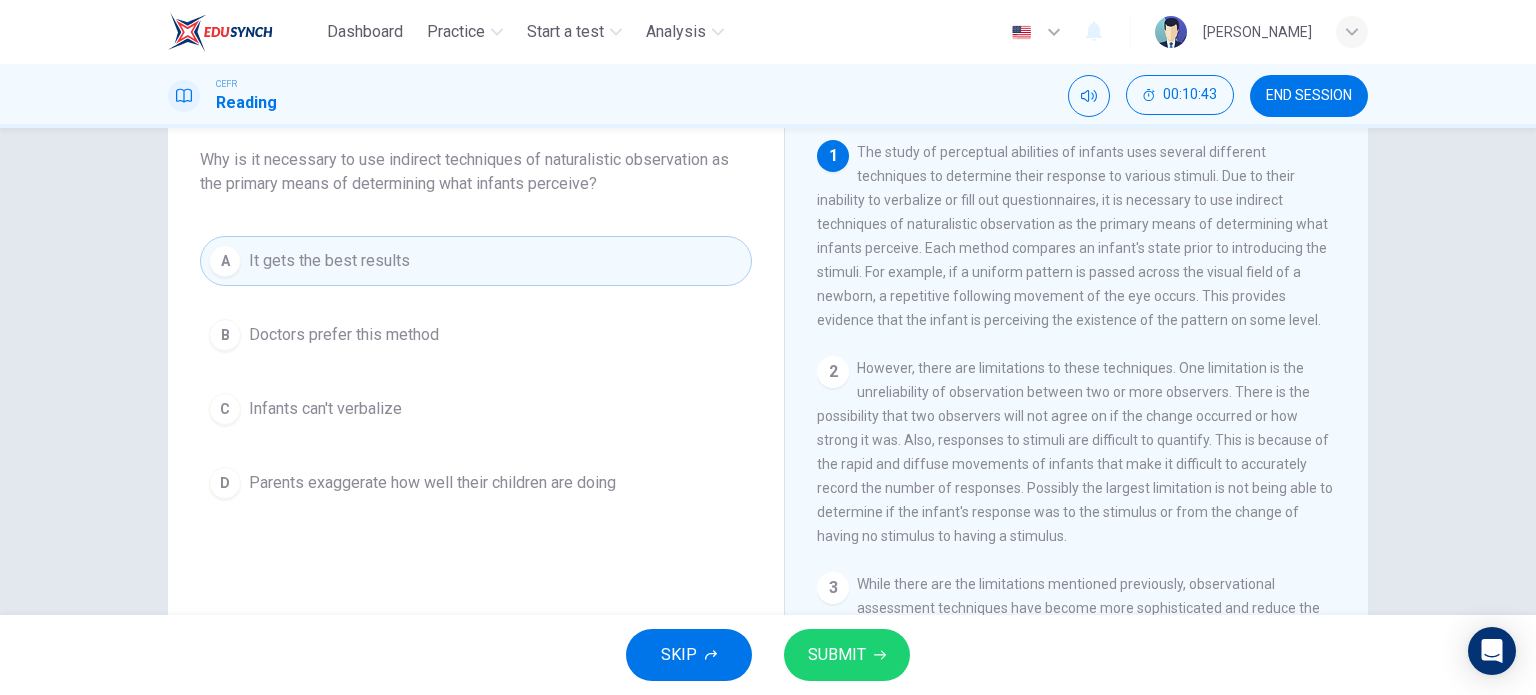 click 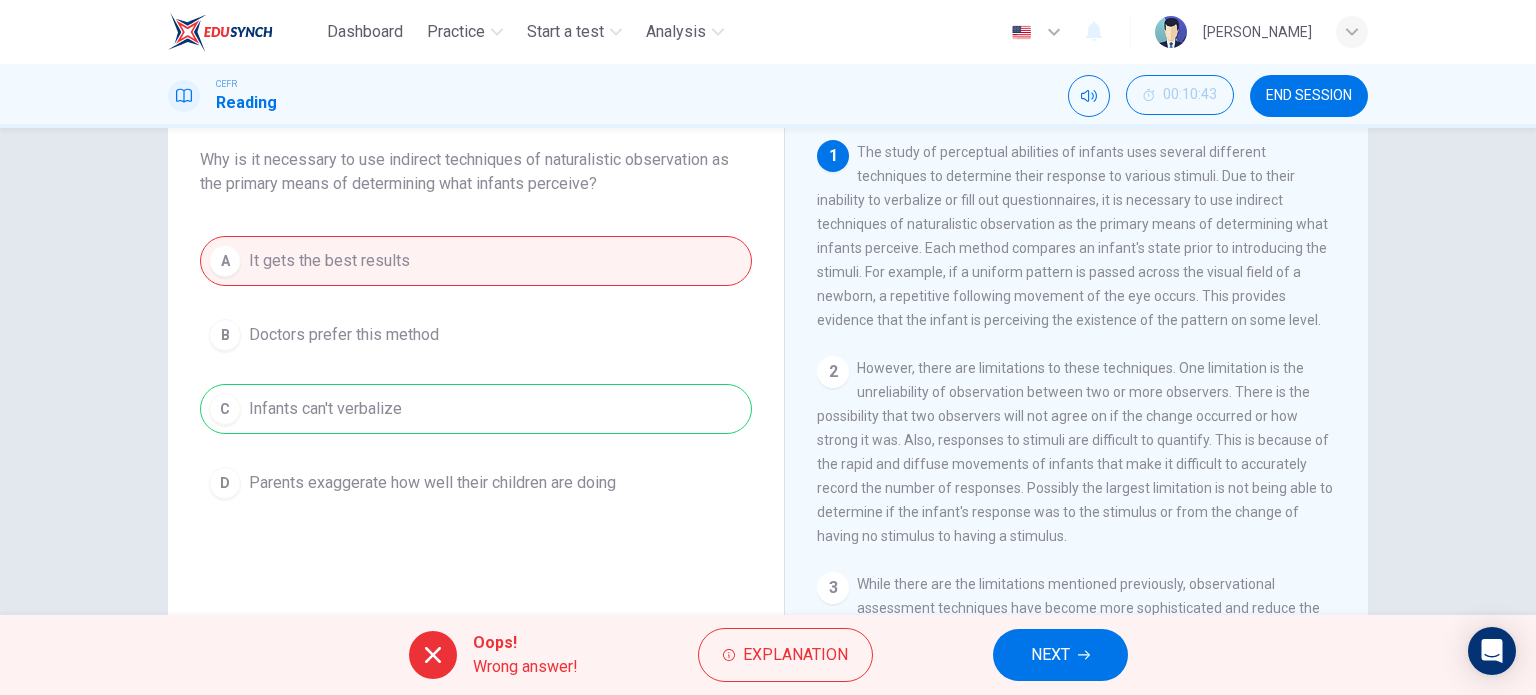 click on "NEXT" at bounding box center [1060, 655] 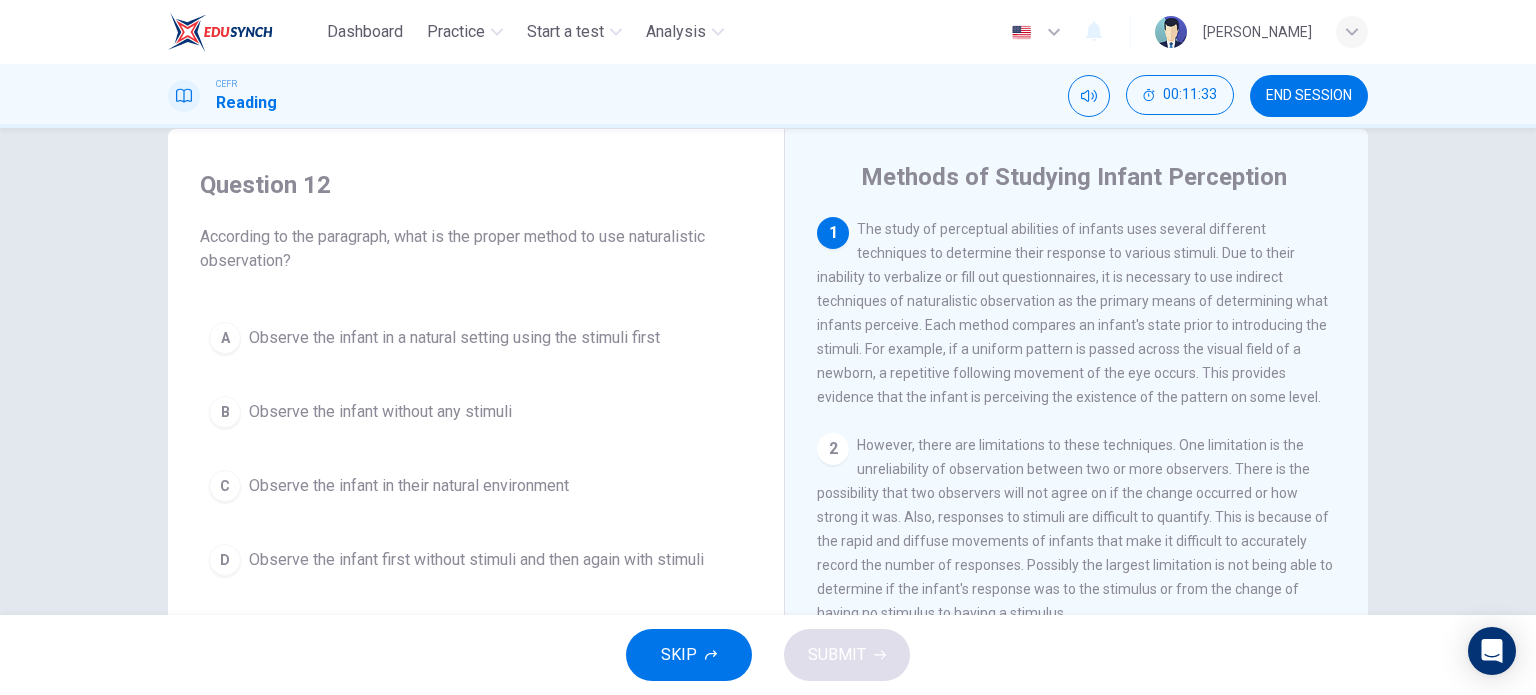 scroll, scrollTop: 38, scrollLeft: 0, axis: vertical 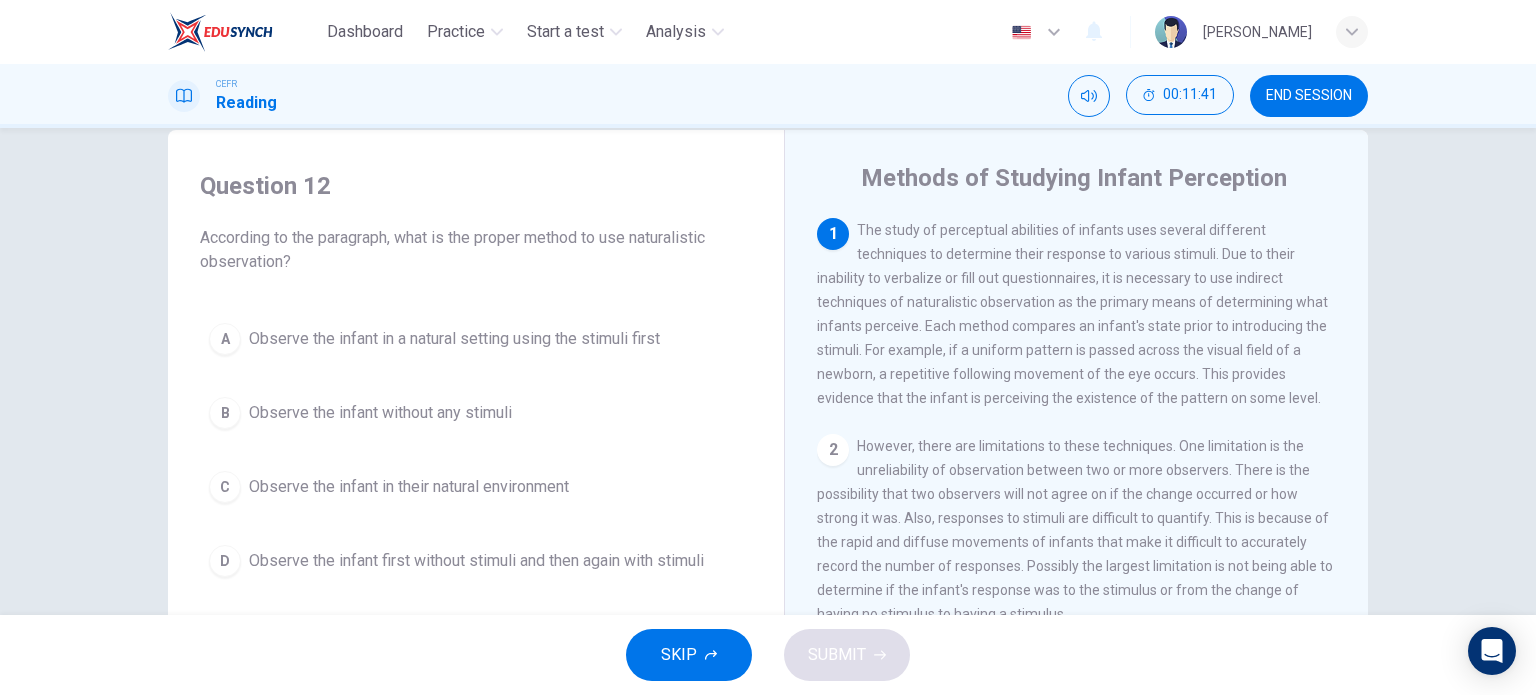 click on "Observe the infant in a natural setting using the stimuli first" at bounding box center (454, 339) 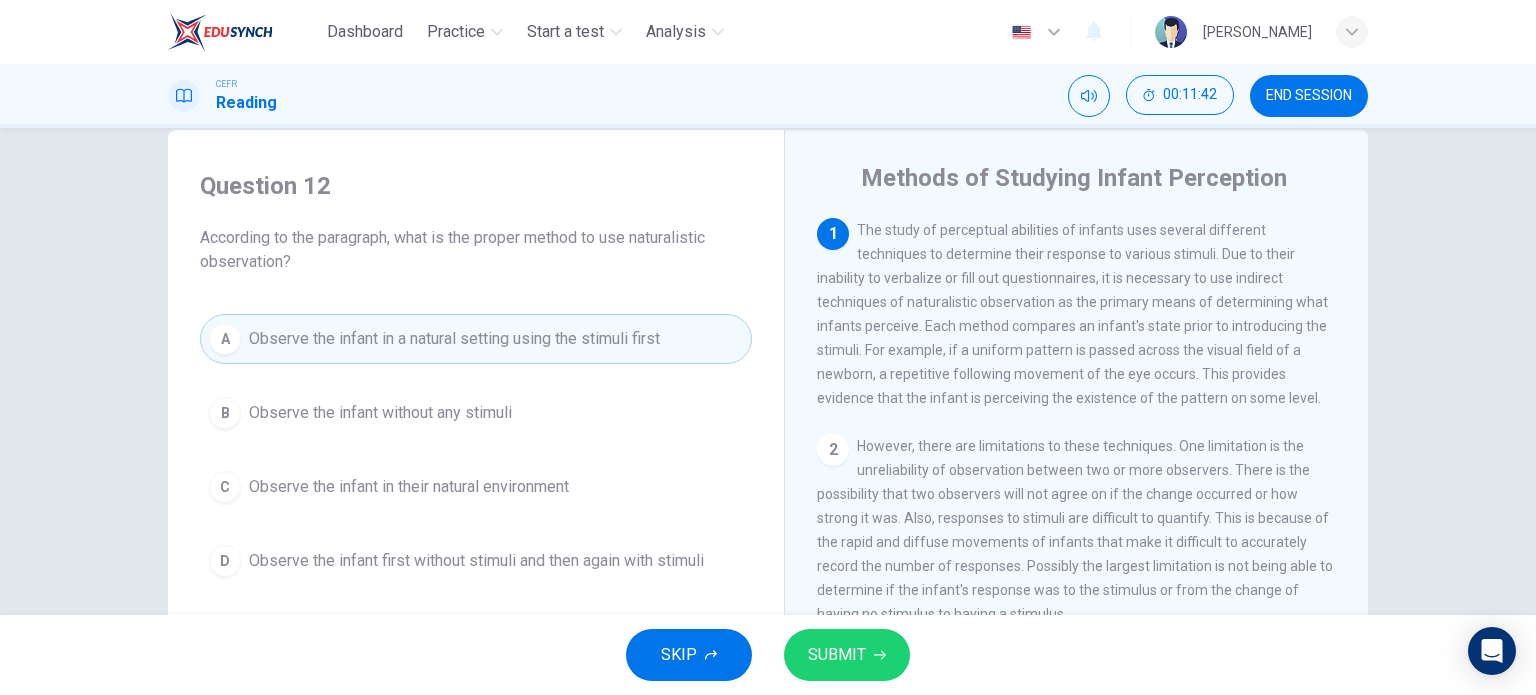 click on "SUBMIT" at bounding box center (847, 655) 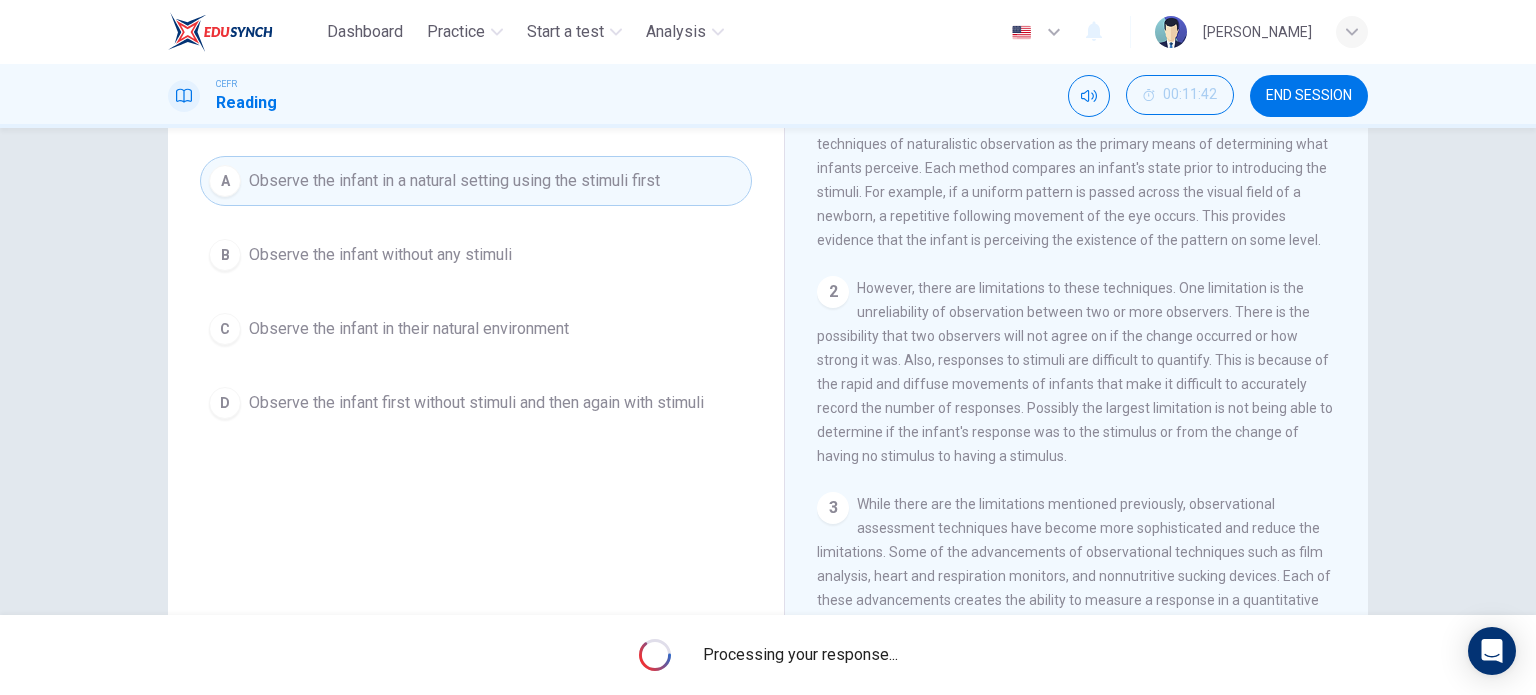 scroll, scrollTop: 200, scrollLeft: 0, axis: vertical 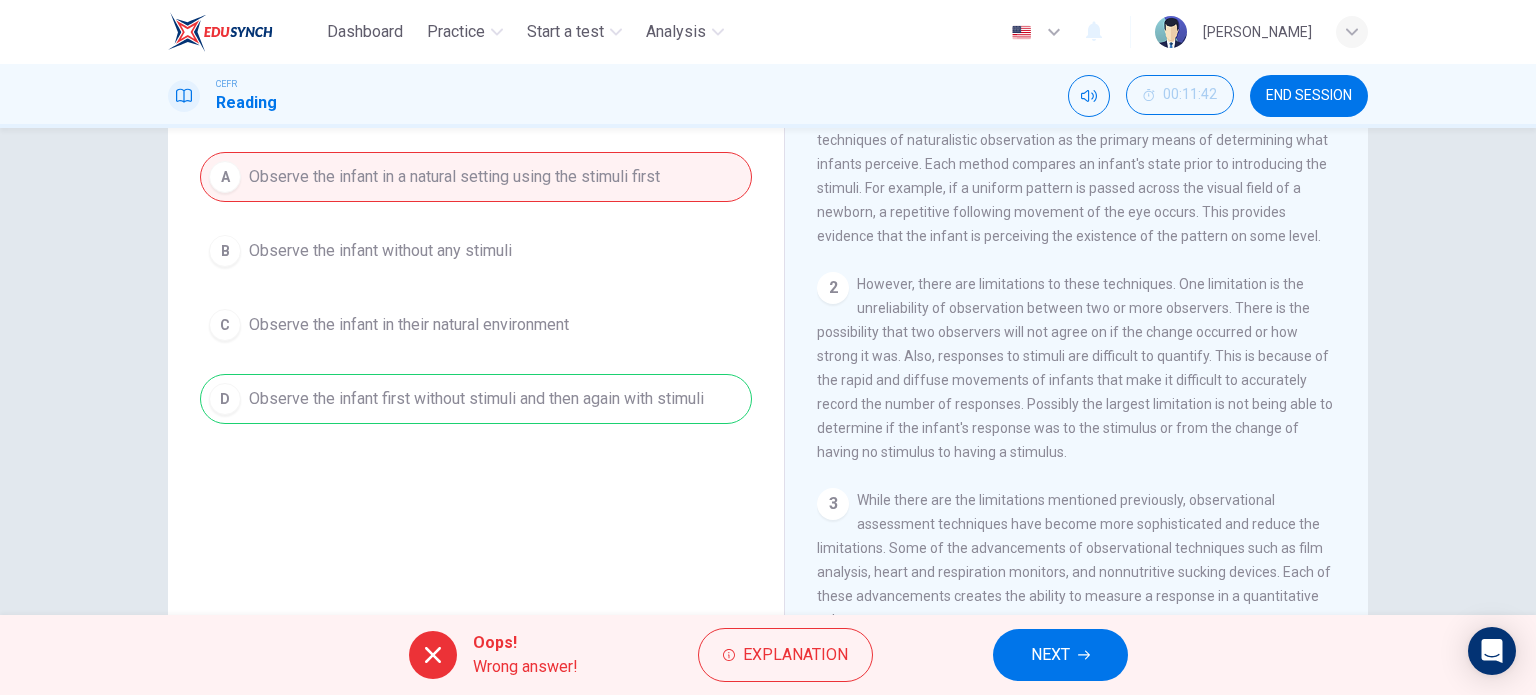 click on "NEXT" at bounding box center [1050, 655] 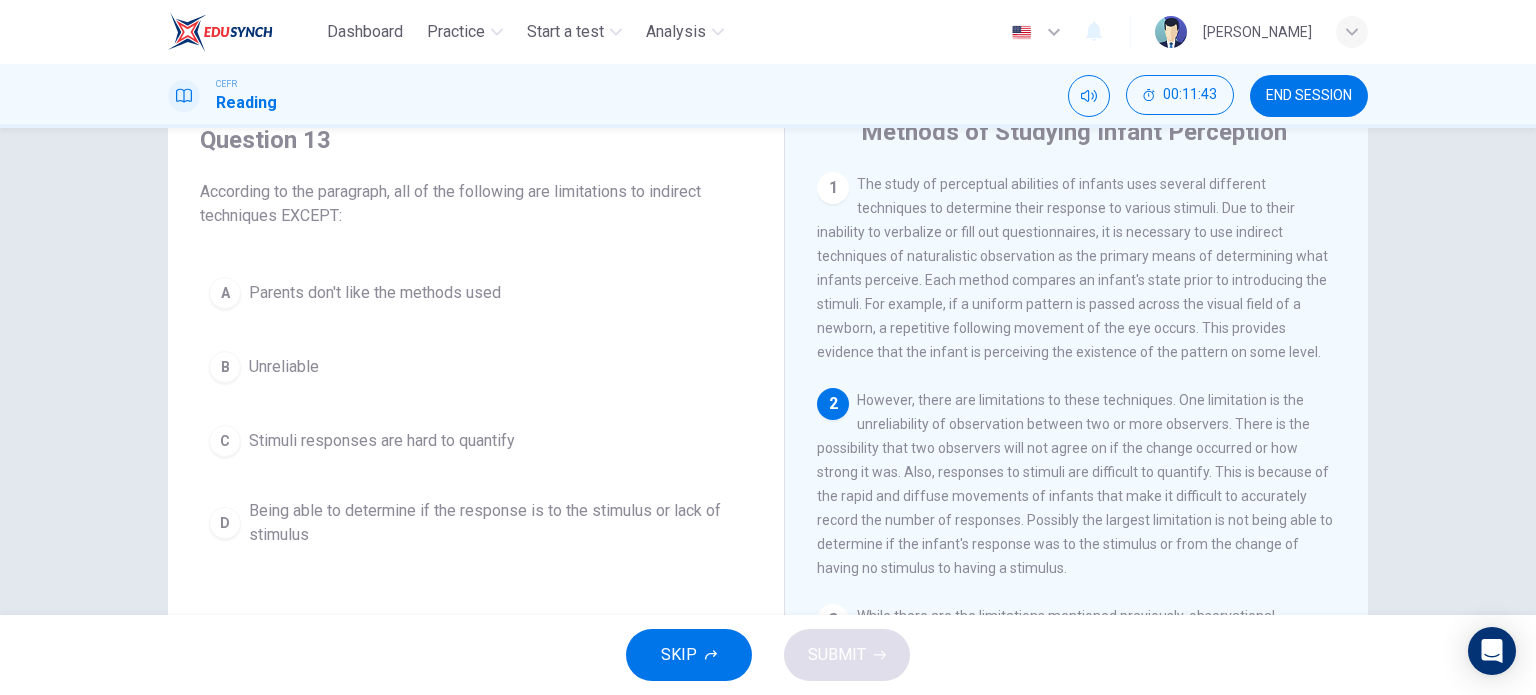 scroll, scrollTop: 0, scrollLeft: 0, axis: both 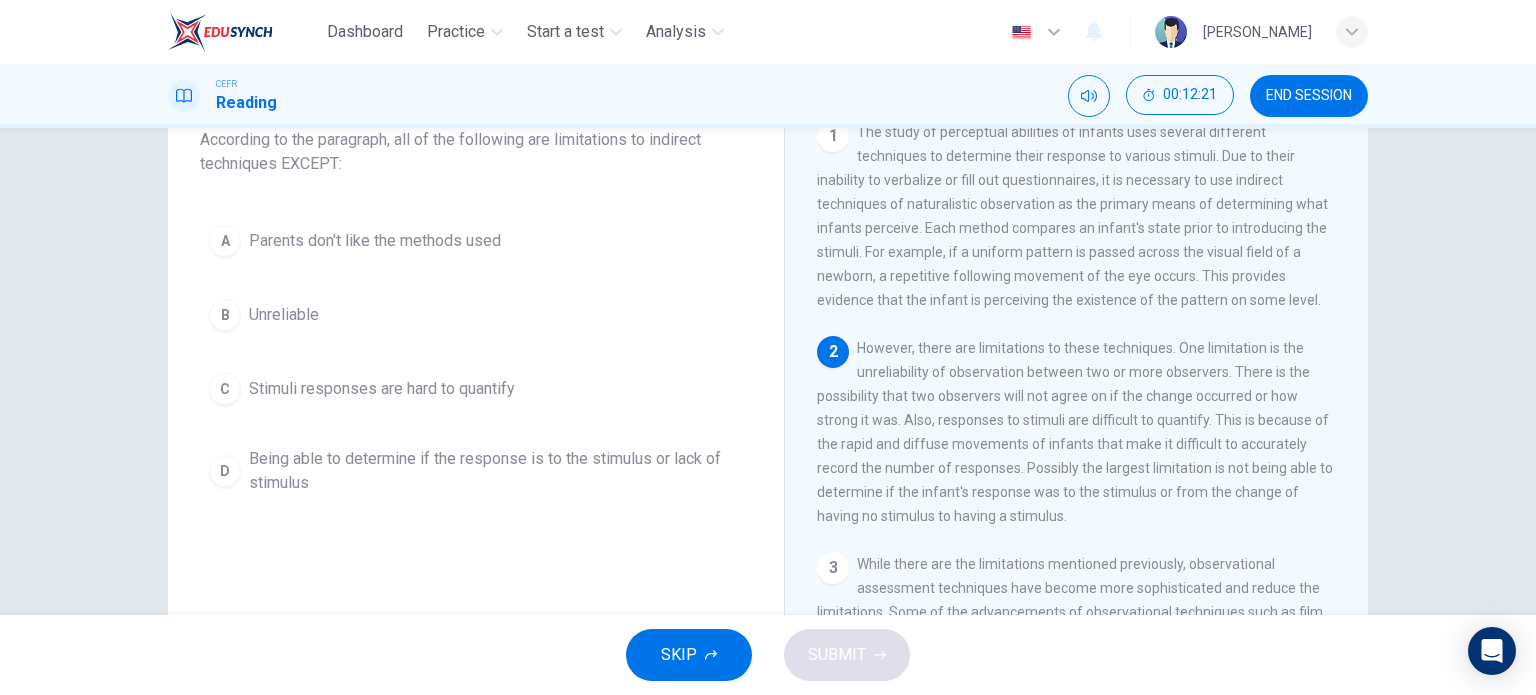 click on "A Parents don't like the methods used" at bounding box center (476, 241) 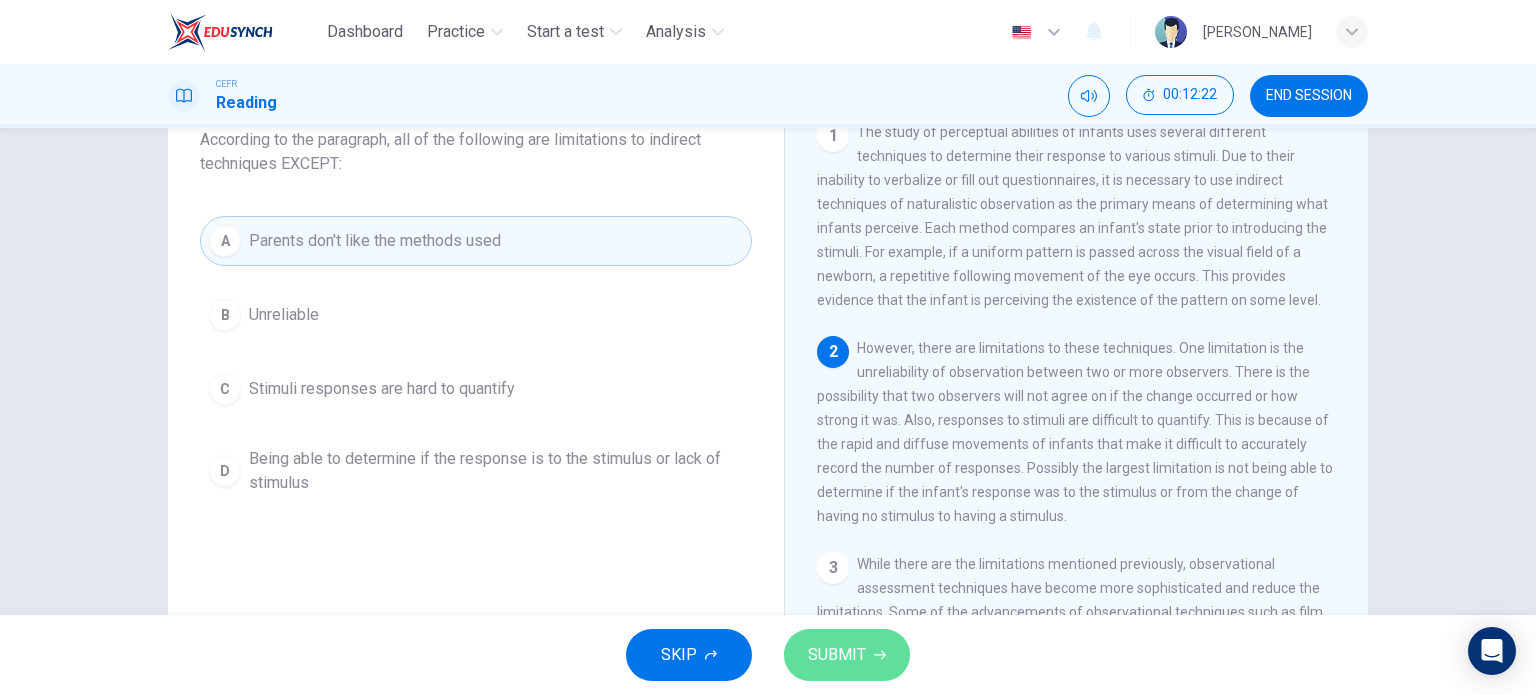 click on "SUBMIT" at bounding box center (837, 655) 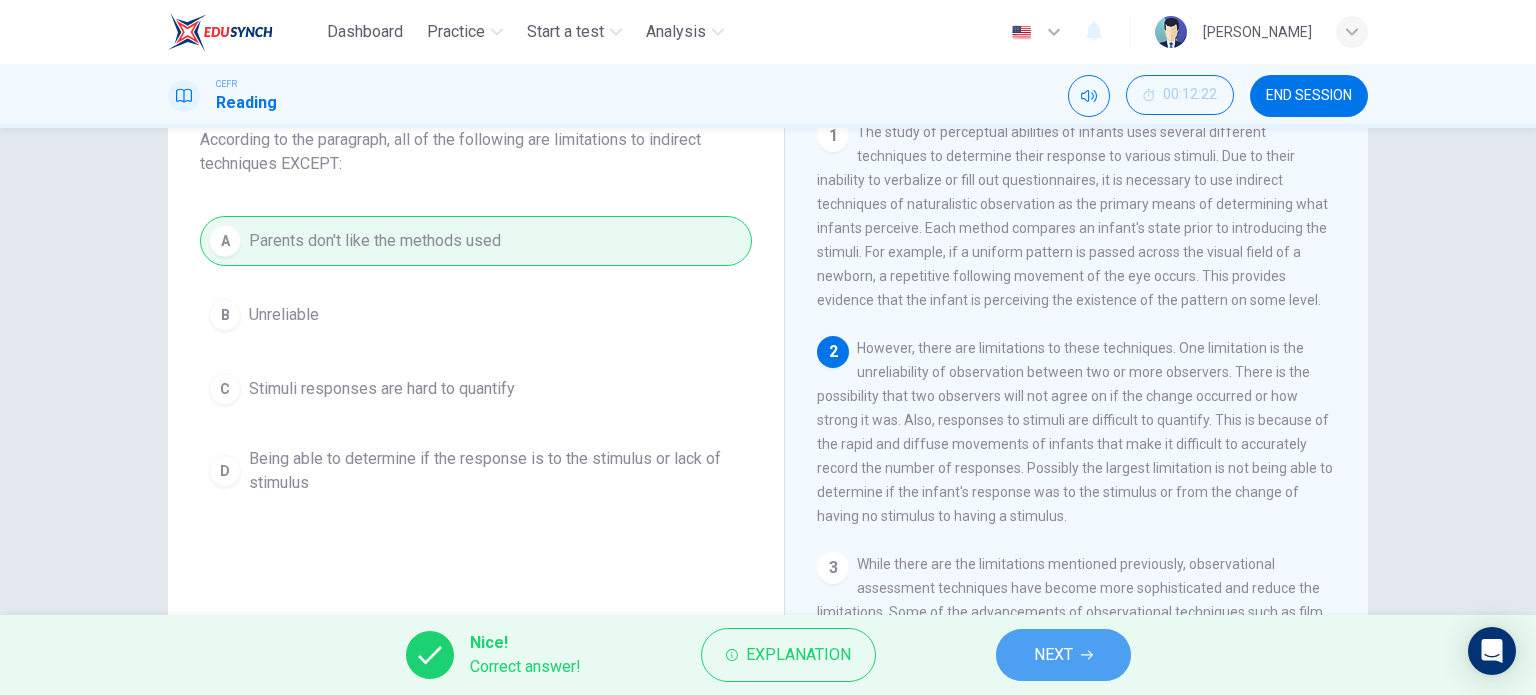 click on "NEXT" at bounding box center [1053, 655] 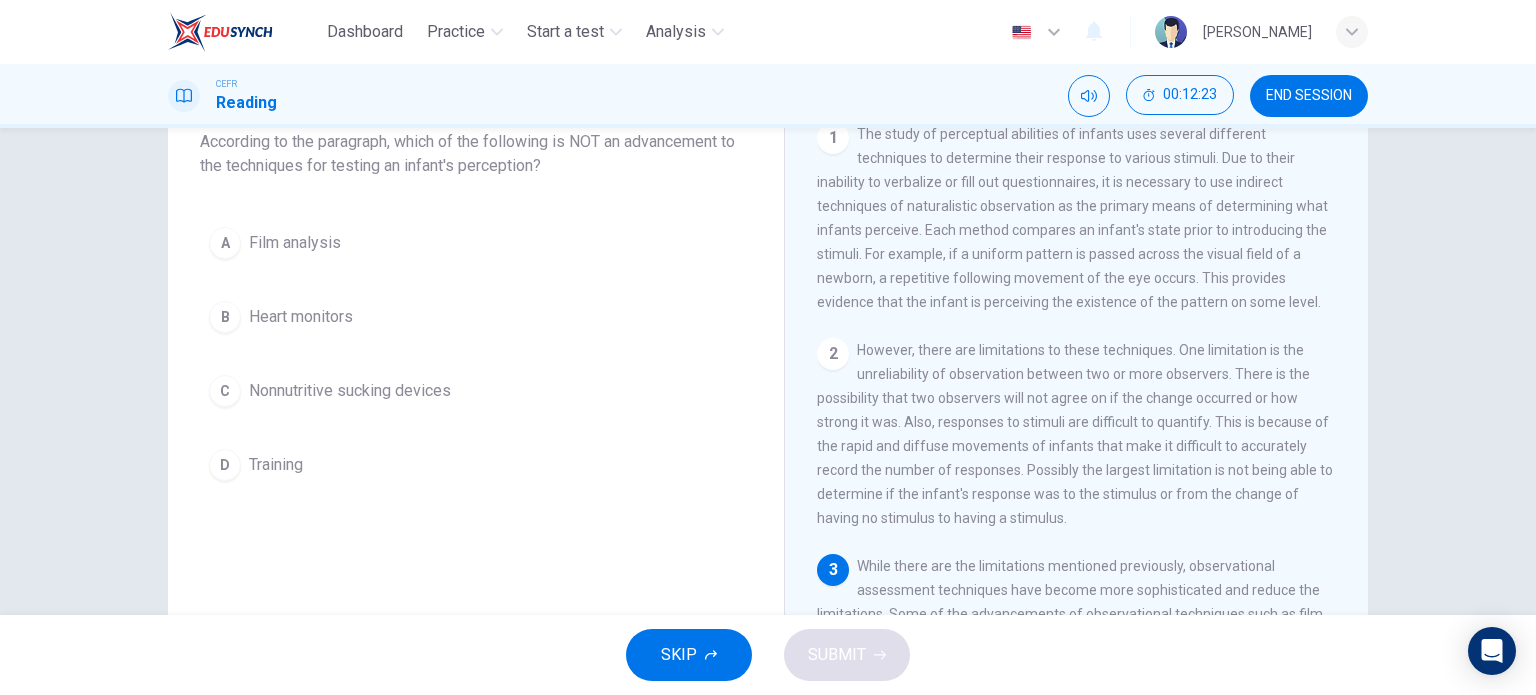 scroll, scrollTop: 136, scrollLeft: 0, axis: vertical 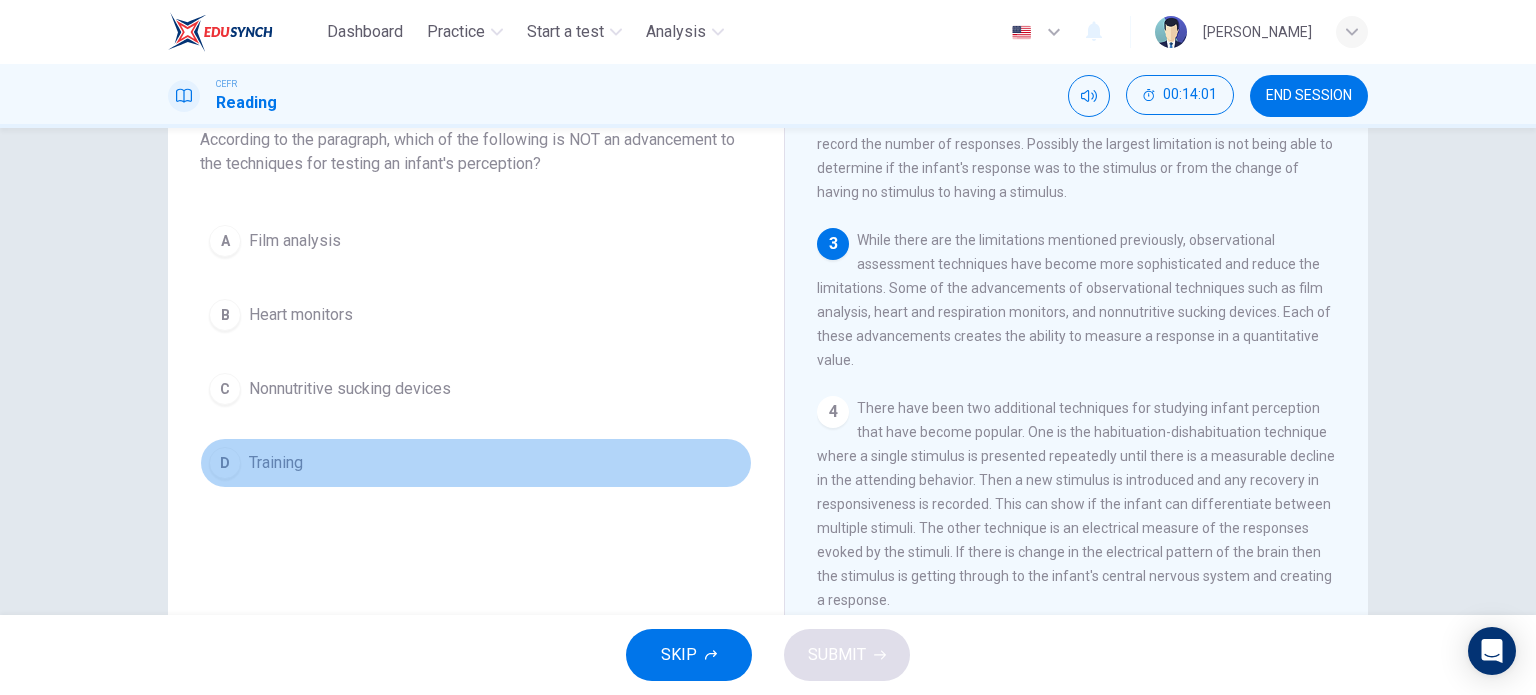 click on "D Training" at bounding box center [476, 463] 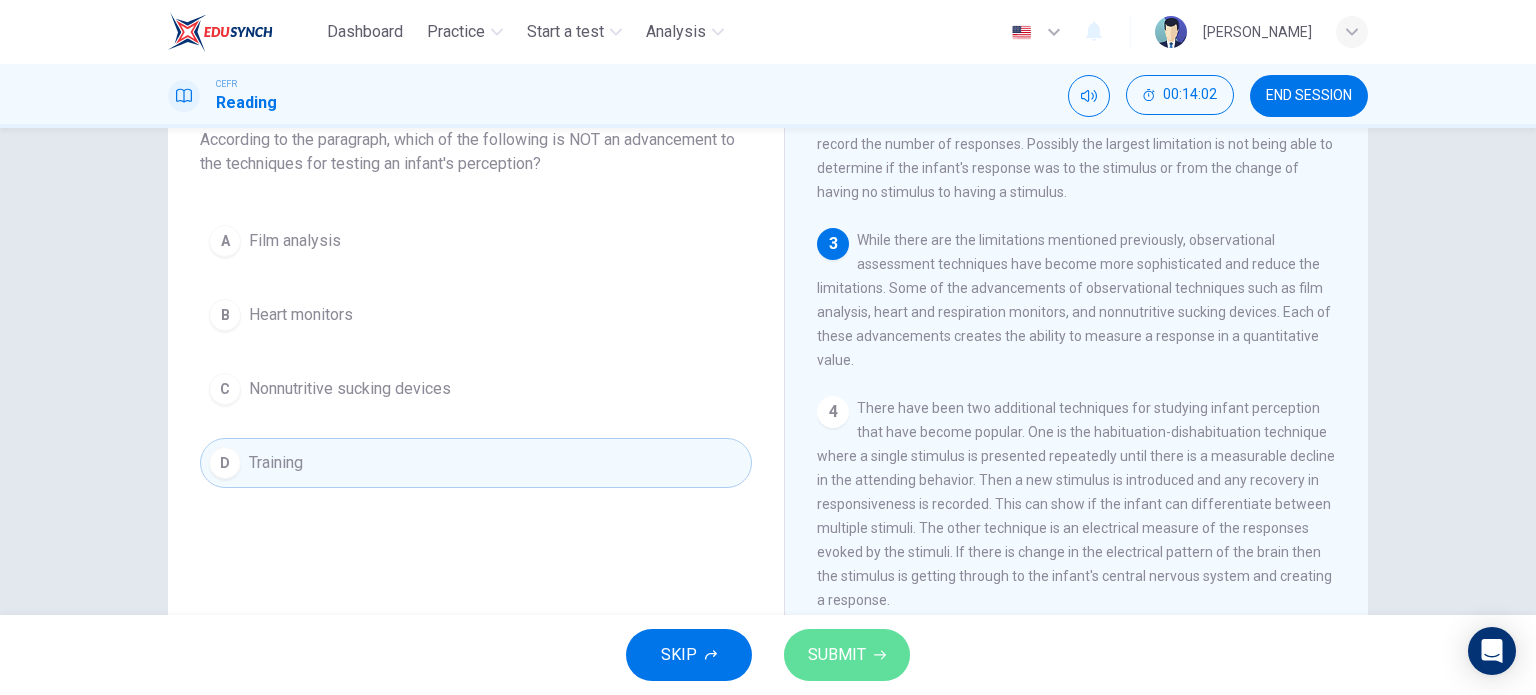 click on "SUBMIT" at bounding box center [837, 655] 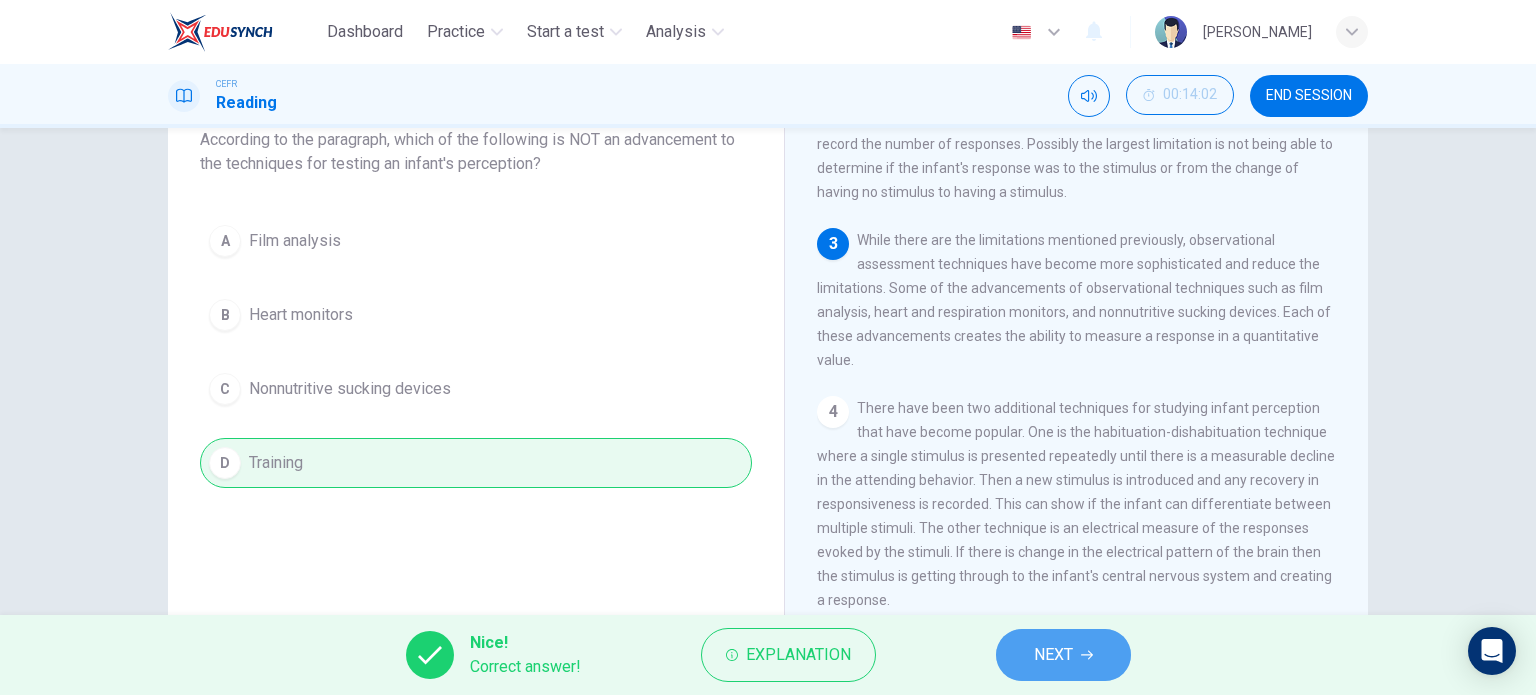 click on "NEXT" at bounding box center [1063, 655] 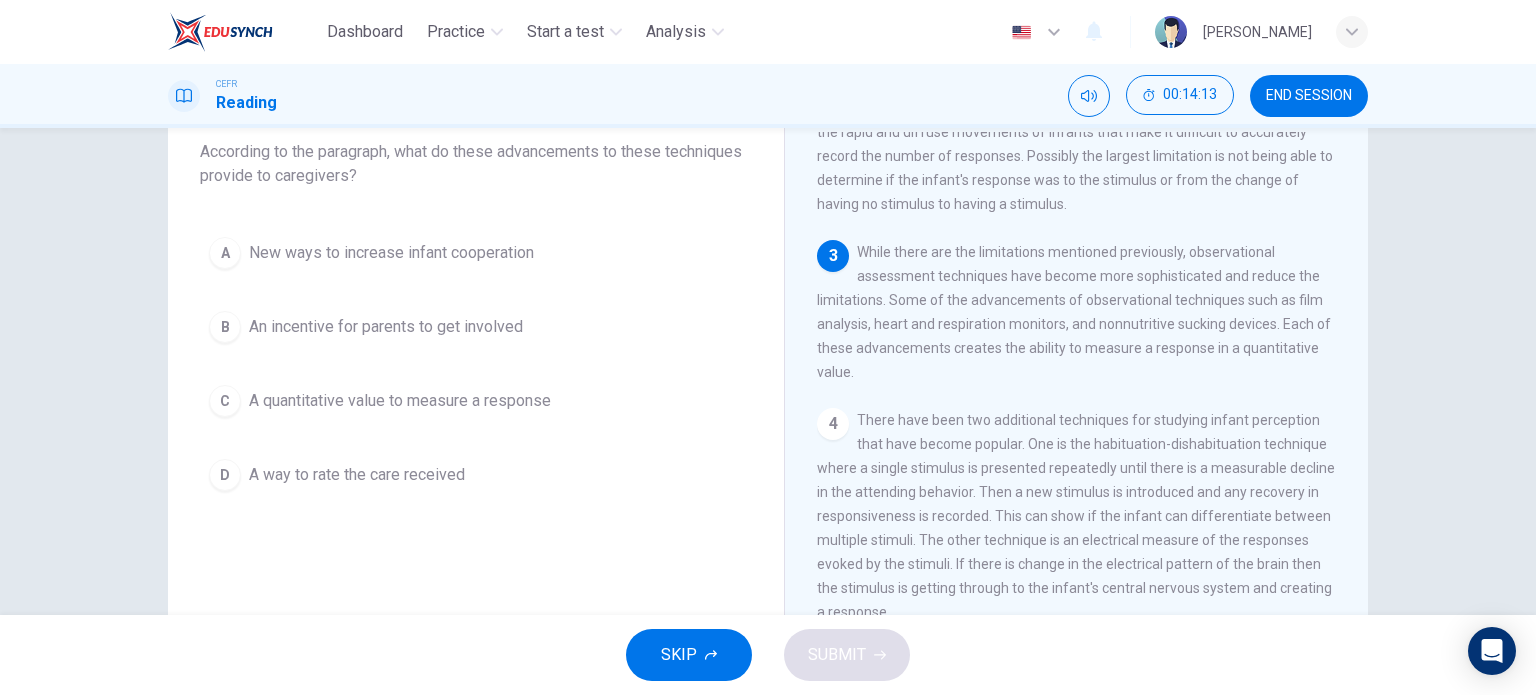 scroll, scrollTop: 126, scrollLeft: 0, axis: vertical 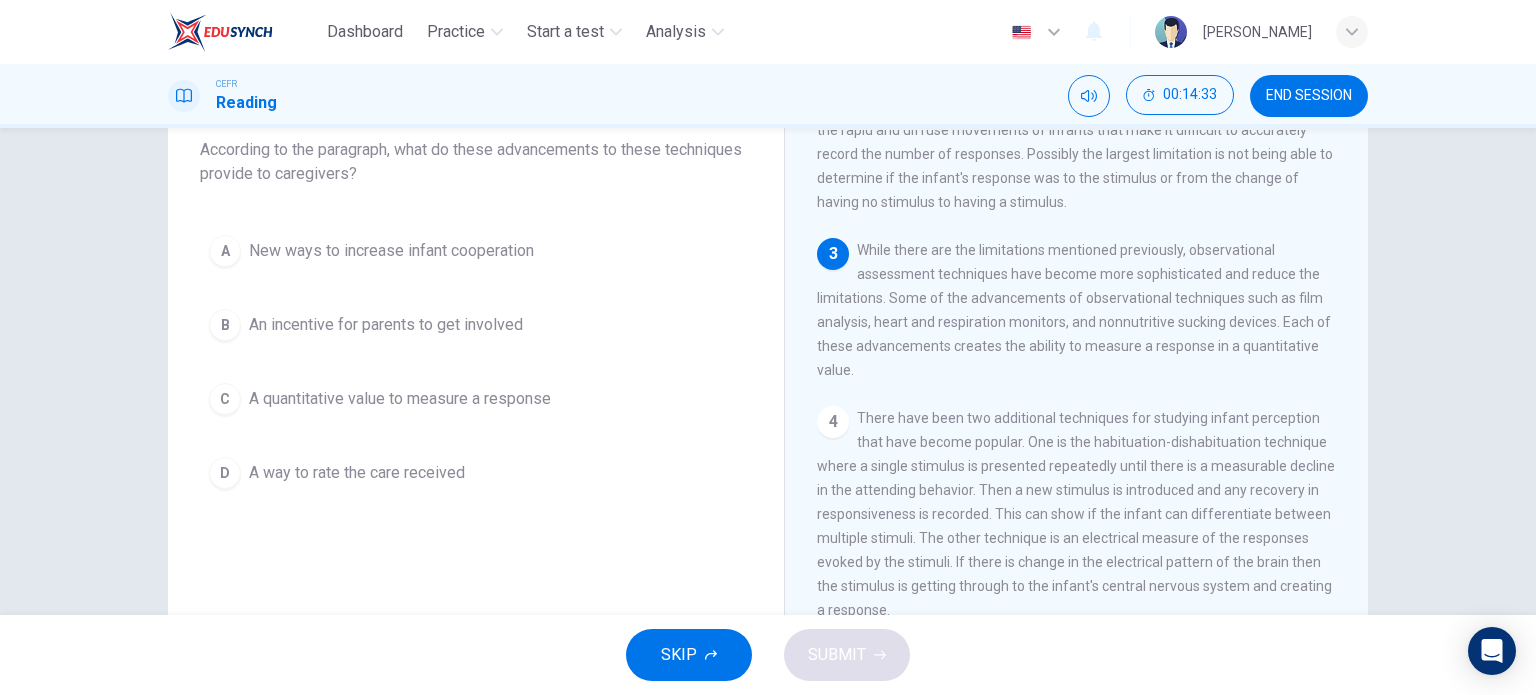 click on "A quantitative value to measure a response" at bounding box center (400, 399) 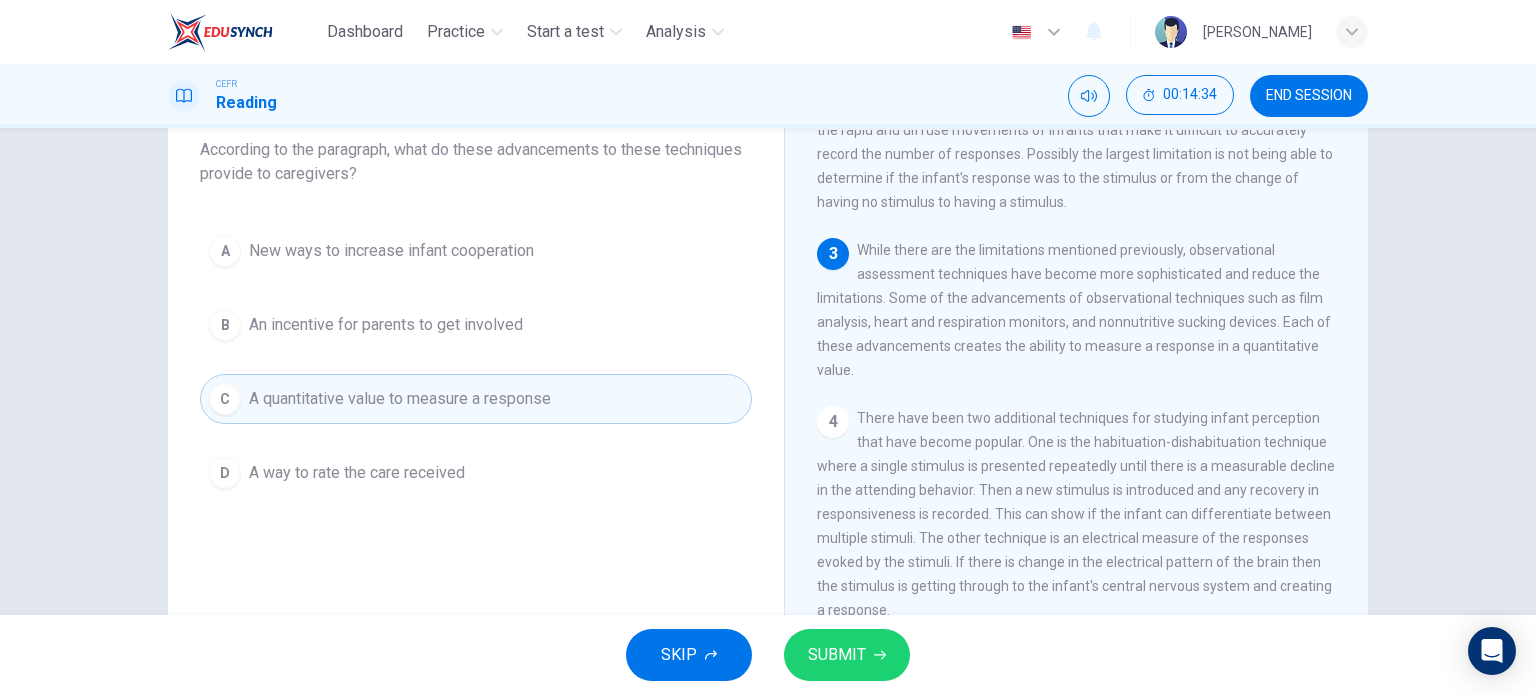 click on "SUBMIT" at bounding box center (847, 655) 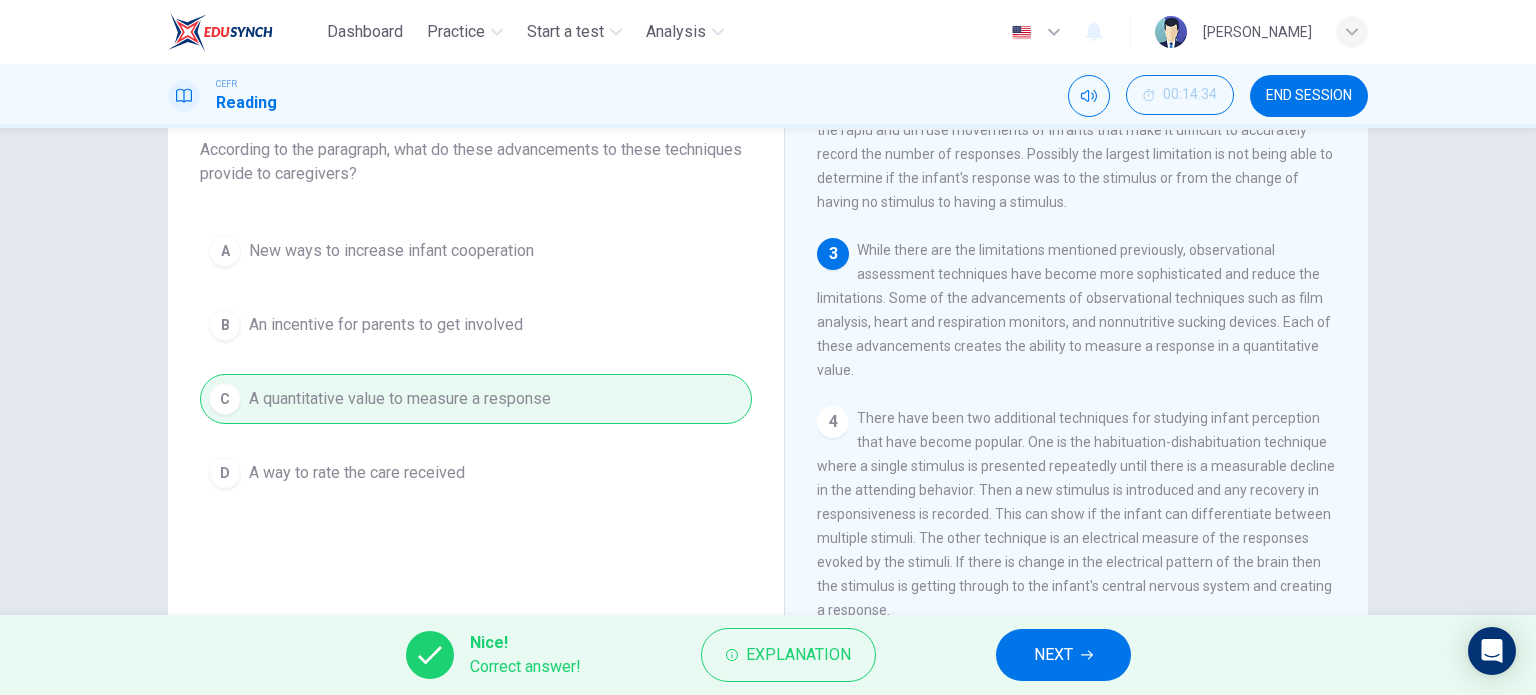 click on "NEXT" at bounding box center (1063, 655) 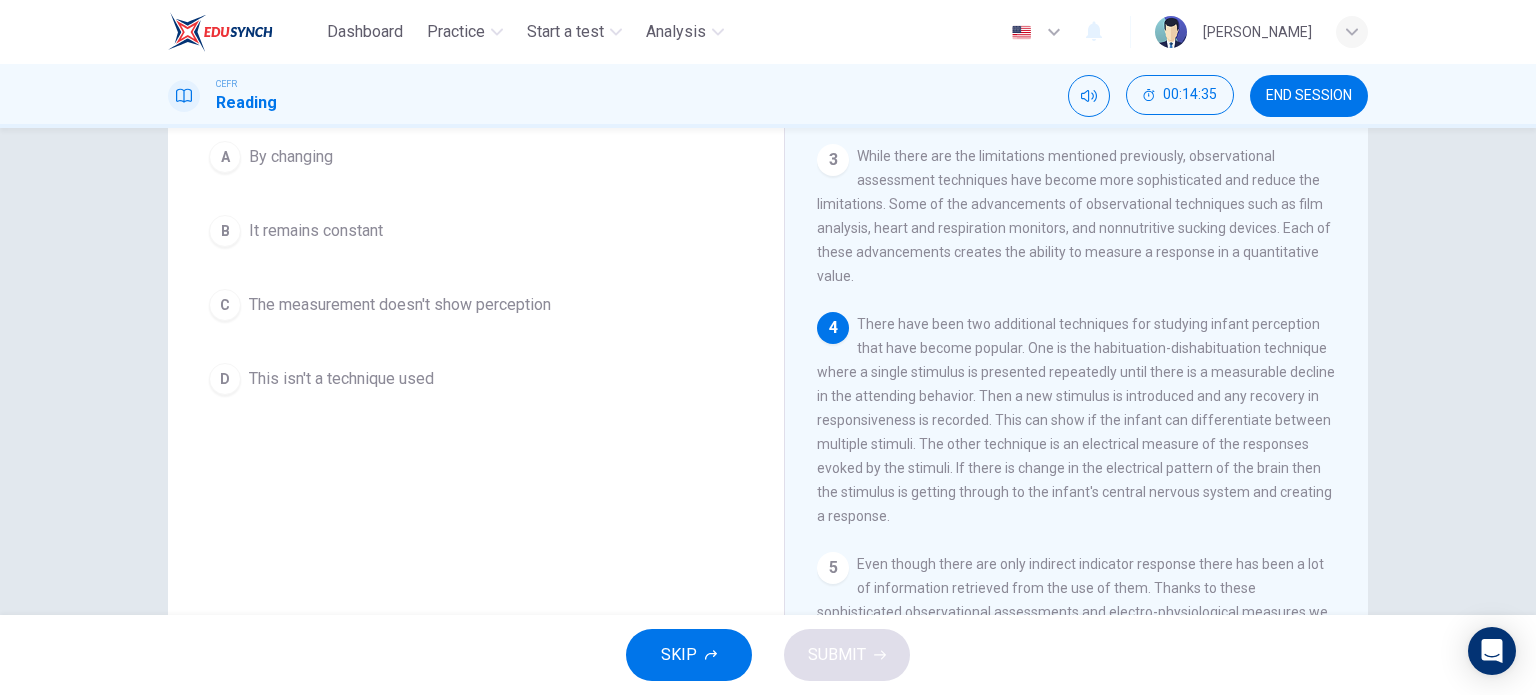 scroll, scrollTop: 223, scrollLeft: 0, axis: vertical 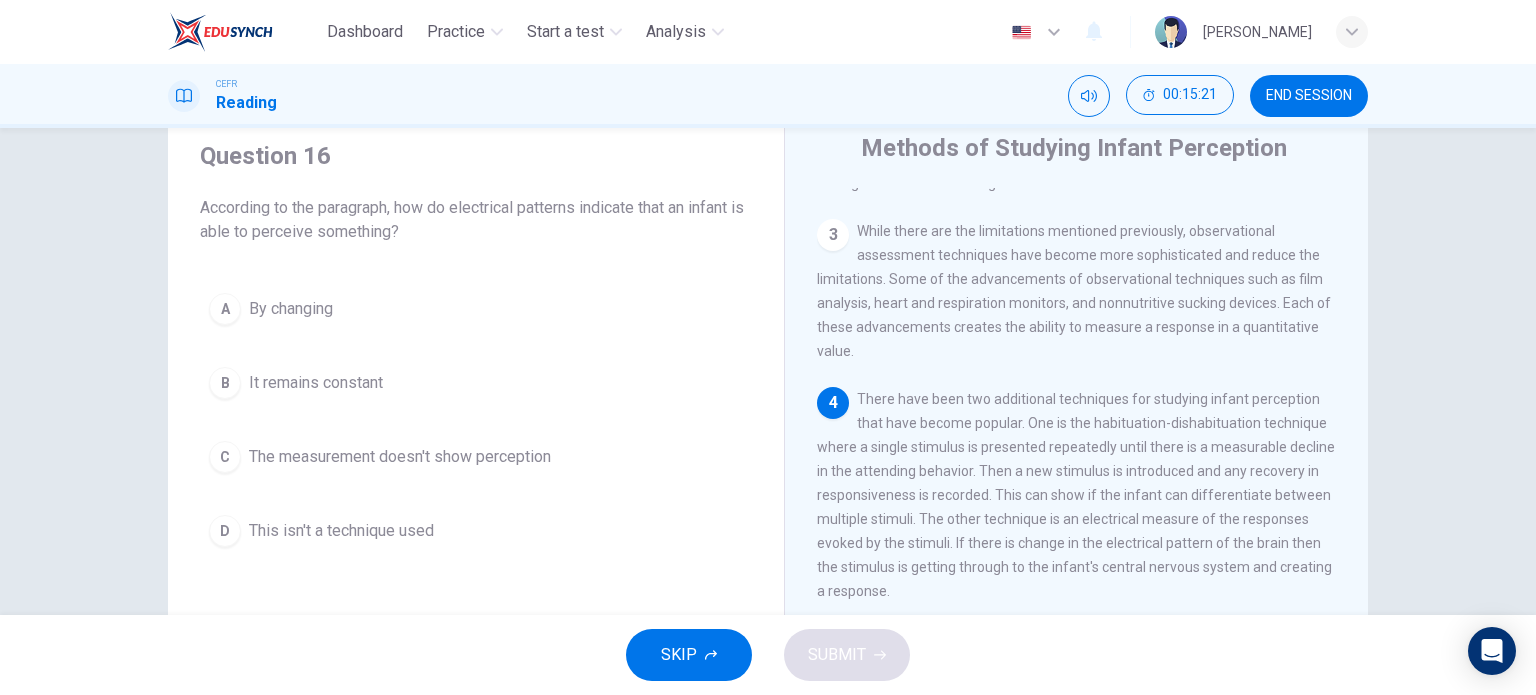 click on "A By changing" at bounding box center [476, 309] 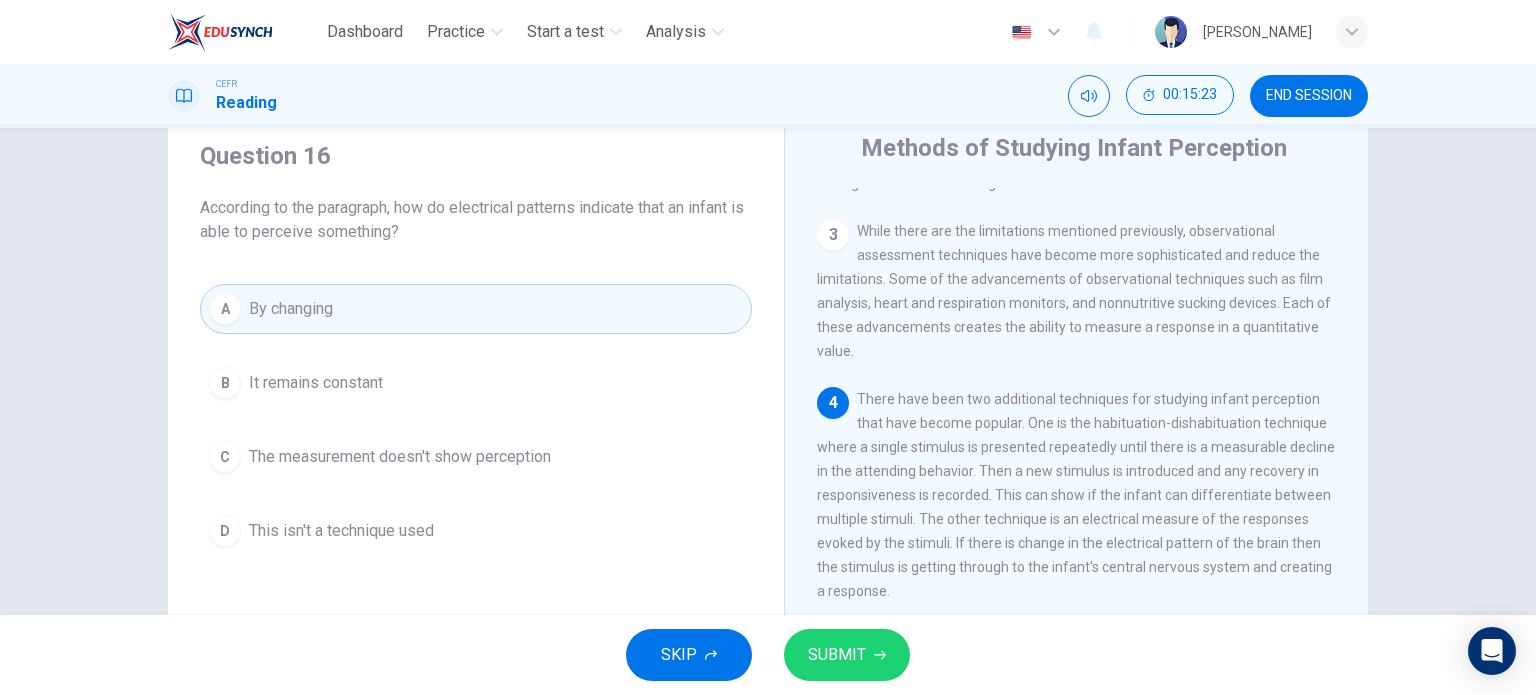 click on "SUBMIT" at bounding box center [847, 655] 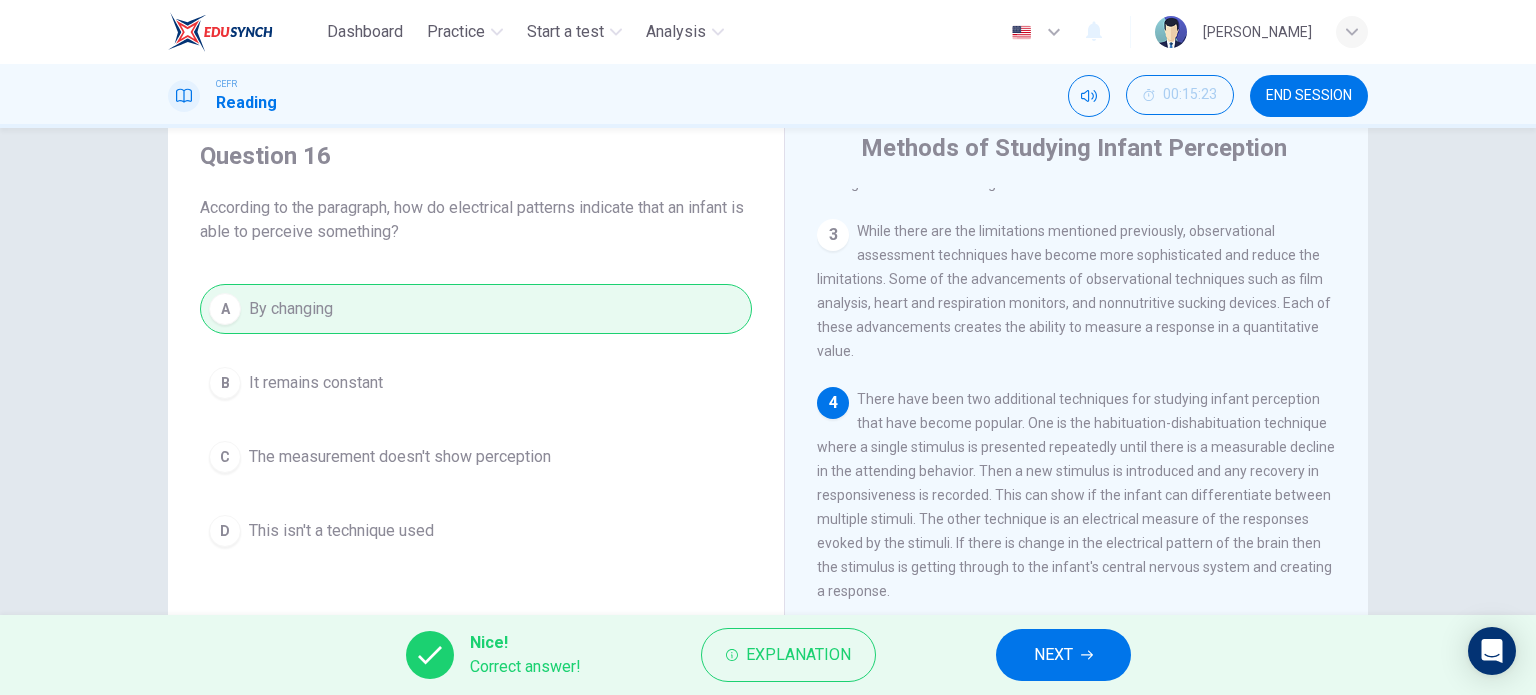 click on "NEXT" at bounding box center (1053, 655) 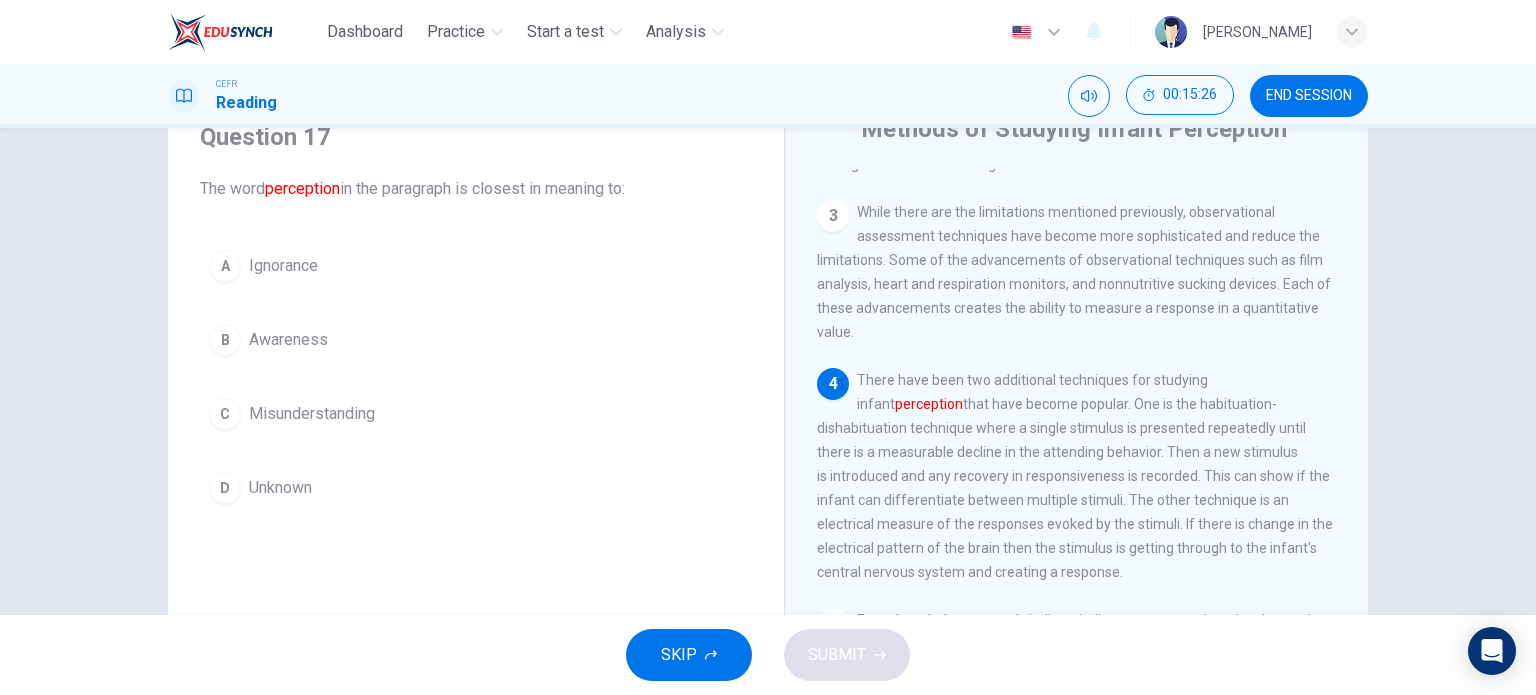scroll, scrollTop: 86, scrollLeft: 0, axis: vertical 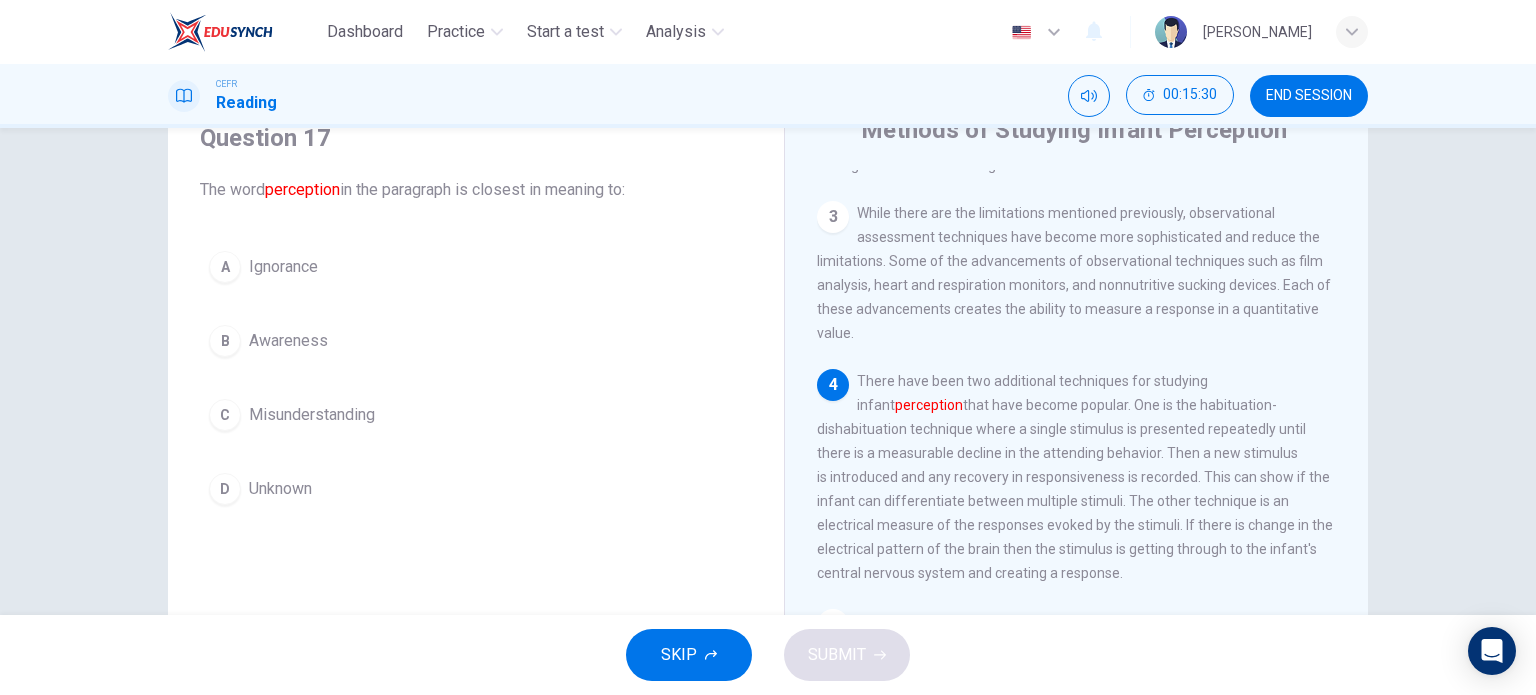click on "B Awareness" at bounding box center [476, 341] 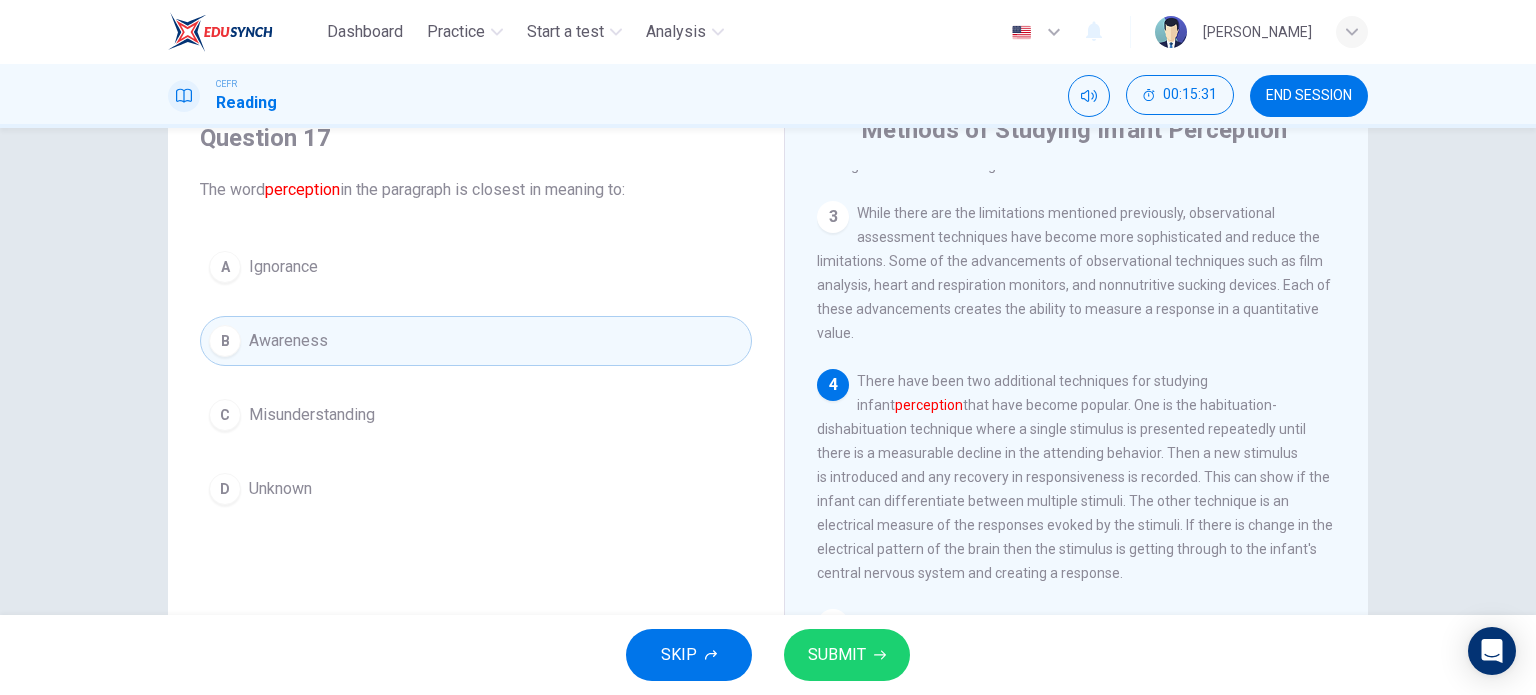 click on "Misunderstanding" at bounding box center (312, 415) 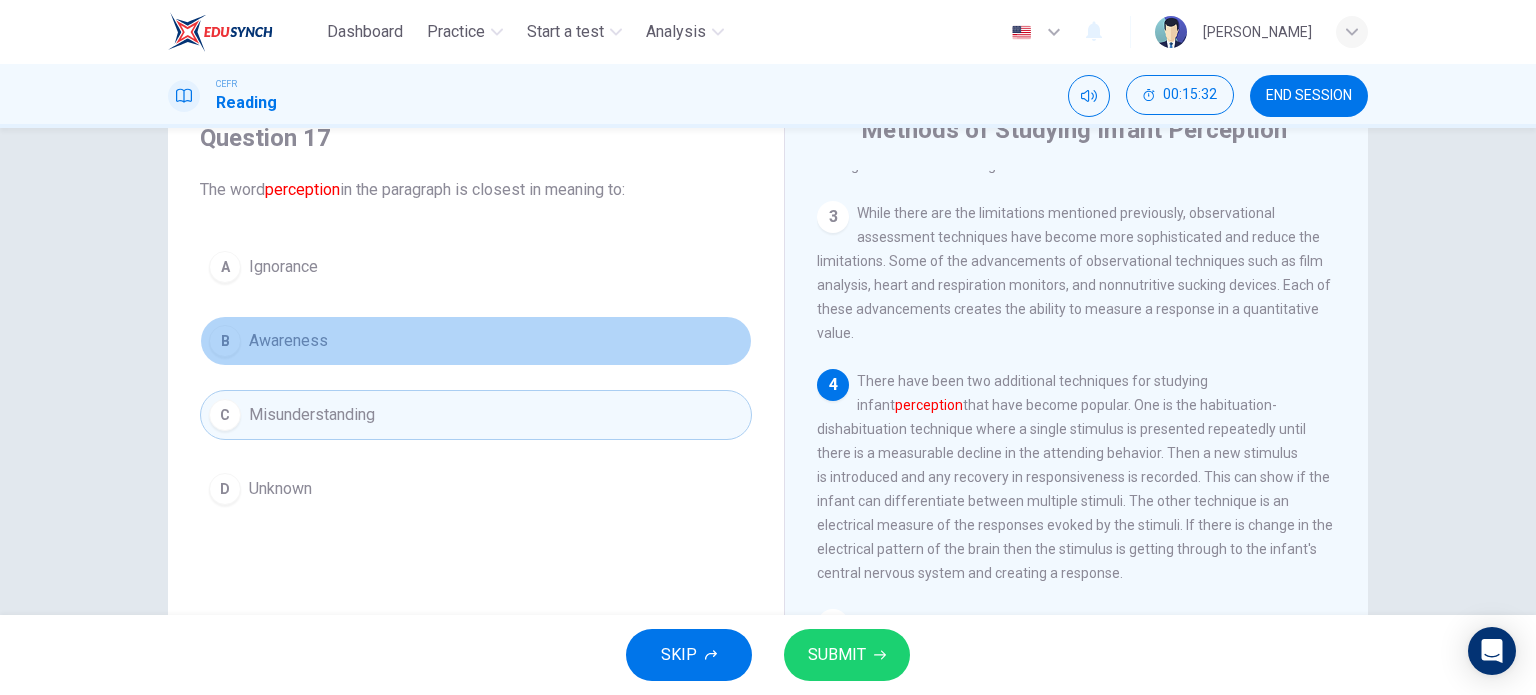click on "B Awareness" at bounding box center (476, 341) 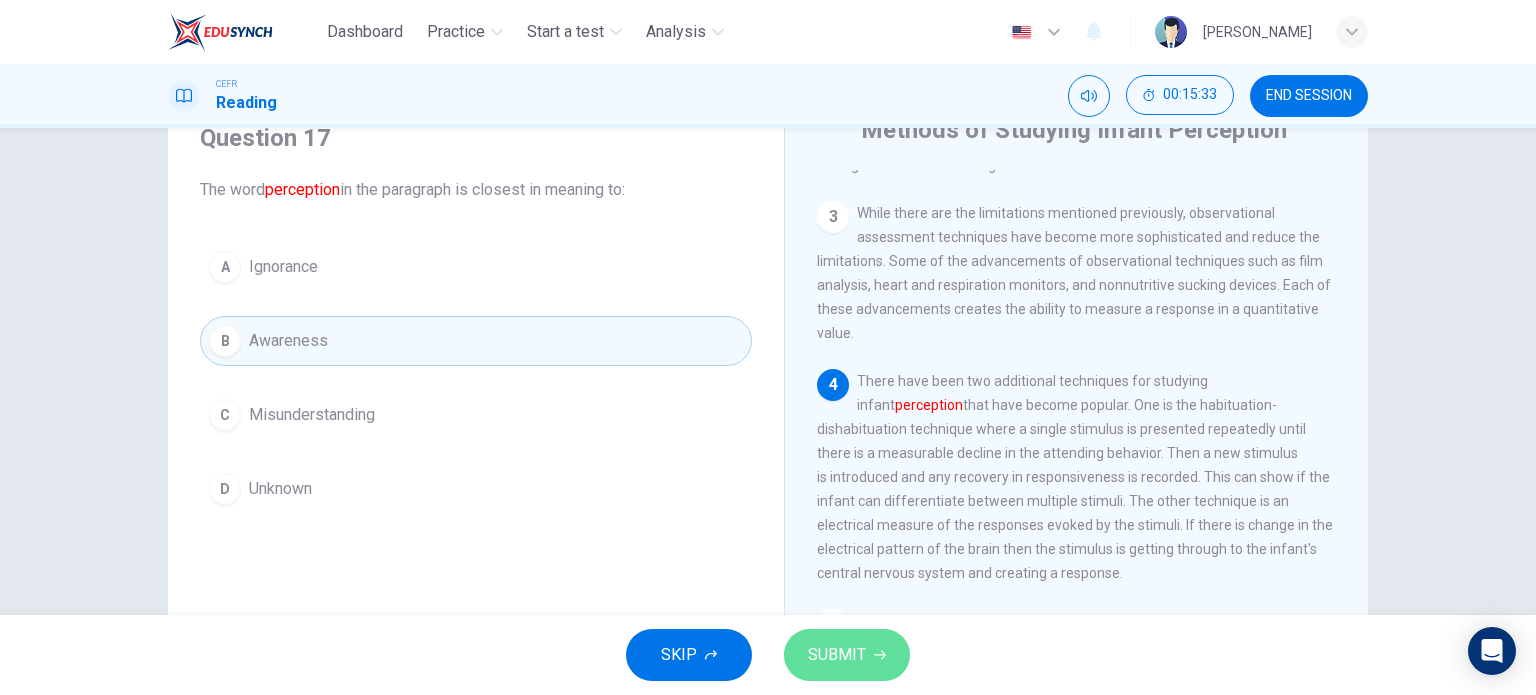 click on "SUBMIT" at bounding box center [847, 655] 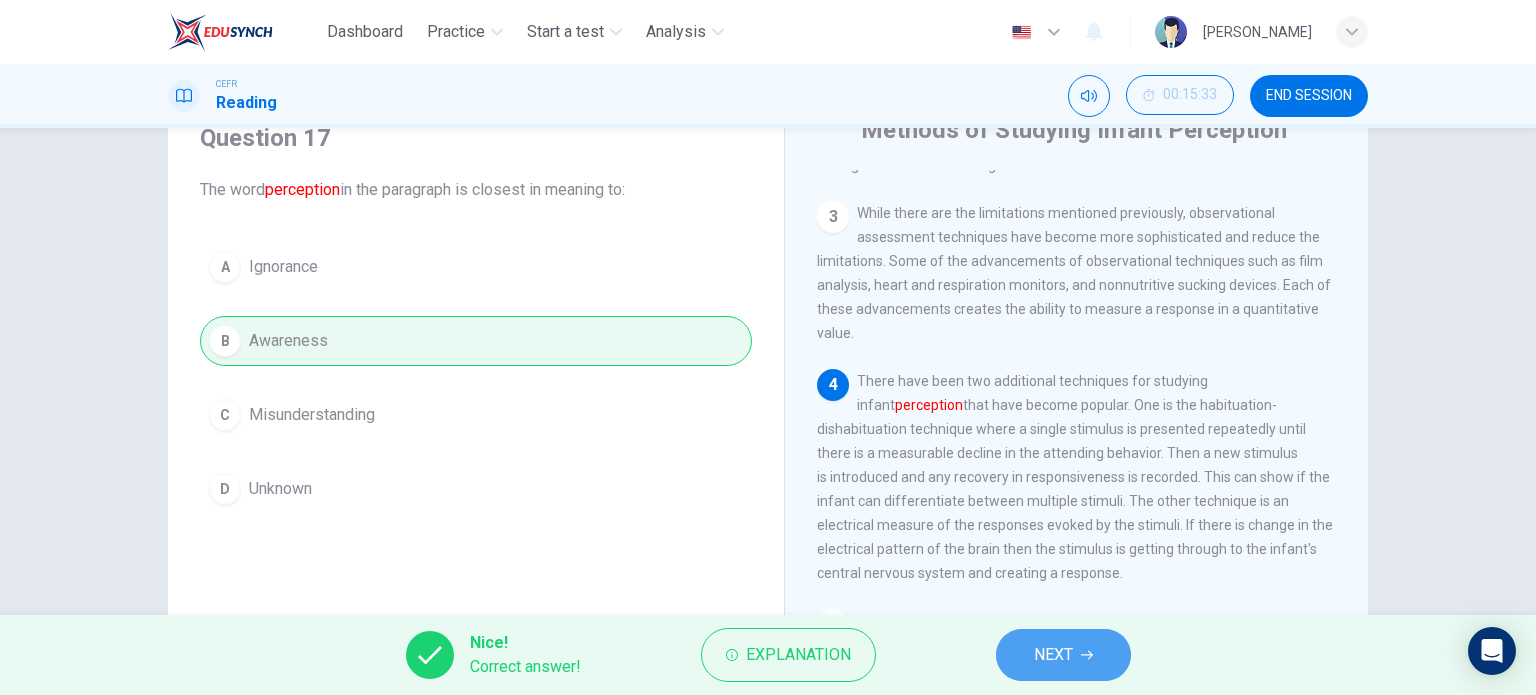 click on "NEXT" at bounding box center [1053, 655] 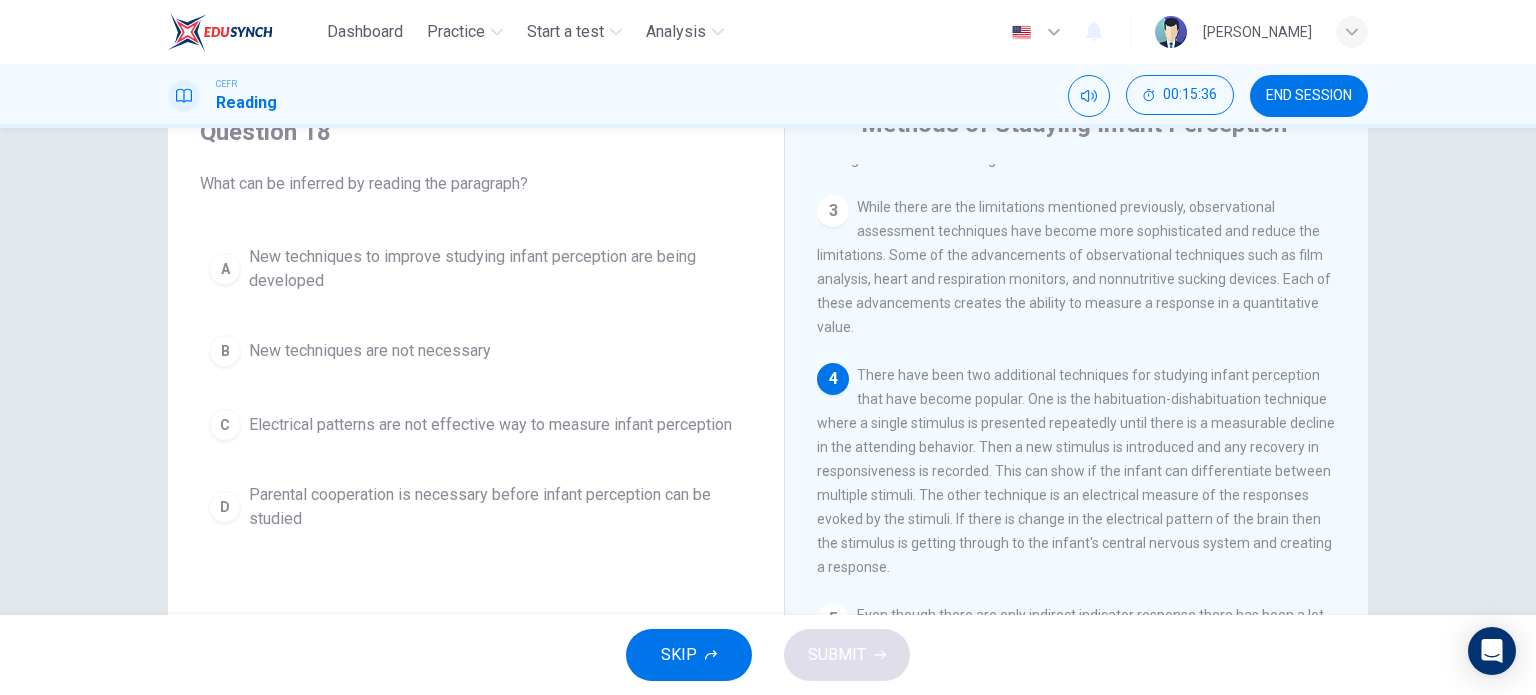 scroll, scrollTop: 90, scrollLeft: 0, axis: vertical 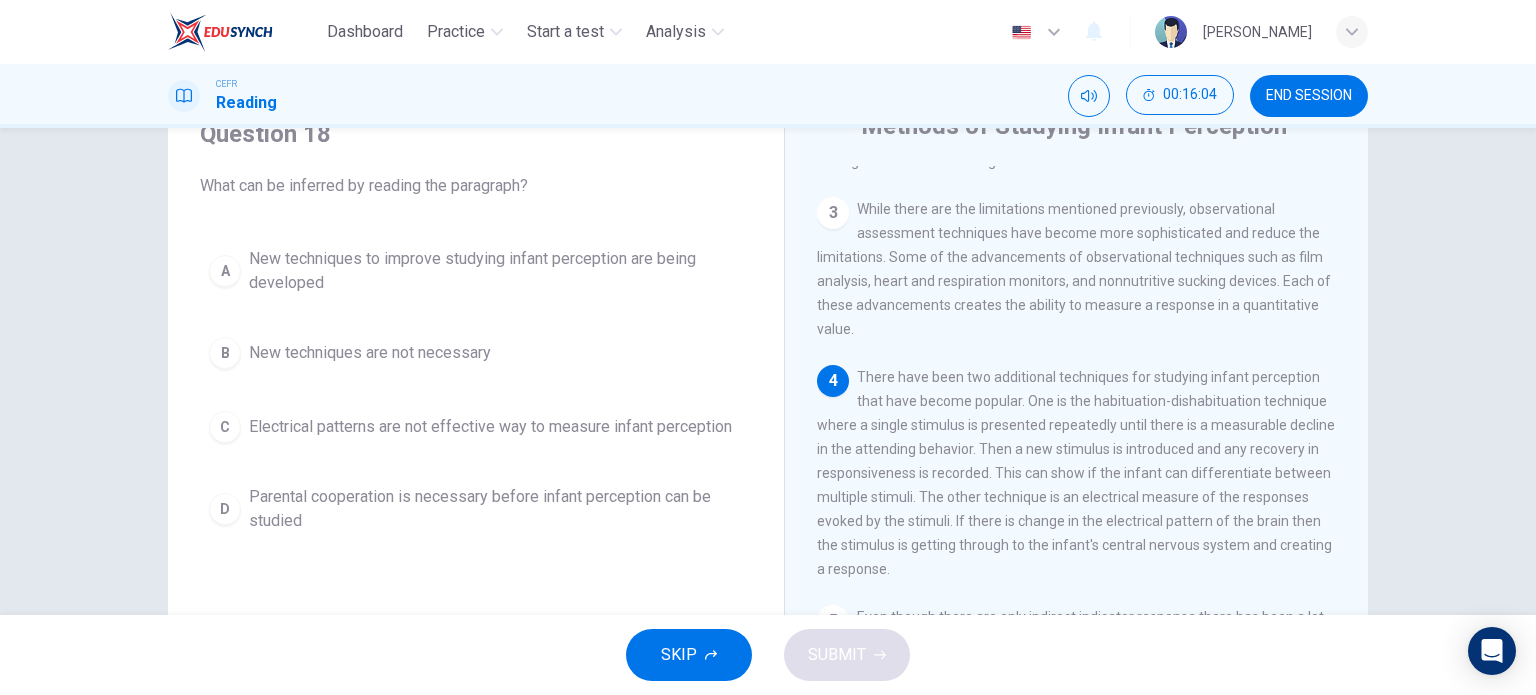 click on "New techniques to improve studying infant perception are being developed" at bounding box center (496, 271) 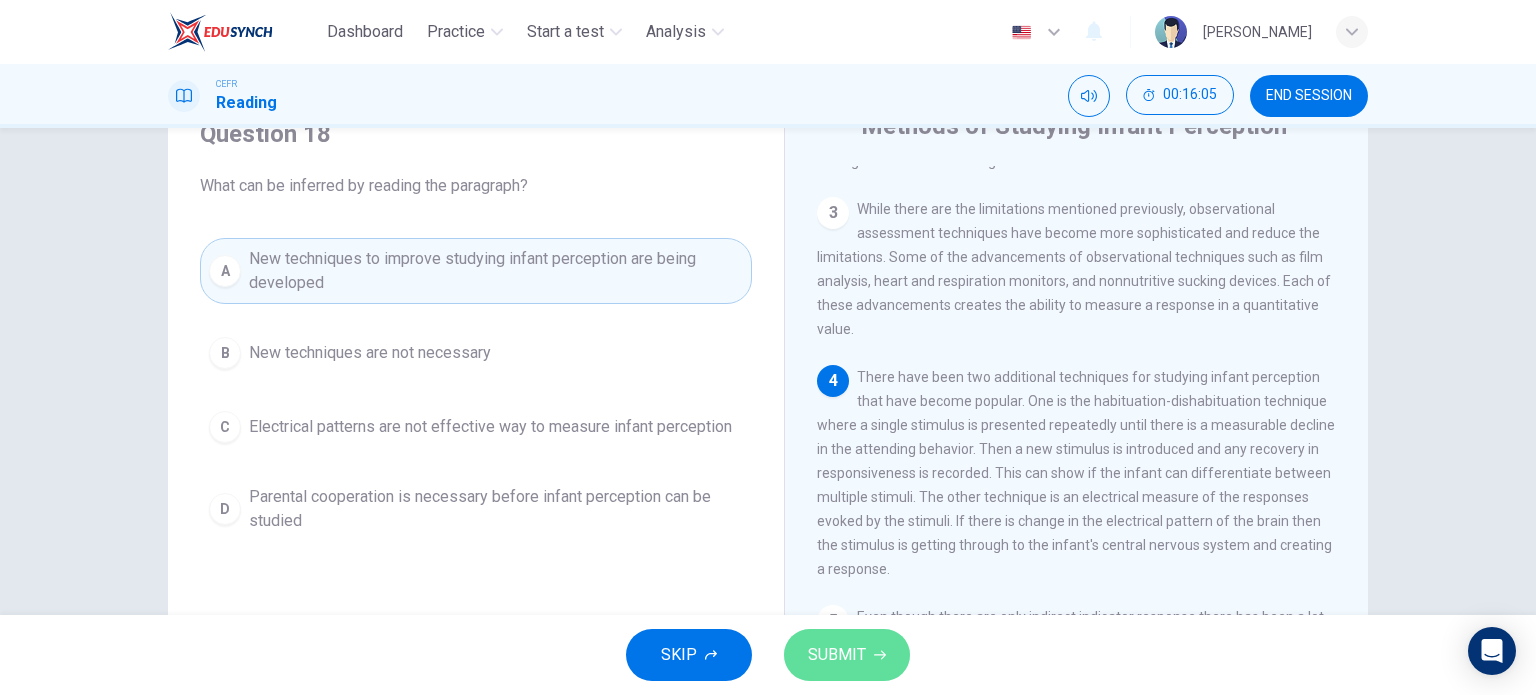 click on "SUBMIT" at bounding box center [847, 655] 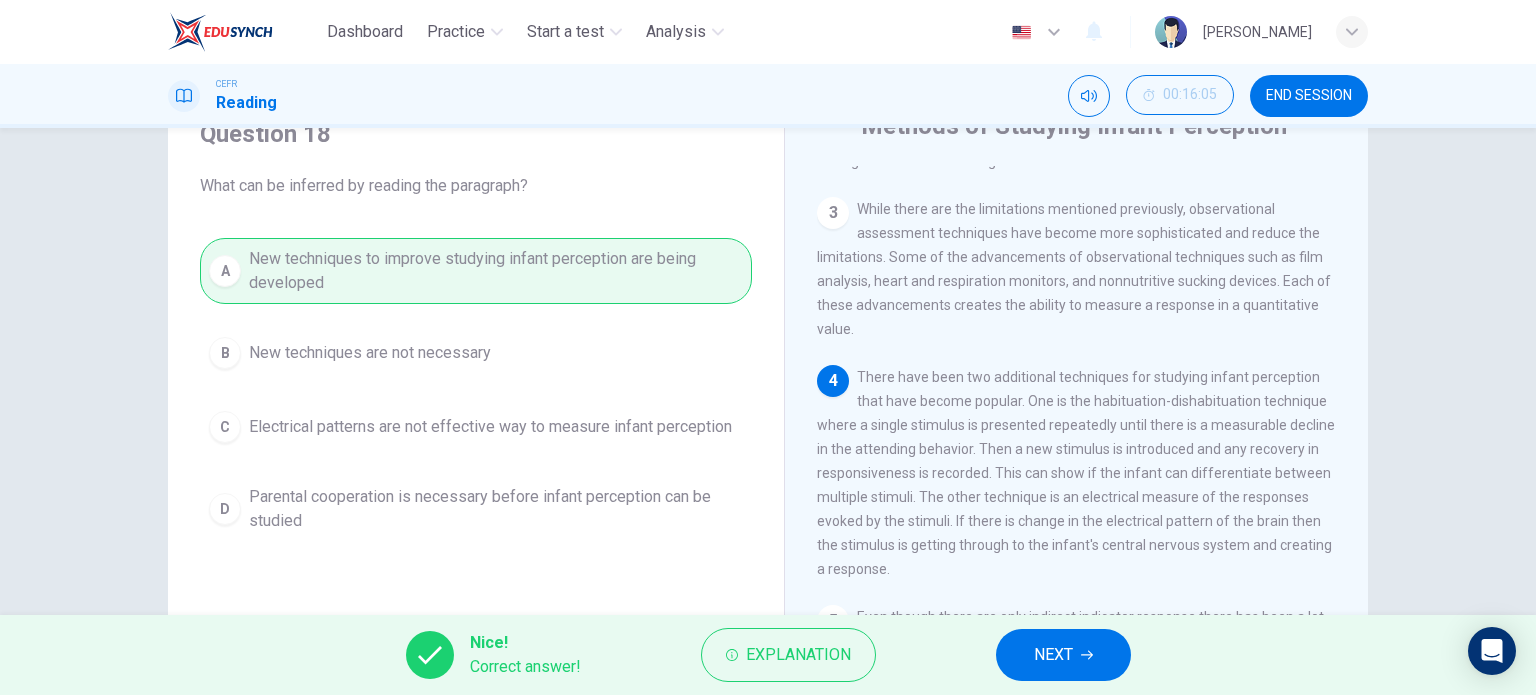 click on "NEXT" at bounding box center [1063, 655] 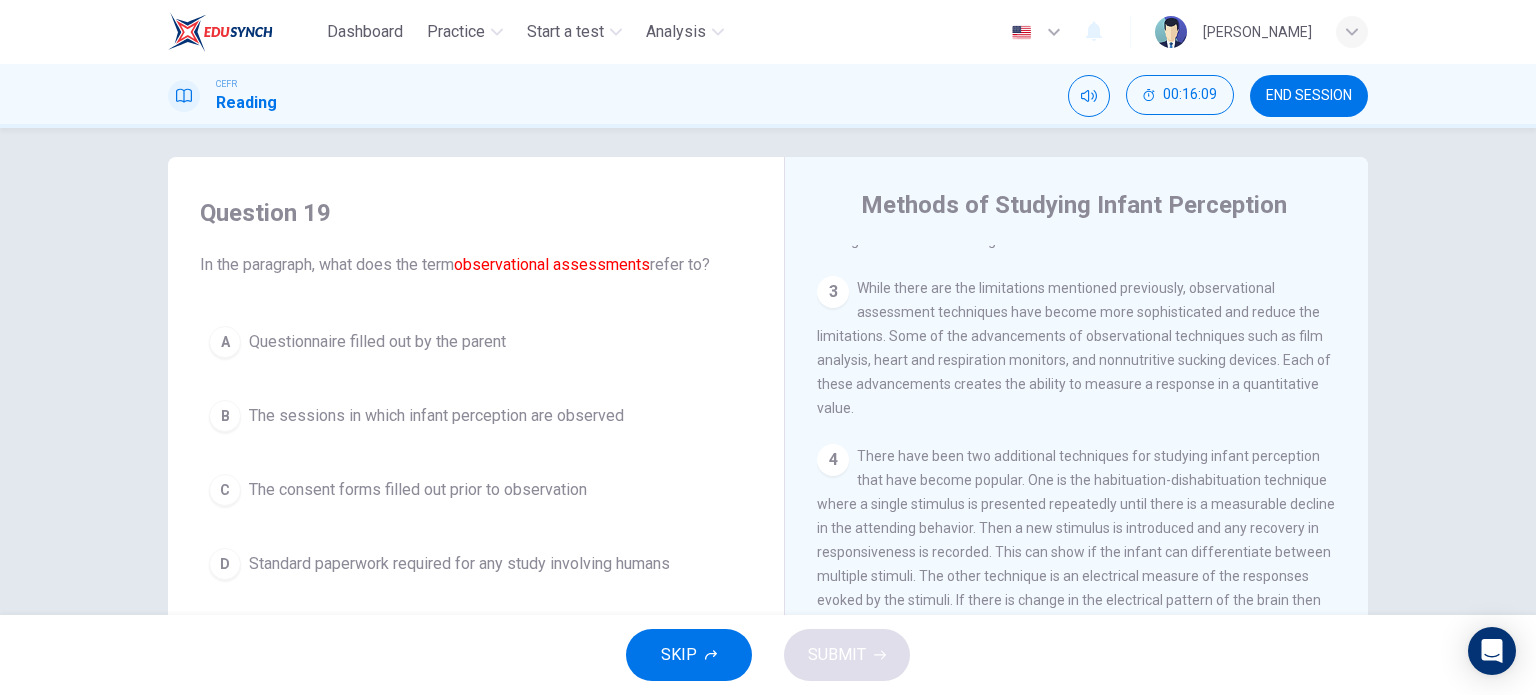 scroll, scrollTop: 288, scrollLeft: 0, axis: vertical 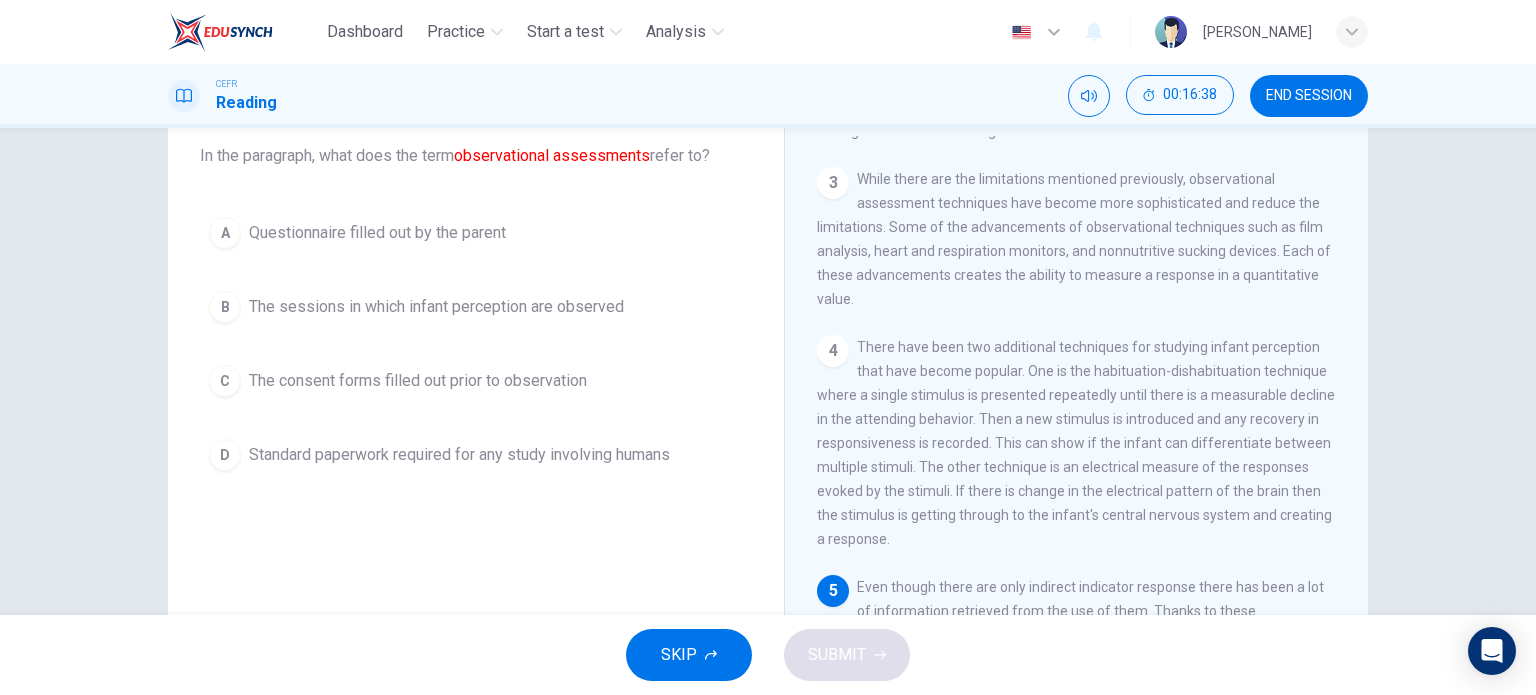 click on "Standard paperwork required for any study involving humans" at bounding box center [459, 455] 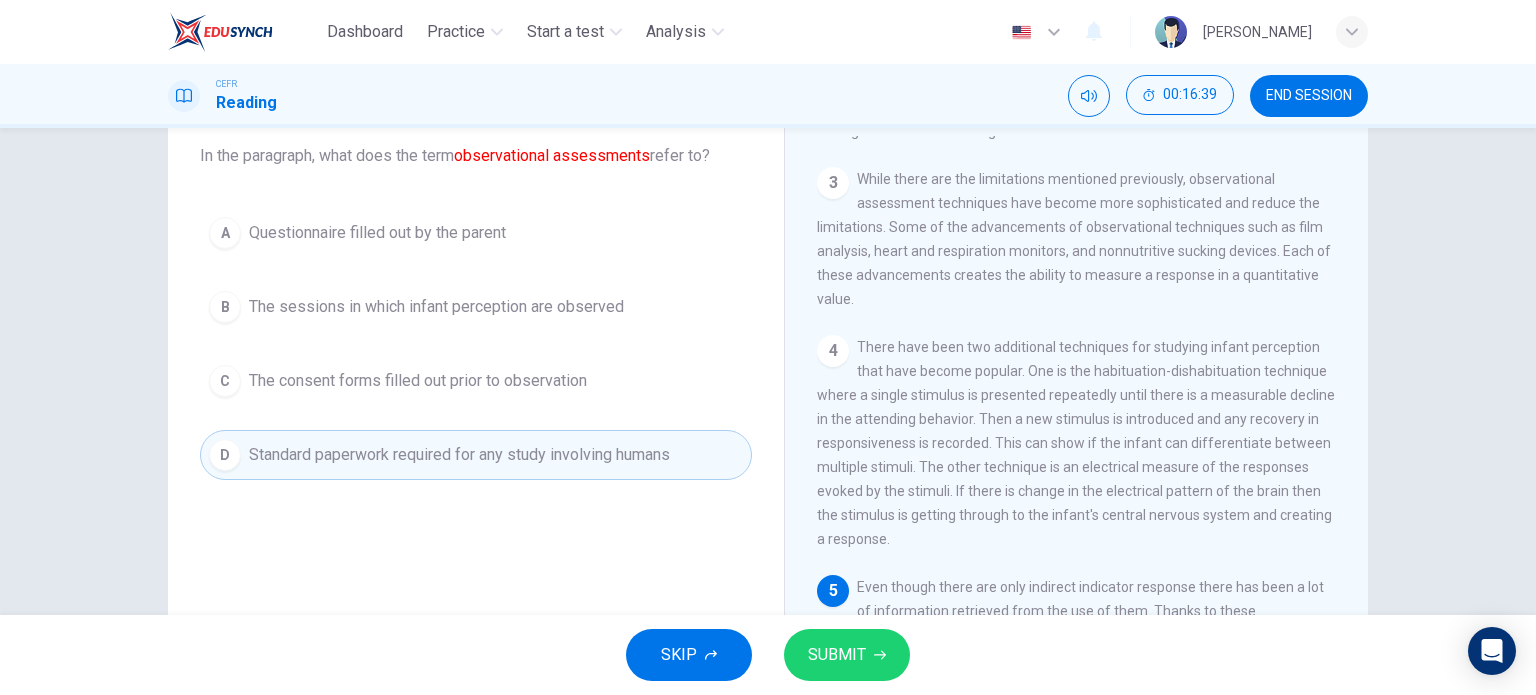 click on "SUBMIT" at bounding box center [837, 655] 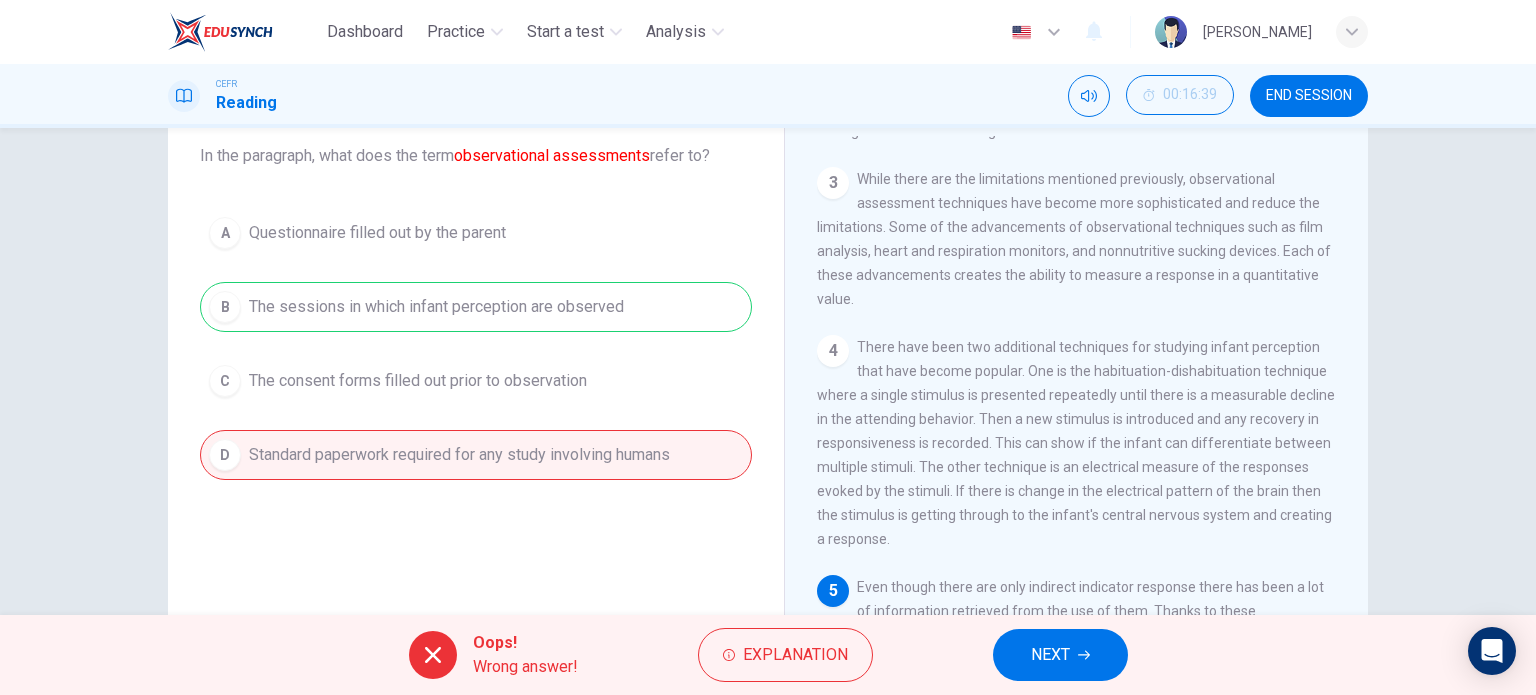 click on "NEXT" at bounding box center [1050, 655] 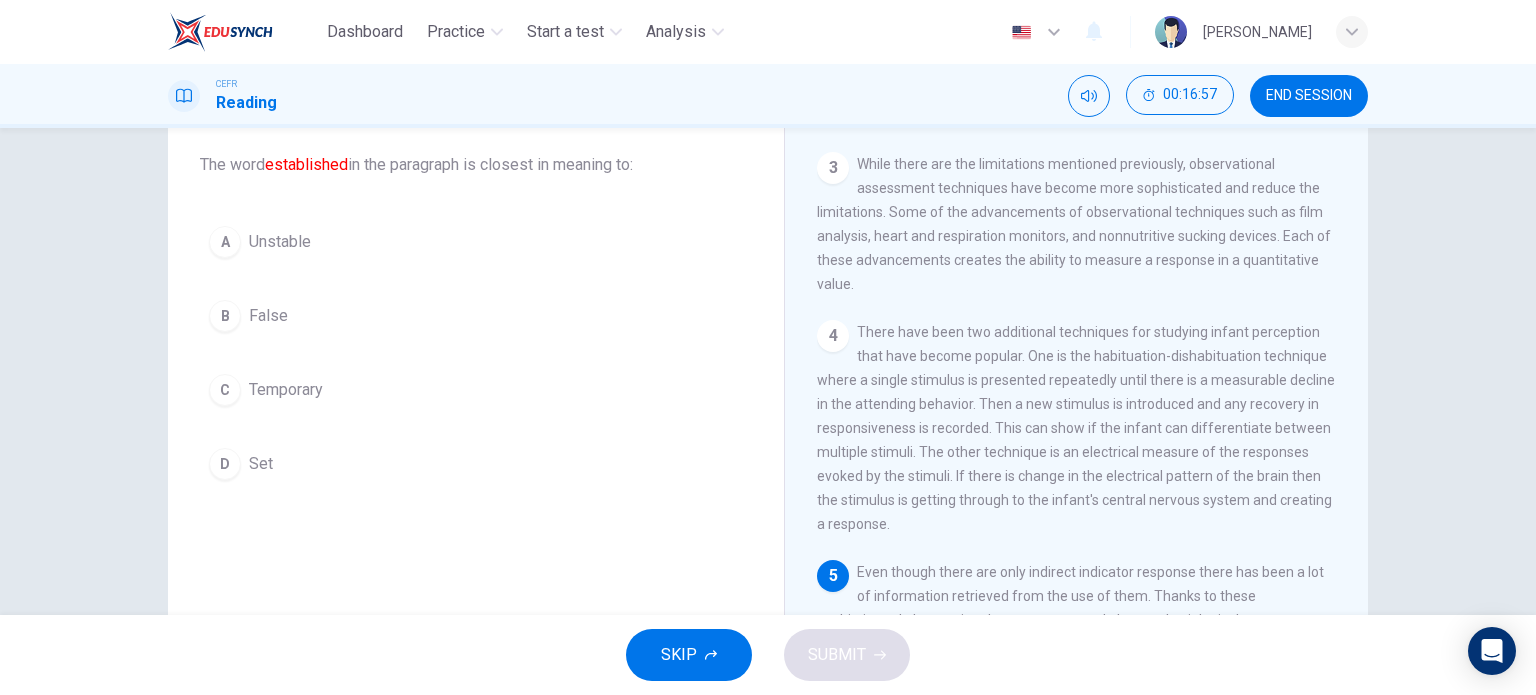 scroll, scrollTop: 94, scrollLeft: 0, axis: vertical 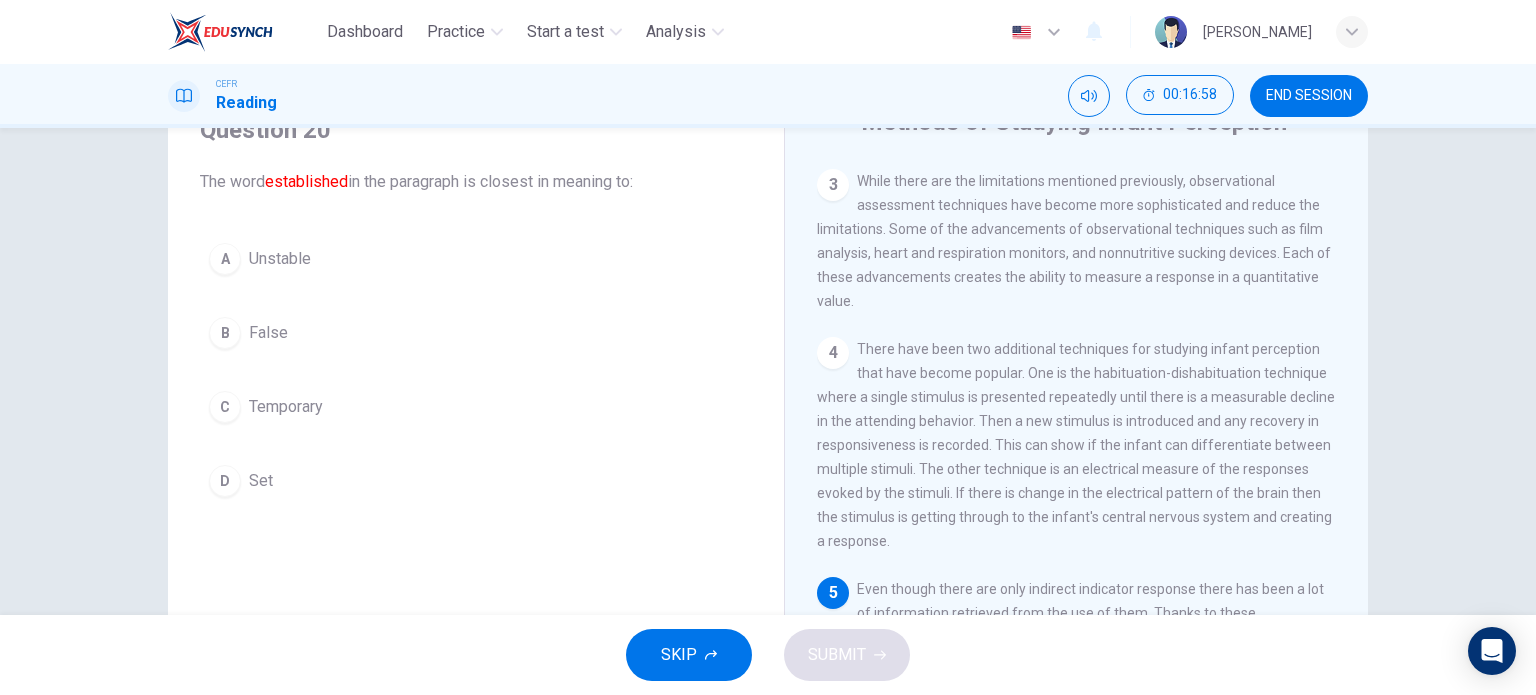 click on "Question 20 The word  established  in the paragraph is closest in meaning to: A  Unstable B False C Temporary D Set" at bounding box center (476, 310) 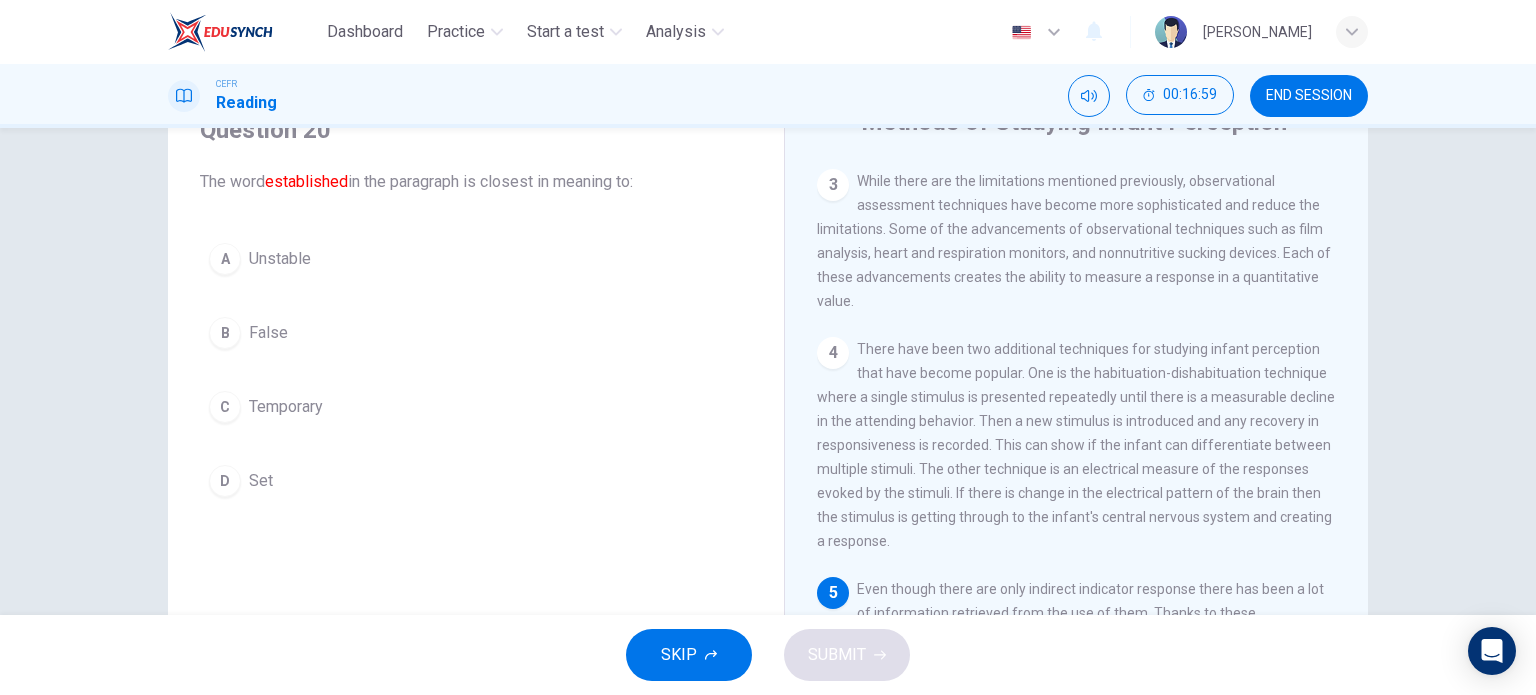 click on "D Set" at bounding box center (476, 481) 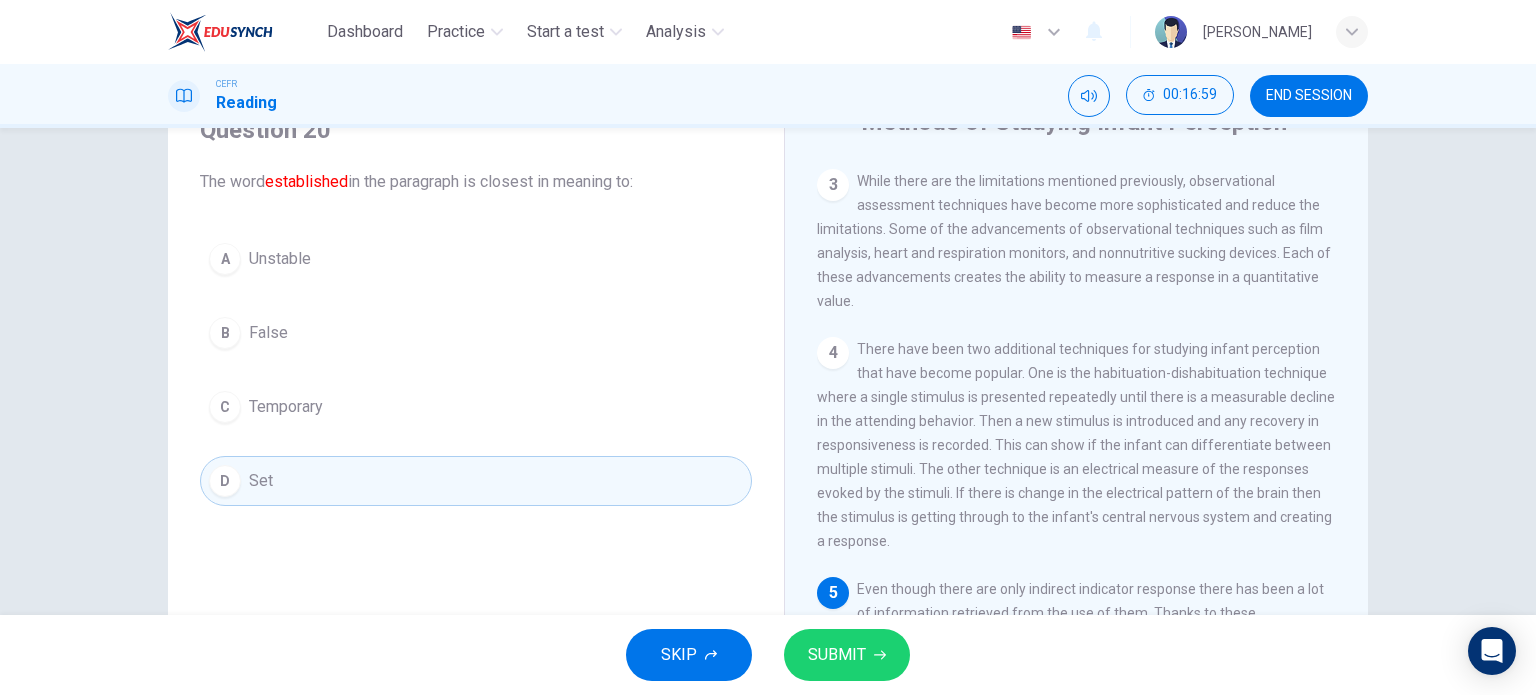 click on "SUBMIT" at bounding box center (837, 655) 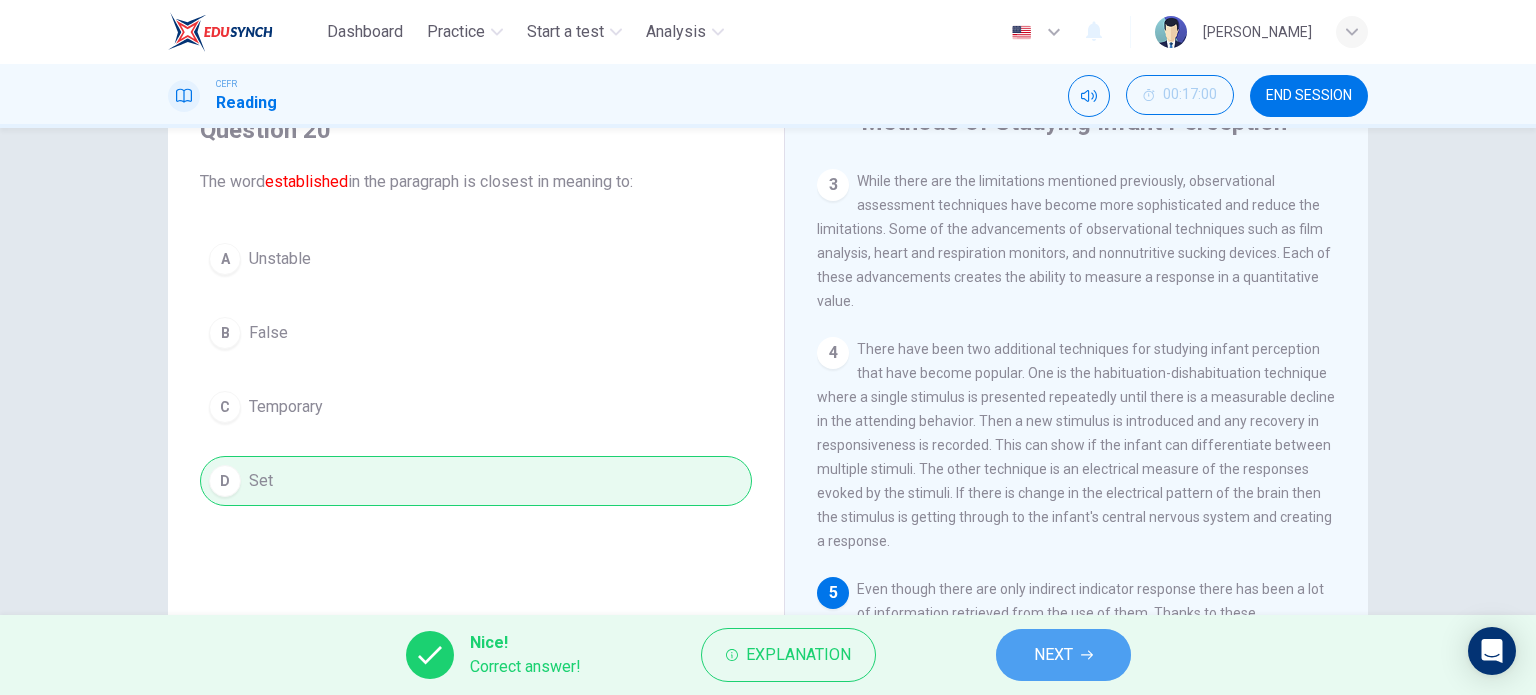 click on "NEXT" at bounding box center (1053, 655) 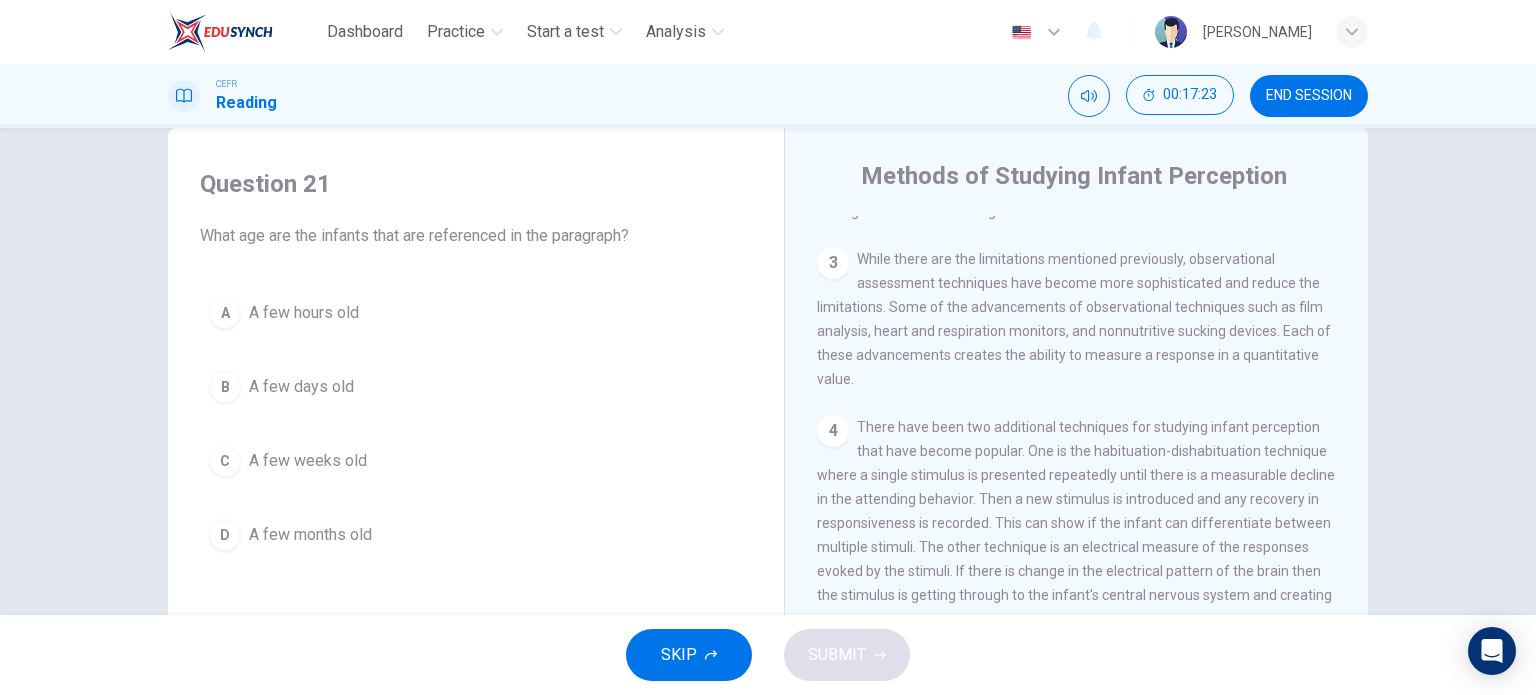 scroll, scrollTop: 32, scrollLeft: 0, axis: vertical 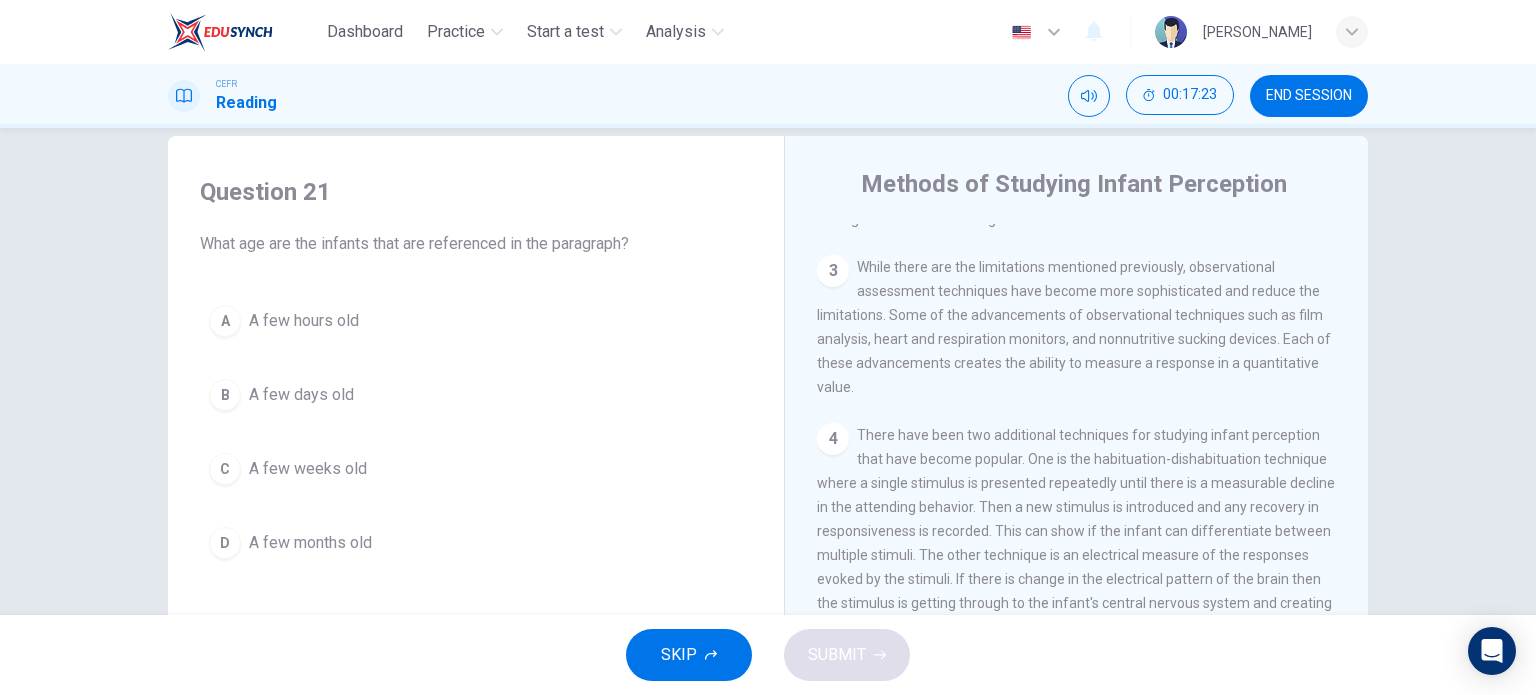 click on "A few days old" at bounding box center (301, 395) 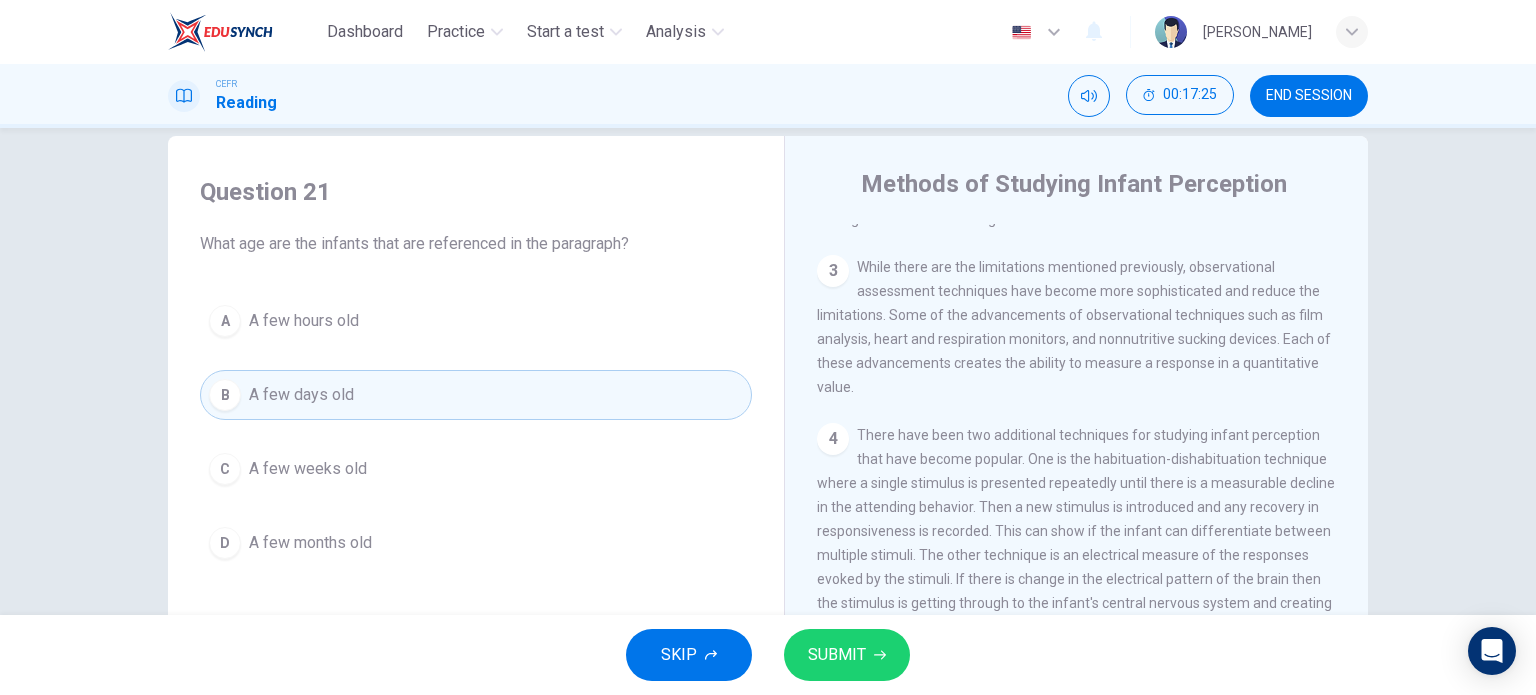 click on "SUBMIT" at bounding box center (847, 655) 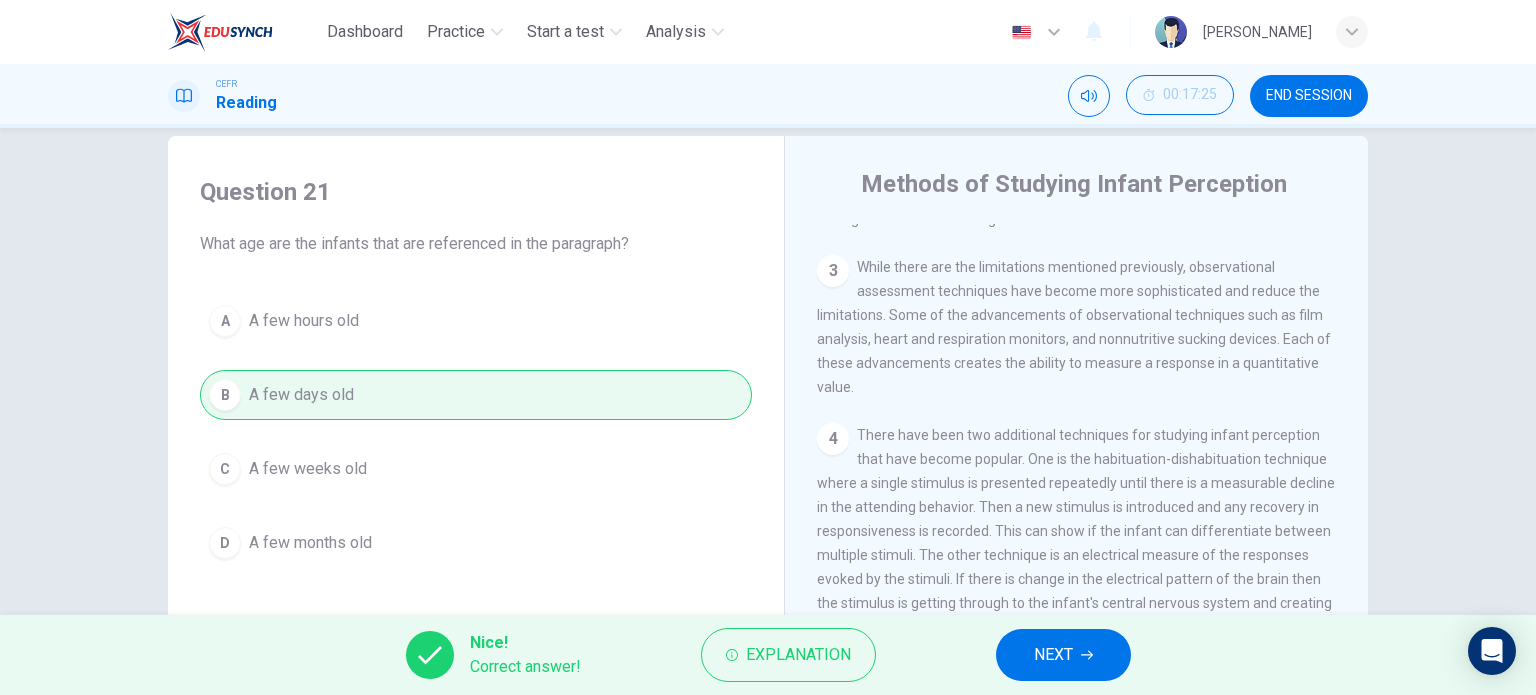 click on "NEXT" at bounding box center [1063, 655] 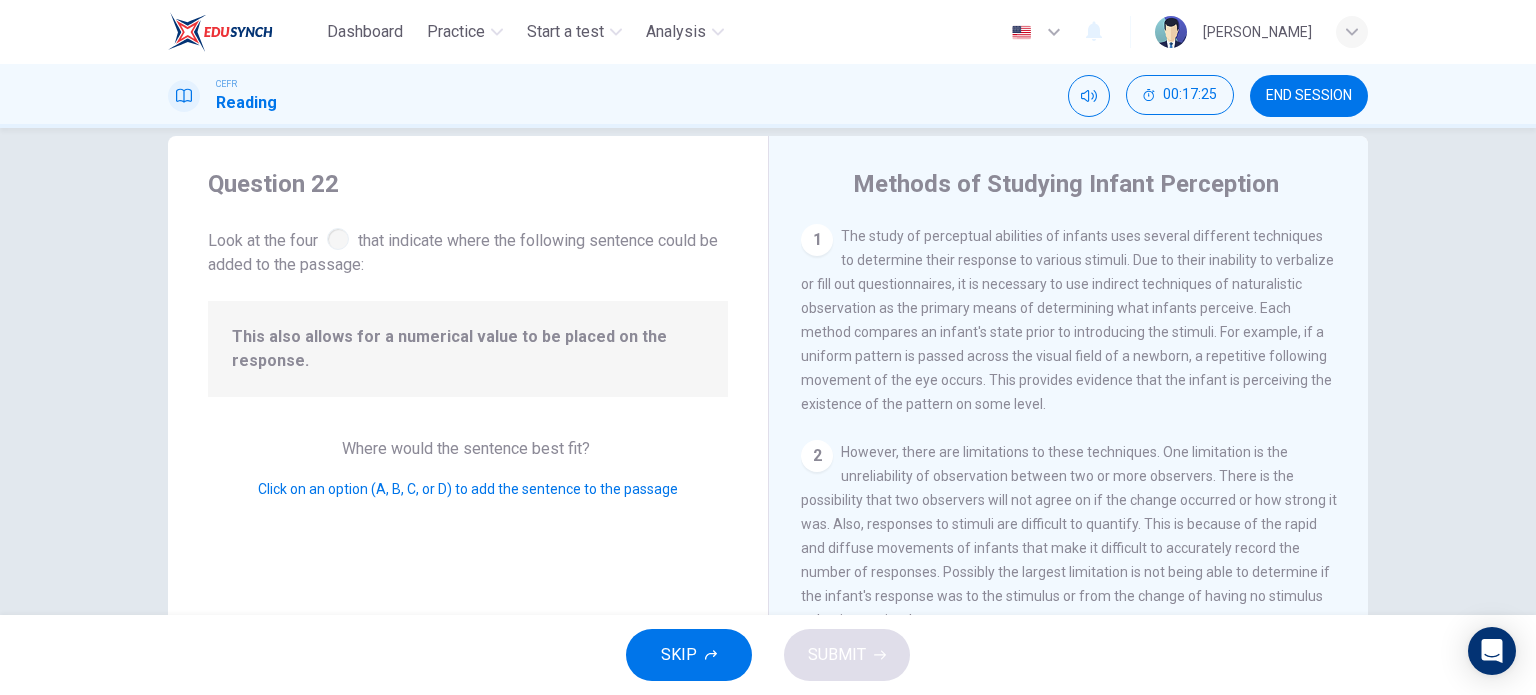 scroll, scrollTop: 245, scrollLeft: 0, axis: vertical 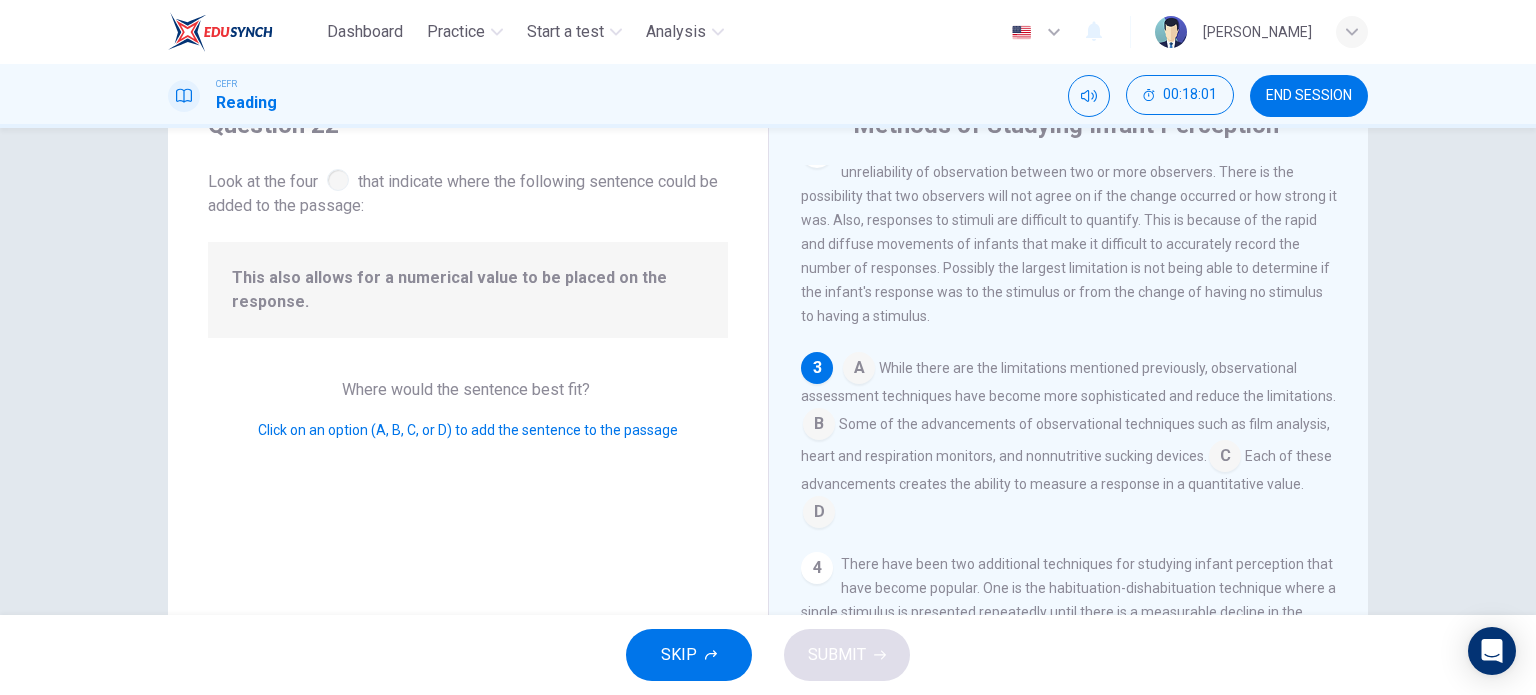 click at bounding box center (819, 514) 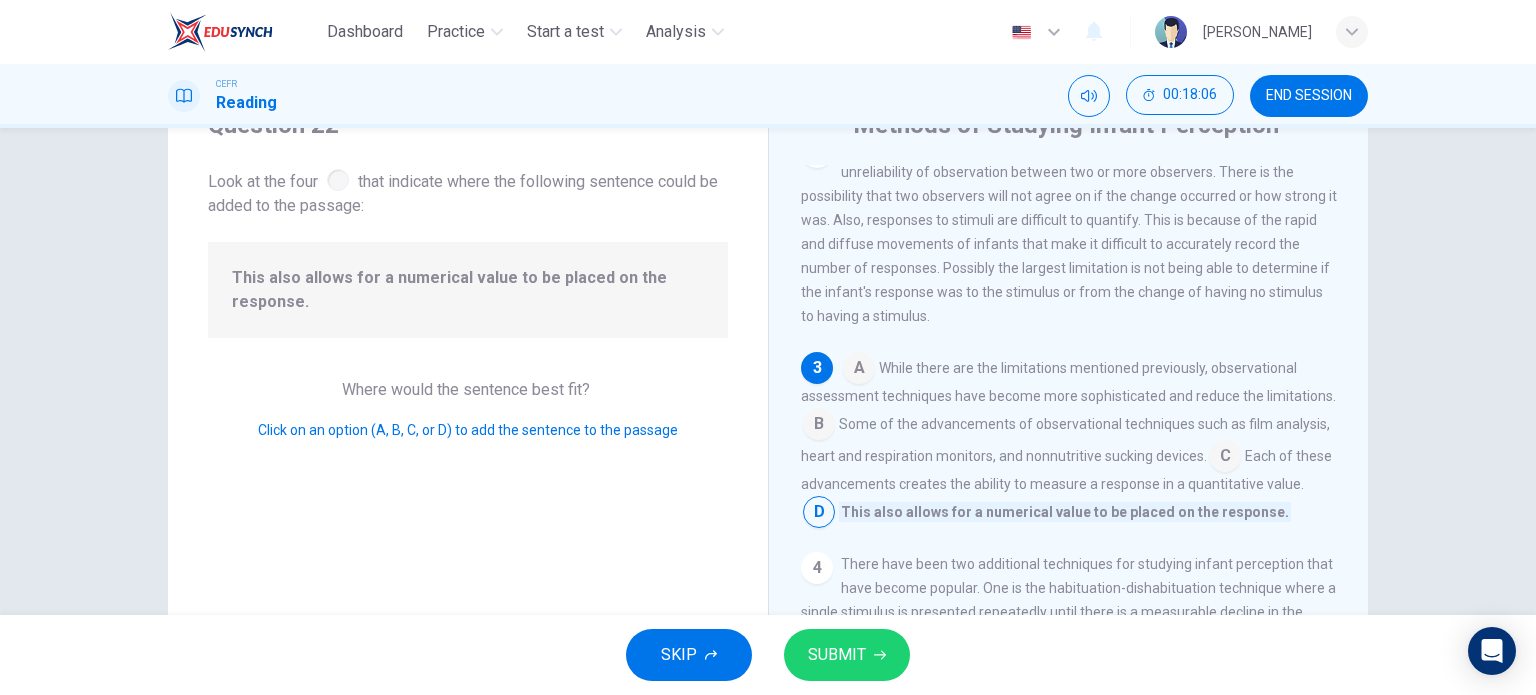 click at bounding box center [1225, 458] 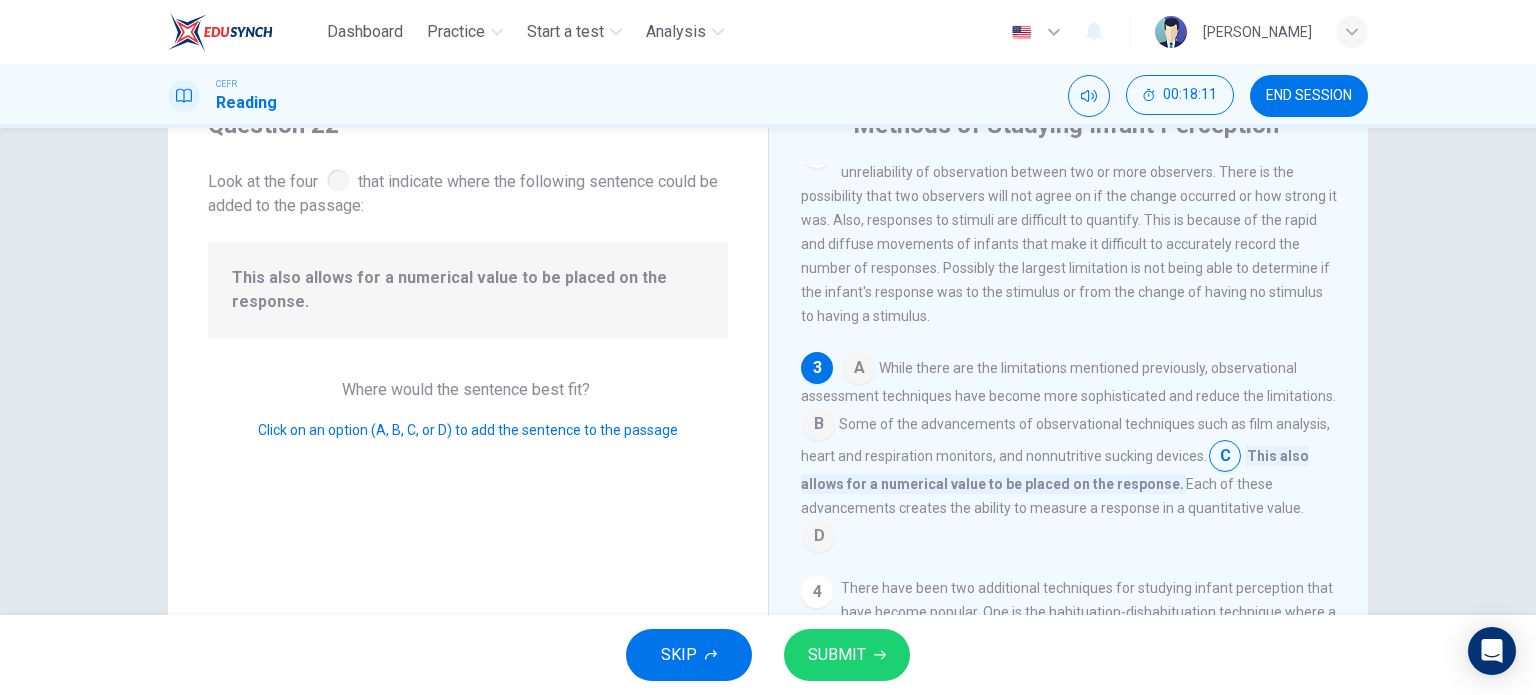 click at bounding box center (1225, 458) 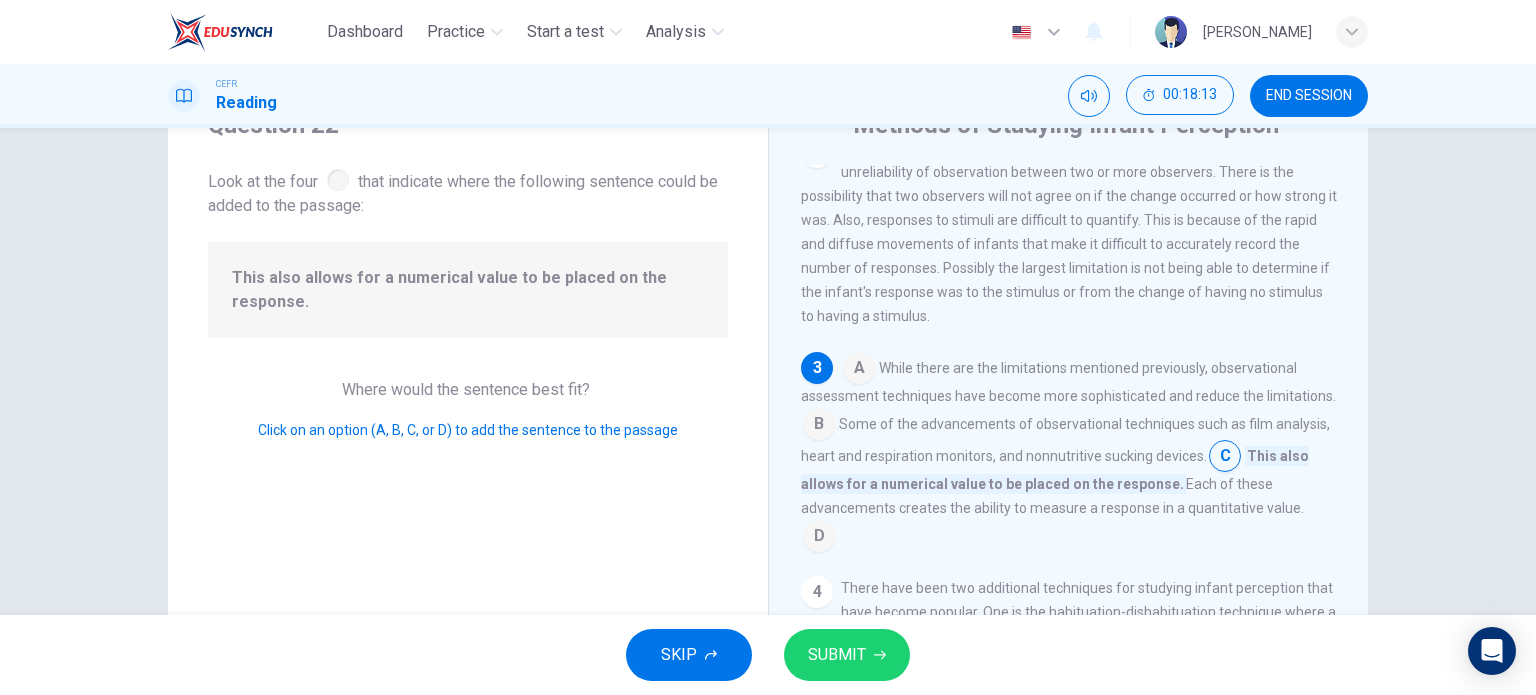click on "A  While there are the limitations mentioned previously, observational assessment techniques have become more sophisticated and reduce the limitations.  B  Some of the advancements of observational techniques such as film analysis, heart and respiration monitors, and nonnutritive sucking devices.  C This also allows for a numerical value to be placed on the response.  Each of these advancements creates the ability to measure a response in a quantitative value.  D" at bounding box center (1069, 452) 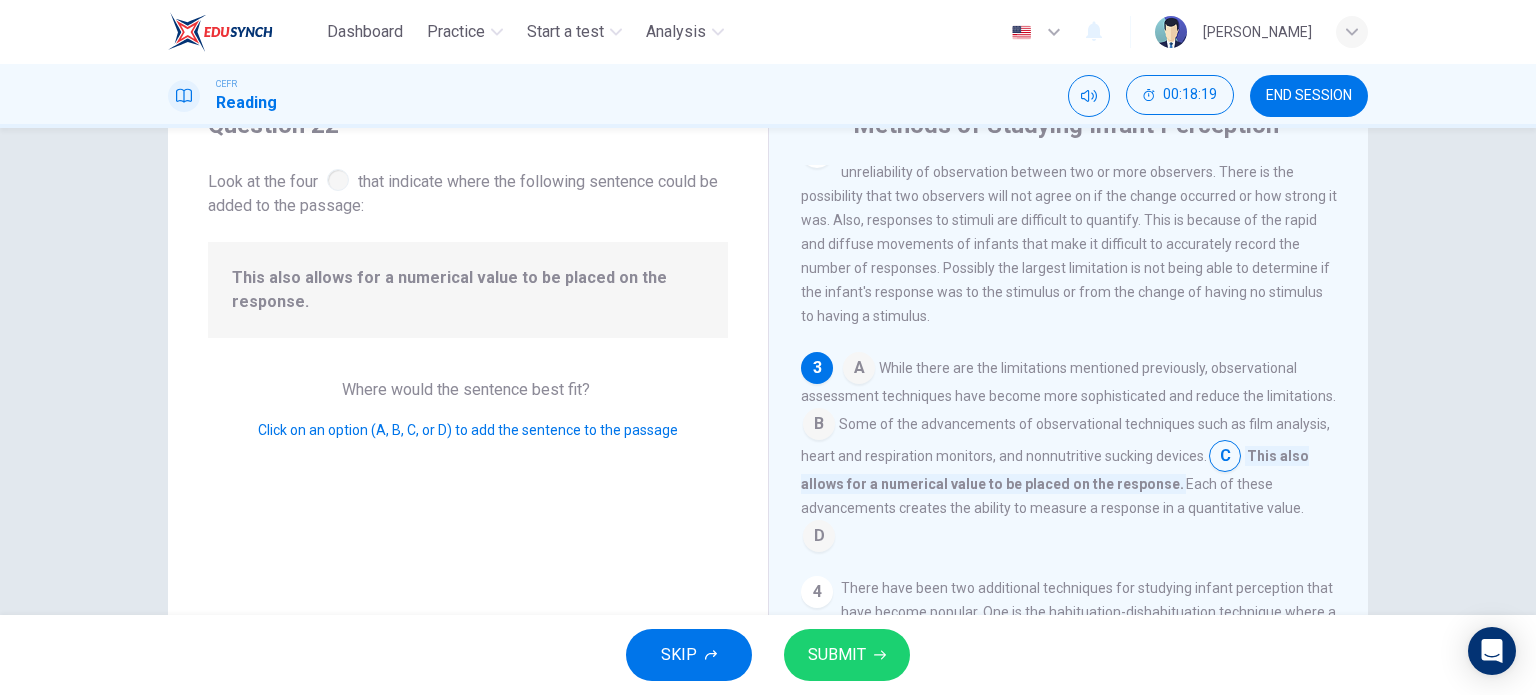 click at bounding box center [819, 538] 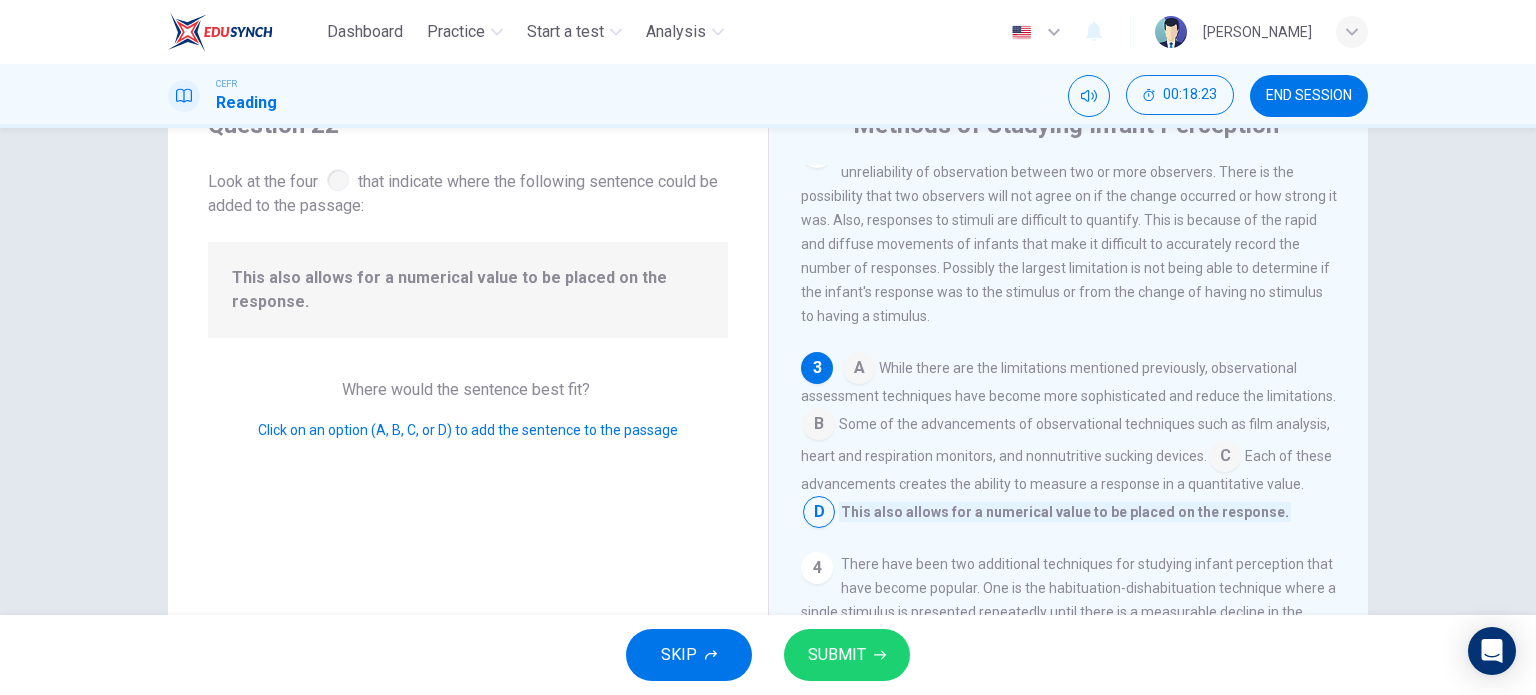 click on "SUBMIT" at bounding box center (847, 655) 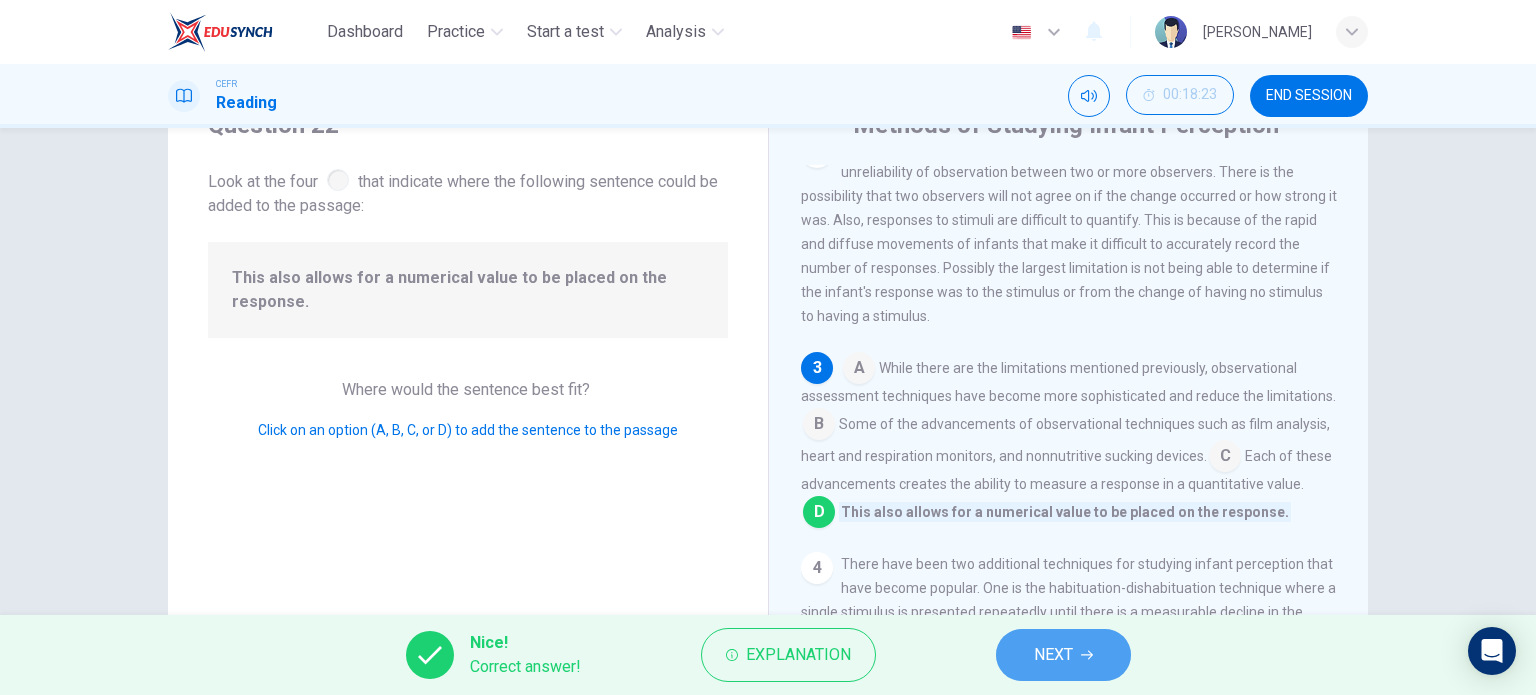 click on "NEXT" at bounding box center (1053, 655) 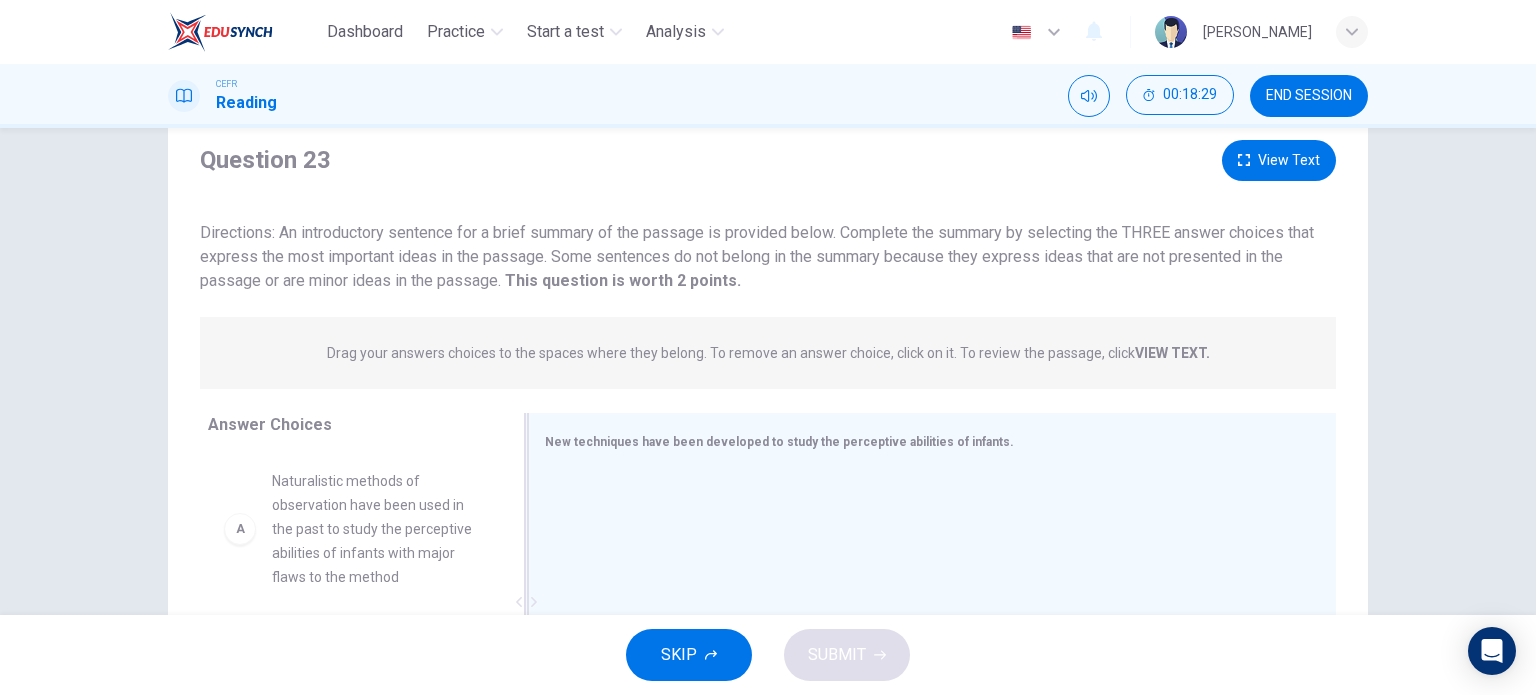 scroll, scrollTop: 0, scrollLeft: 0, axis: both 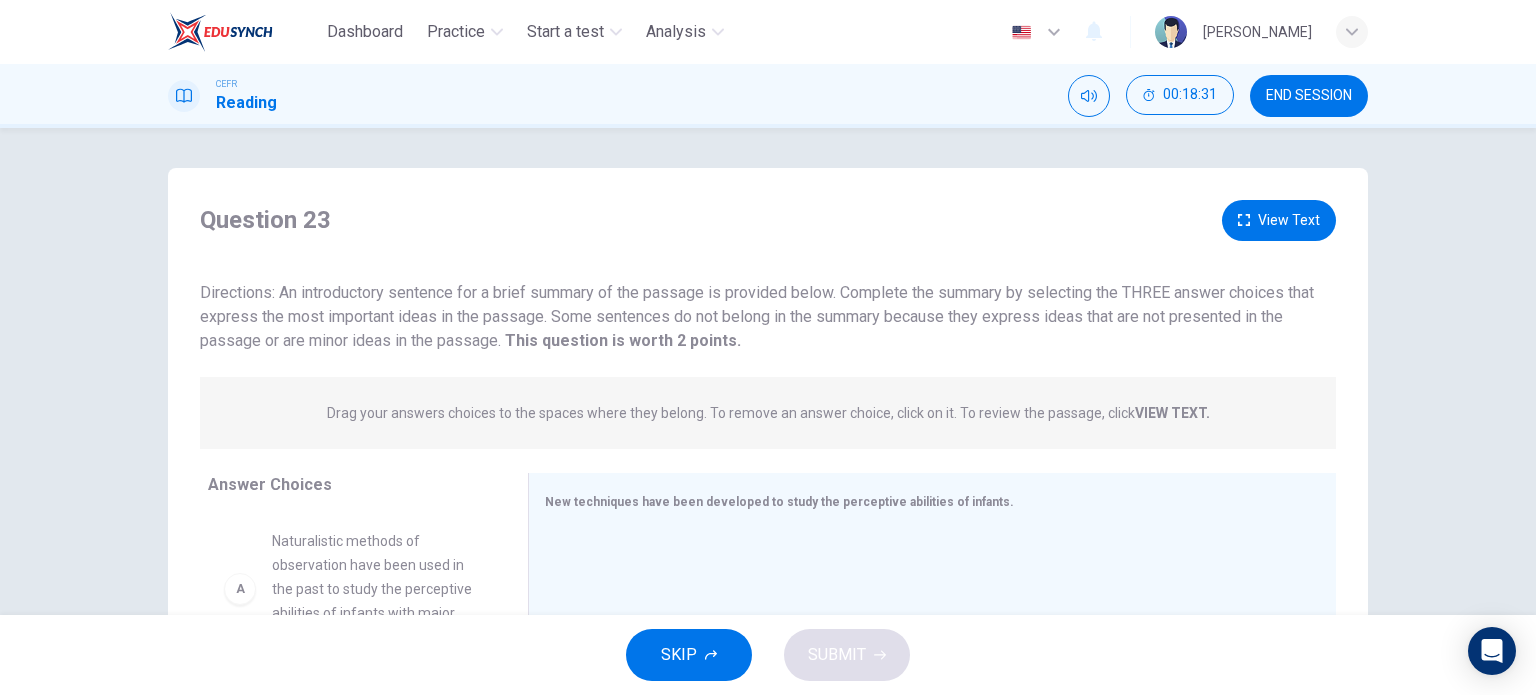 click on "View Text" at bounding box center (1279, 220) 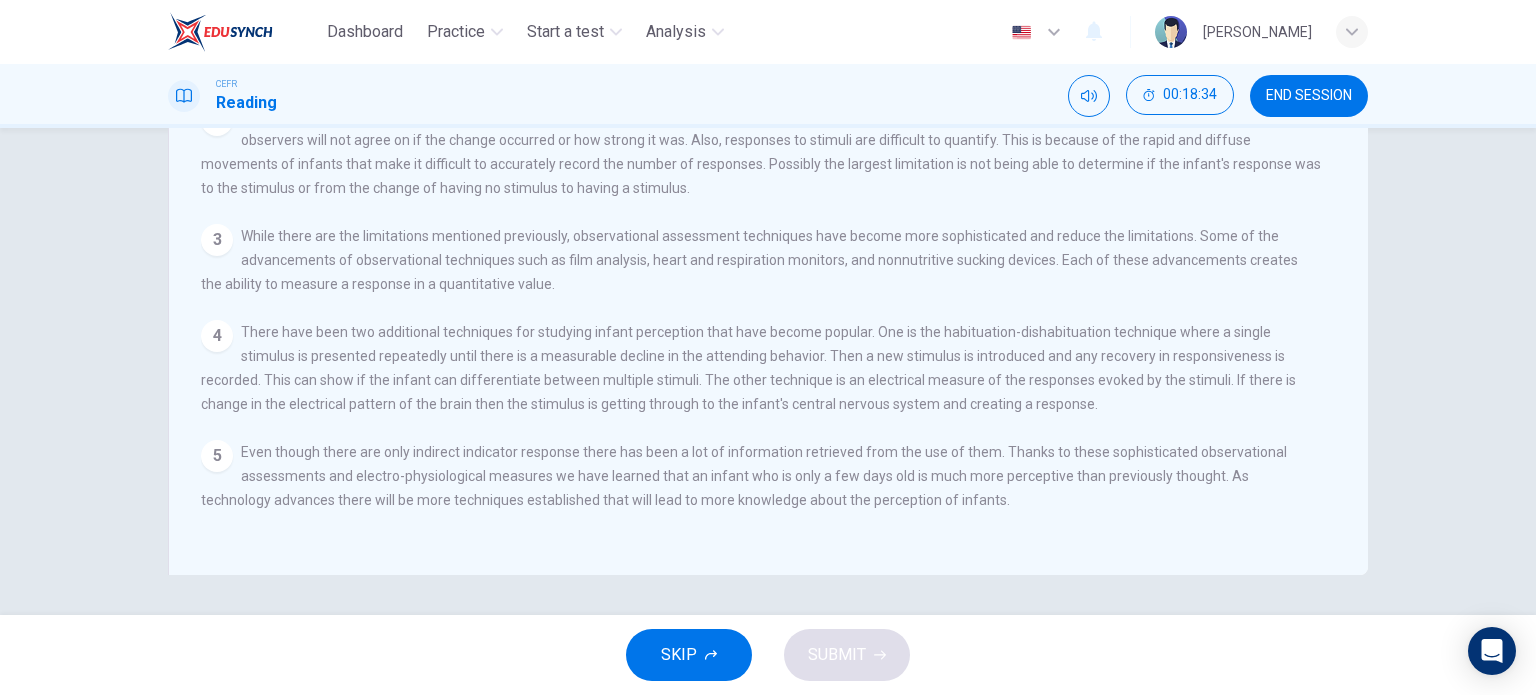 scroll, scrollTop: 0, scrollLeft: 0, axis: both 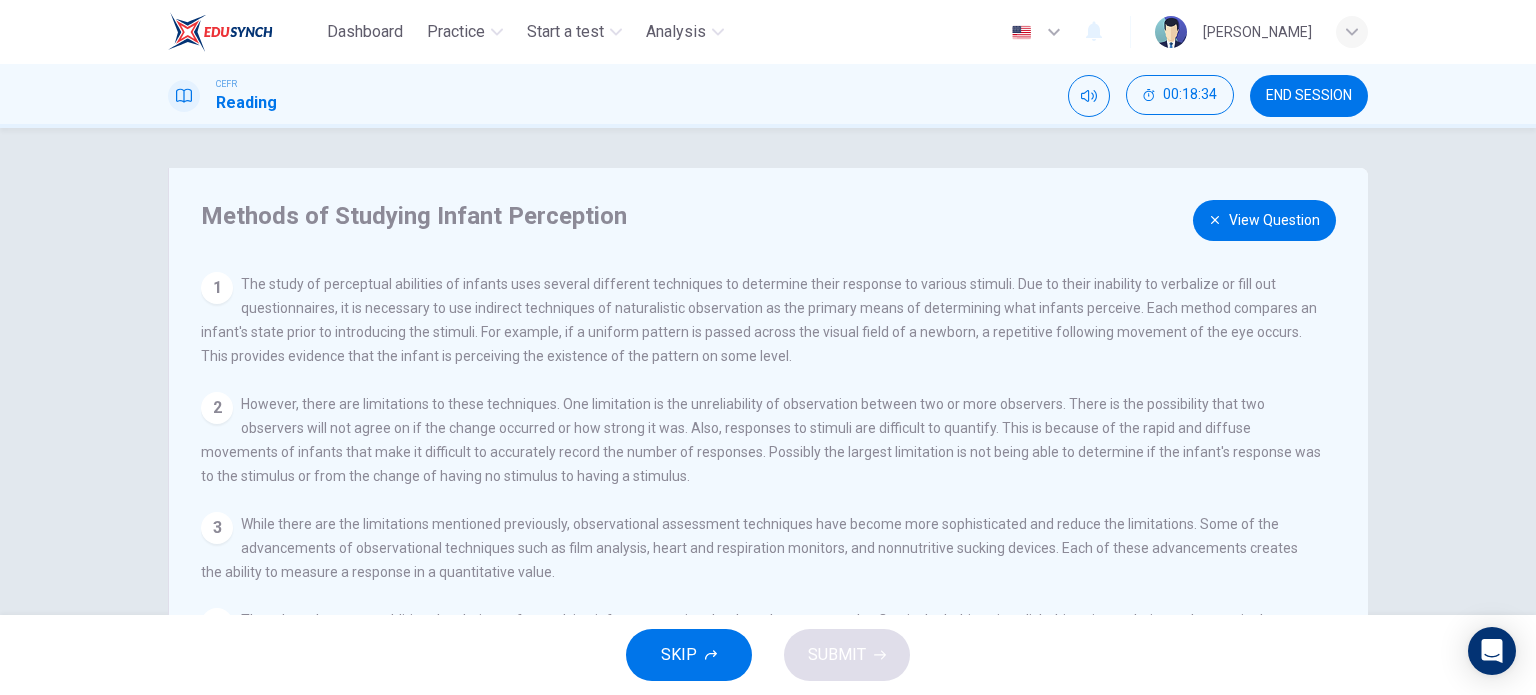 click on "View Question" at bounding box center (1264, 220) 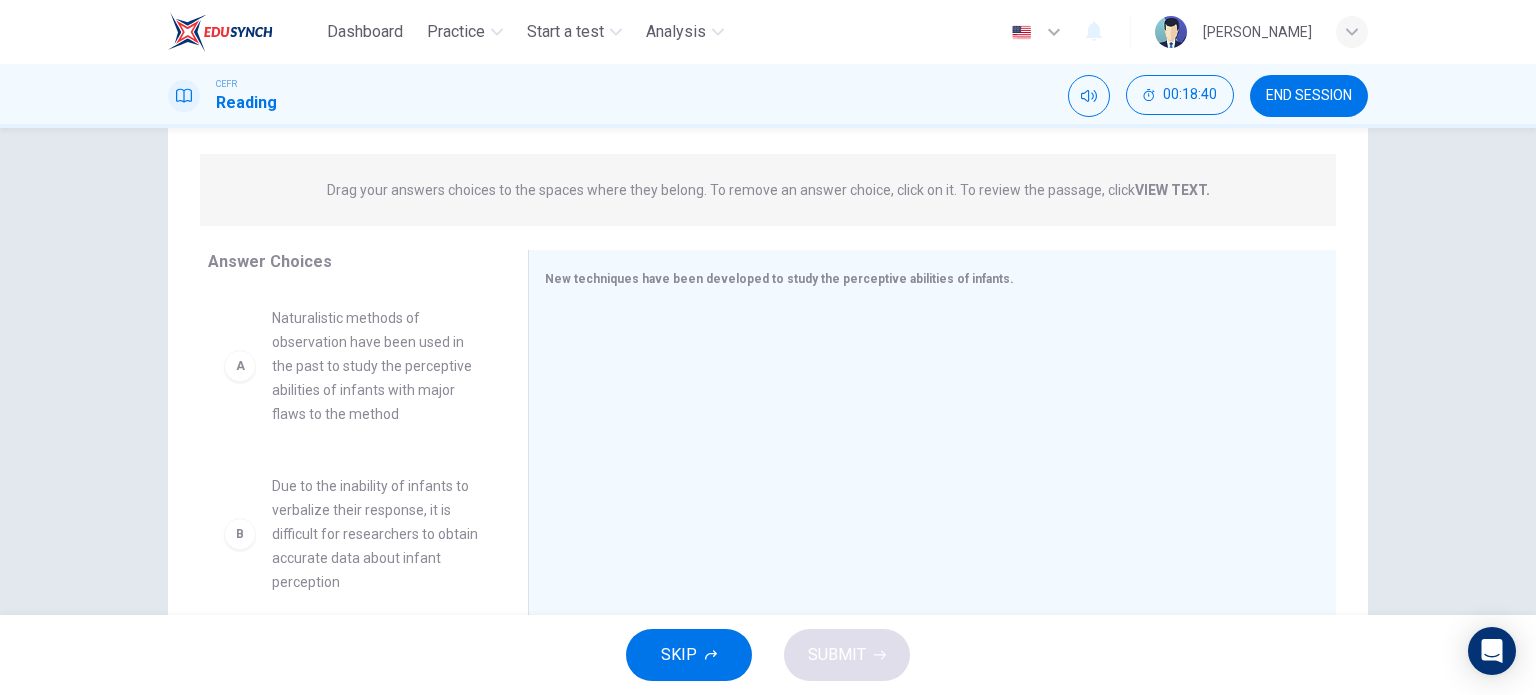 scroll, scrollTop: 238, scrollLeft: 0, axis: vertical 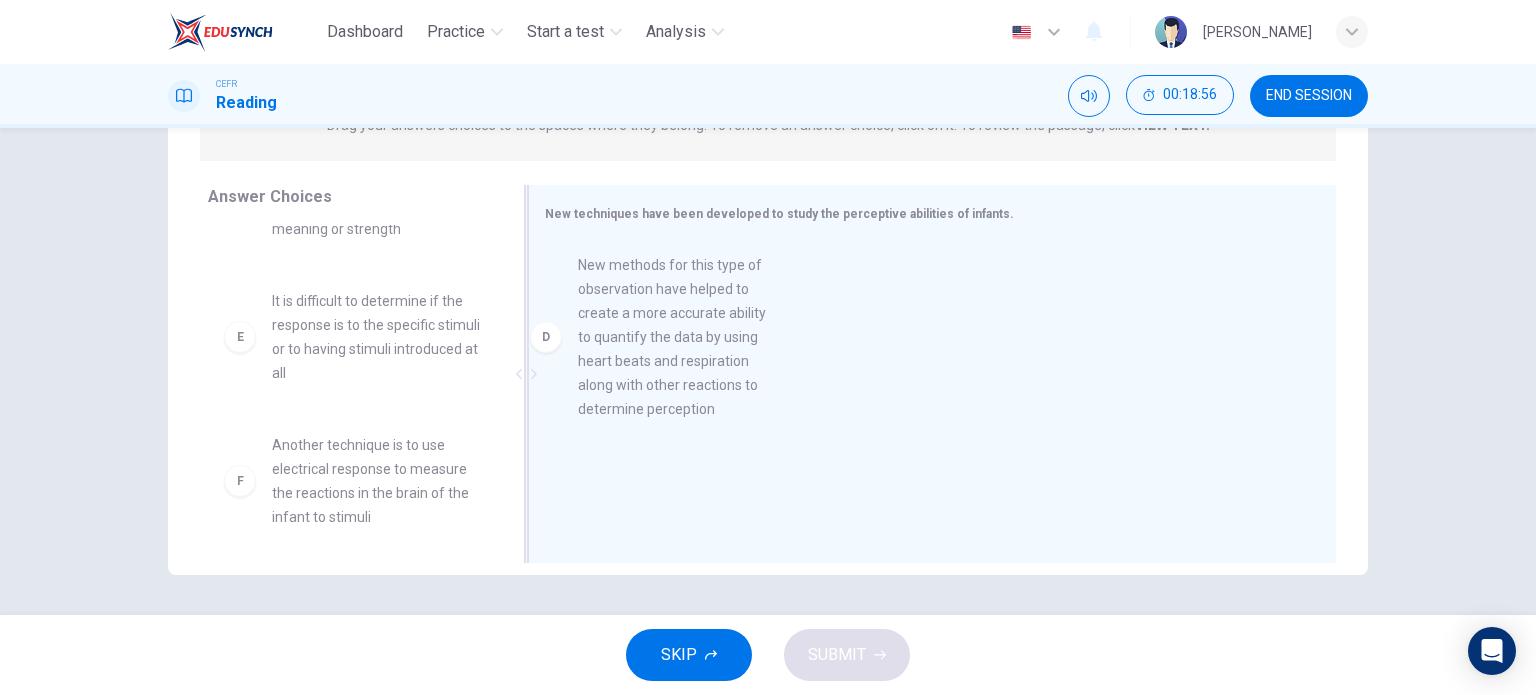 drag, startPoint x: 340, startPoint y: 413, endPoint x: 691, endPoint y: 372, distance: 353.38647 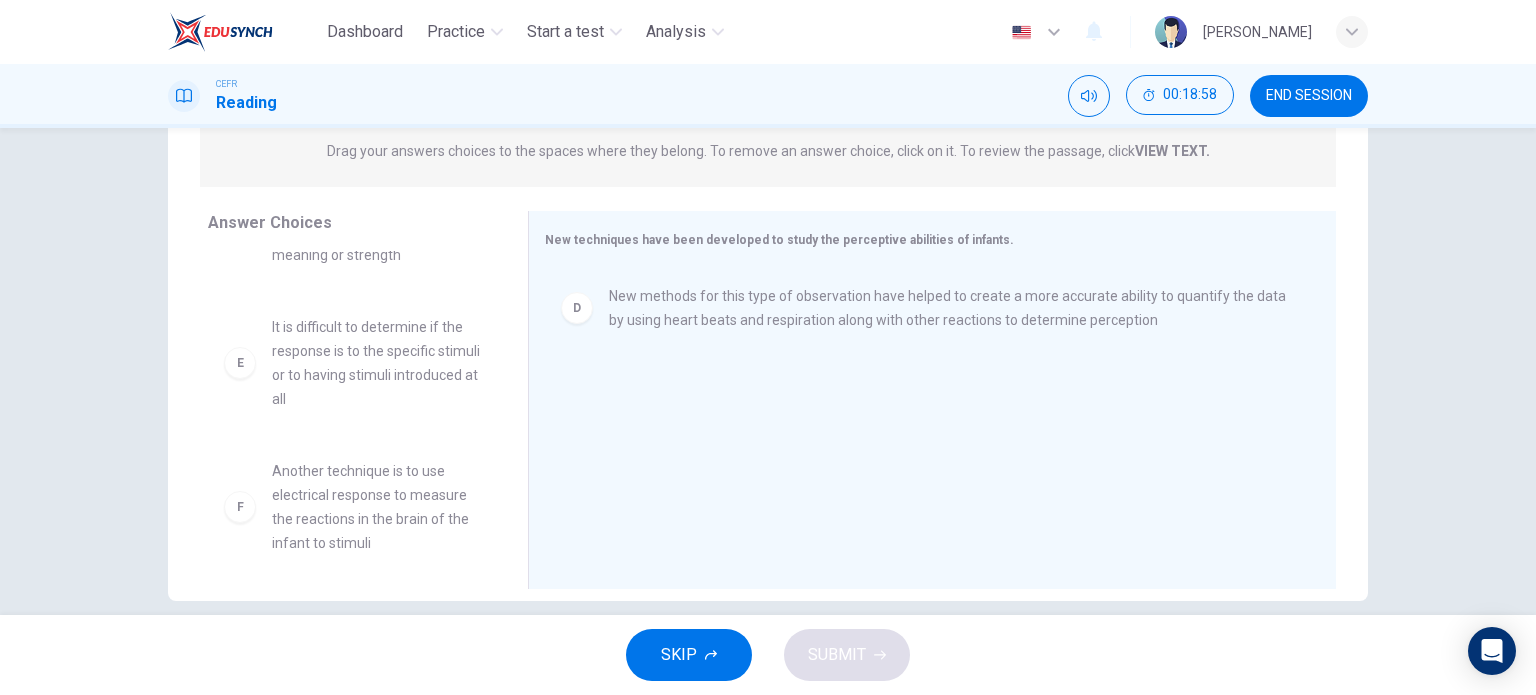 scroll, scrollTop: 264, scrollLeft: 0, axis: vertical 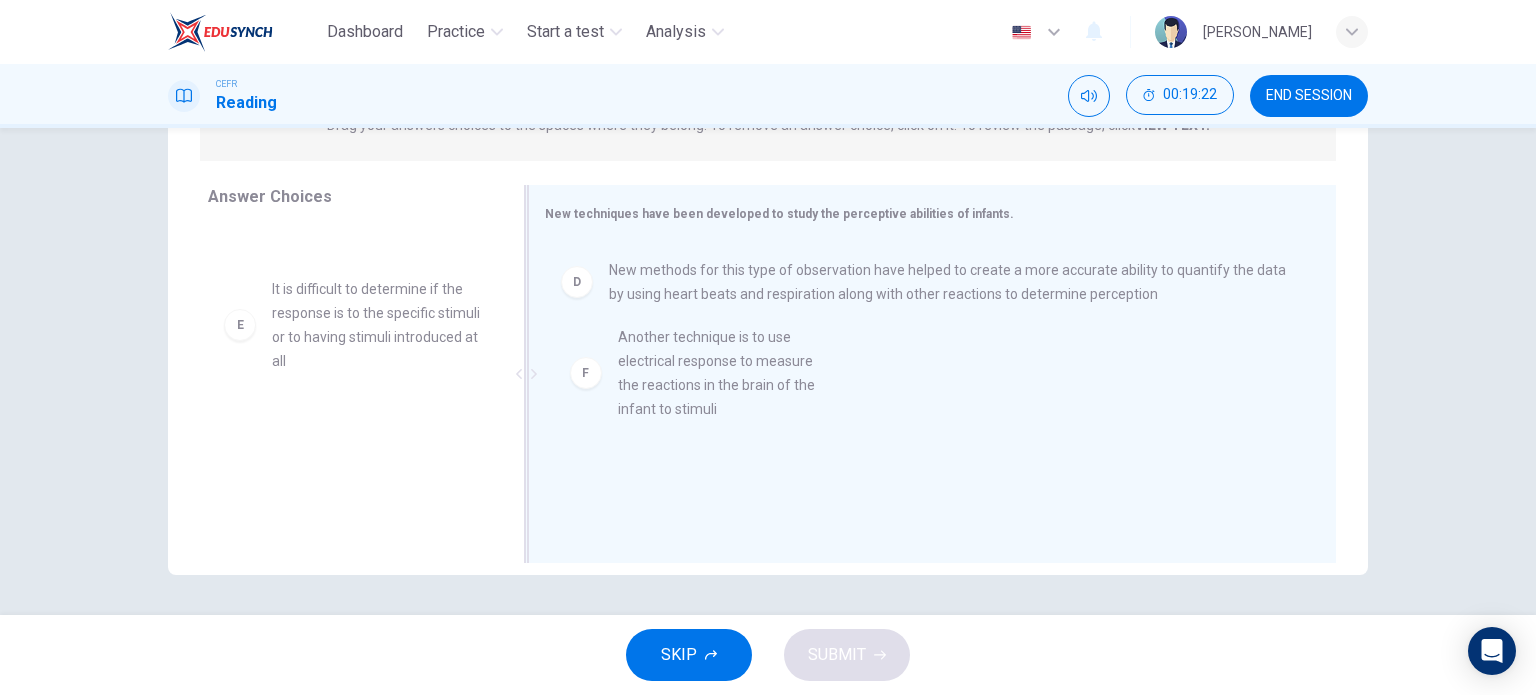 drag, startPoint x: 341, startPoint y: 472, endPoint x: 700, endPoint y: 375, distance: 371.87363 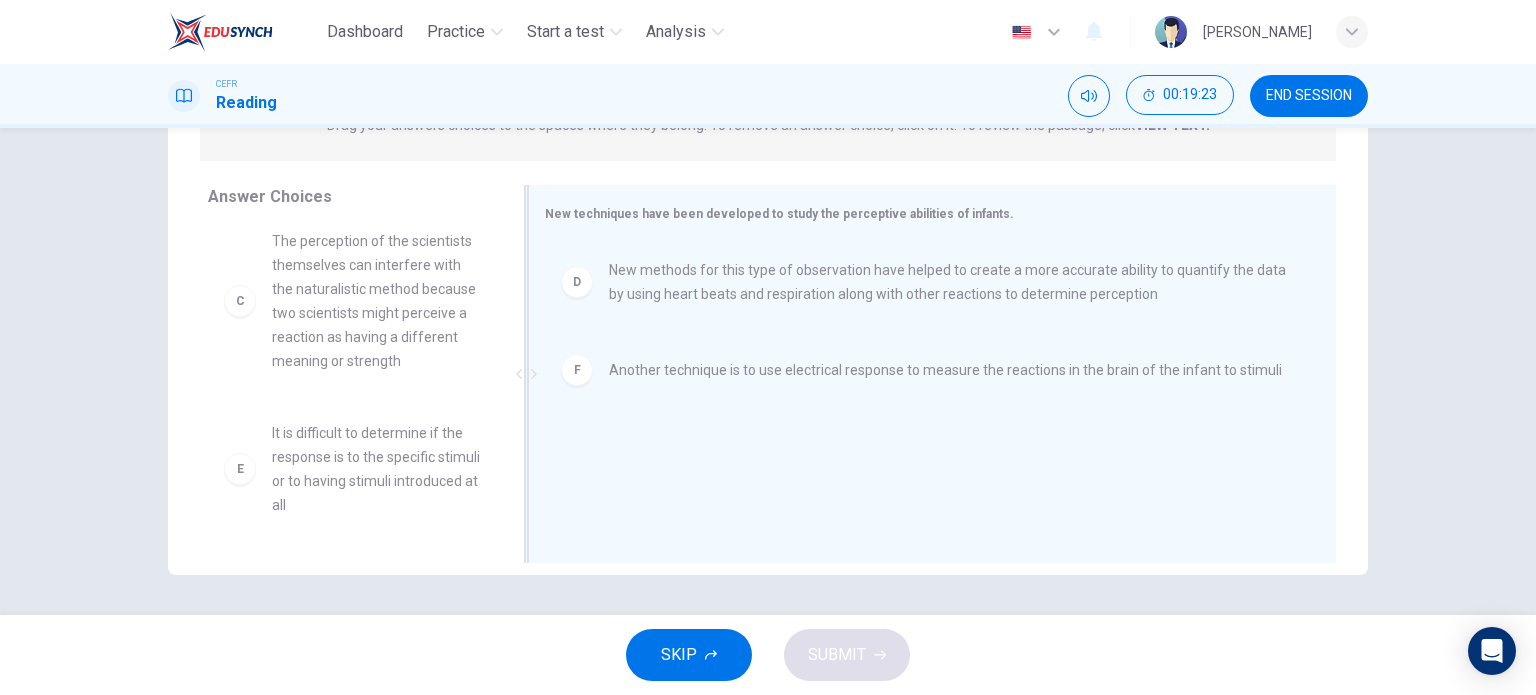 scroll, scrollTop: 348, scrollLeft: 0, axis: vertical 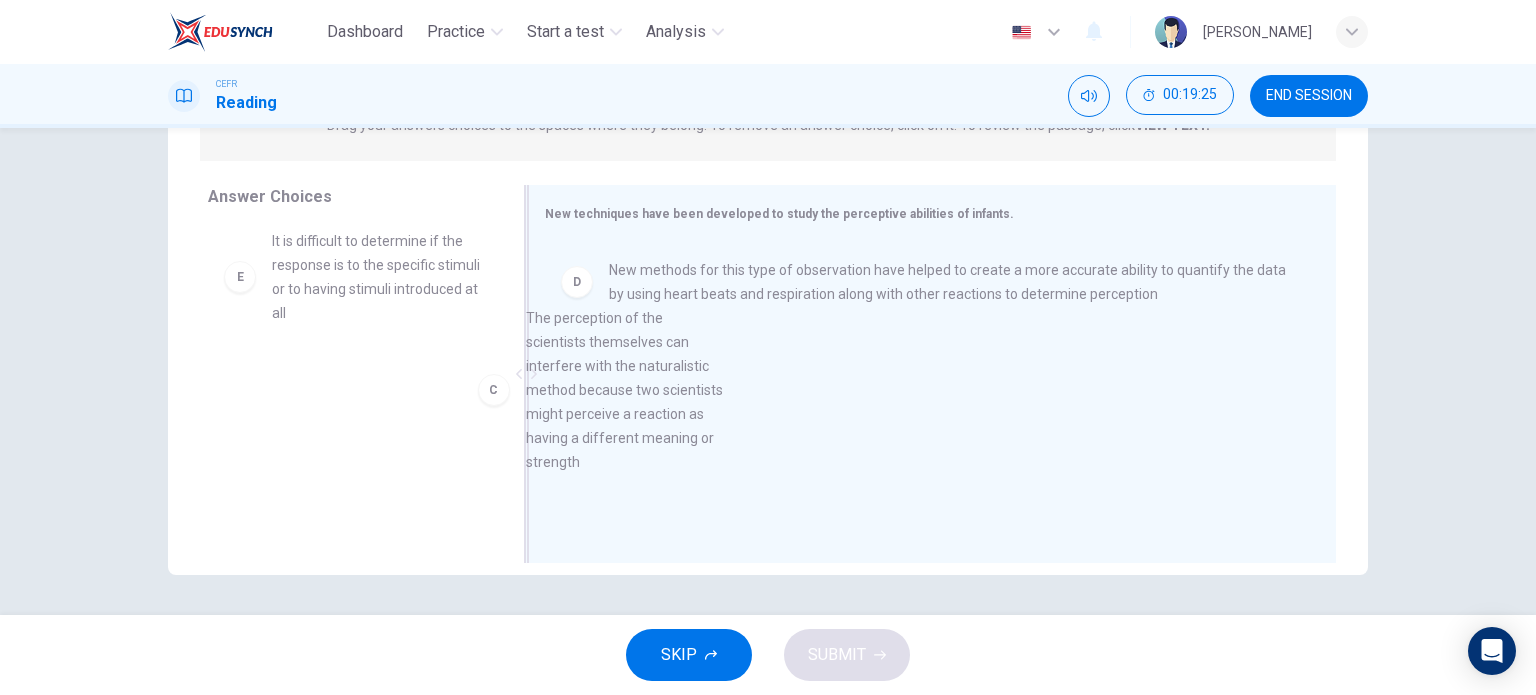 drag, startPoint x: 335, startPoint y: 359, endPoint x: 716, endPoint y: 477, distance: 398.8546 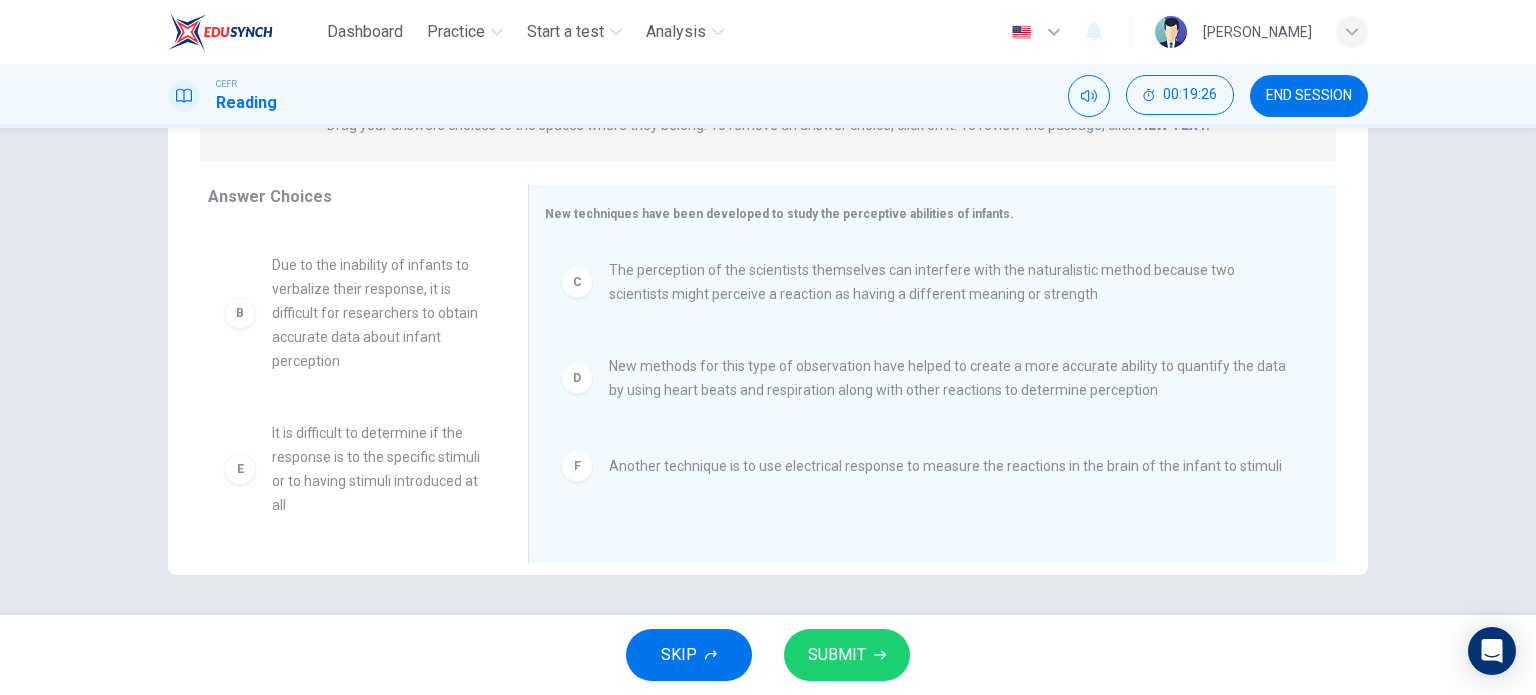 scroll, scrollTop: 156, scrollLeft: 0, axis: vertical 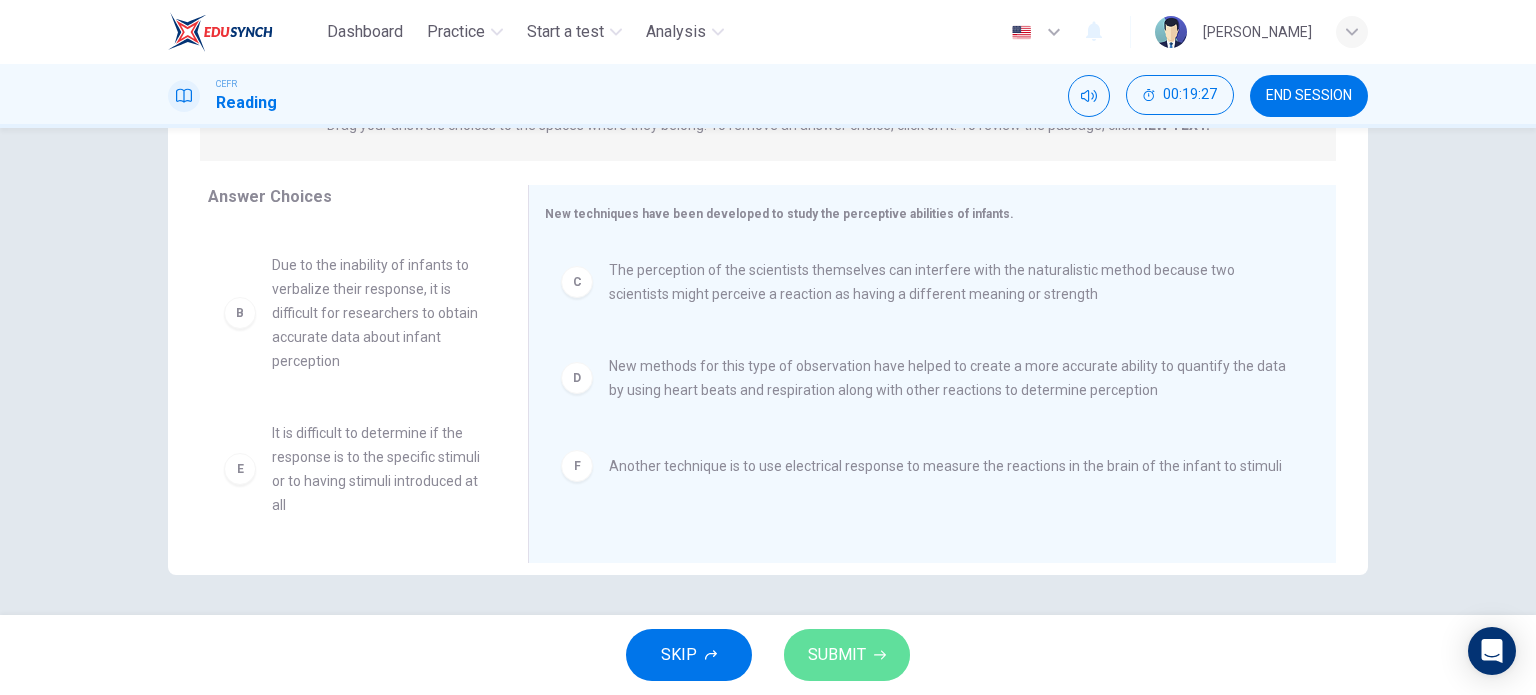 click on "SUBMIT" at bounding box center (847, 655) 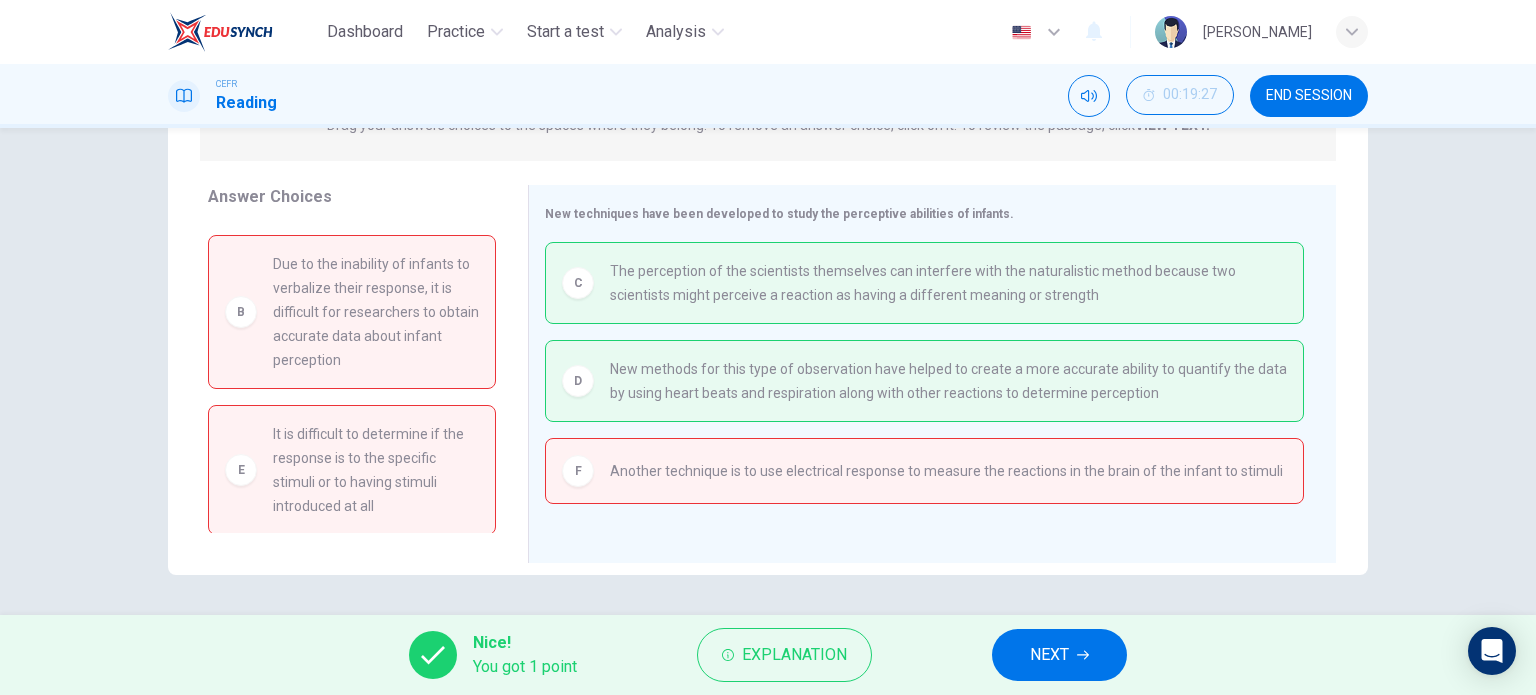 scroll, scrollTop: 0, scrollLeft: 0, axis: both 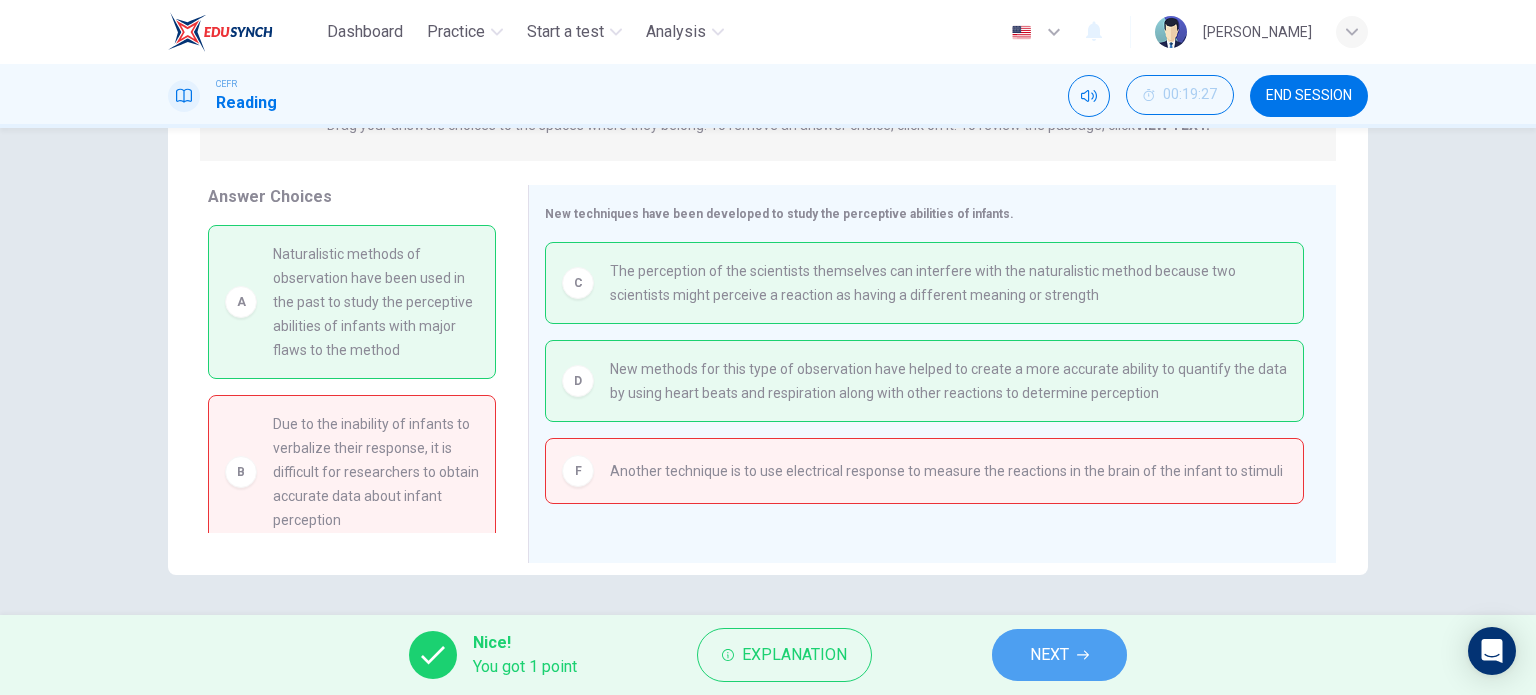click 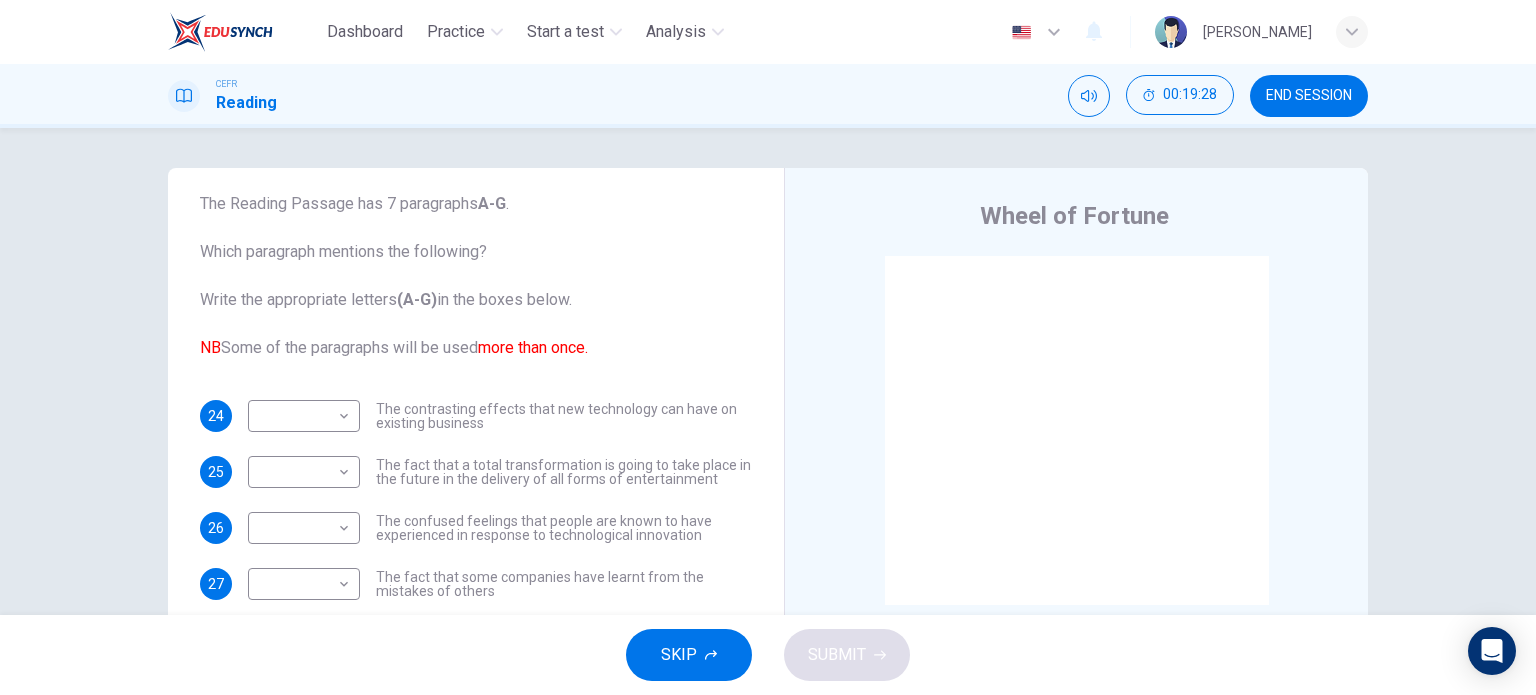 scroll, scrollTop: 0, scrollLeft: 0, axis: both 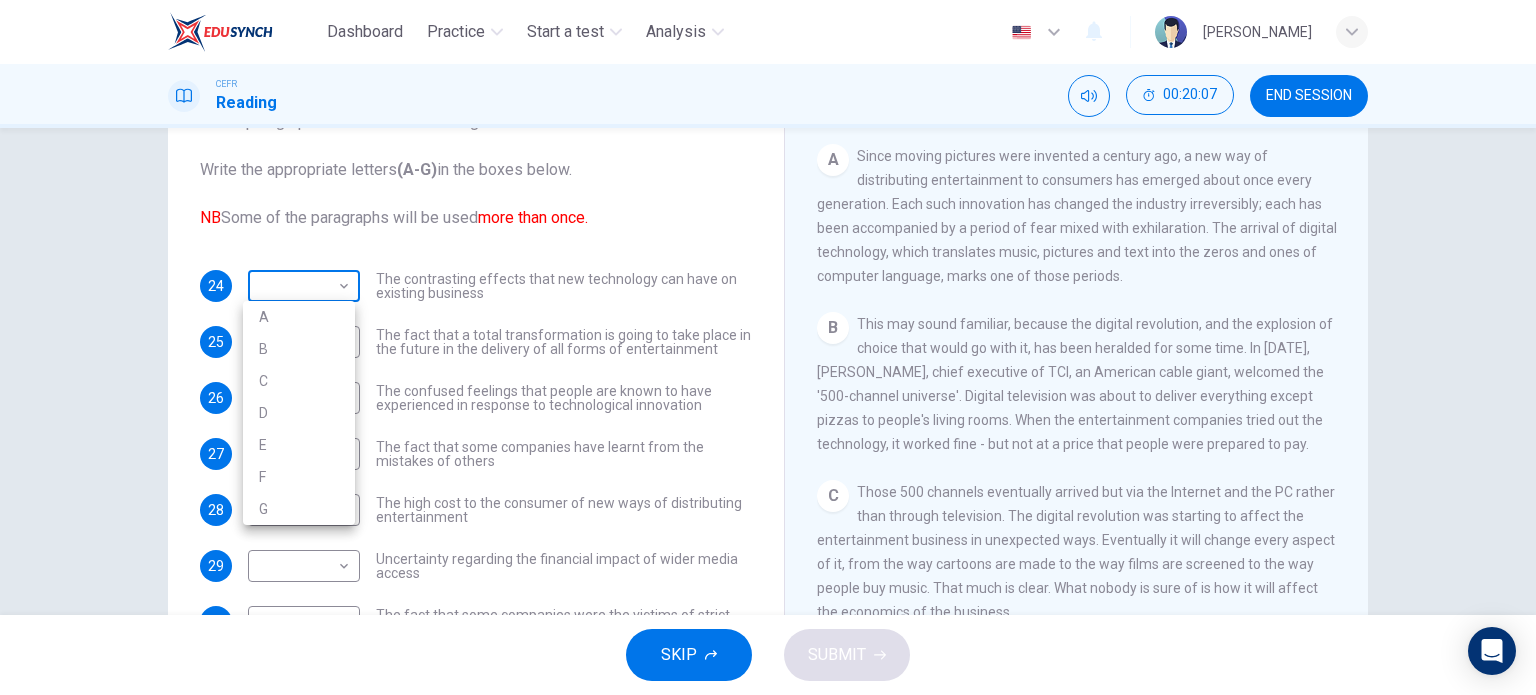 click on "Dashboard Practice Start a test Analysis English en ​ [PERSON_NAME] CEFR Reading 00:20:07 END SESSION Questions 24 - 31 The Reading Passage has 7 paragraphs  A-G .
Which paragraph mentions the following?
Write the appropriate letters  (A-G)  in the boxes below.
NB  Some of the paragraphs will be used  more than once. 24 ​ ​ The contrasting effects that new technology can have on existing business 25 ​ ​ The fact that a total transformation is going to take place in the future in the delivery of all forms of entertainment 26 ​ ​ The confused feelings that people are known to have experienced in response to technological innovation 27 ​ ​ The fact that some companies have learnt from the mistakes of others 28 ​ ​ The high cost to the consumer of new ways of distributing entertainment 29 ​ ​ Uncertainty regarding the financial impact of wider media access 30 ​ ​ The fact that some companies were the victims of strict government policy 31 ​ ​ Wheel of Fortune CLICK TO ZOOM A B" at bounding box center (768, 347) 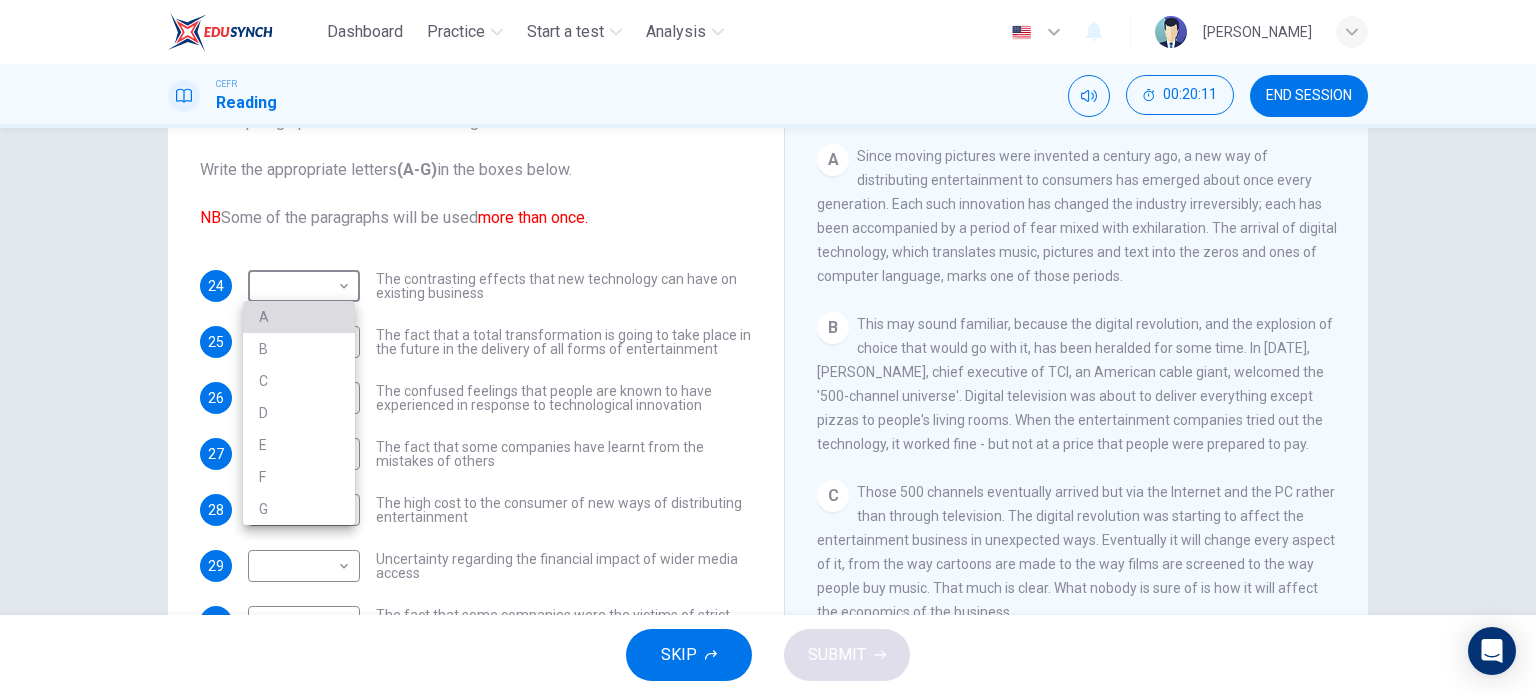 click on "A" at bounding box center (299, 317) 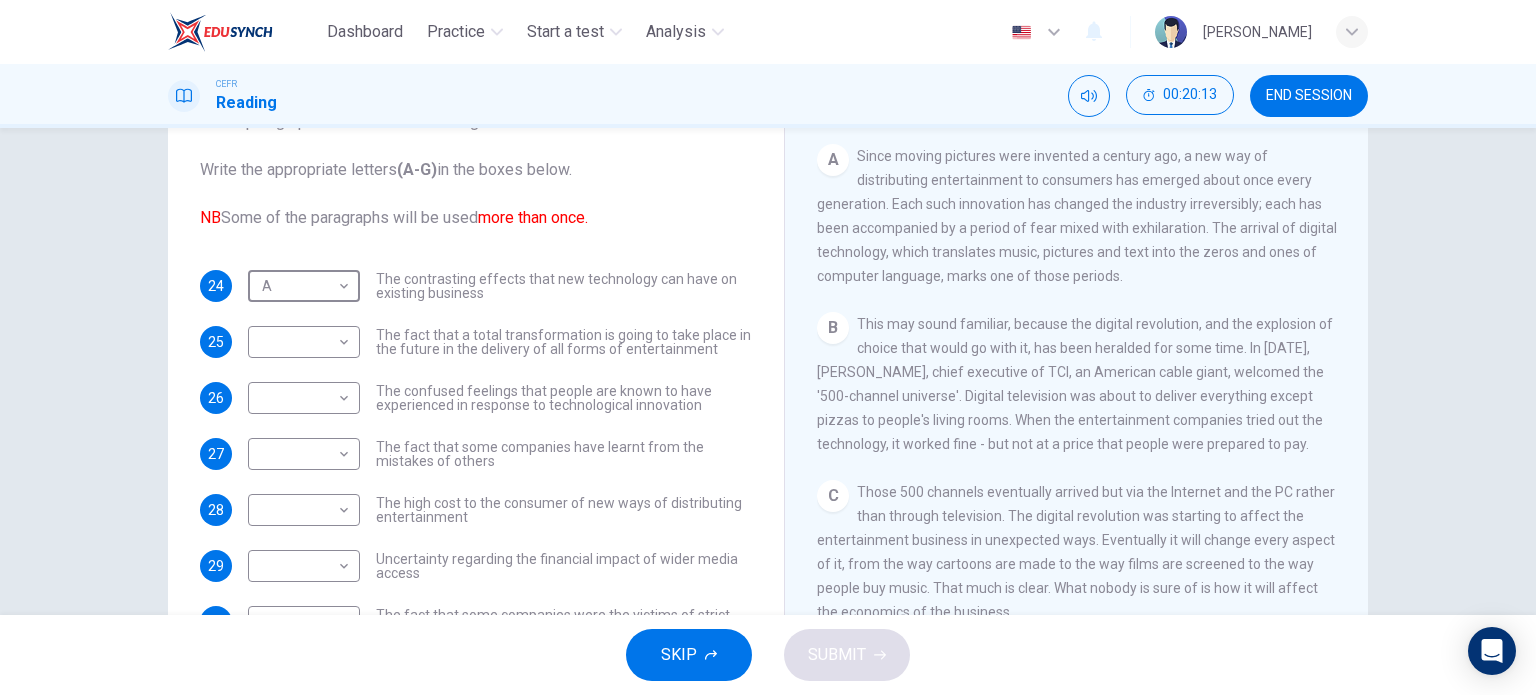 scroll, scrollTop: 288, scrollLeft: 0, axis: vertical 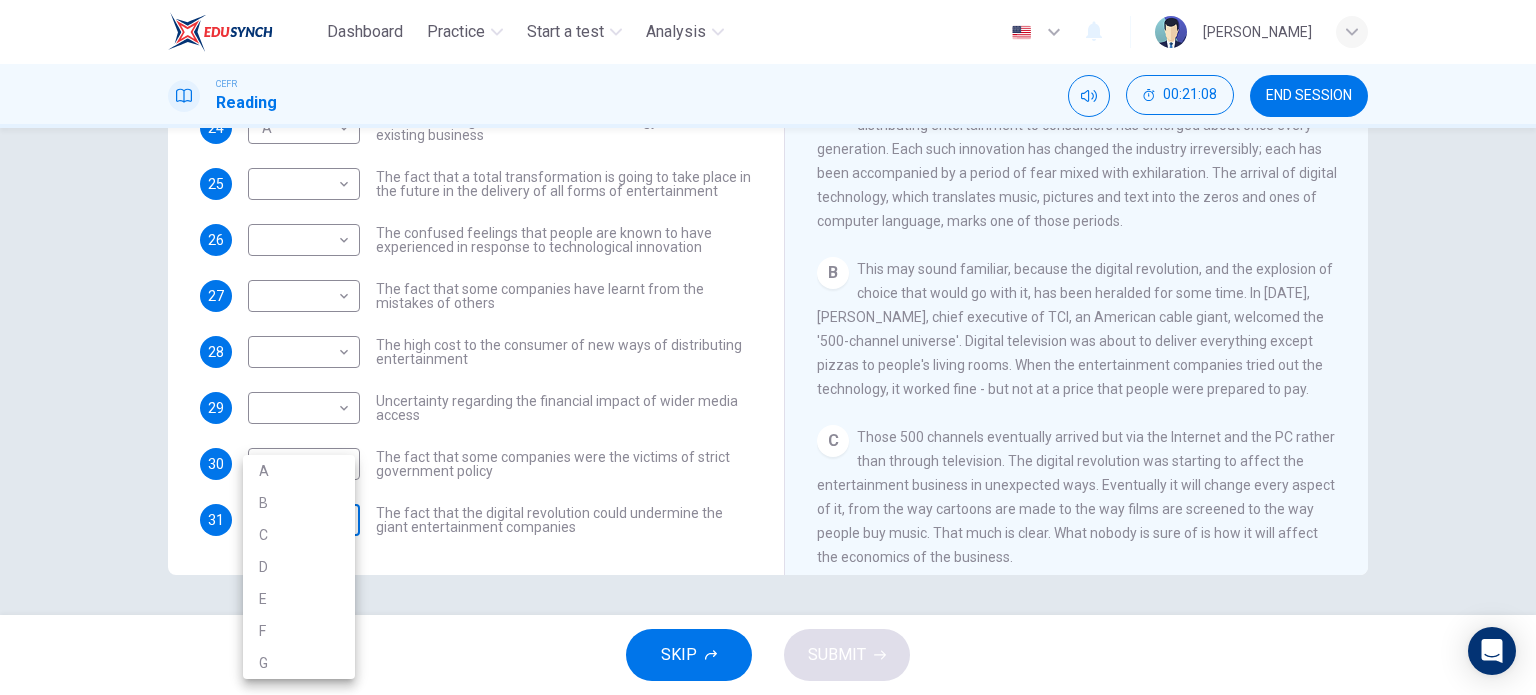 click on "Dashboard Practice Start a test Analysis English en ​ [PERSON_NAME] CEFR Reading 00:21:08 END SESSION Questions 24 - 31 The Reading Passage has 7 paragraphs  A-G .
Which paragraph mentions the following?
Write the appropriate letters  (A-G)  in the boxes below.
NB  Some of the paragraphs will be used  more than once. 24 A A ​ The contrasting effects that new technology can have on existing business 25 ​ ​ The fact that a total transformation is going to take place in the future in the delivery of all forms of entertainment 26 ​ ​ The confused feelings that people are known to have experienced in response to technological innovation 27 ​ ​ The fact that some companies have learnt from the mistakes of others 28 ​ ​ The high cost to the consumer of new ways of distributing entertainment 29 ​ ​ Uncertainty regarding the financial impact of wider media access 30 ​ ​ The fact that some companies were the victims of strict government policy 31 ​ ​ Wheel of Fortune CLICK TO ZOOM A B" at bounding box center (768, 347) 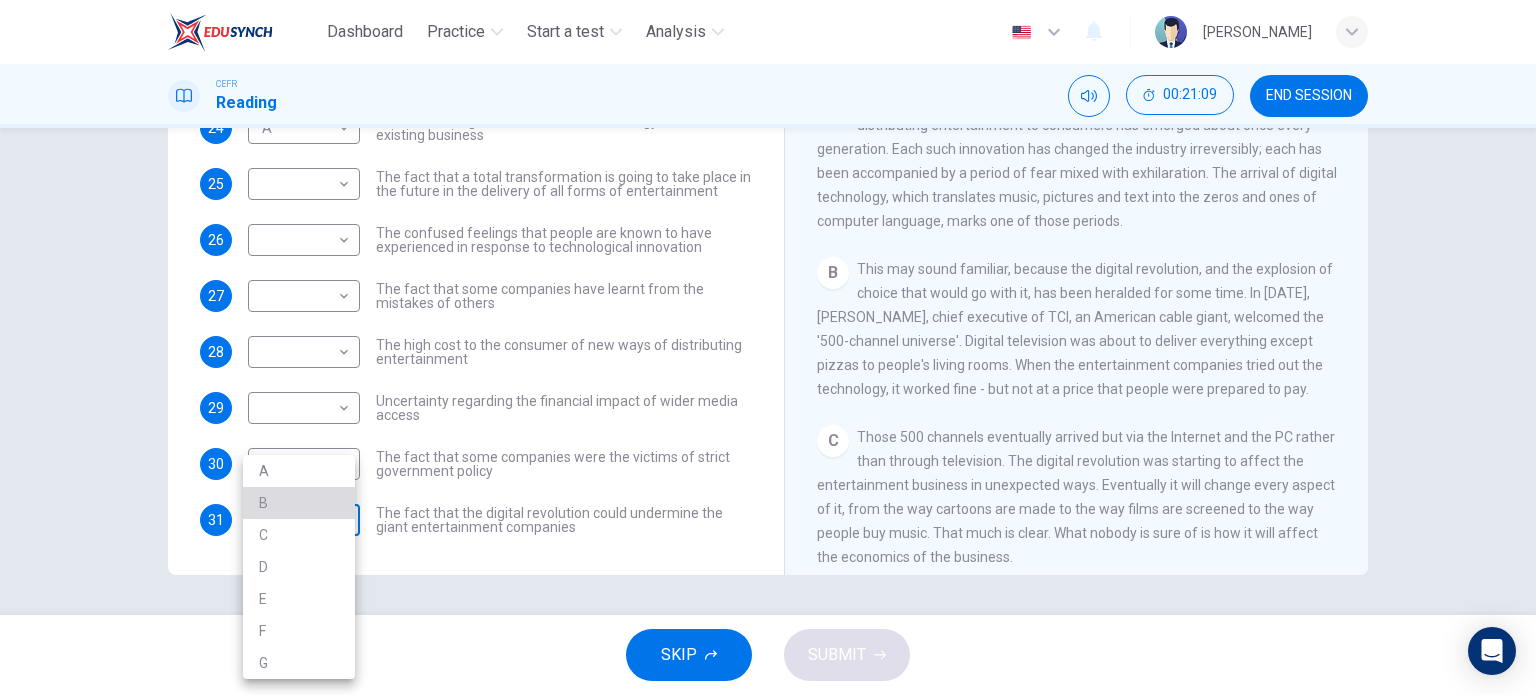 click on "B" at bounding box center [299, 503] 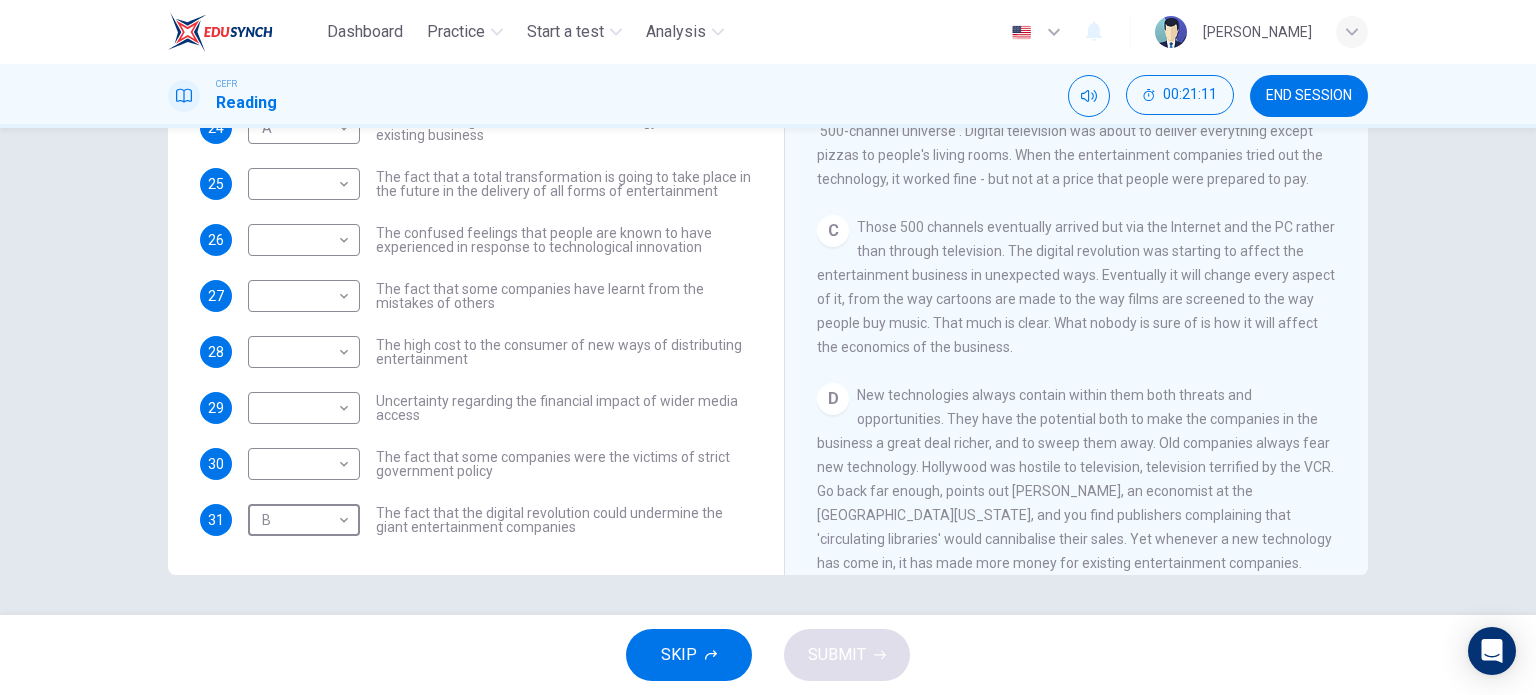 scroll, scrollTop: 512, scrollLeft: 0, axis: vertical 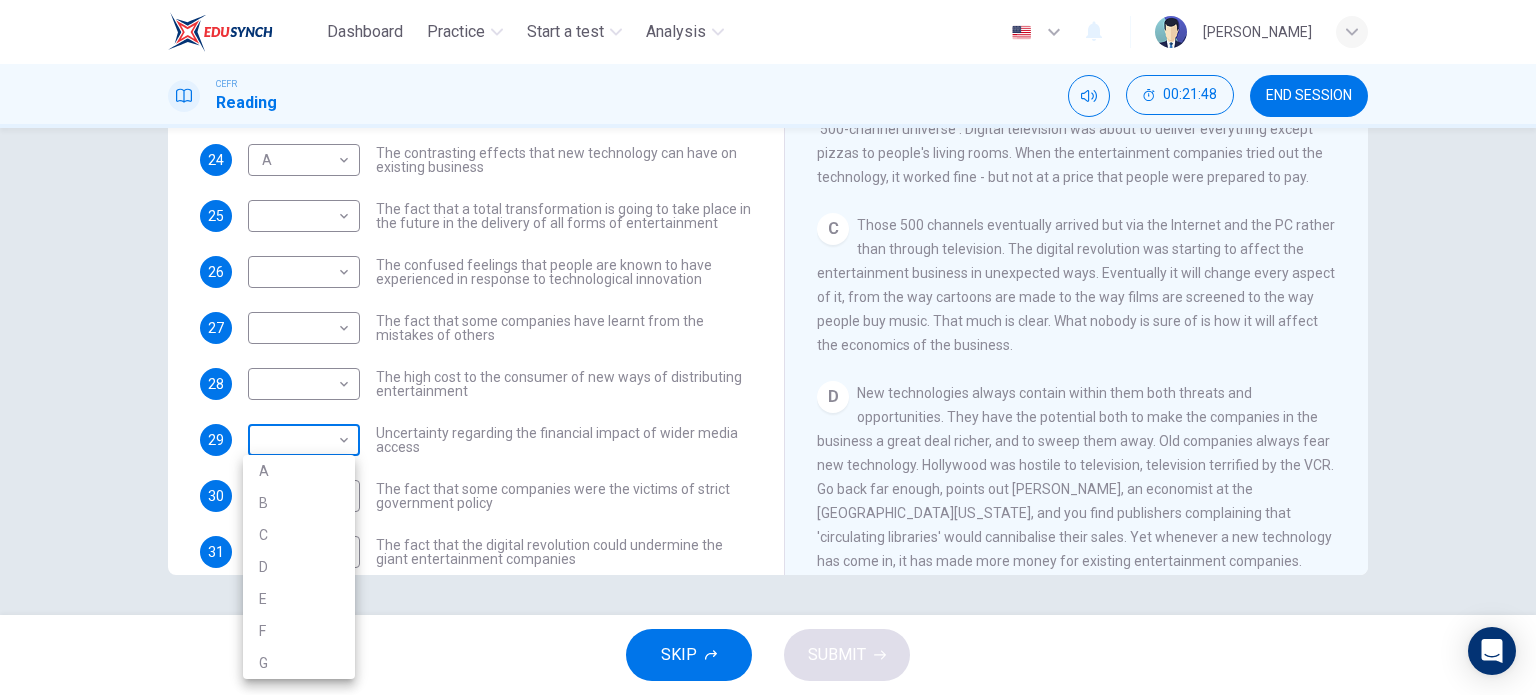 click on "Dashboard Practice Start a test Analysis English en ​ [PERSON_NAME] CEFR Reading 00:21:48 END SESSION Questions 24 - 31 The Reading Passage has 7 paragraphs  A-G .
Which paragraph mentions the following?
Write the appropriate letters  (A-G)  in the boxes below.
NB  Some of the paragraphs will be used  more than once. 24 A A ​ The contrasting effects that new technology can have on existing business 25 ​ ​ The fact that a total transformation is going to take place in the future in the delivery of all forms of entertainment 26 ​ ​ The confused feelings that people are known to have experienced in response to technological innovation 27 ​ ​ The fact that some companies have learnt from the mistakes of others 28 ​ ​ The high cost to the consumer of new ways of distributing entertainment 29 ​ ​ Uncertainty regarding the financial impact of wider media access 30 ​ ​ The fact that some companies were the victims of strict government policy 31 B B ​ Wheel of Fortune CLICK TO ZOOM A B" at bounding box center [768, 347] 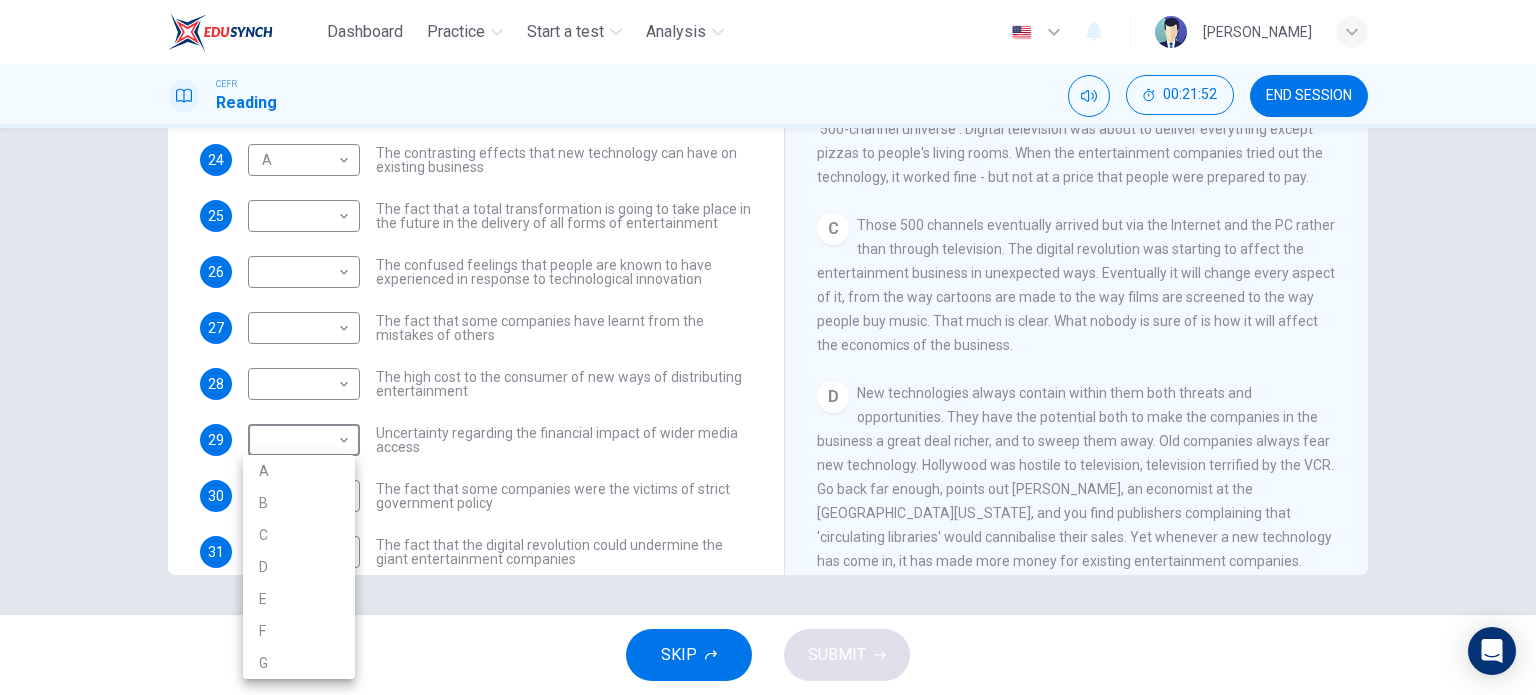 click on "C" at bounding box center (299, 535) 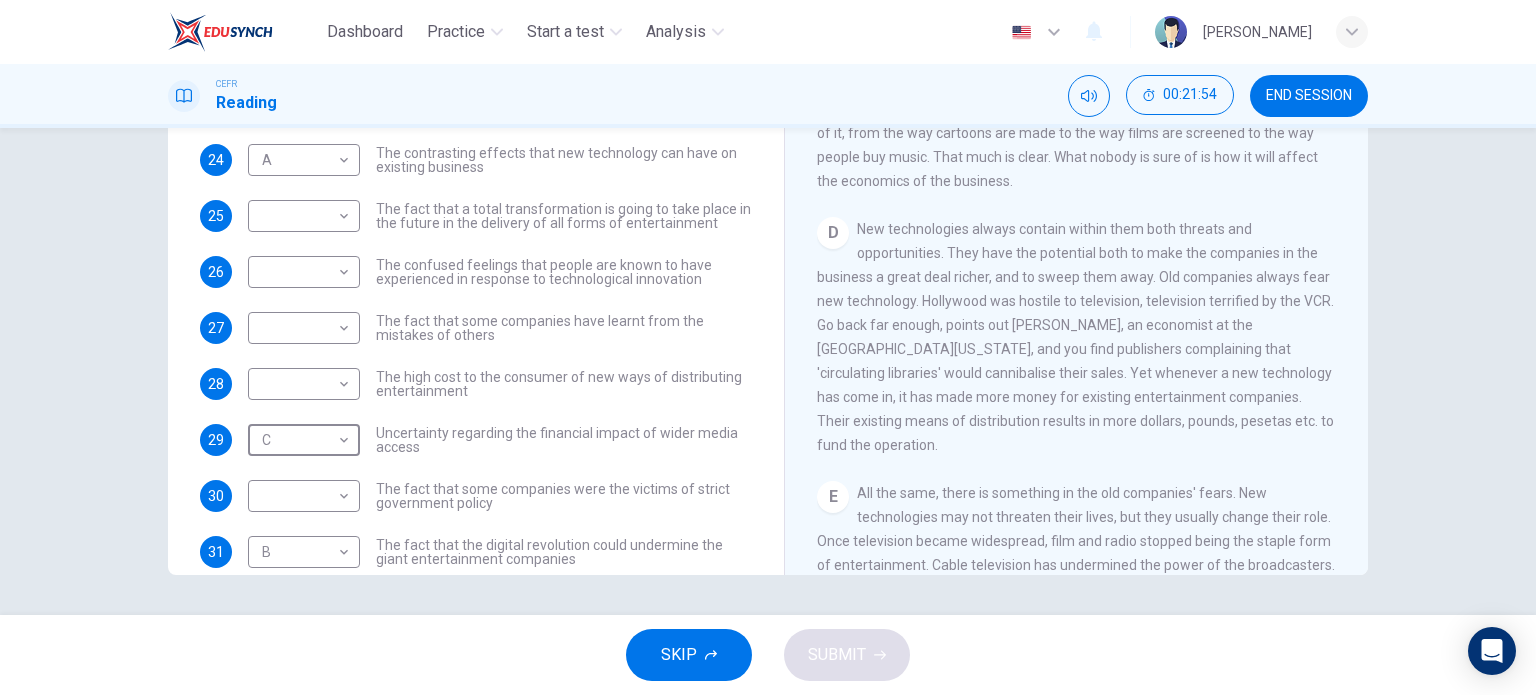 scroll, scrollTop: 678, scrollLeft: 0, axis: vertical 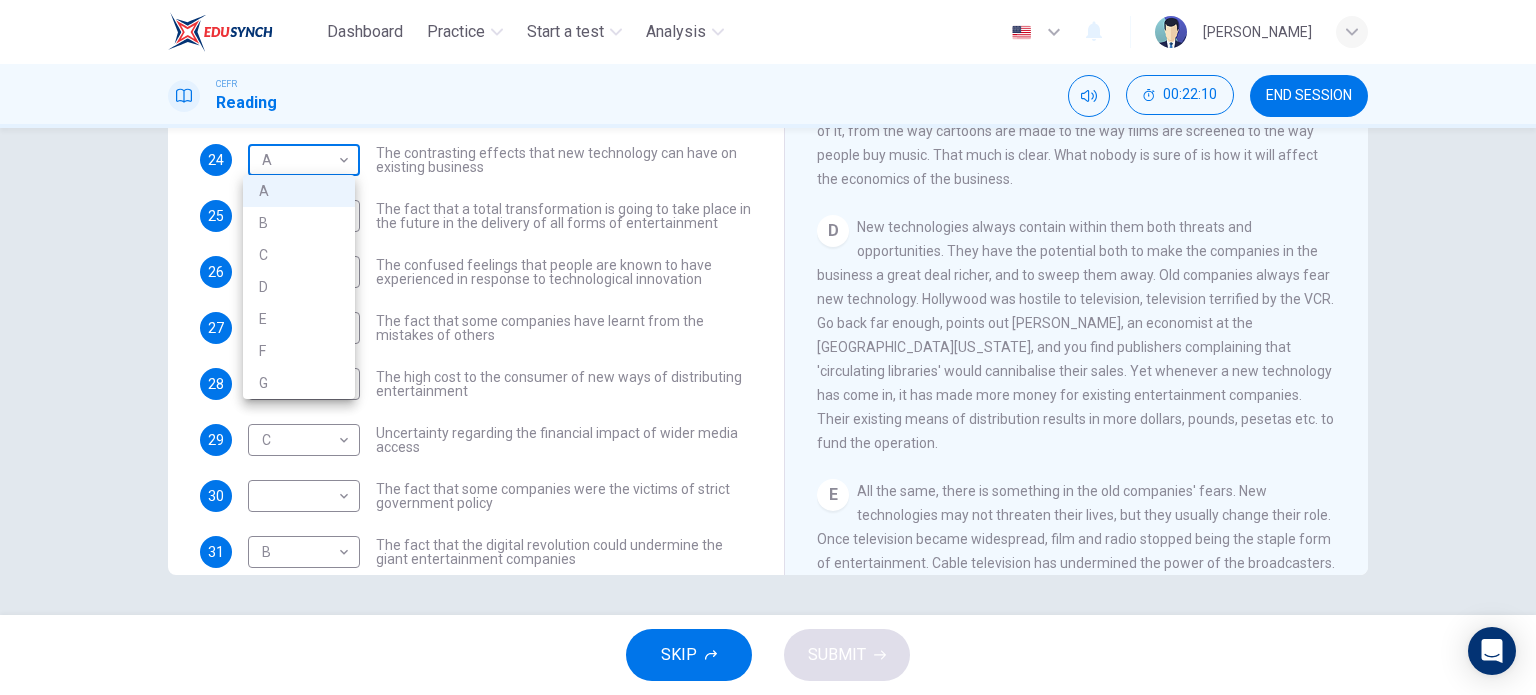 click on "Dashboard Practice Start a test Analysis English en ​ [PERSON_NAME] CEFR Reading 00:22:10 END SESSION Questions 24 - 31 The Reading Passage has 7 paragraphs  A-G .
Which paragraph mentions the following?
Write the appropriate letters  (A-G)  in the boxes below.
NB  Some of the paragraphs will be used  more than once. 24 A A ​ The contrasting effects that new technology can have on existing business 25 ​ ​ The fact that a total transformation is going to take place in the future in the delivery of all forms of entertainment 26 ​ ​ The confused feelings that people are known to have experienced in response to technological innovation 27 ​ ​ The fact that some companies have learnt from the mistakes of others 28 ​ ​ The high cost to the consumer of new ways of distributing entertainment 29 C C ​ Uncertainty regarding the financial impact of wider media access 30 ​ ​ The fact that some companies were the victims of strict government policy 31 B B ​ Wheel of Fortune CLICK TO ZOOM A B" at bounding box center (768, 347) 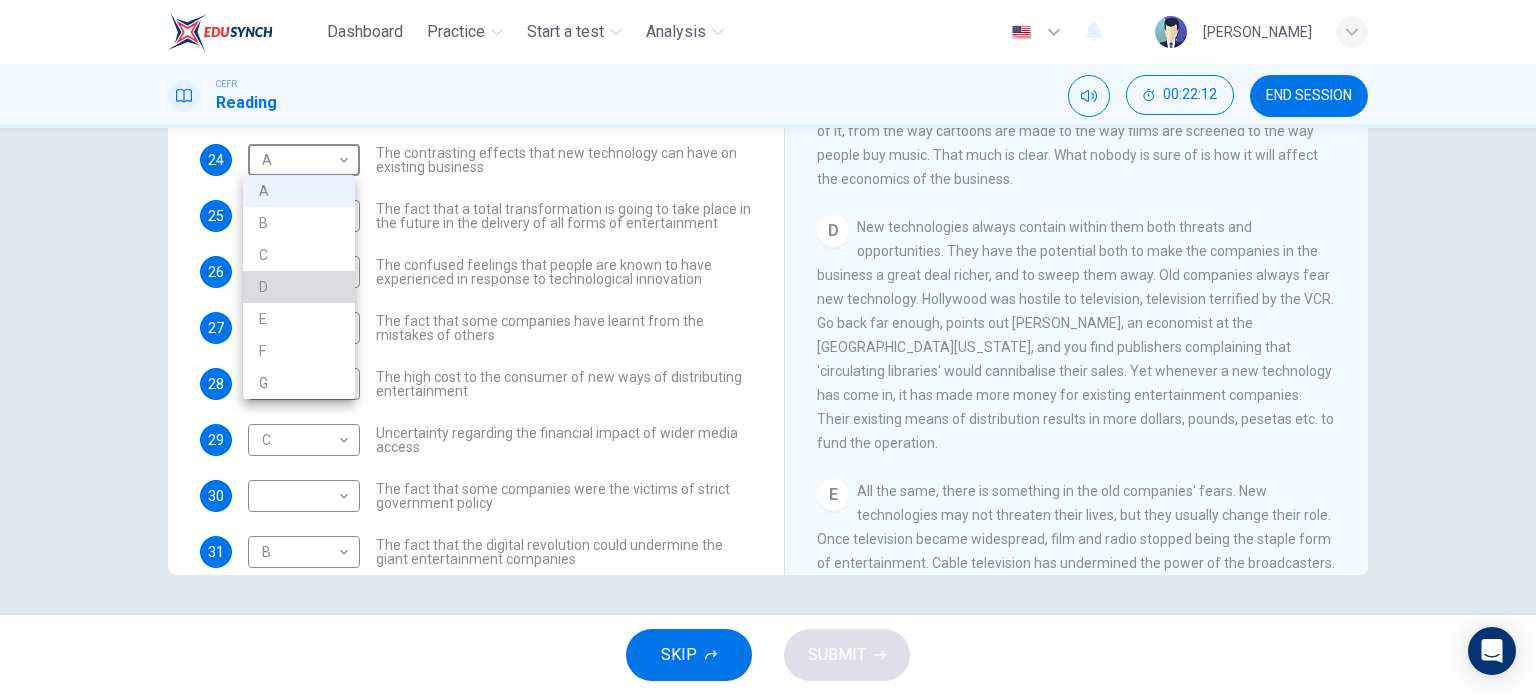 click on "D" at bounding box center [299, 287] 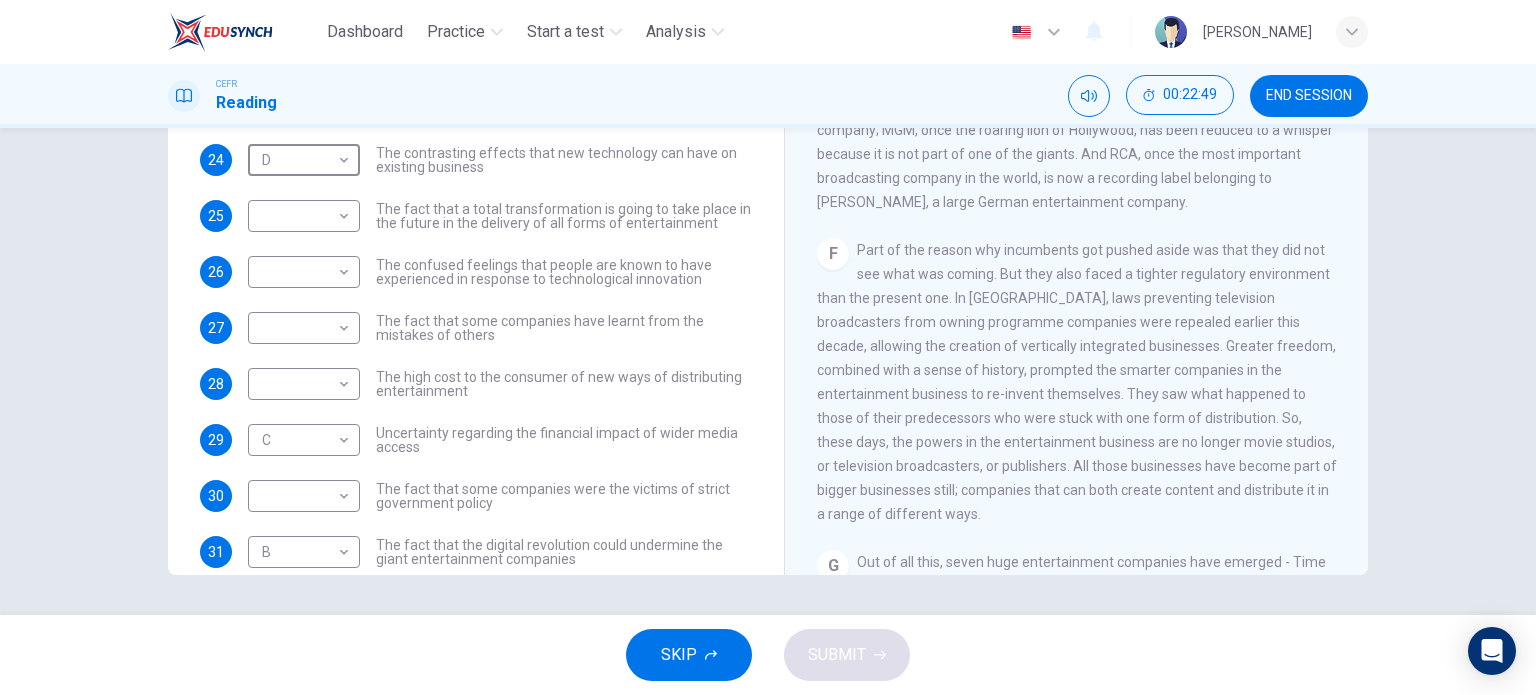 scroll, scrollTop: 1232, scrollLeft: 0, axis: vertical 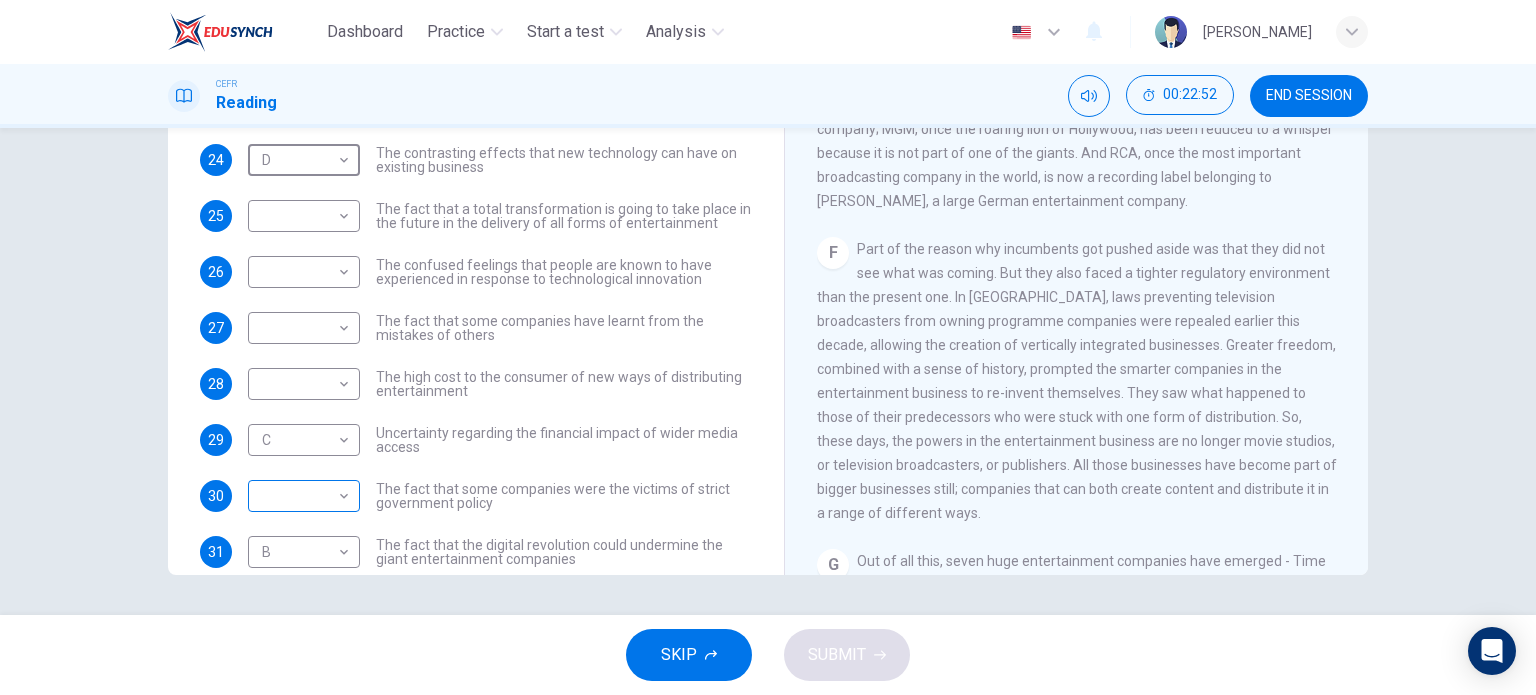 click on "Dashboard Practice Start a test Analysis English en ​ [PERSON_NAME] CEFR Reading 00:22:52 END SESSION Questions 24 - 31 The Reading Passage has 7 paragraphs  A-G .
Which paragraph mentions the following?
Write the appropriate letters  (A-G)  in the boxes below.
NB  Some of the paragraphs will be used  more than once. 24 D D ​ The contrasting effects that new technology can have on existing business 25 ​ ​ The fact that a total transformation is going to take place in the future in the delivery of all forms of entertainment 26 ​ ​ The confused feelings that people are known to have experienced in response to technological innovation 27 ​ ​ The fact that some companies have learnt from the mistakes of others 28 ​ ​ The high cost to the consumer of new ways of distributing entertainment 29 C C ​ Uncertainty regarding the financial impact of wider media access 30 ​ ​ The fact that some companies were the victims of strict government policy 31 B B ​ Wheel of Fortune CLICK TO ZOOM A B" at bounding box center [768, 347] 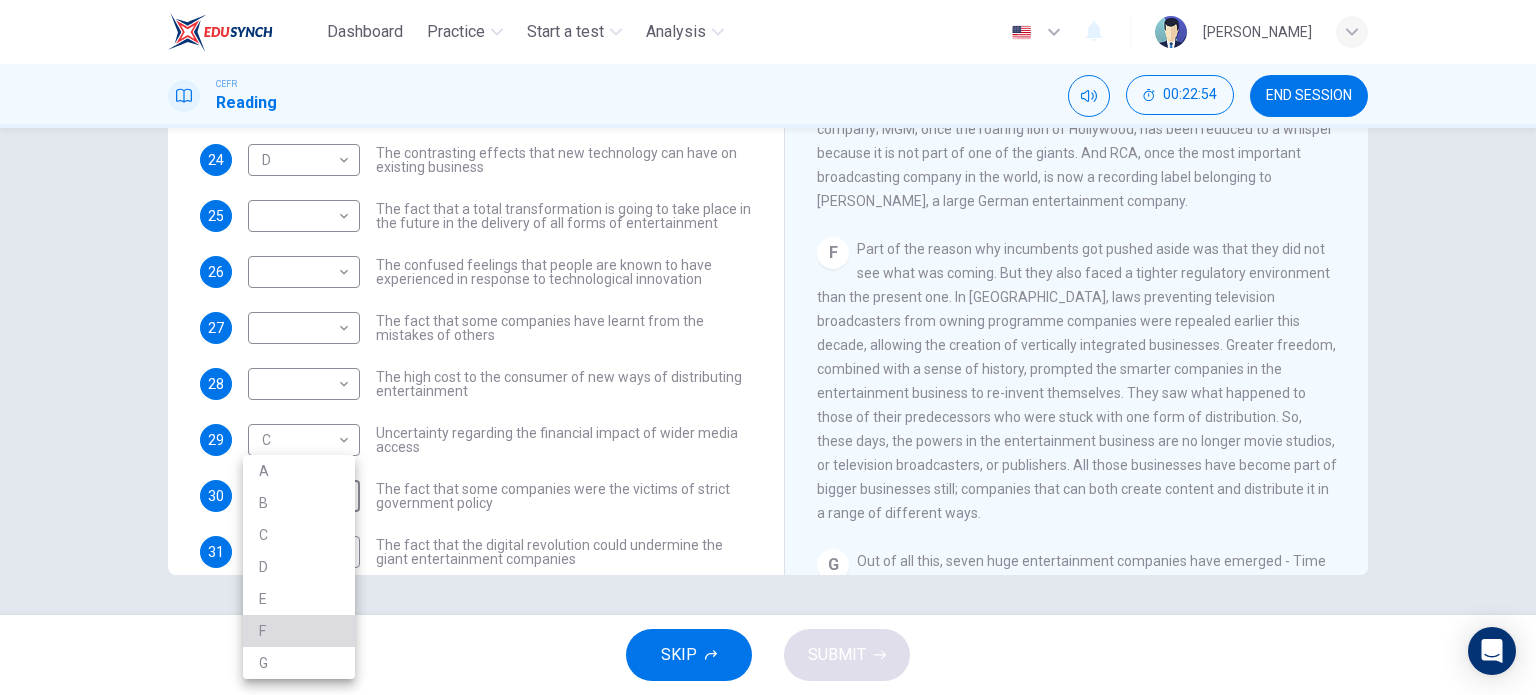 click on "F" at bounding box center [299, 631] 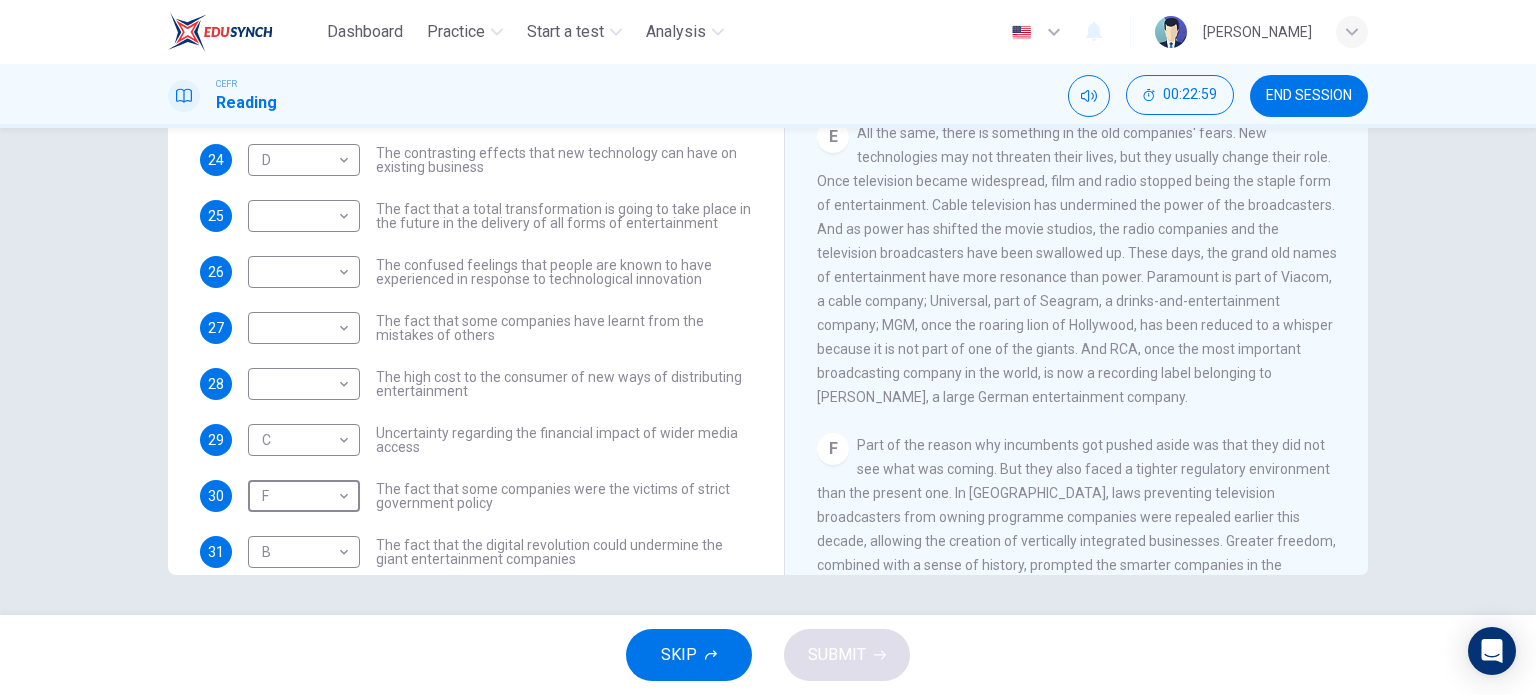 scroll, scrollTop: 1034, scrollLeft: 0, axis: vertical 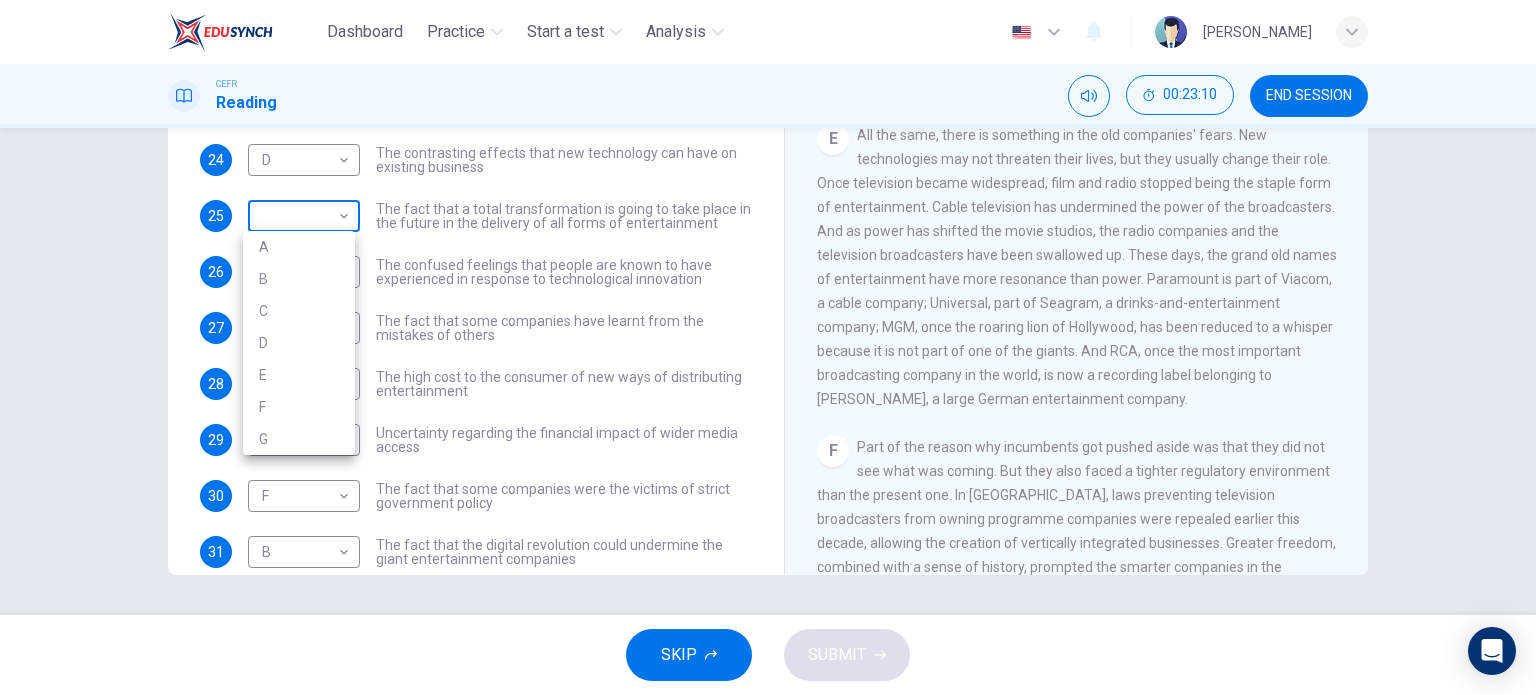 click on "Dashboard Practice Start a test Analysis English en ​ YEW [PERSON_NAME] CEFR Reading 00:23:10 END SESSION Questions 24 - 31 The Reading Passage has 7 paragraphs  A-G .
Which paragraph mentions the following?
Write the appropriate letters  (A-G)  in the boxes below.
NB  Some of the paragraphs will be used  more than once. 24 D D ​ The contrasting effects that new technology can have on existing business 25 ​ ​ The fact that a total transformation is going to take place in the future in the delivery of all forms of entertainment 26 ​ ​ The confused feelings that people are known to have experienced in response to technological innovation 27 ​ ​ The fact that some companies have learnt from the mistakes of others 28 ​ ​ The high cost to the consumer of new ways of distributing entertainment 29 C C ​ Uncertainty regarding the financial impact of wider media access 30 F F ​ The fact that some companies were the victims of strict government policy 31 B B ​ Wheel of Fortune CLICK TO ZOOM A B" at bounding box center [768, 347] 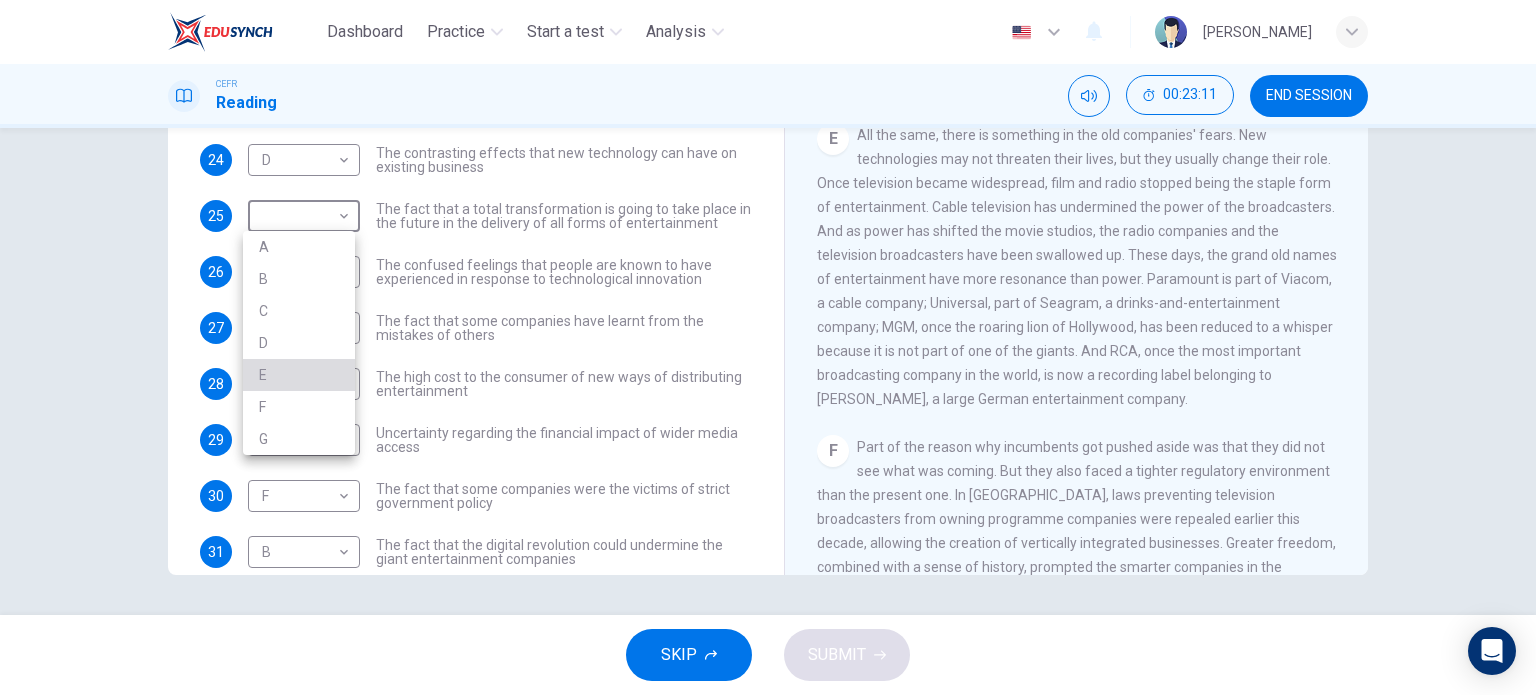 click on "E" at bounding box center [299, 375] 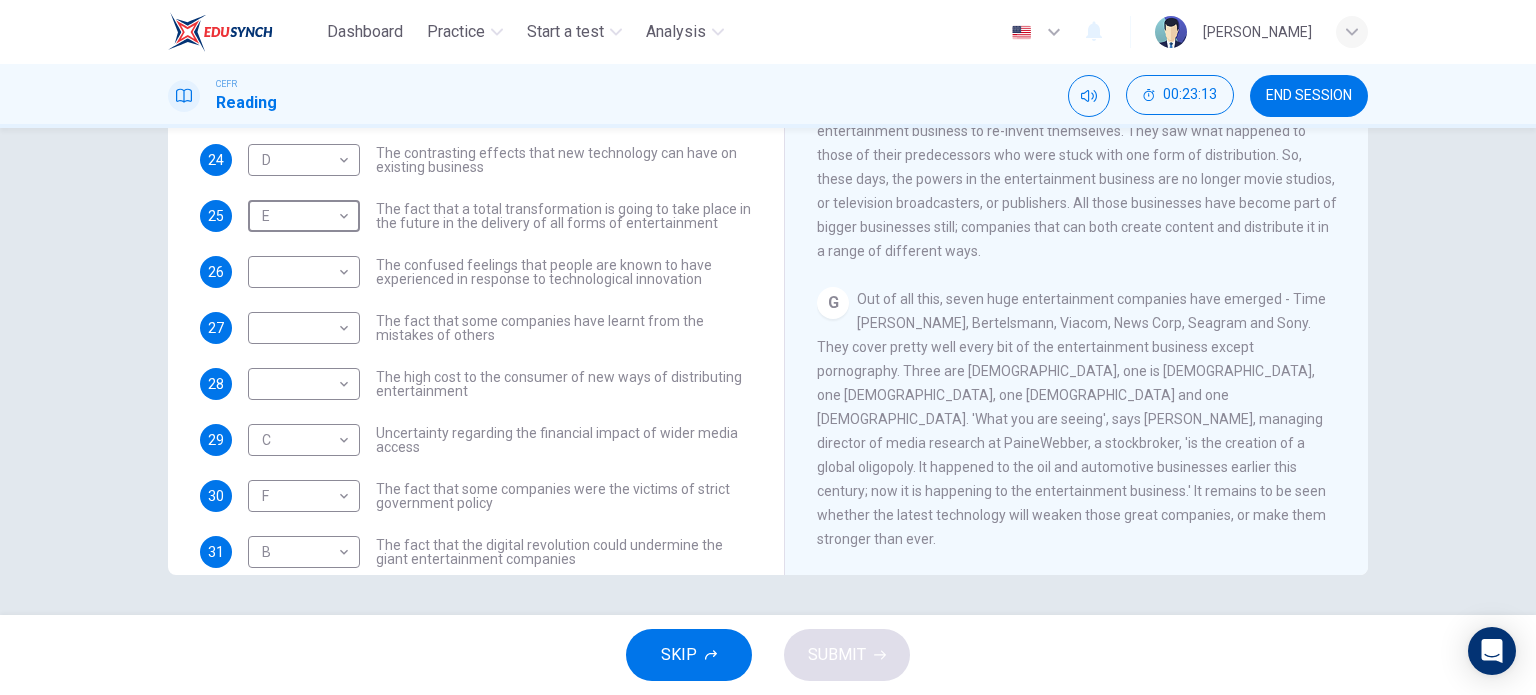 scroll, scrollTop: 1519, scrollLeft: 0, axis: vertical 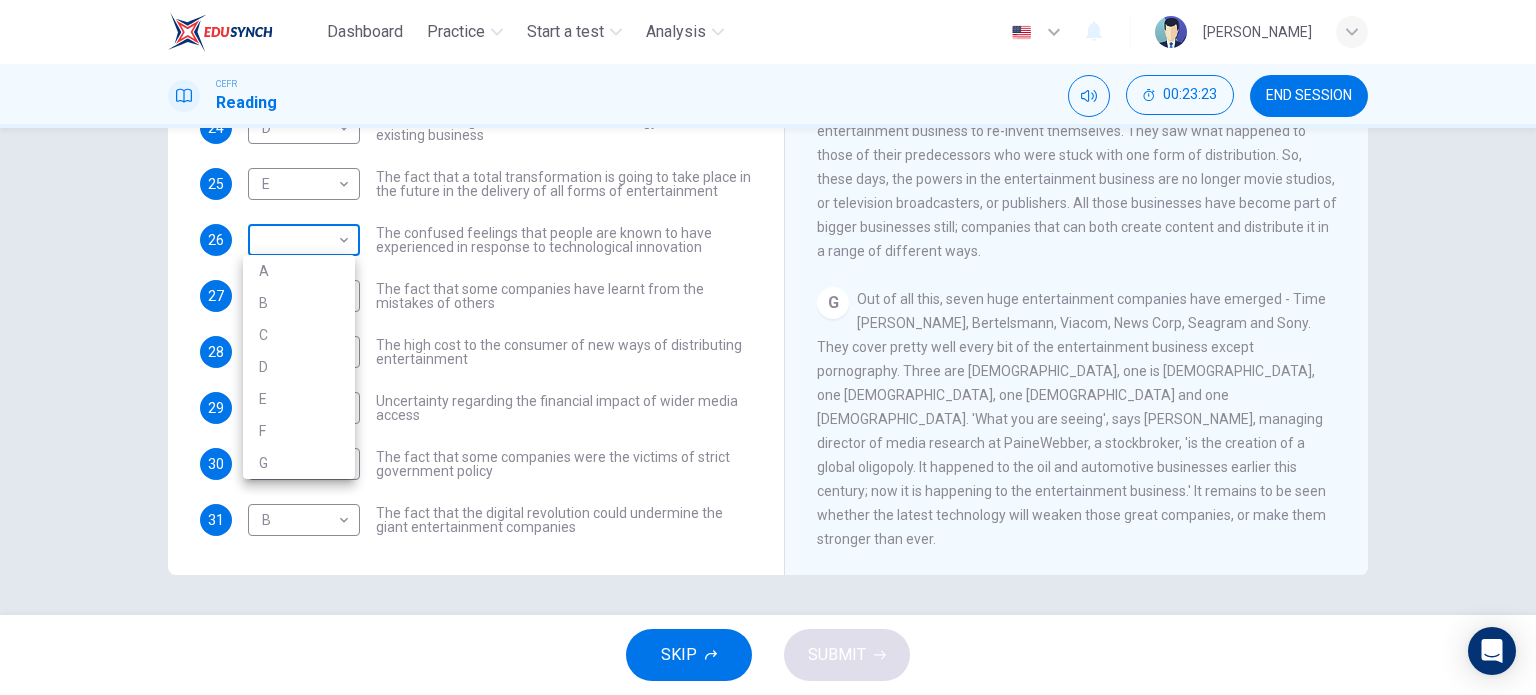 click on "Dashboard Practice Start a test Analysis English en ​ [PERSON_NAME] CEFR Reading 00:23:23 END SESSION Questions 24 - 31 The Reading Passage has 7 paragraphs  A-G .
Which paragraph mentions the following?
Write the appropriate letters  (A-G)  in the boxes below.
NB  Some of the paragraphs will be used  more than once. 24 D D ​ The contrasting effects that new technology can have on existing business 25 E E ​ The fact that a total transformation is going to take place in the future in the delivery of all forms of entertainment 26 ​ ​ The confused feelings that people are known to have experienced in response to technological innovation 27 ​ ​ The fact that some companies have learnt from the mistakes of others 28 ​ ​ The high cost to the consumer of new ways of distributing entertainment 29 C C ​ Uncertainty regarding the financial impact of wider media access 30 F F ​ The fact that some companies were the victims of strict government policy 31 B B ​ Wheel of Fortune CLICK TO ZOOM A B" at bounding box center [768, 347] 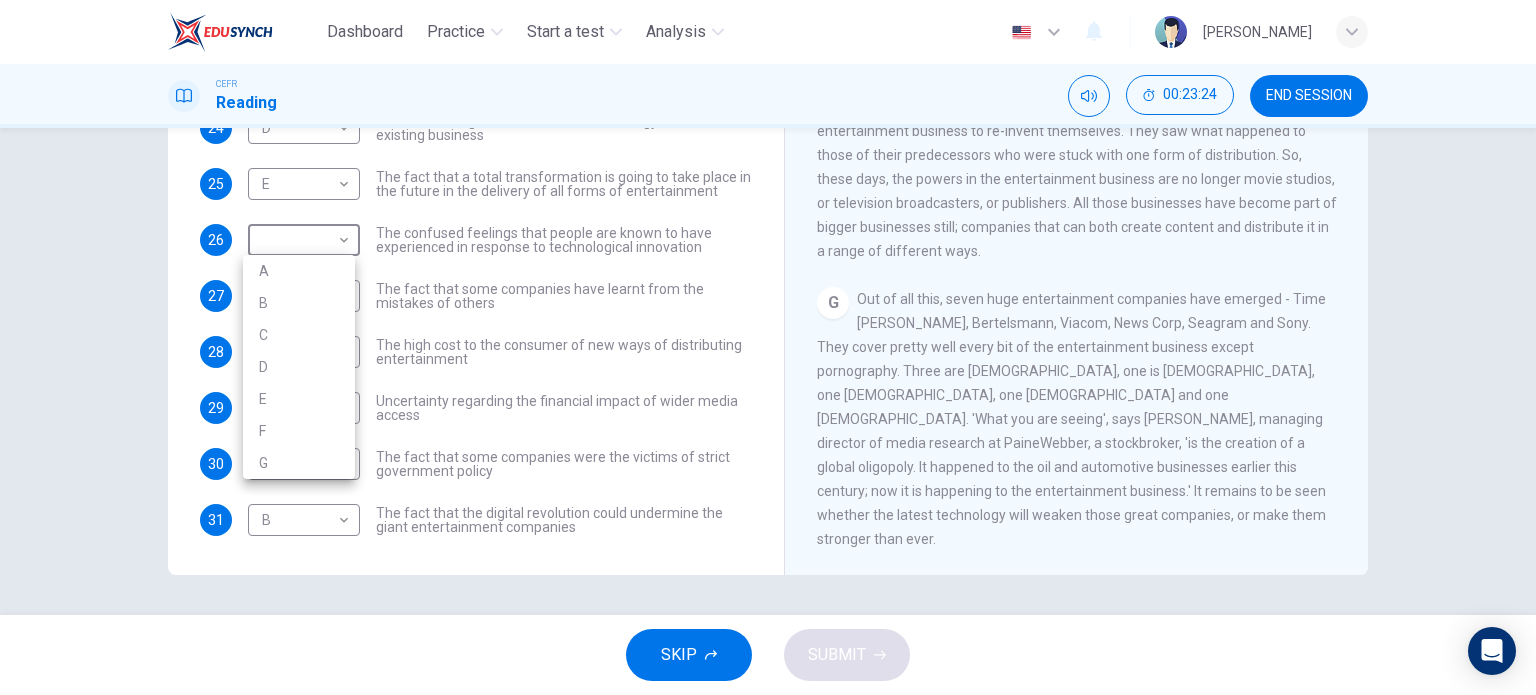 click on "C" at bounding box center [299, 335] 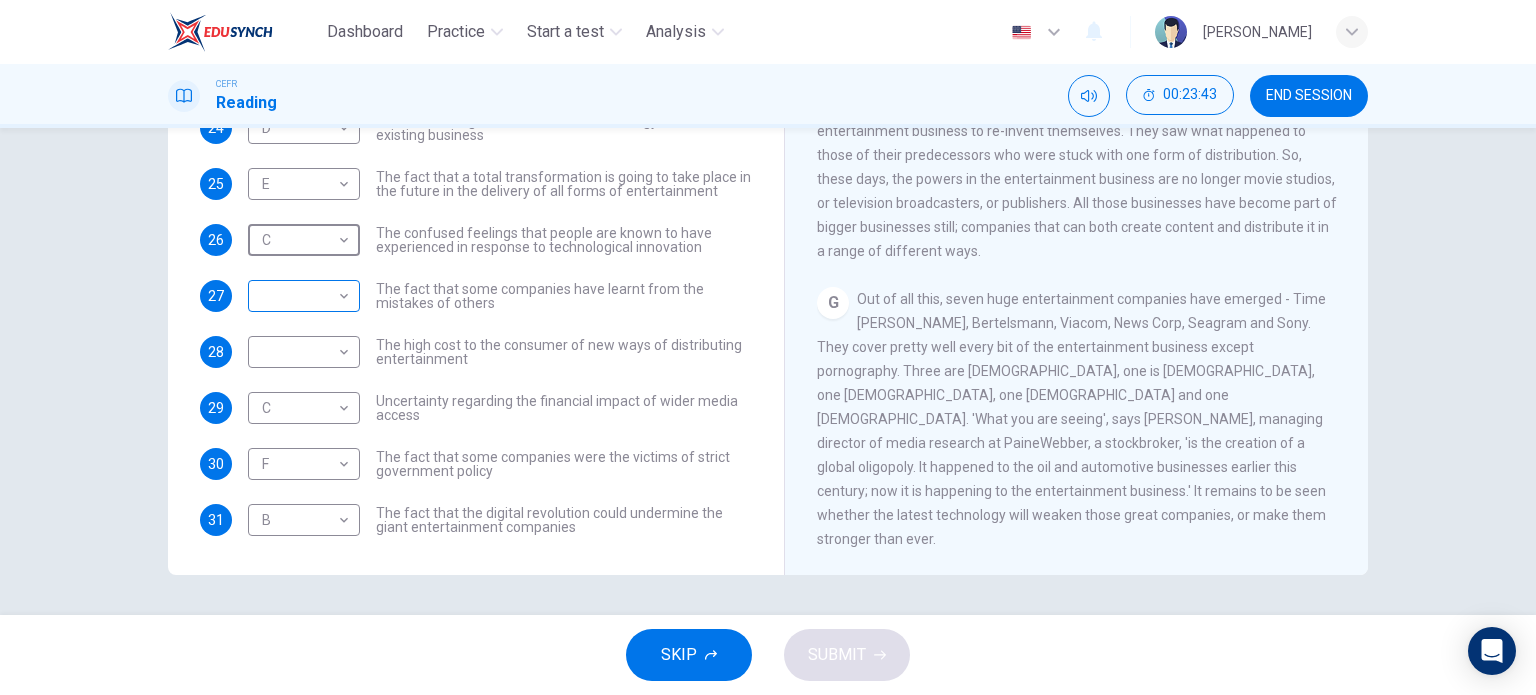 click on "Dashboard Practice Start a test Analysis English en ​ [PERSON_NAME] CEFR Reading 00:23:43 END SESSION Questions 24 - 31 The Reading Passage has 7 paragraphs  A-G .
Which paragraph mentions the following?
Write the appropriate letters  (A-G)  in the boxes below.
NB  Some of the paragraphs will be used  more than once. 24 D D ​ The contrasting effects that new technology can have on existing business 25 E E ​ The fact that a total transformation is going to take place in the future in the delivery of all forms of entertainment 26 C C ​ The confused feelings that people are known to have experienced in response to technological innovation 27 ​ ​ The fact that some companies have learnt from the mistakes of others 28 ​ ​ The high cost to the consumer of new ways of distributing entertainment 29 C C ​ Uncertainty regarding the financial impact of wider media access 30 F F ​ The fact that some companies were the victims of strict government policy 31 B B ​ Wheel of Fortune CLICK TO ZOOM A B" at bounding box center [768, 347] 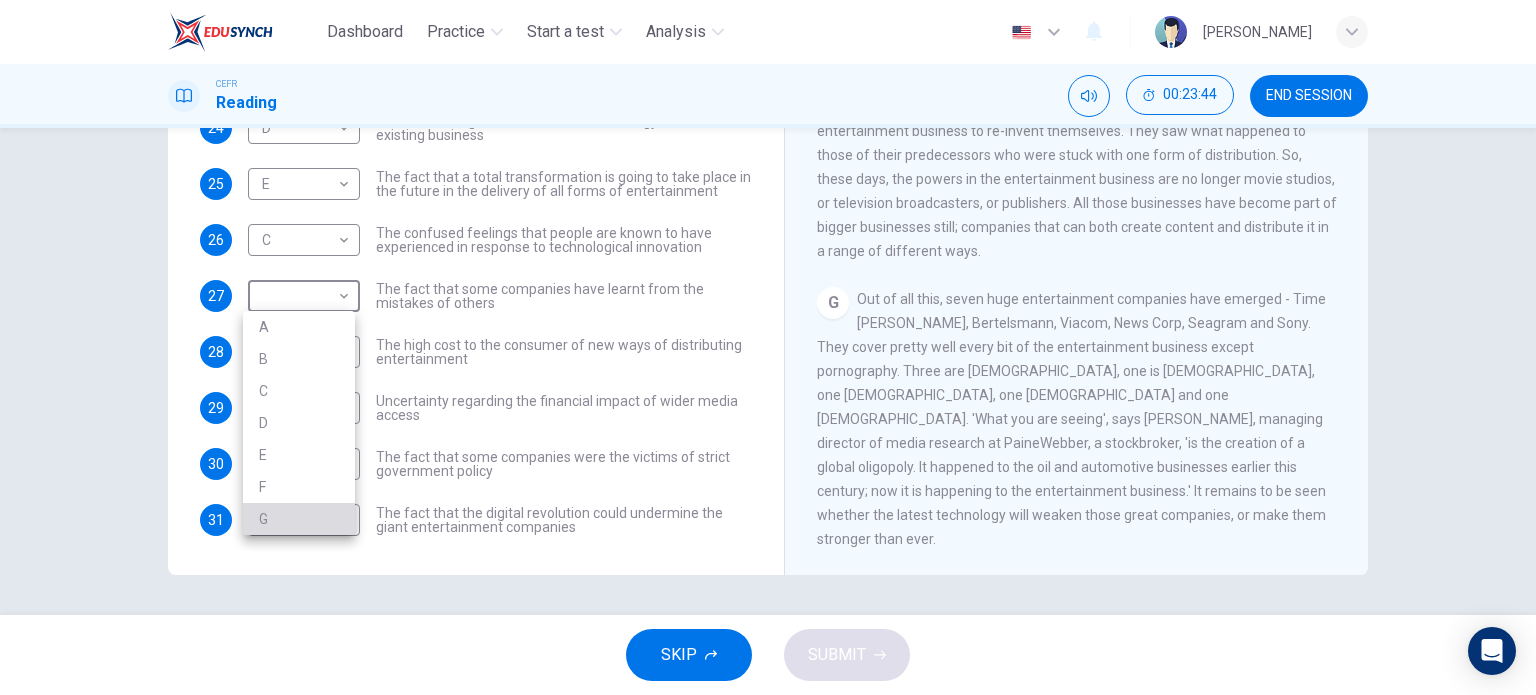 click on "G" at bounding box center [299, 519] 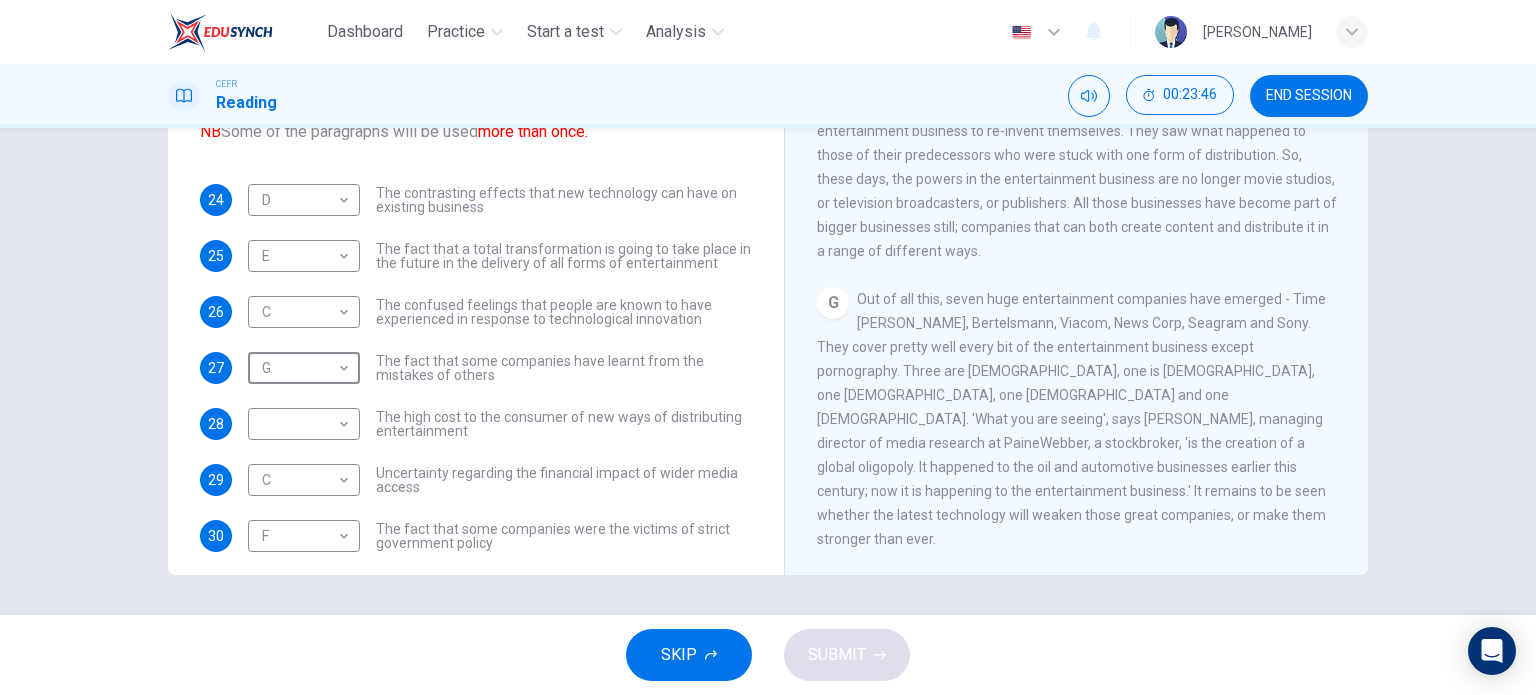 scroll, scrollTop: 72, scrollLeft: 0, axis: vertical 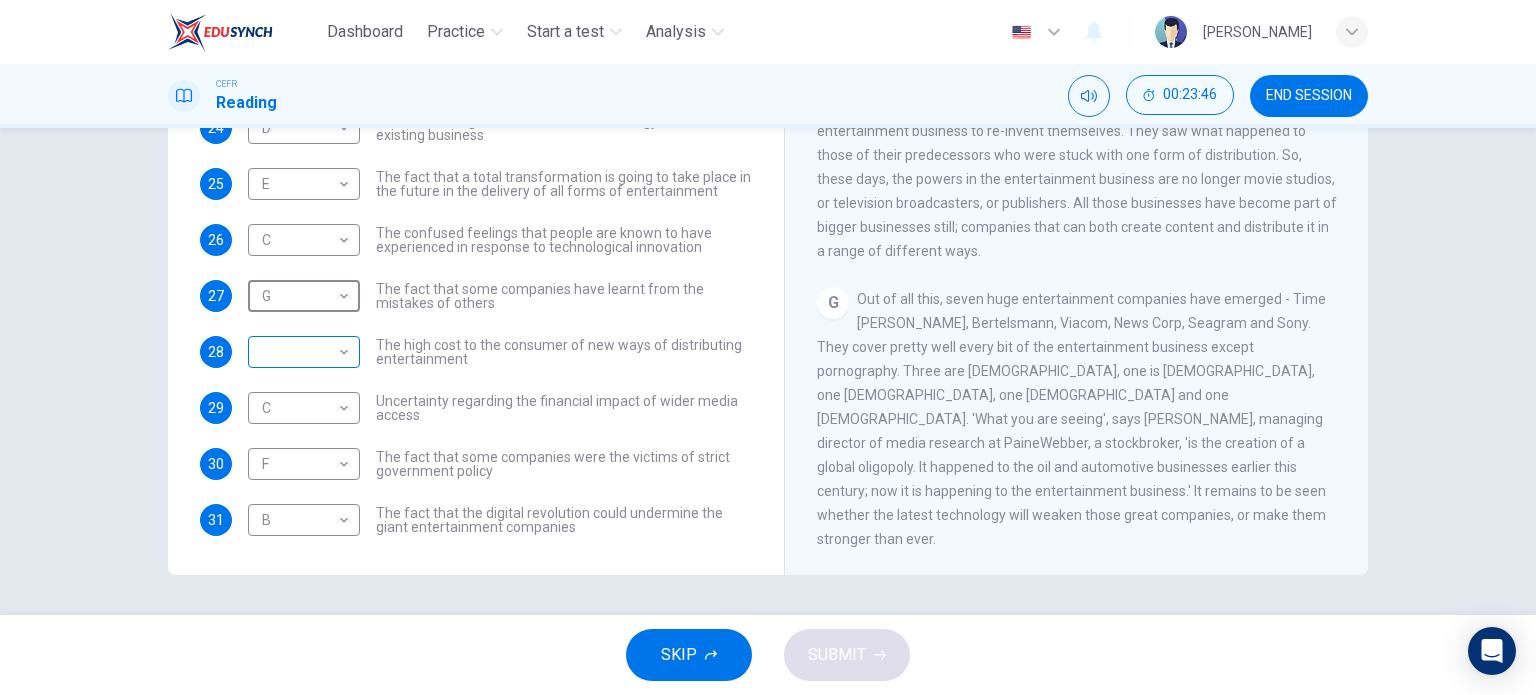 click on "Dashboard Practice Start a test Analysis English en ​ [PERSON_NAME] CEFR Reading 00:23:46 END SESSION Questions 24 - 31 The Reading Passage has 7 paragraphs  A-G .
Which paragraph mentions the following?
Write the appropriate letters  (A-G)  in the boxes below.
NB  Some of the paragraphs will be used  more than once. 24 D D ​ The contrasting effects that new technology can have on existing business 25 E E ​ The fact that a total transformation is going to take place in the future in the delivery of all forms of entertainment 26 C C ​ The confused feelings that people are known to have experienced in response to technological innovation 27 G G ​ The fact that some companies have learnt from the mistakes of others 28 ​ ​ The high cost to the consumer of new ways of distributing entertainment 29 C C ​ Uncertainty regarding the financial impact of wider media access 30 F F ​ The fact that some companies were the victims of strict government policy 31 B B ​ Wheel of Fortune CLICK TO ZOOM A B" at bounding box center (768, 347) 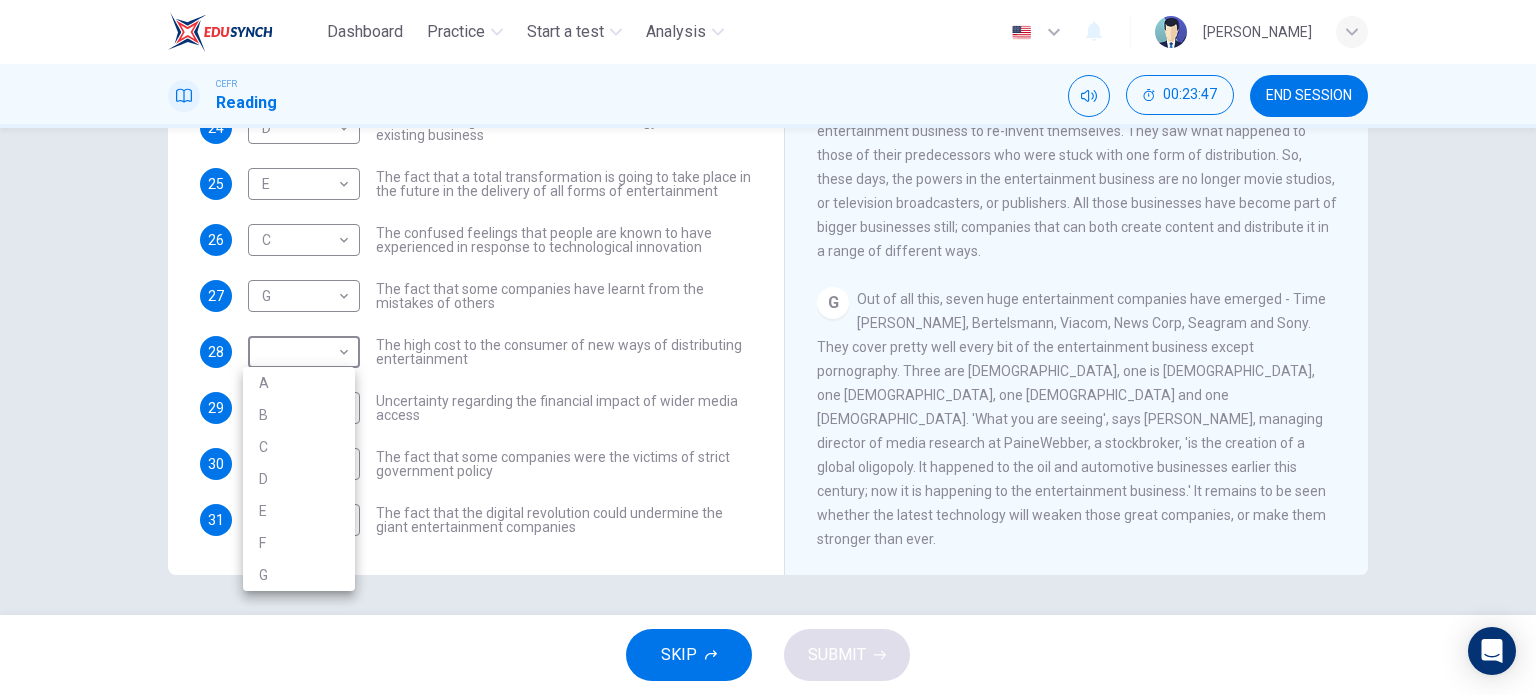 click at bounding box center [768, 347] 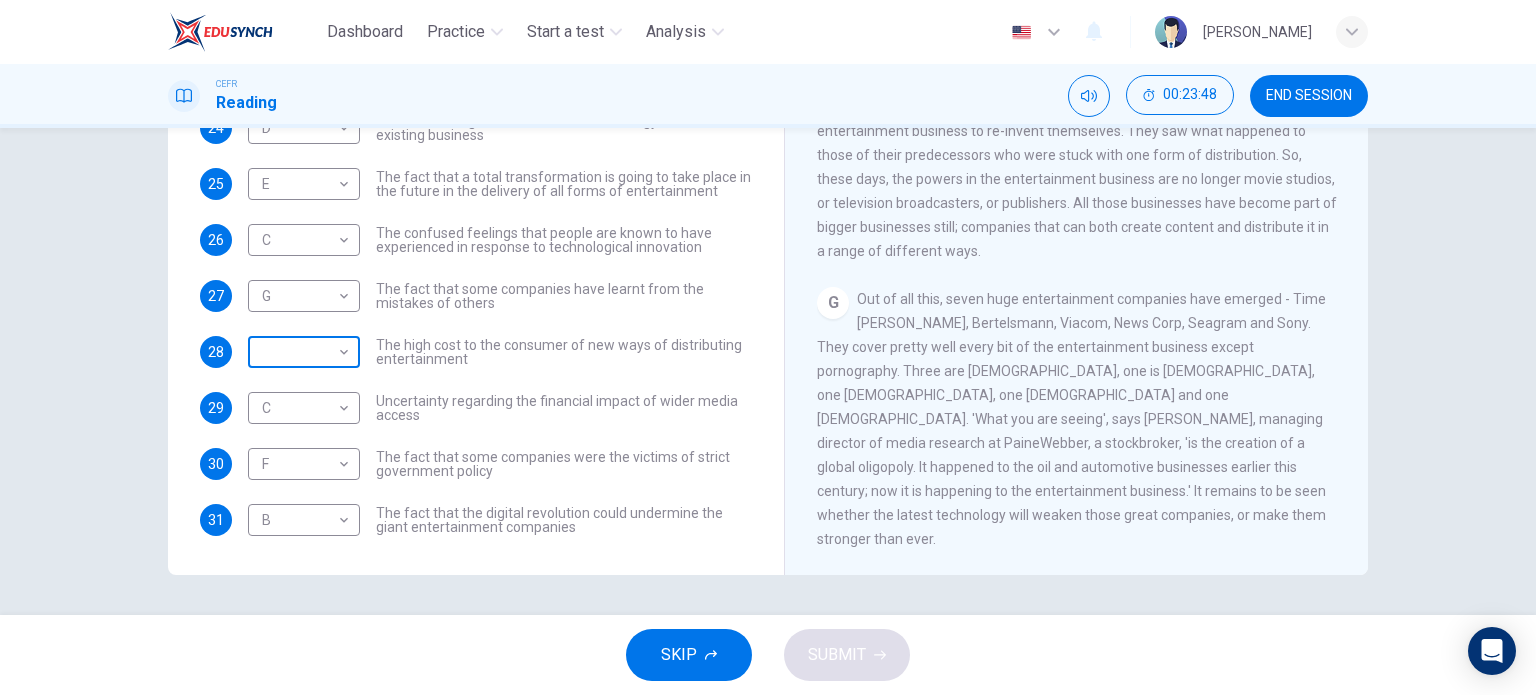 click on "Dashboard Practice Start a test Analysis English en ​ [PERSON_NAME] CEFR Reading 00:23:48 END SESSION Questions 24 - 31 The Reading Passage has 7 paragraphs  A-G .
Which paragraph mentions the following?
Write the appropriate letters  (A-G)  in the boxes below.
NB  Some of the paragraphs will be used  more than once. 24 D D ​ The contrasting effects that new technology can have on existing business 25 E E ​ The fact that a total transformation is going to take place in the future in the delivery of all forms of entertainment 26 C C ​ The confused feelings that people are known to have experienced in response to technological innovation 27 G G ​ The fact that some companies have learnt from the mistakes of others 28 ​ ​ The high cost to the consumer of new ways of distributing entertainment 29 C C ​ Uncertainty regarding the financial impact of wider media access 30 F F ​ The fact that some companies were the victims of strict government policy 31 B B ​ Wheel of Fortune CLICK TO ZOOM A B" at bounding box center [768, 347] 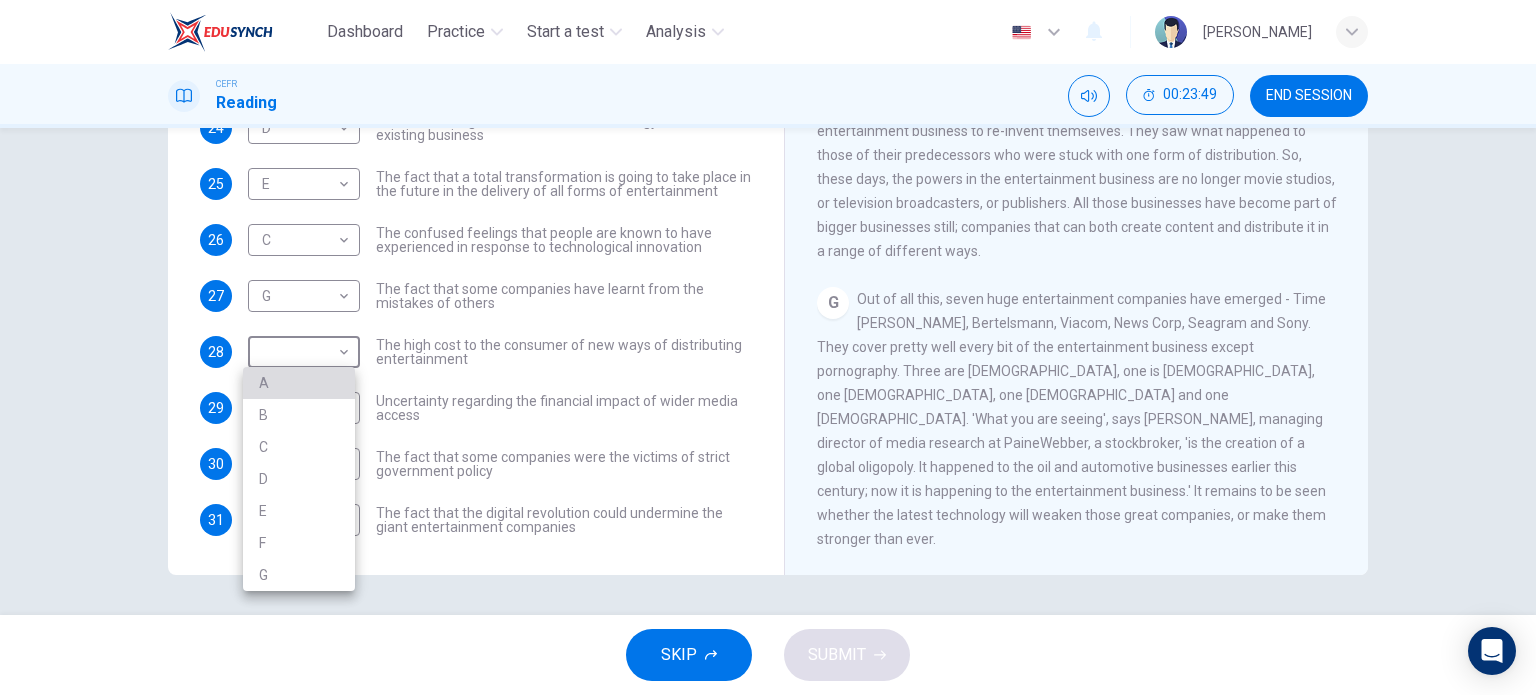 click on "A" at bounding box center (299, 383) 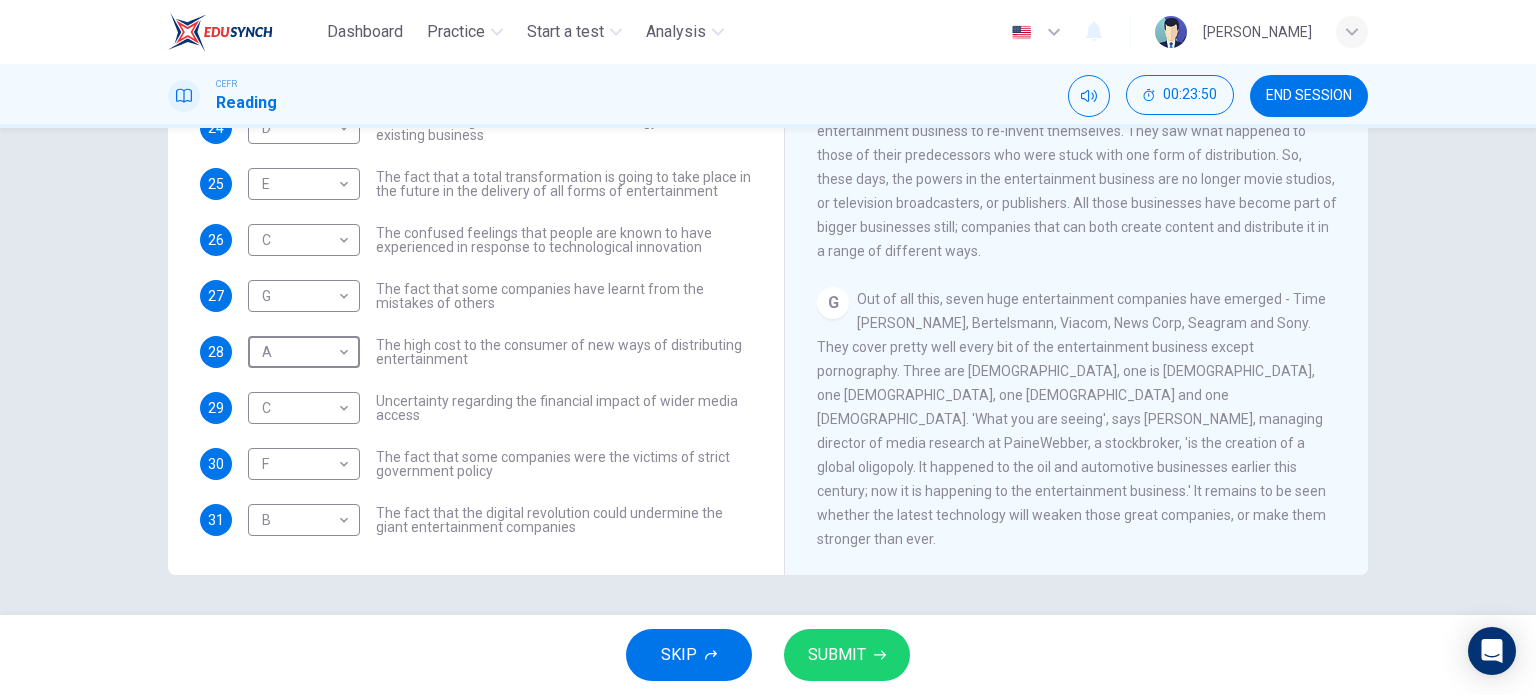 click on "SUBMIT" at bounding box center [847, 655] 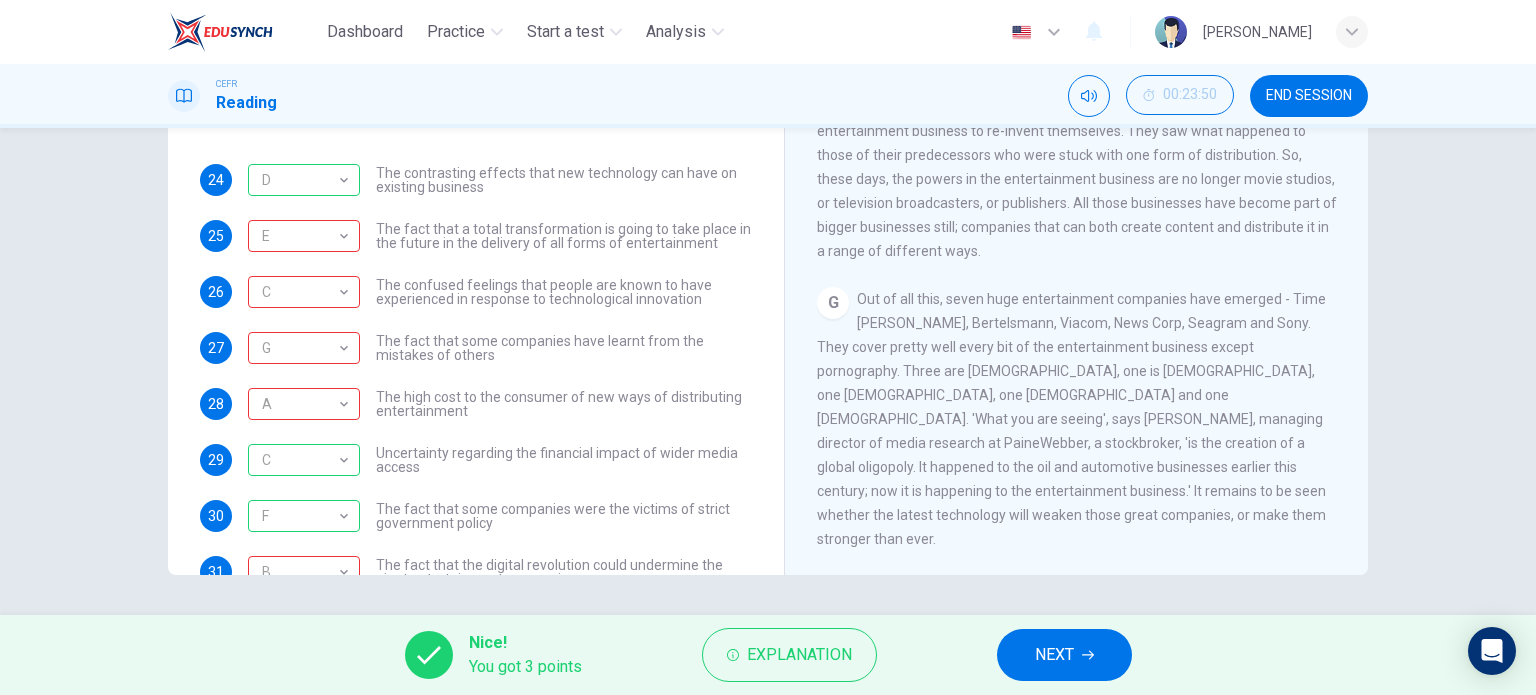 scroll, scrollTop: 72, scrollLeft: 0, axis: vertical 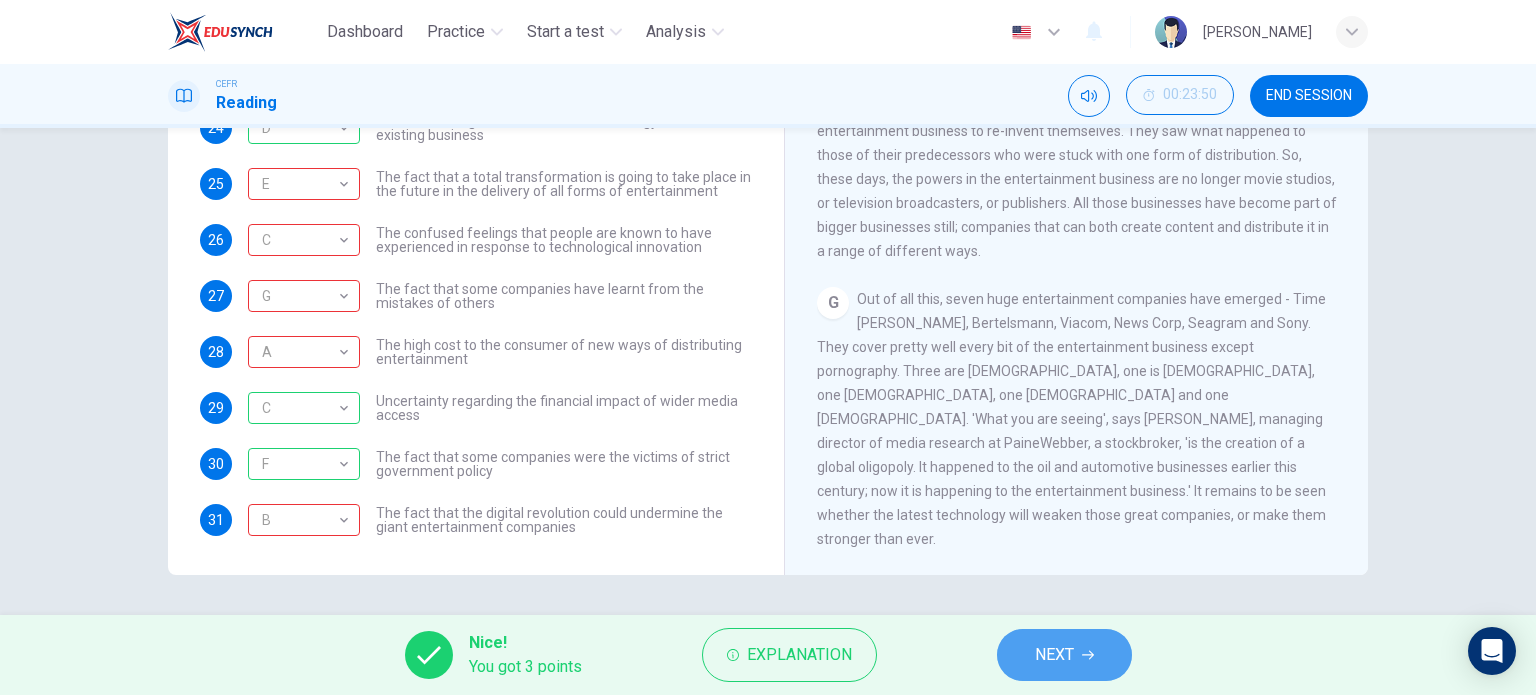 click on "NEXT" at bounding box center [1064, 655] 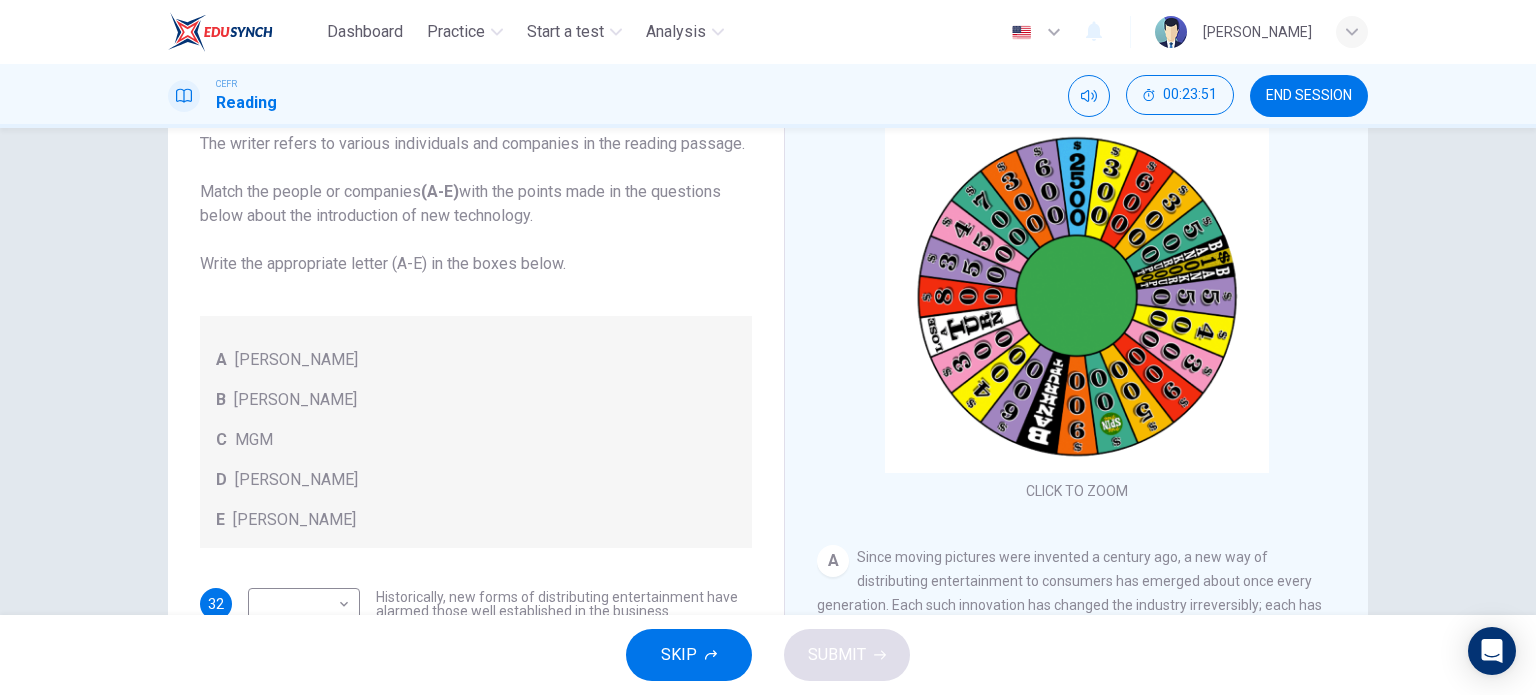 scroll, scrollTop: 110, scrollLeft: 0, axis: vertical 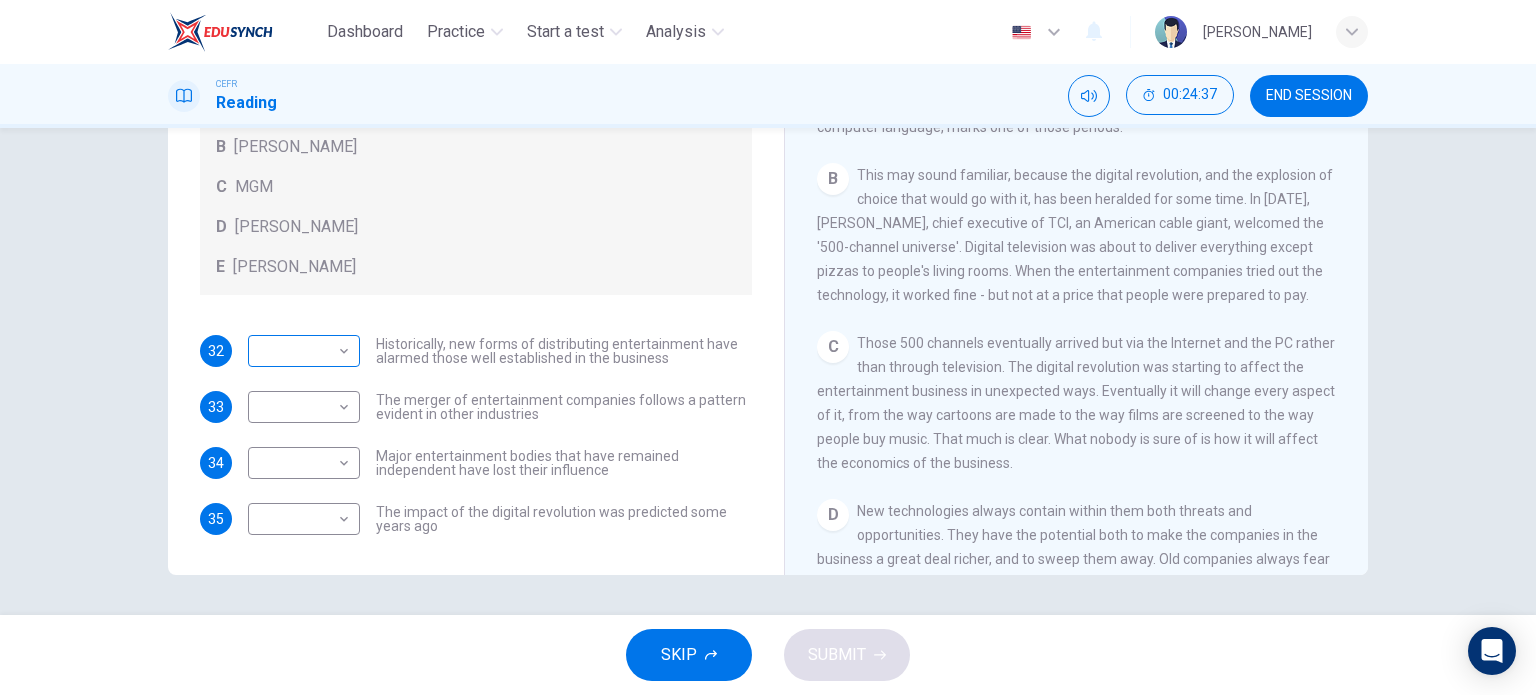 click on "Dashboard Practice Start a test Analysis English en ​ [PERSON_NAME] CEFR Reading 00:24:37 END SESSION Questions 32 - 35 The writer refers to various individuals and companies in the reading passage.
Match the people or companies  (A-E)  with the points made in the questions below about the introduction of new technology.
Write the appropriate letter (A-E) in the boxes below. A [PERSON_NAME] B [PERSON_NAME] C MGM D [PERSON_NAME] E [PERSON_NAME] 32 ​ ​ Historically, new forms of distributing entertainment have alarmed those well established in the business 33 ​ ​ The merger of entertainment companies follows a pattern evident in other industries 34 ​ ​ Major entertainment bodies that have remained independent have lost their influence 35 ​ ​ The impact of the digital revolution was predicted some years ago Wheel of Fortune CLICK TO ZOOM Click to Zoom A B C D E F G SKIP SUBMIT EduSynch - Online Language Proficiency Testing
Dashboard Practice Start a test Analysis Notifications 2025" at bounding box center (768, 347) 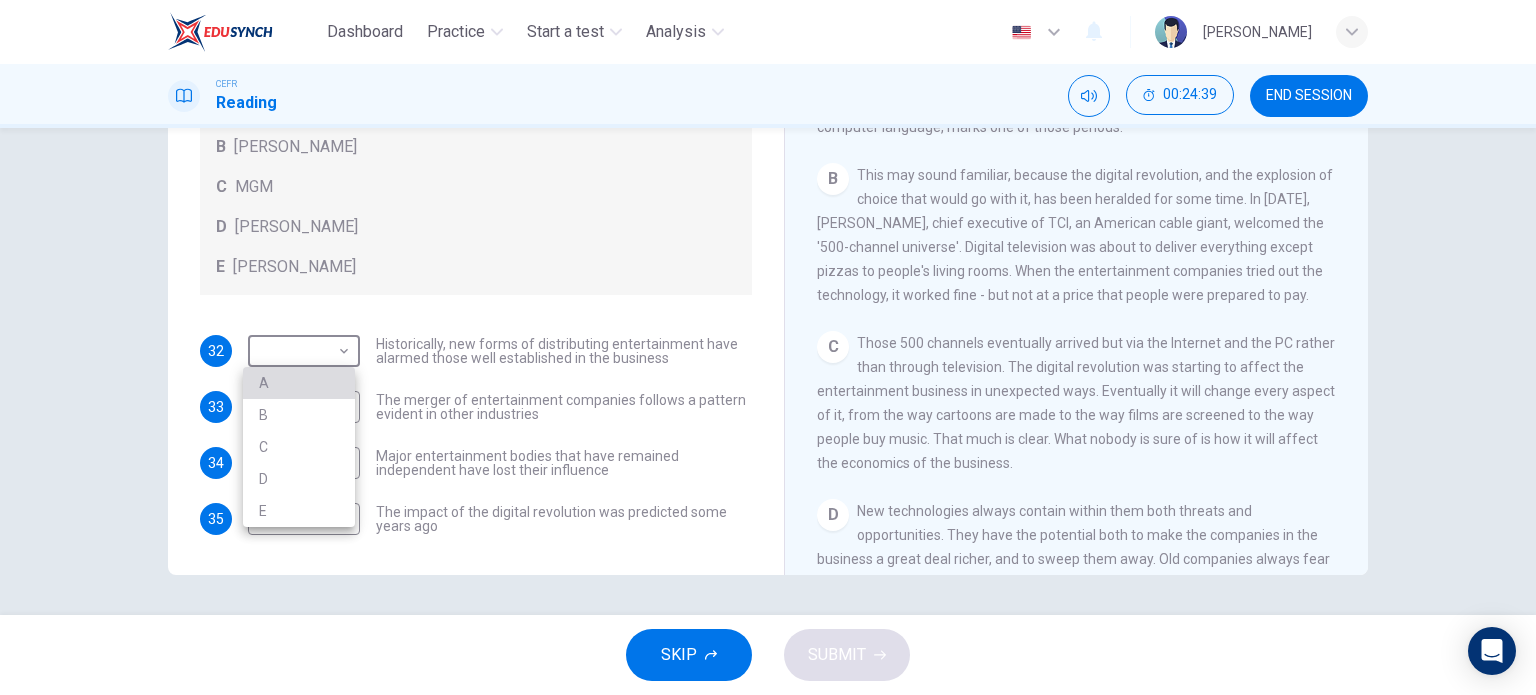 click on "A" at bounding box center (299, 383) 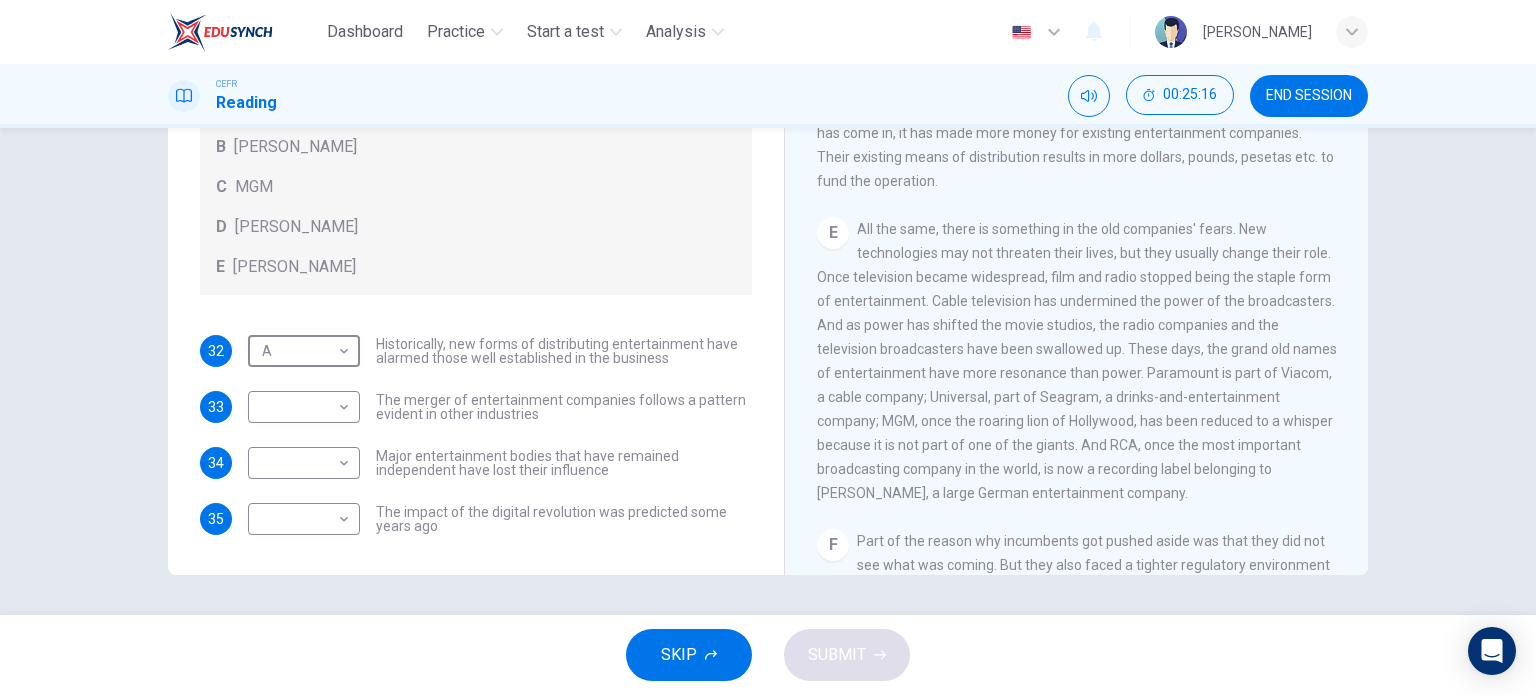 scroll, scrollTop: 942, scrollLeft: 0, axis: vertical 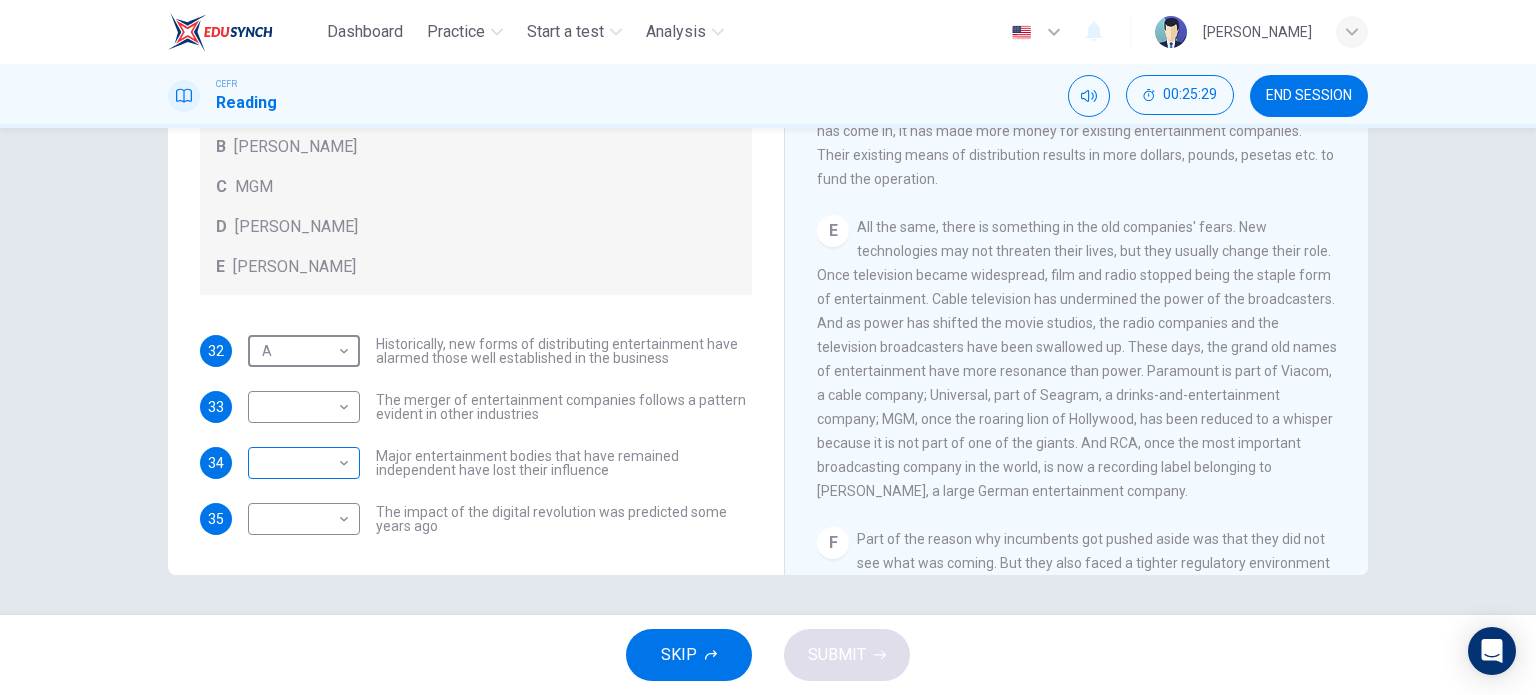 click on "Dashboard Practice Start a test Analysis English en ​ YEW [PERSON_NAME] CEFR Reading 00:25:29 END SESSION Questions 32 - 35 The writer refers to various individuals and companies in the reading passage.
Match the people or companies  (A-E)  with the points made in the questions below about the introduction of new technology.
Write the appropriate letter (A-E) in the boxes below. A [PERSON_NAME] B [PERSON_NAME] C MGM D [PERSON_NAME] E [PERSON_NAME] 32 A A ​ Historically, new forms of distributing entertainment have alarmed those well established in the business 33 ​ ​ The merger of entertainment companies follows a pattern evident in other industries 34 ​ ​ Major entertainment bodies that have remained independent have lost their influence 35 ​ ​ The impact of the digital revolution was predicted some years ago Wheel of Fortune CLICK TO ZOOM Click to Zoom A B C D E F G SKIP SUBMIT EduSynch - Online Language Proficiency Testing
Dashboard Practice Start a test Analysis Notifications 2025" at bounding box center (768, 347) 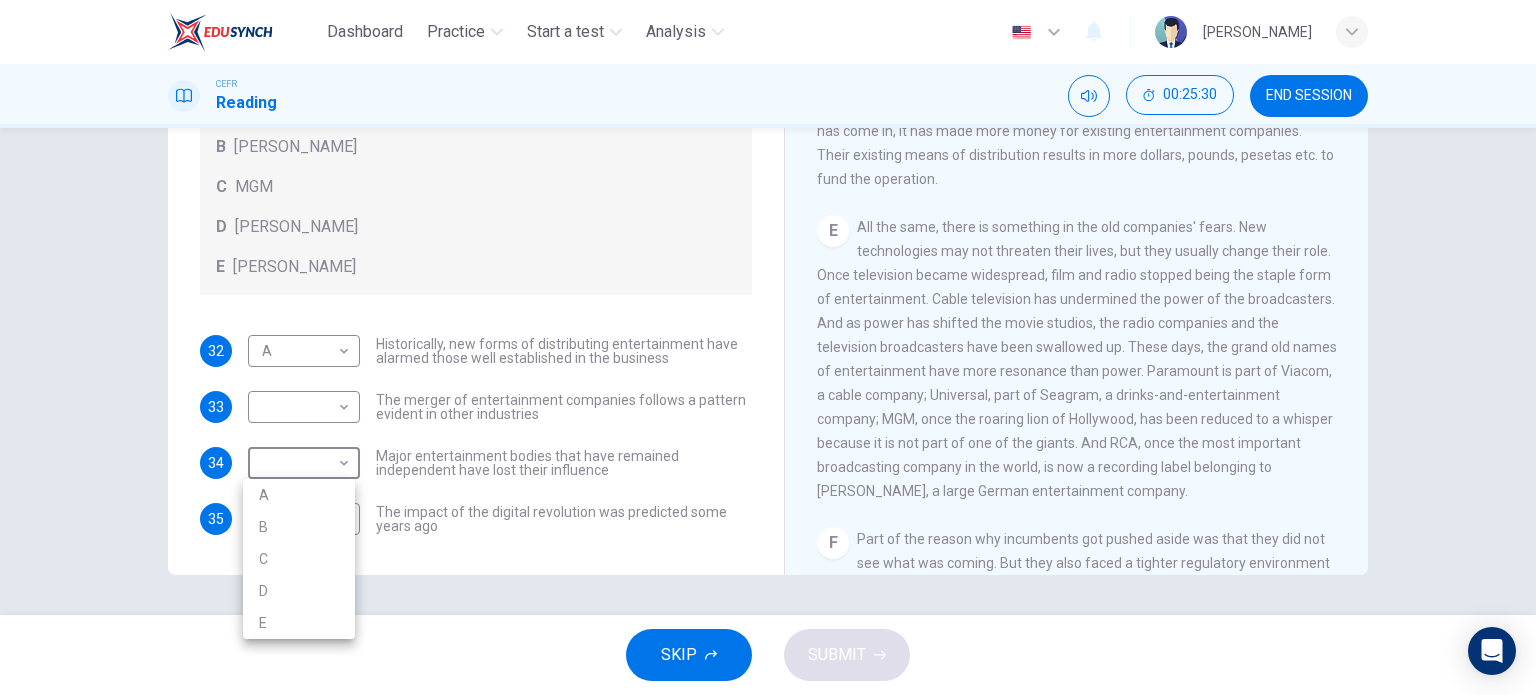 click on "C" at bounding box center [299, 559] 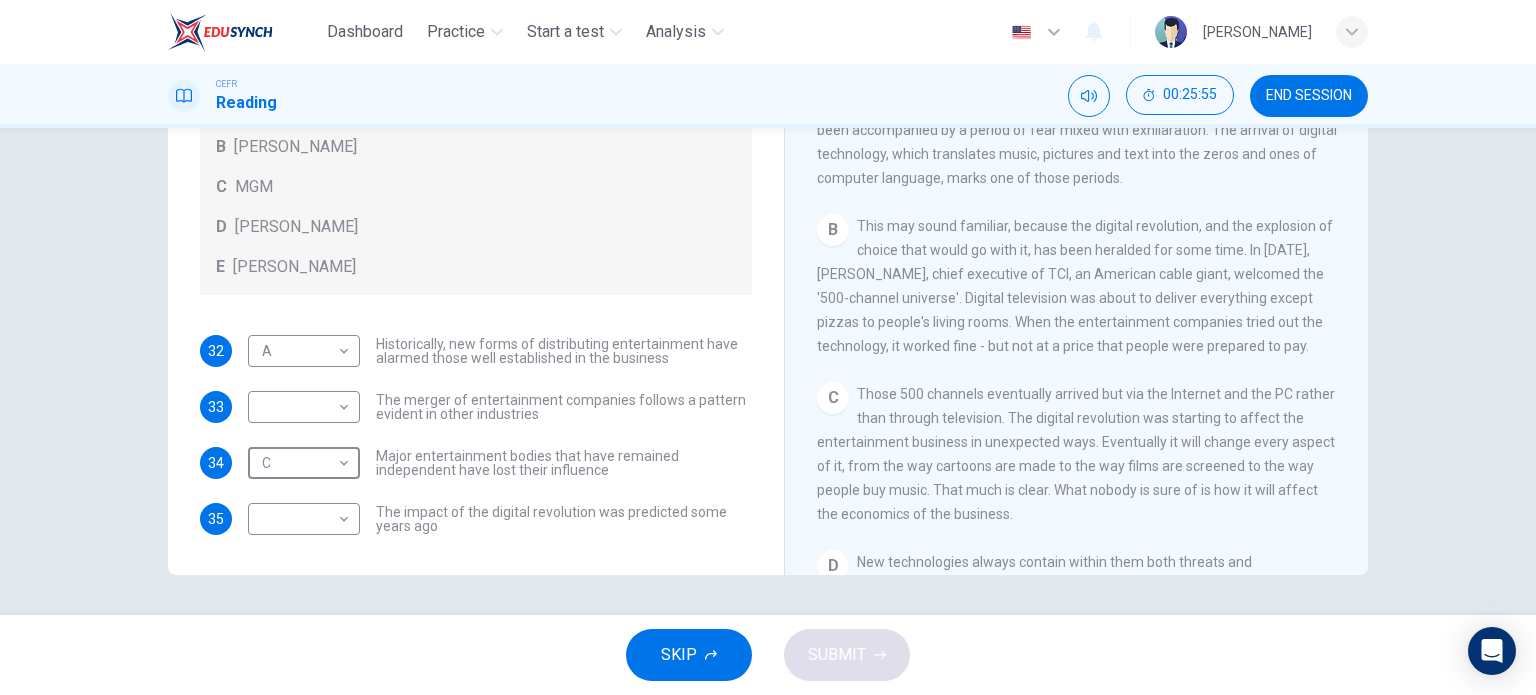 scroll, scrollTop: 346, scrollLeft: 0, axis: vertical 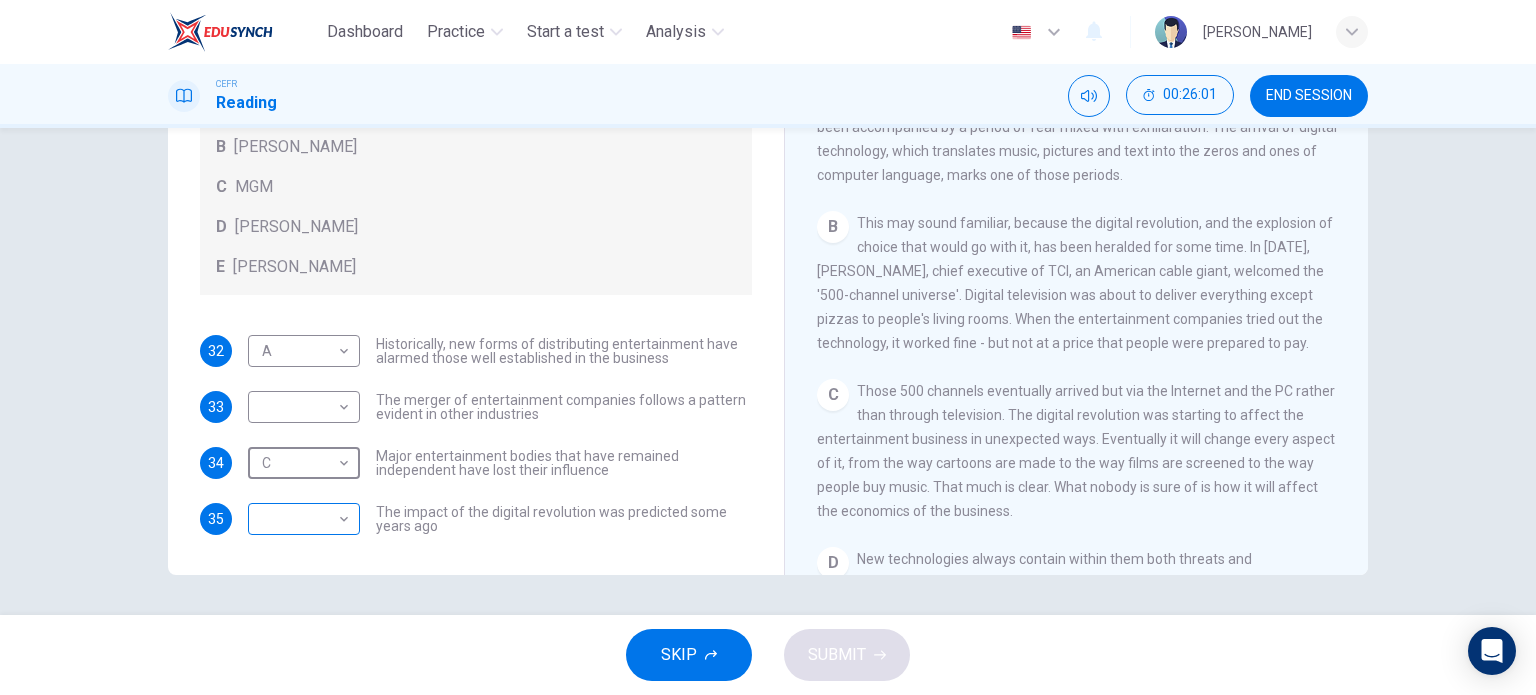 click on "Dashboard Practice Start a test Analysis English en ​ YEW [PERSON_NAME] CEFR Reading 00:26:01 END SESSION Questions 32 - 35 The writer refers to various individuals and companies in the reading passage.
Match the people or companies  (A-E)  with the points made in the questions below about the introduction of new technology.
Write the appropriate letter (A-E) in the boxes below. A [PERSON_NAME] B [PERSON_NAME] C MGM D [PERSON_NAME] E [PERSON_NAME] 32 A A ​ Historically, new forms of distributing entertainment have alarmed those well established in the business 33 ​ ​ The merger of entertainment companies follows a pattern evident in other industries 34 C C ​ Major entertainment bodies that have remained independent have lost their influence 35 ​ ​ The impact of the digital revolution was predicted some years ago Wheel of Fortune CLICK TO ZOOM Click to Zoom A B C D E F G SKIP SUBMIT EduSynch - Online Language Proficiency Testing
Dashboard Practice Start a test Analysis Notifications 2025" at bounding box center (768, 347) 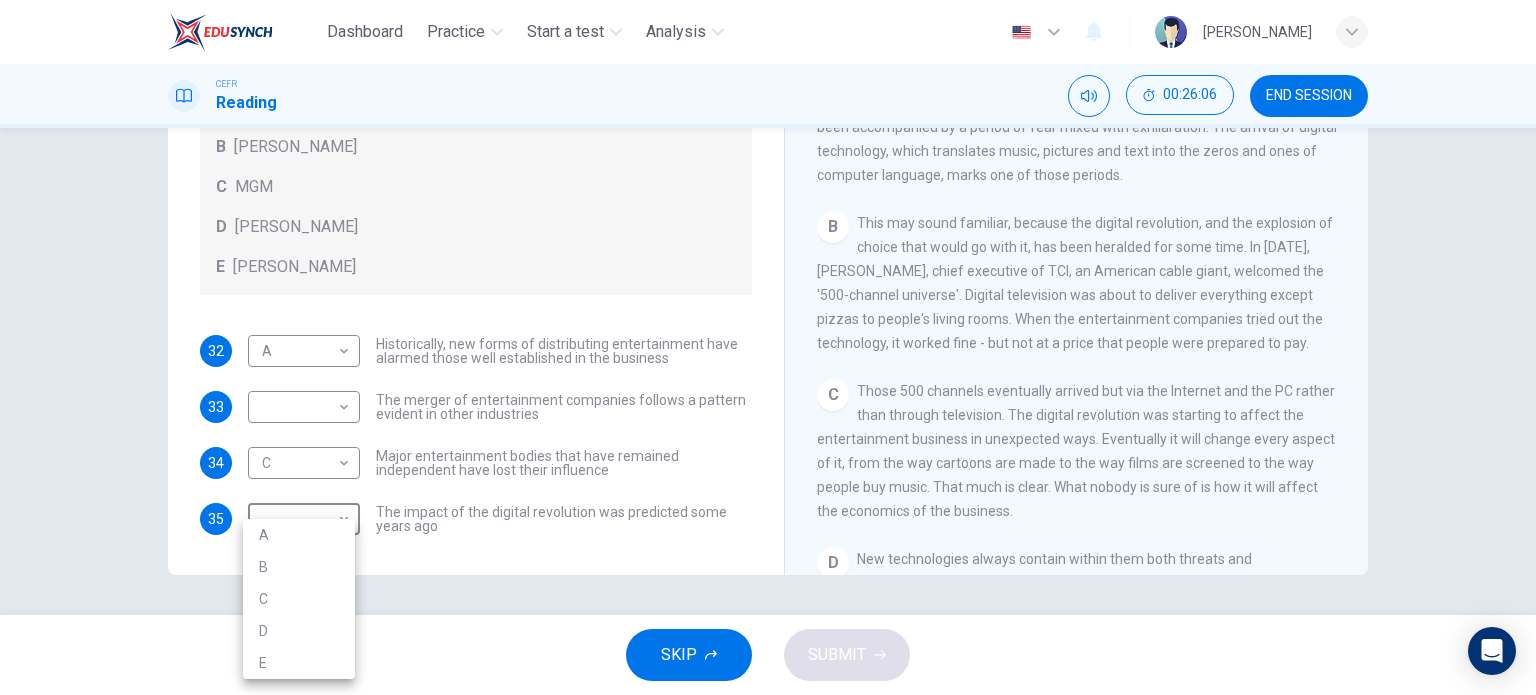 click at bounding box center (768, 347) 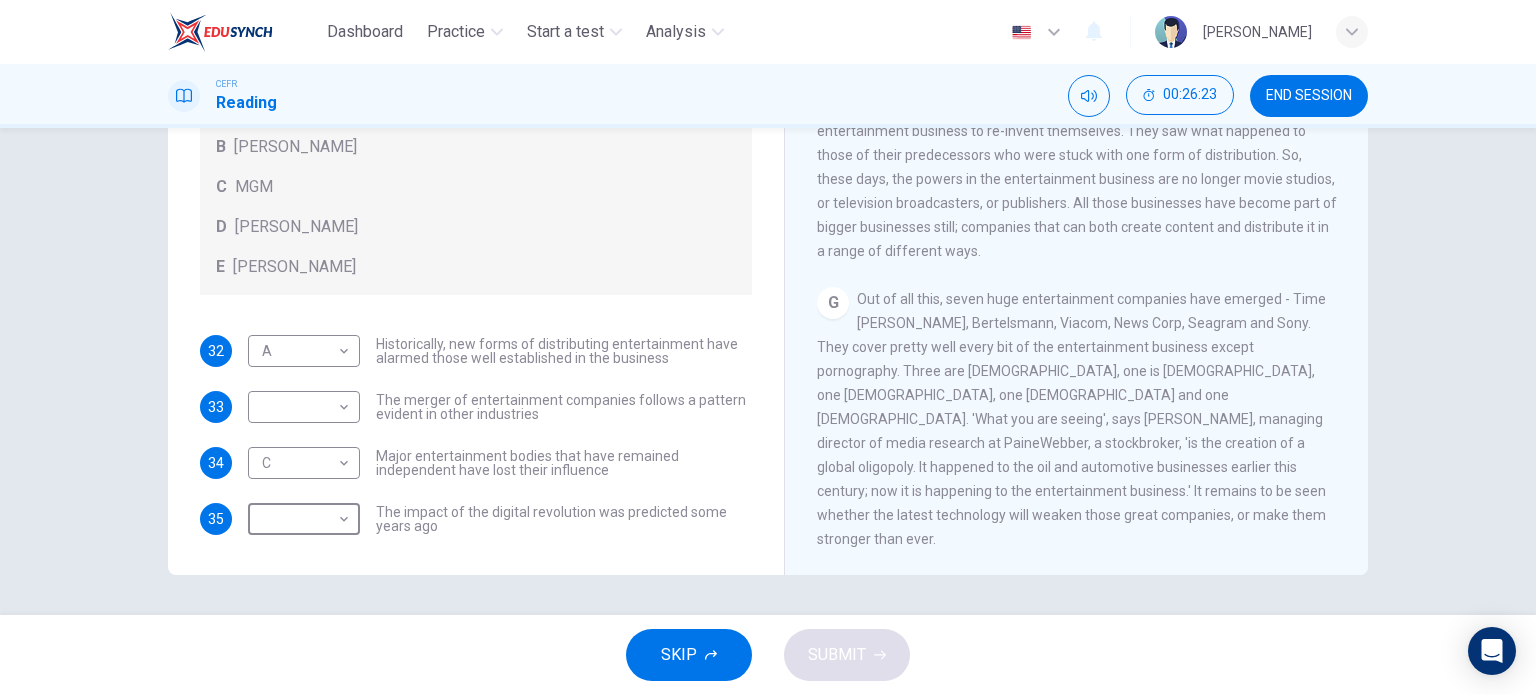 scroll, scrollTop: 1516, scrollLeft: 0, axis: vertical 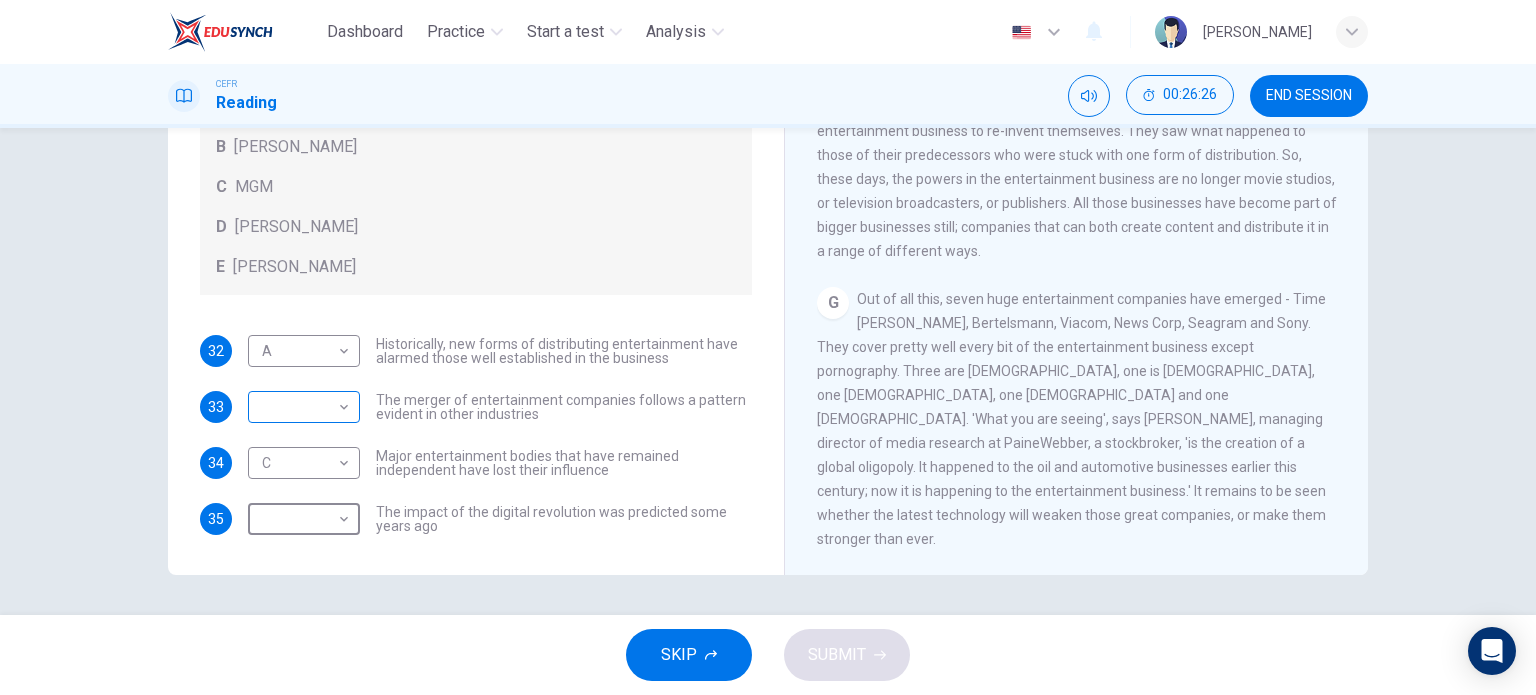 click on "Dashboard Practice Start a test Analysis English en ​ YEW [PERSON_NAME] CEFR Reading 00:26:26 END SESSION Questions 32 - 35 The writer refers to various individuals and companies in the reading passage.
Match the people or companies  (A-E)  with the points made in the questions below about the introduction of new technology.
Write the appropriate letter (A-E) in the boxes below. A [PERSON_NAME] B [PERSON_NAME] C MGM D [PERSON_NAME] E [PERSON_NAME] 32 A A ​ Historically, new forms of distributing entertainment have alarmed those well established in the business 33 ​ ​ The merger of entertainment companies follows a pattern evident in other industries 34 C C ​ Major entertainment bodies that have remained independent have lost their influence 35 ​ ​ The impact of the digital revolution was predicted some years ago Wheel of Fortune CLICK TO ZOOM Click to Zoom A B C D E F G SKIP SUBMIT EduSynch - Online Language Proficiency Testing
Dashboard Practice Start a test Analysis Notifications 2025" at bounding box center (768, 347) 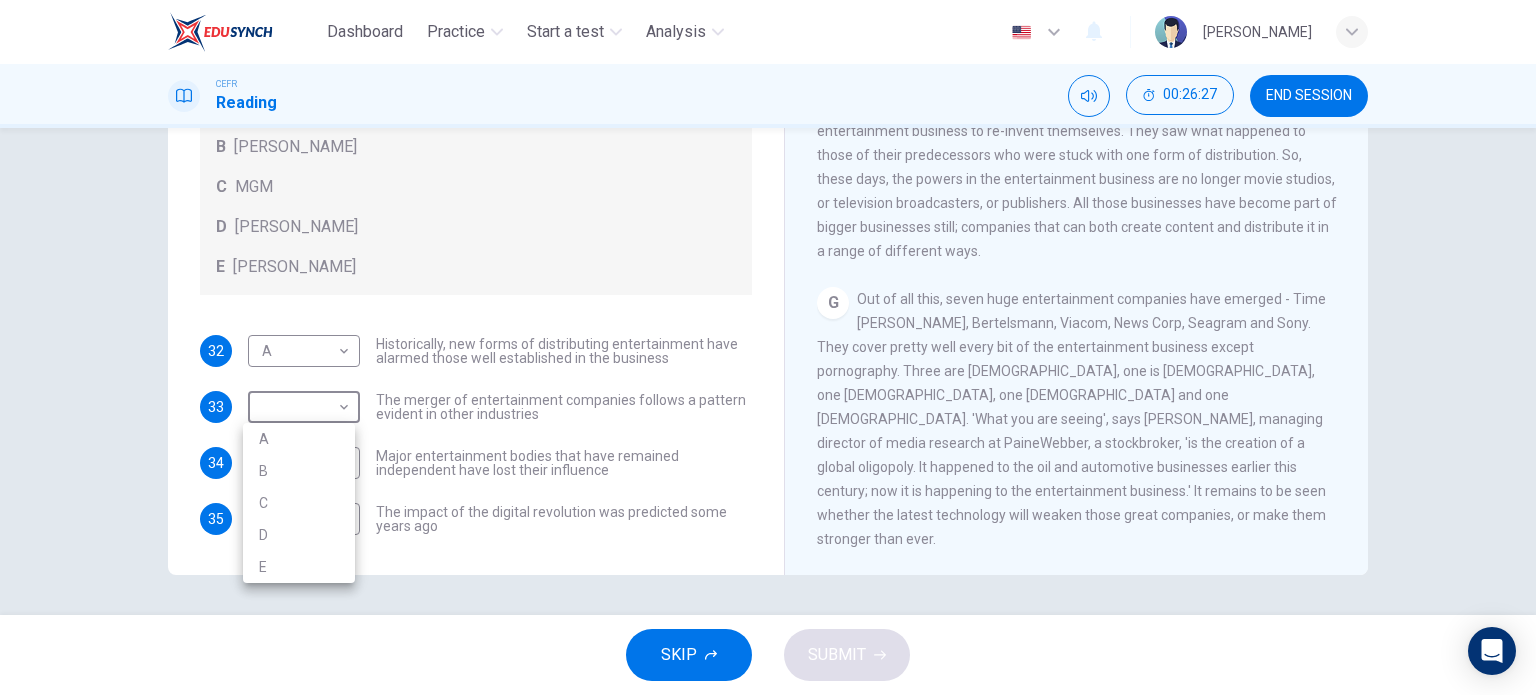 click on "D" at bounding box center [299, 535] 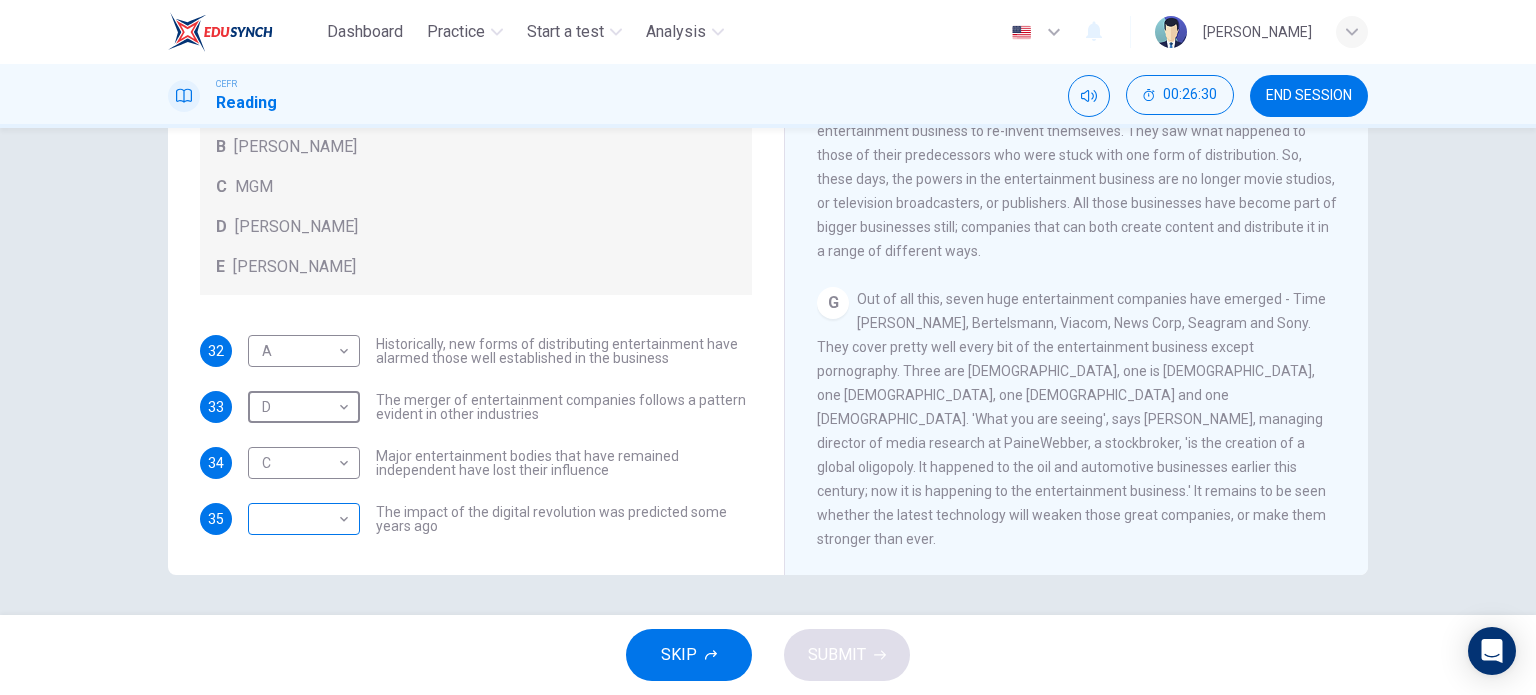 click on "Dashboard Practice Start a test Analysis English en ​ [PERSON_NAME] CEFR Reading 00:26:30 END SESSION Questions 32 - 35 The writer refers to various individuals and companies in the reading passage.
Match the people or companies  (A-E)  with the points made in the questions below about the introduction of new technology.
Write the appropriate letter (A-E) in the boxes below. A [PERSON_NAME] B [PERSON_NAME] C MGM D [PERSON_NAME] E [PERSON_NAME] 32 A A ​ Historically, new forms of distributing entertainment have alarmed those well established in the business 33 D D ​ The merger of entertainment companies follows a pattern evident in other industries 34 C C ​ Major entertainment bodies that have remained independent have lost their influence 35 ​ ​ The impact of the digital revolution was predicted some years ago Wheel of Fortune CLICK TO ZOOM Click to Zoom A B C D E F G SKIP SUBMIT EduSynch - Online Language Proficiency Testing
Dashboard Practice Start a test Analysis Notifications 2025" at bounding box center [768, 347] 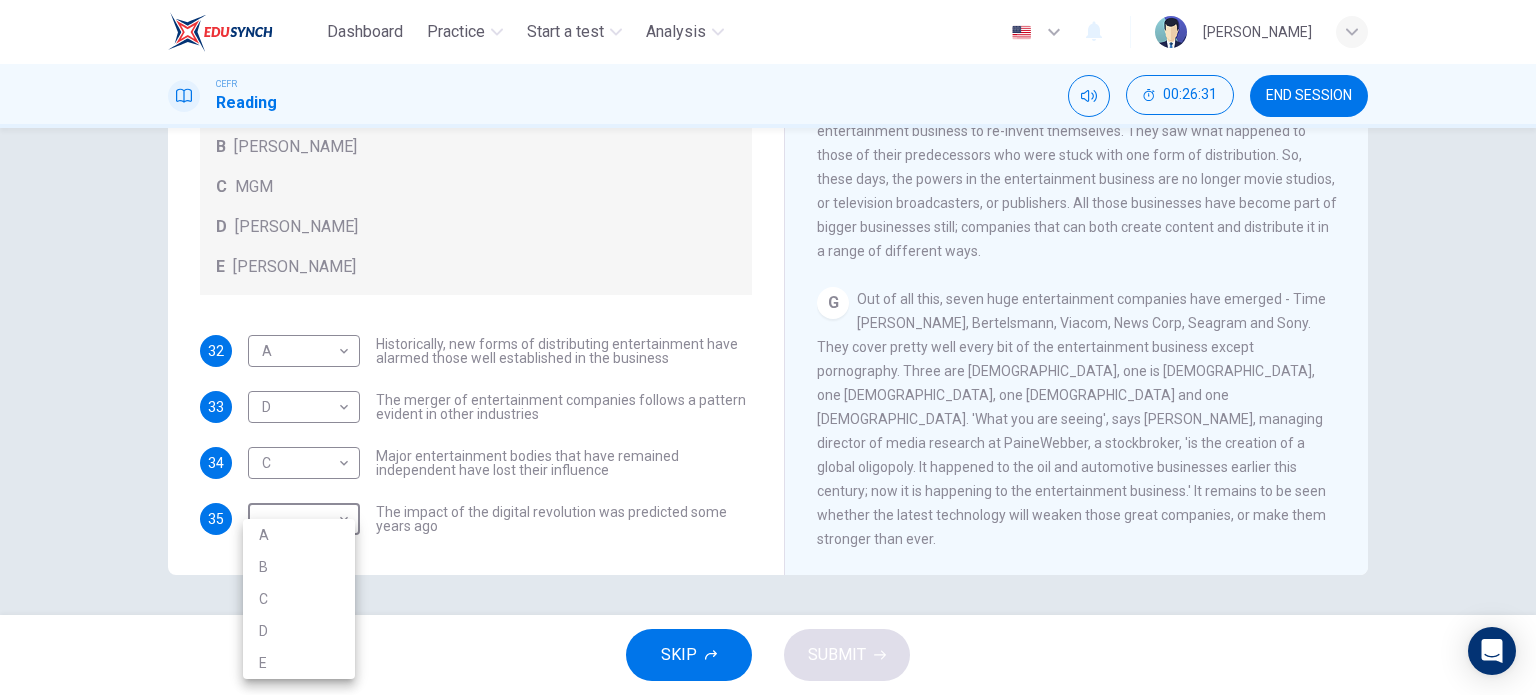 click on "B" at bounding box center (299, 567) 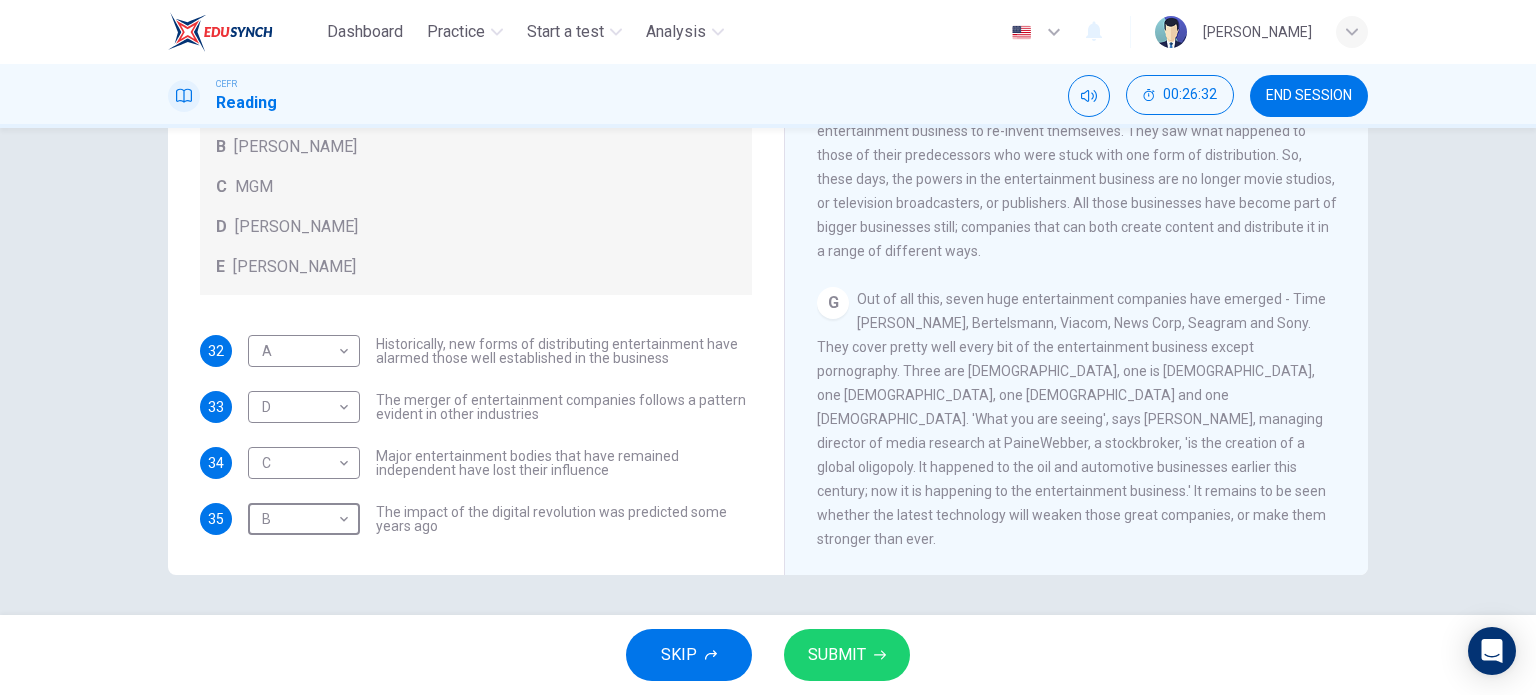 click on "SUBMIT" at bounding box center [837, 655] 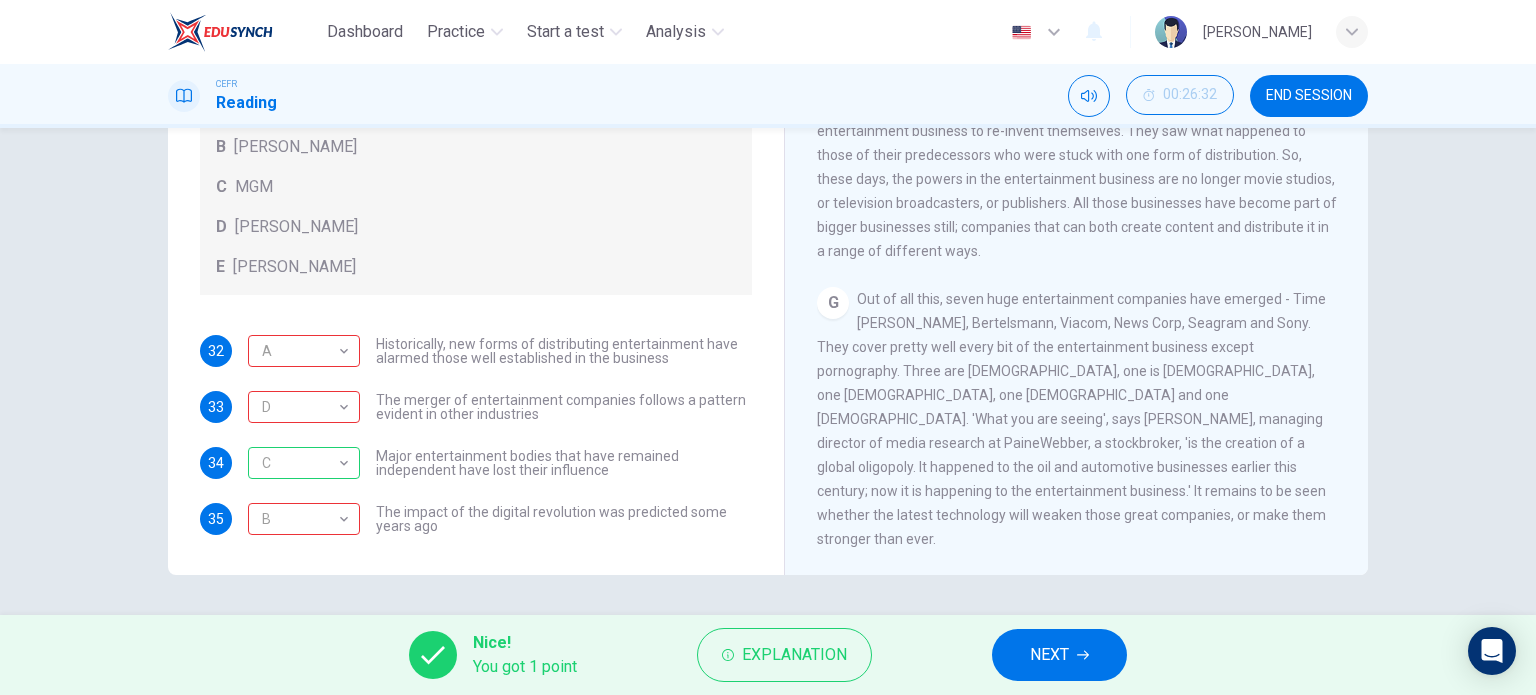 click on "NEXT" at bounding box center [1049, 655] 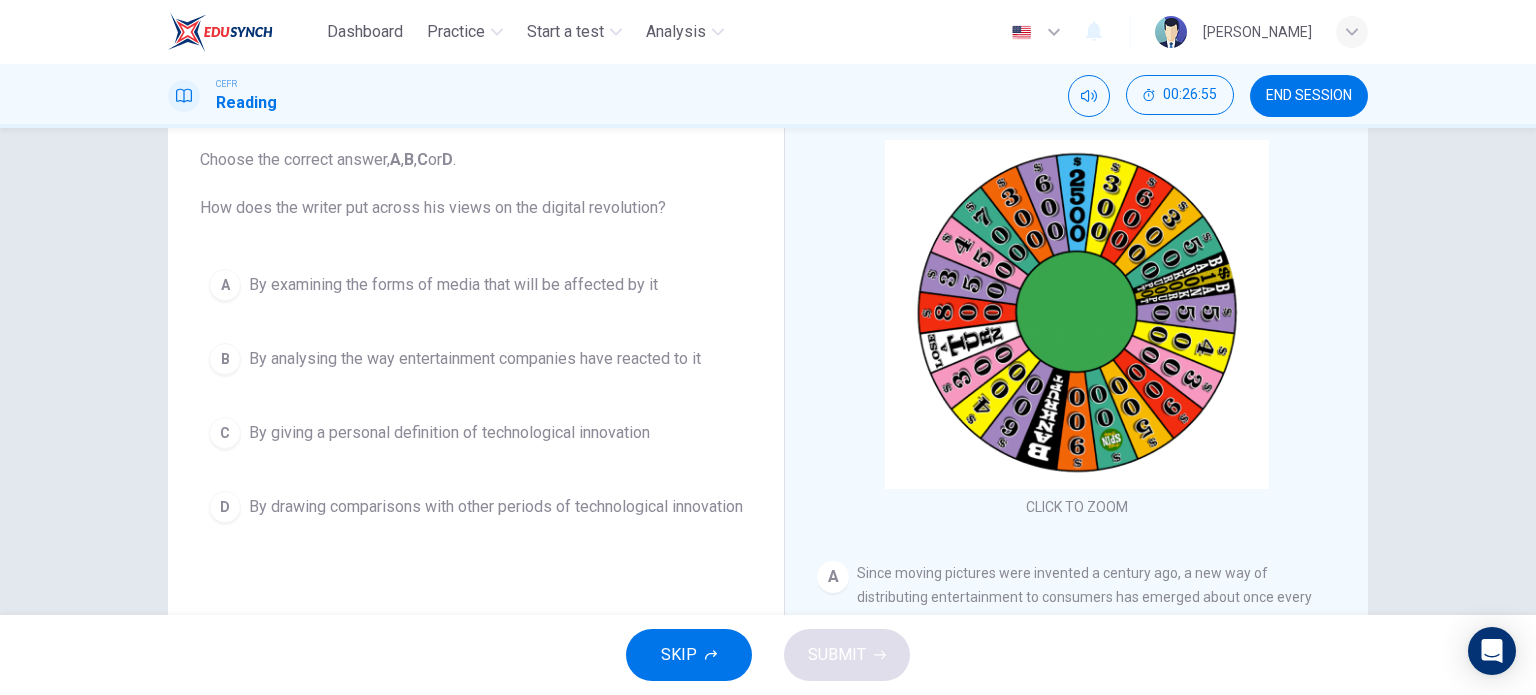 scroll, scrollTop: 118, scrollLeft: 0, axis: vertical 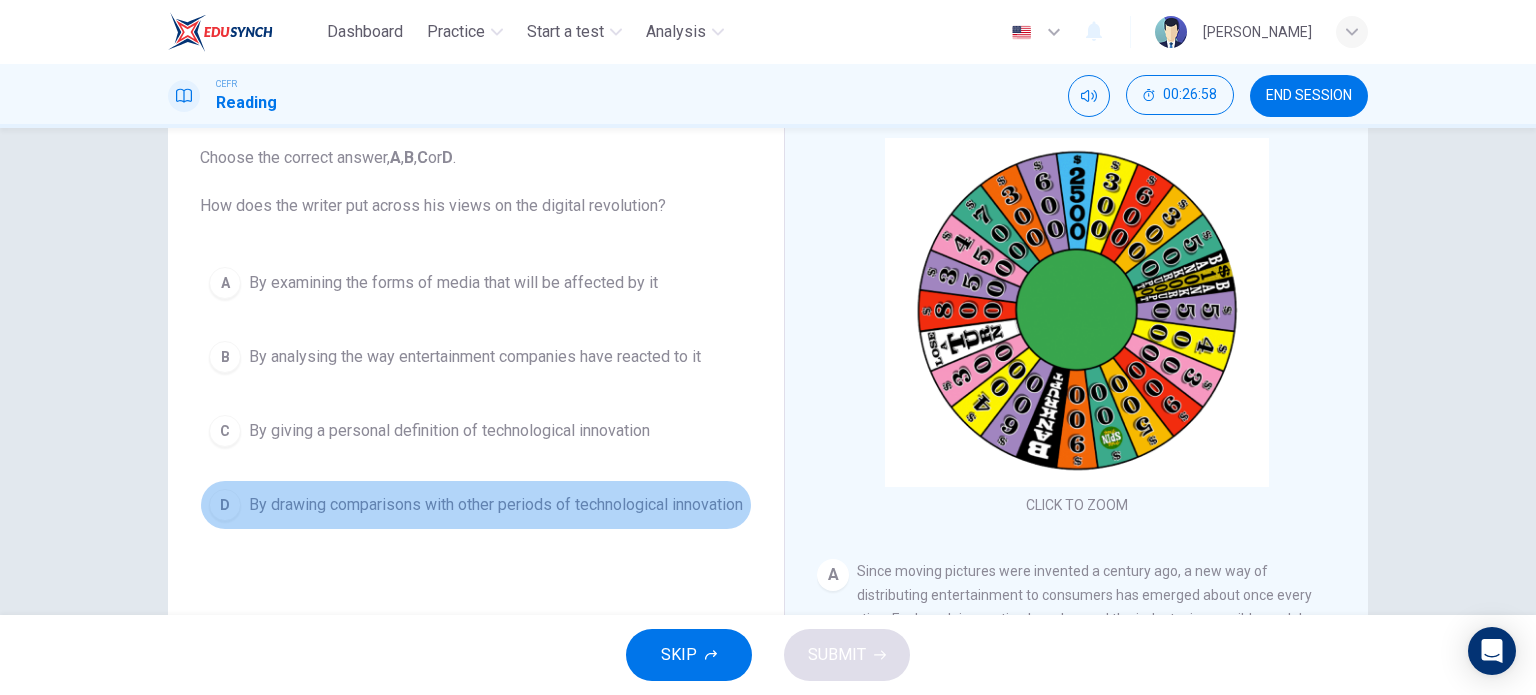 click on "By drawing comparisons with other periods of technological innovation" at bounding box center [496, 505] 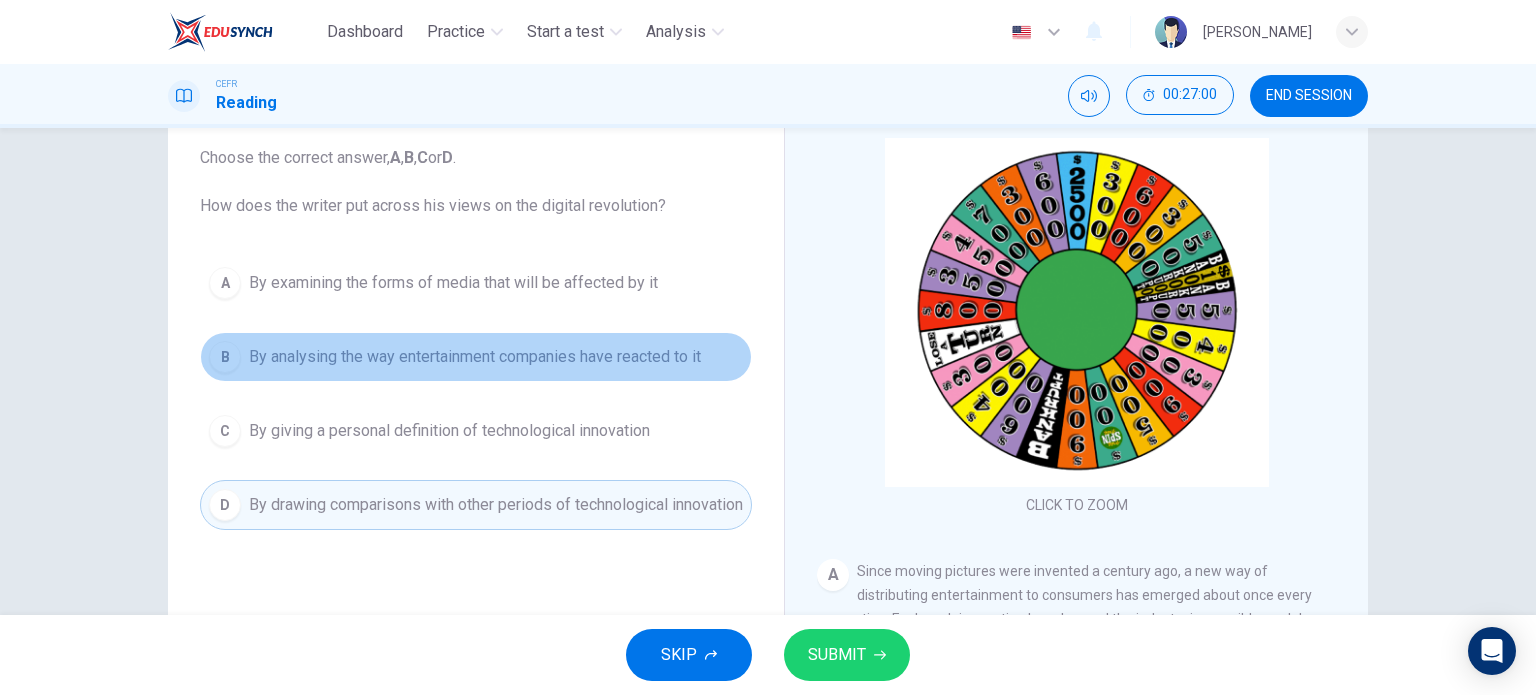 click on "B By analysing the way entertainment companies have reacted to it" at bounding box center [476, 357] 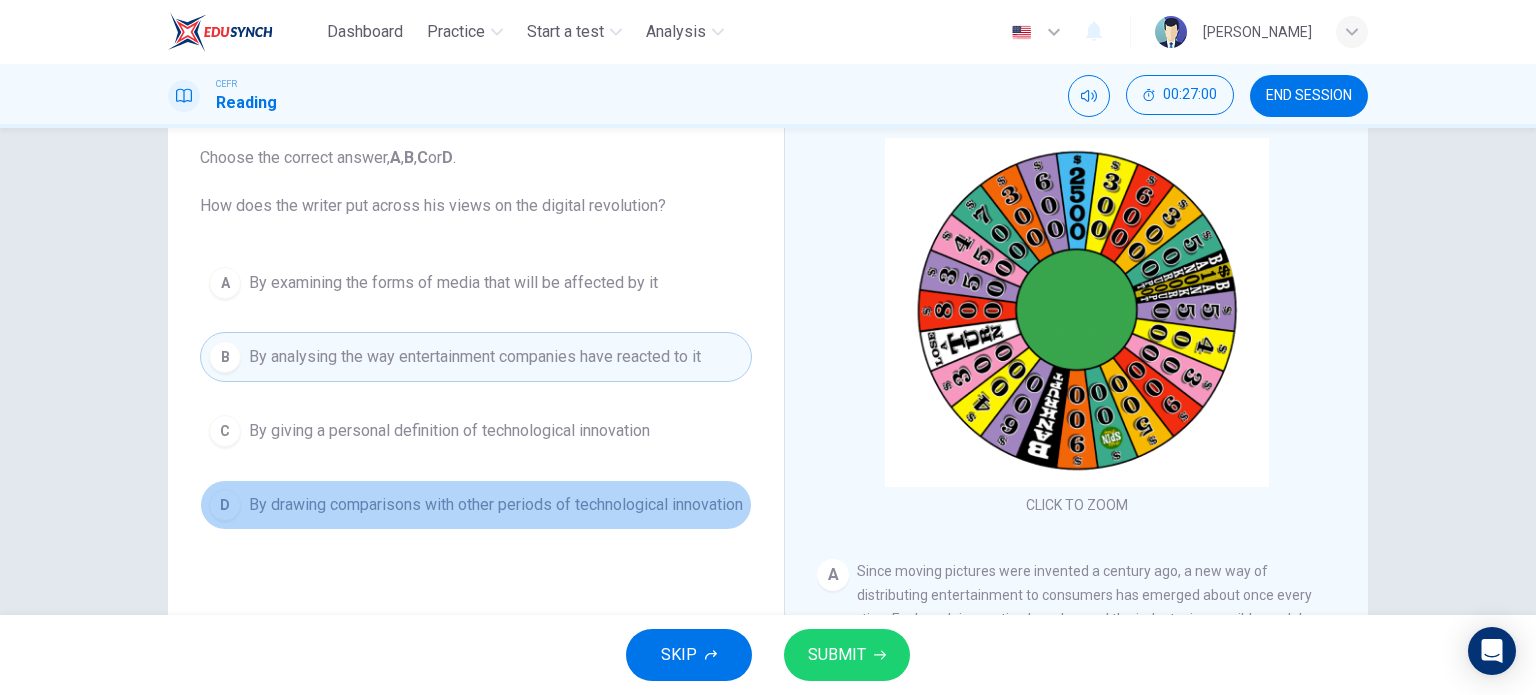click on "By drawing comparisons with other periods of technological innovation" at bounding box center [496, 505] 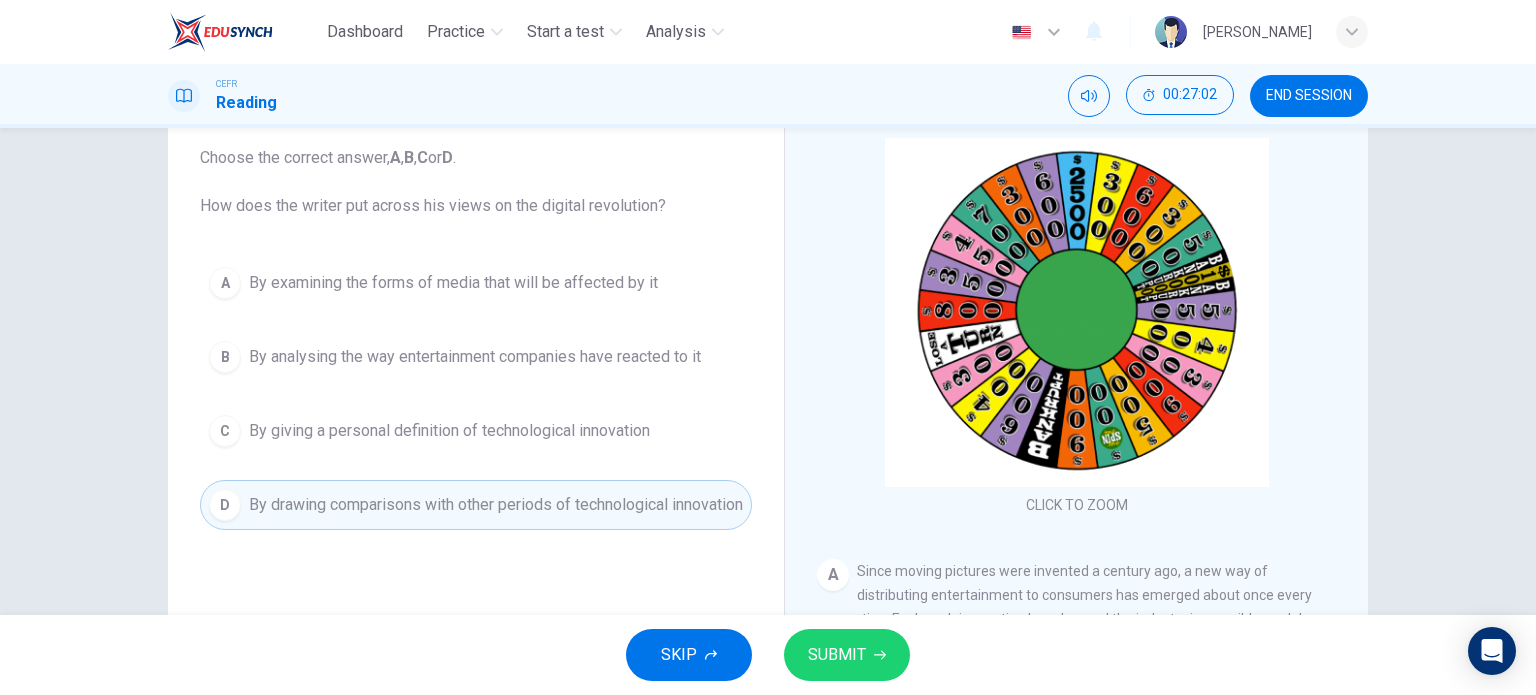 click on "A By examining the forms of media that will be affected by it B By analysing the way entertainment companies have reacted to it C By giving a personal definition of technological innovation D By drawing comparisons with other periods of technological innovation" at bounding box center (476, 394) 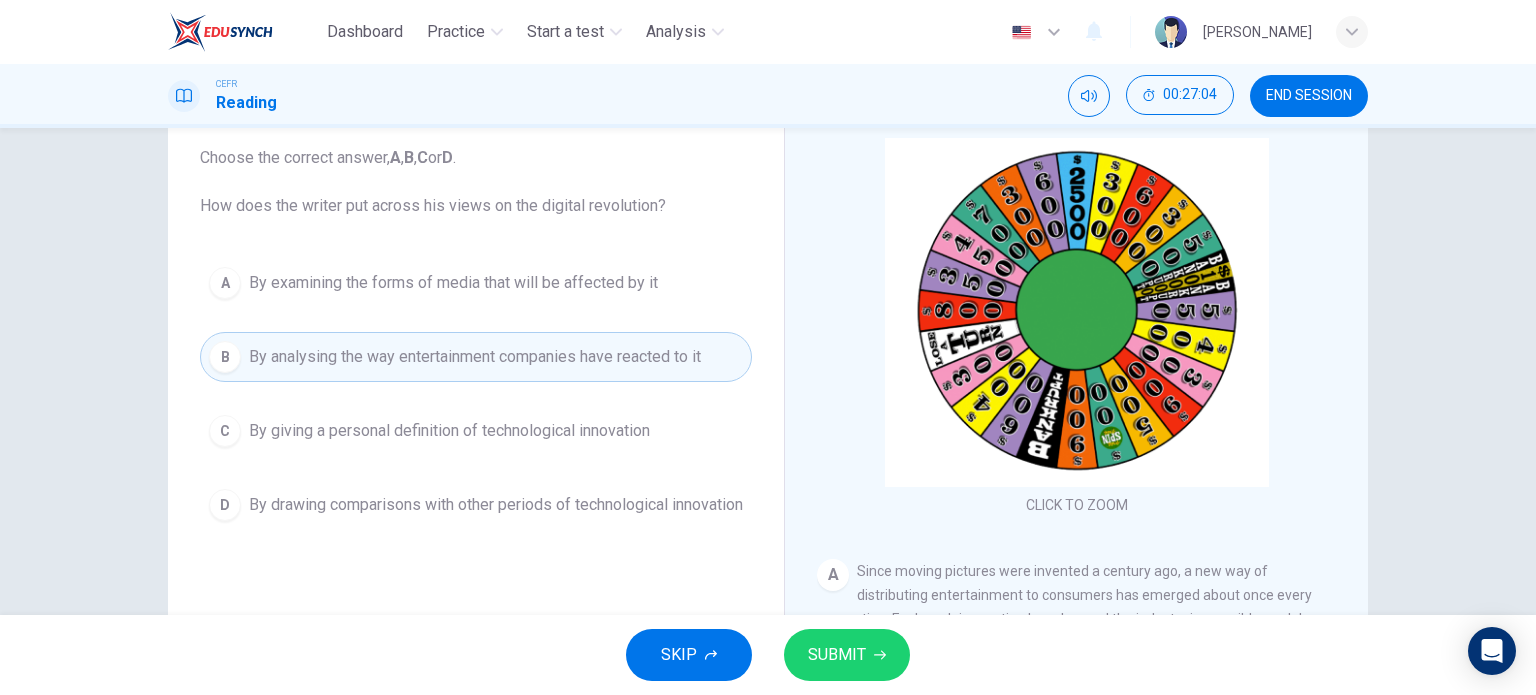 click on "SUBMIT" at bounding box center (847, 655) 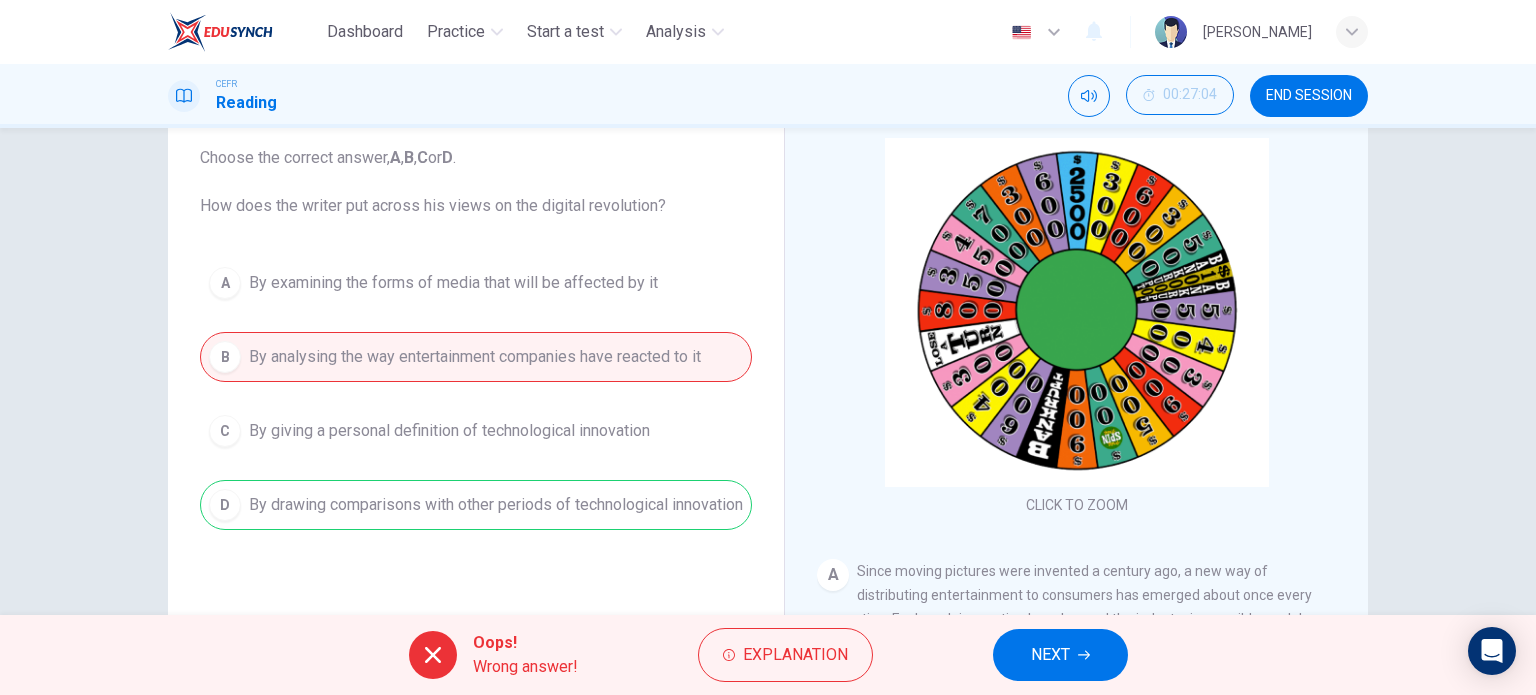 click on "NEXT" at bounding box center (1050, 655) 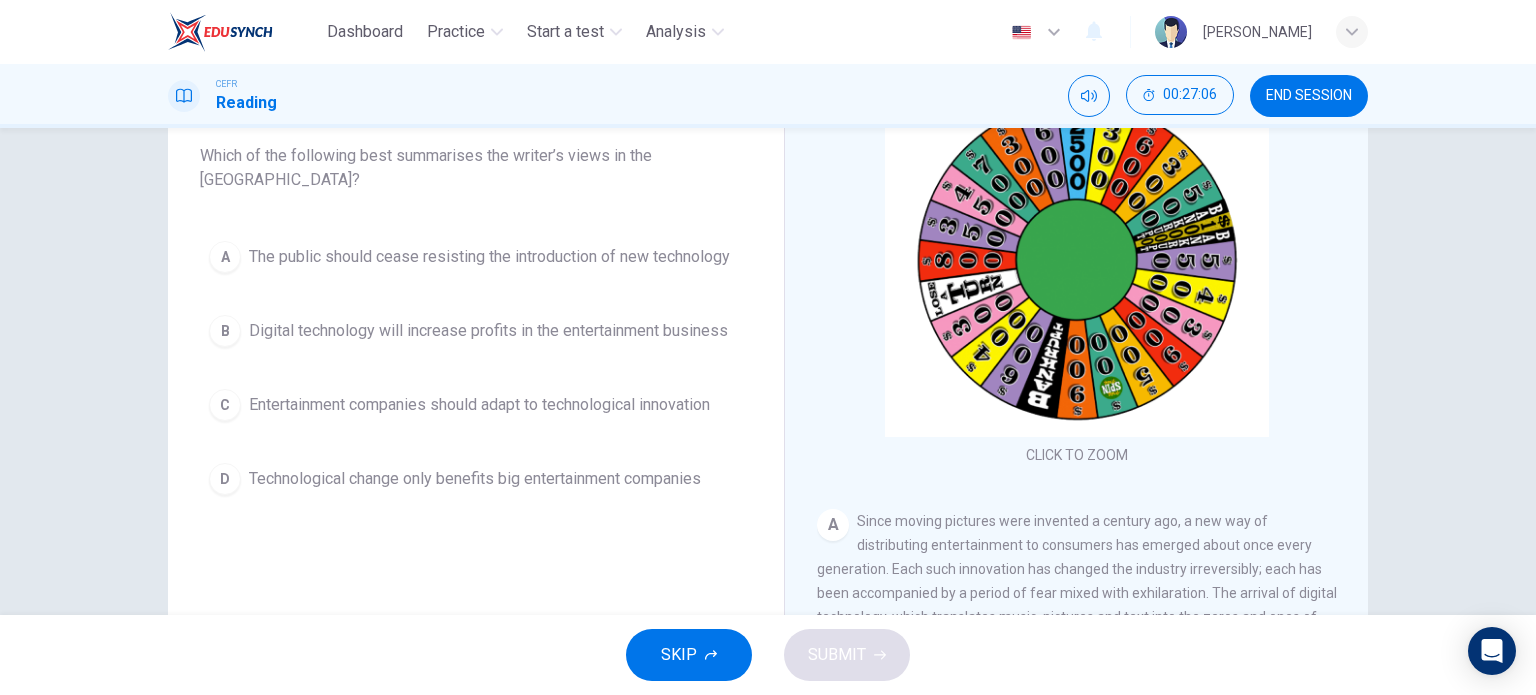 scroll, scrollTop: 167, scrollLeft: 0, axis: vertical 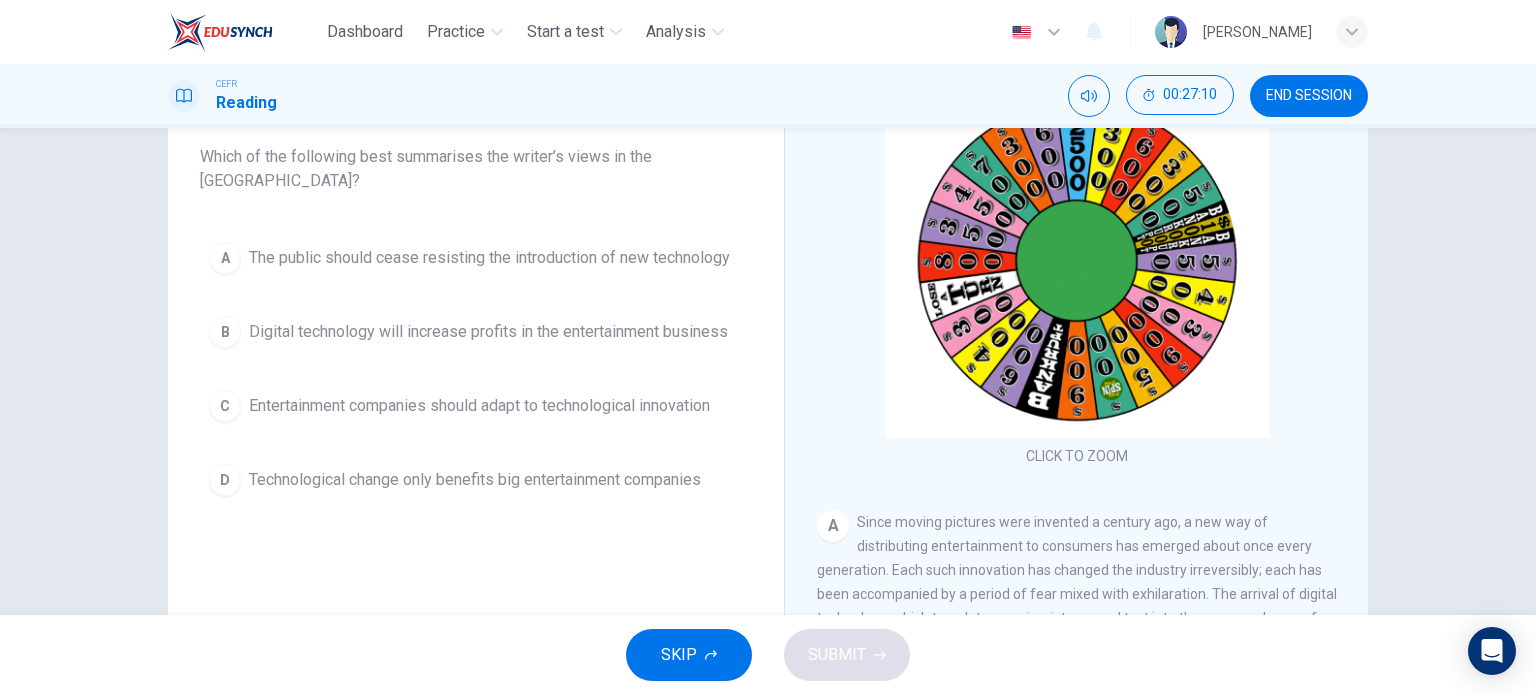 click on "Entertainment companies should adapt to technological innovation" at bounding box center (479, 406) 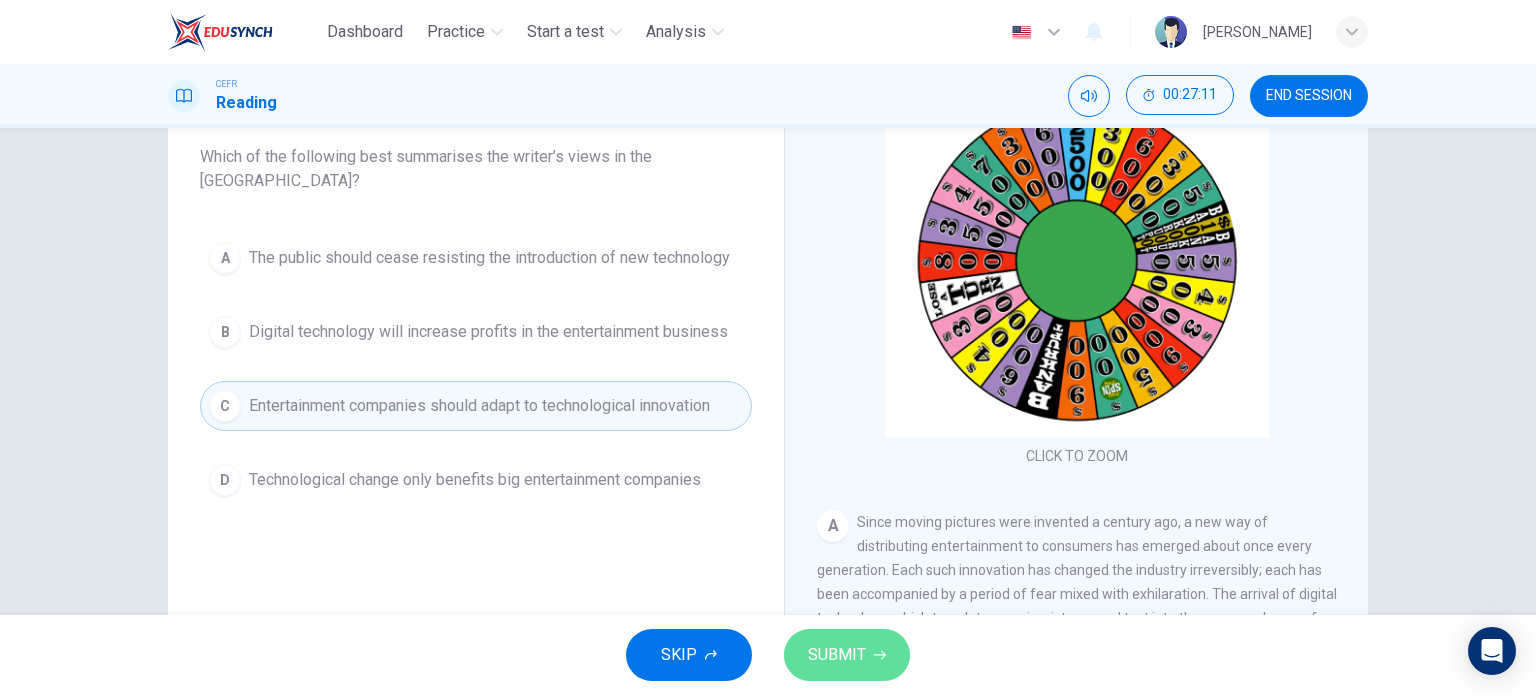 click on "SUBMIT" at bounding box center (837, 655) 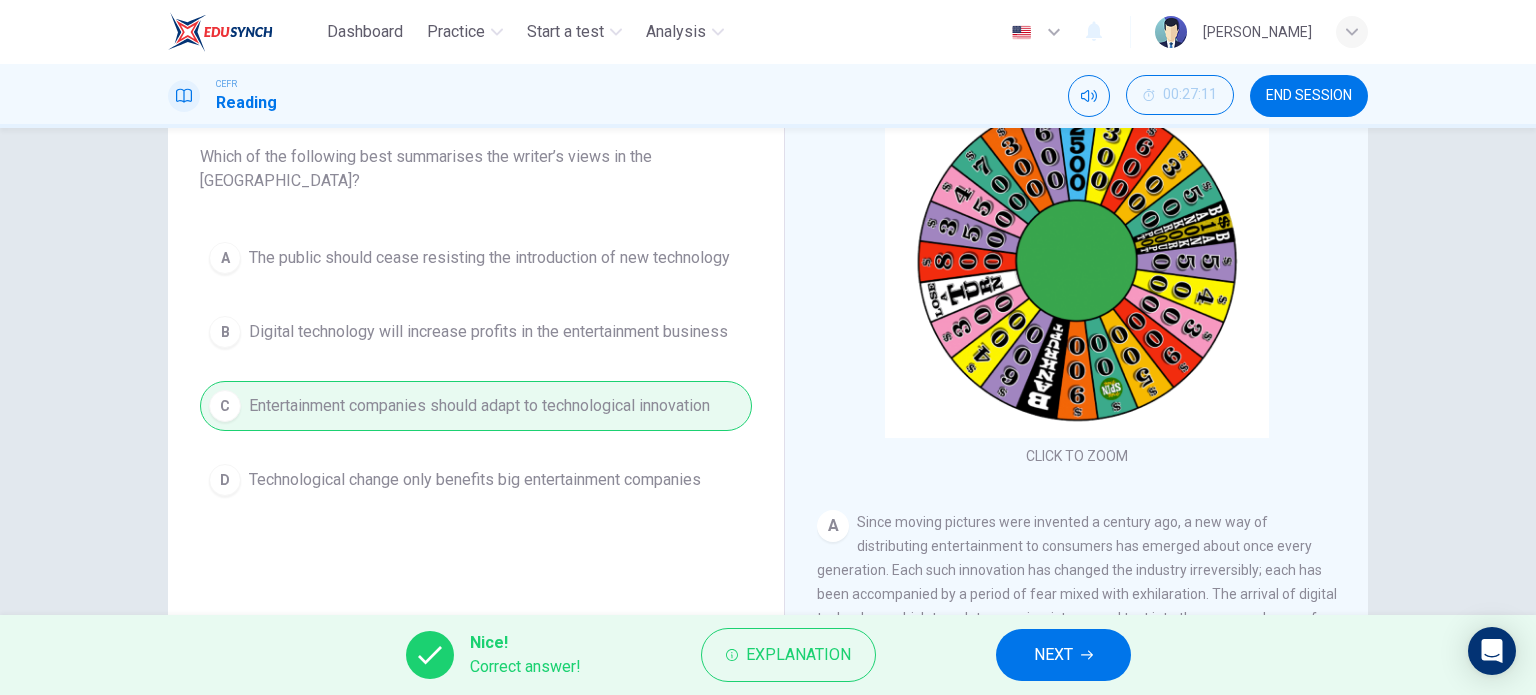 click on "NEXT" at bounding box center (1063, 655) 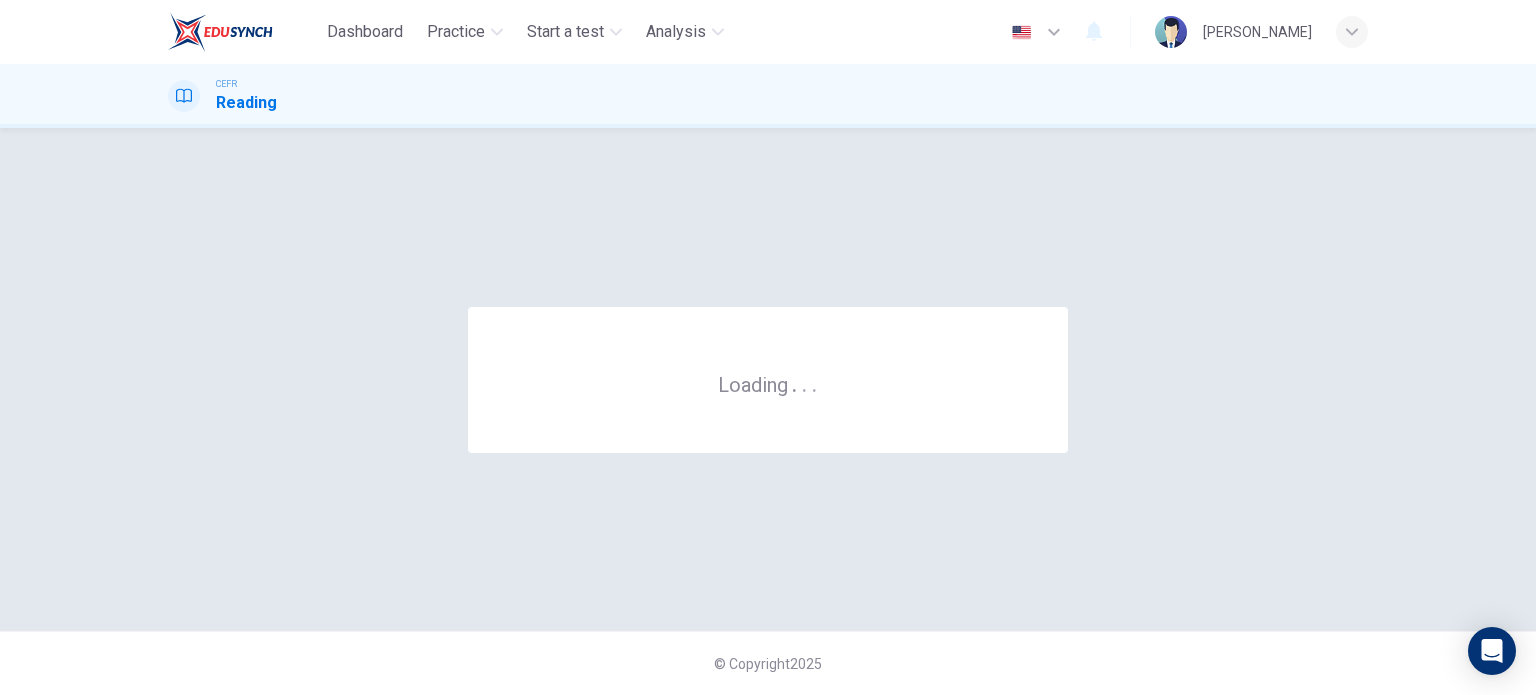 scroll, scrollTop: 0, scrollLeft: 0, axis: both 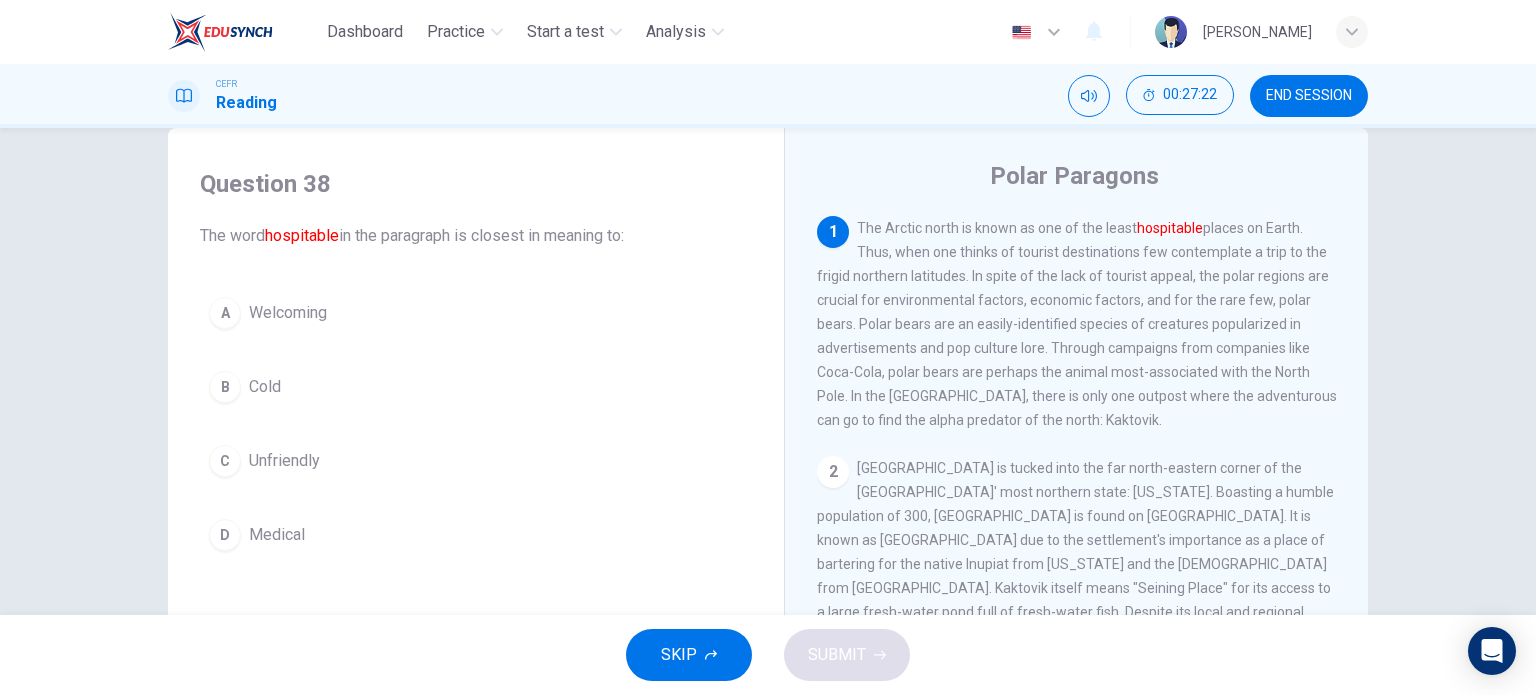 click on "Welcoming" at bounding box center [288, 313] 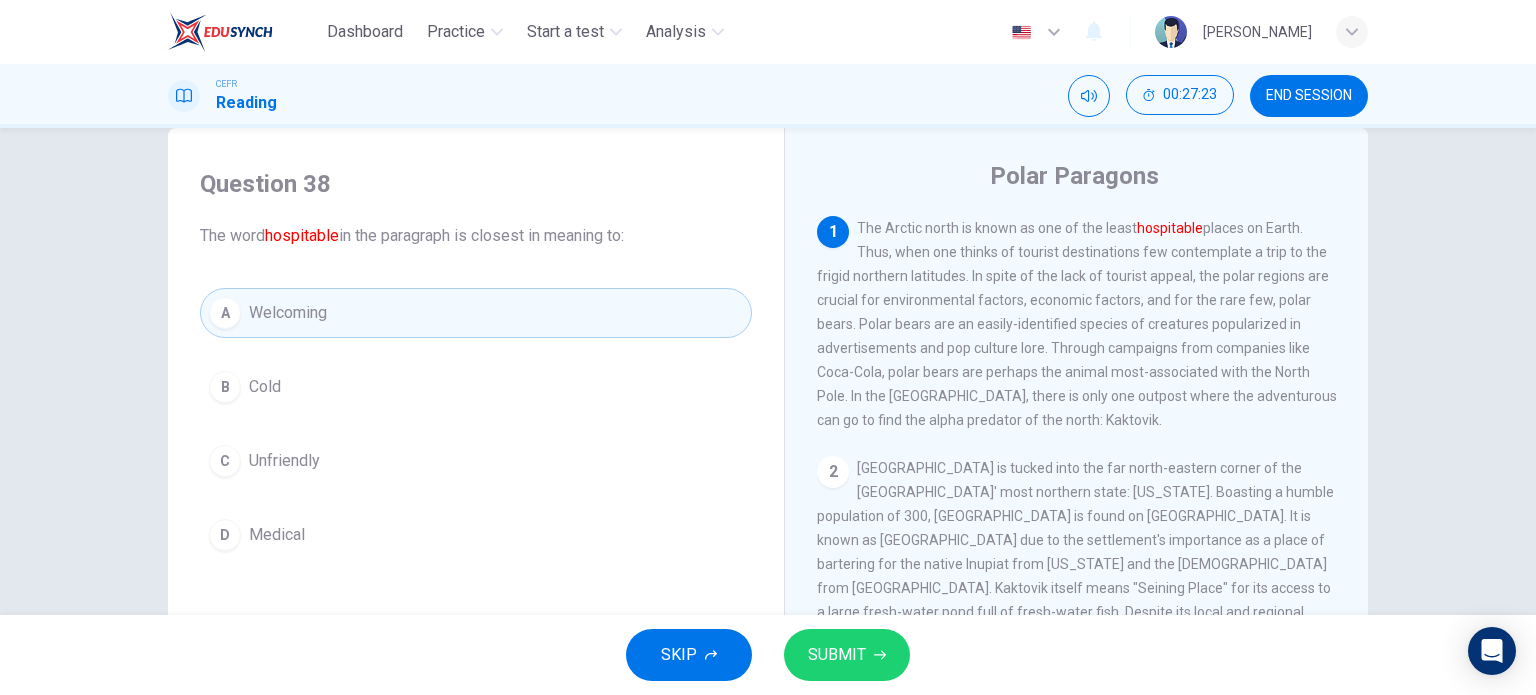click on "SUBMIT" at bounding box center (837, 655) 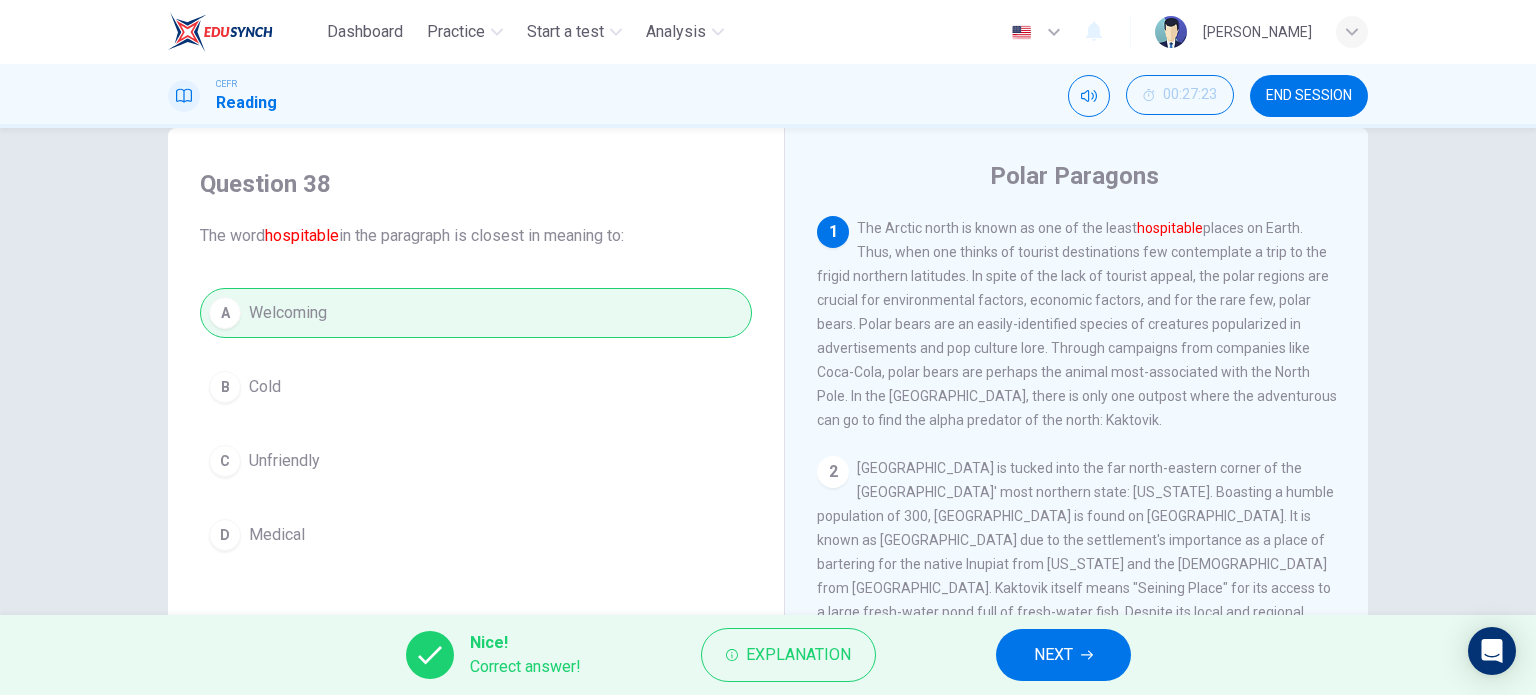 click on "NEXT" at bounding box center [1063, 655] 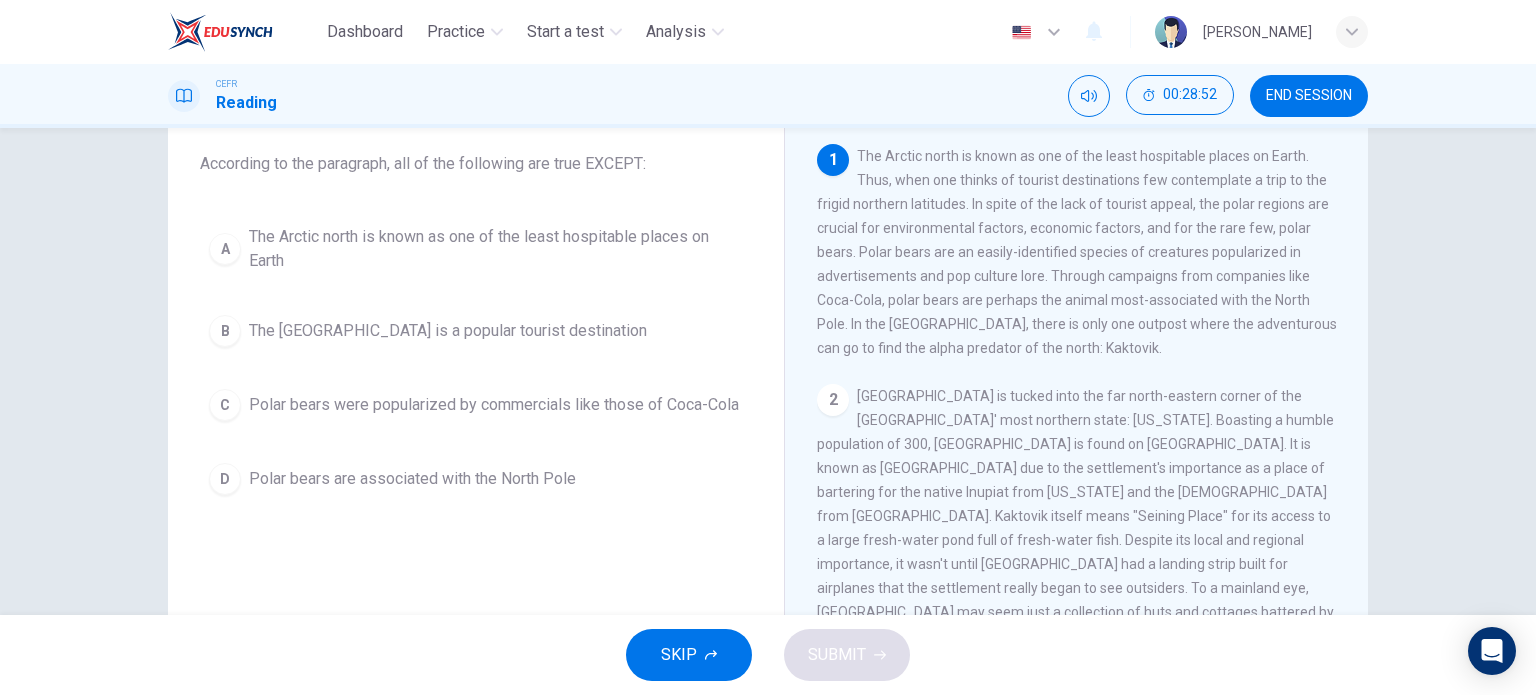 scroll, scrollTop: 114, scrollLeft: 0, axis: vertical 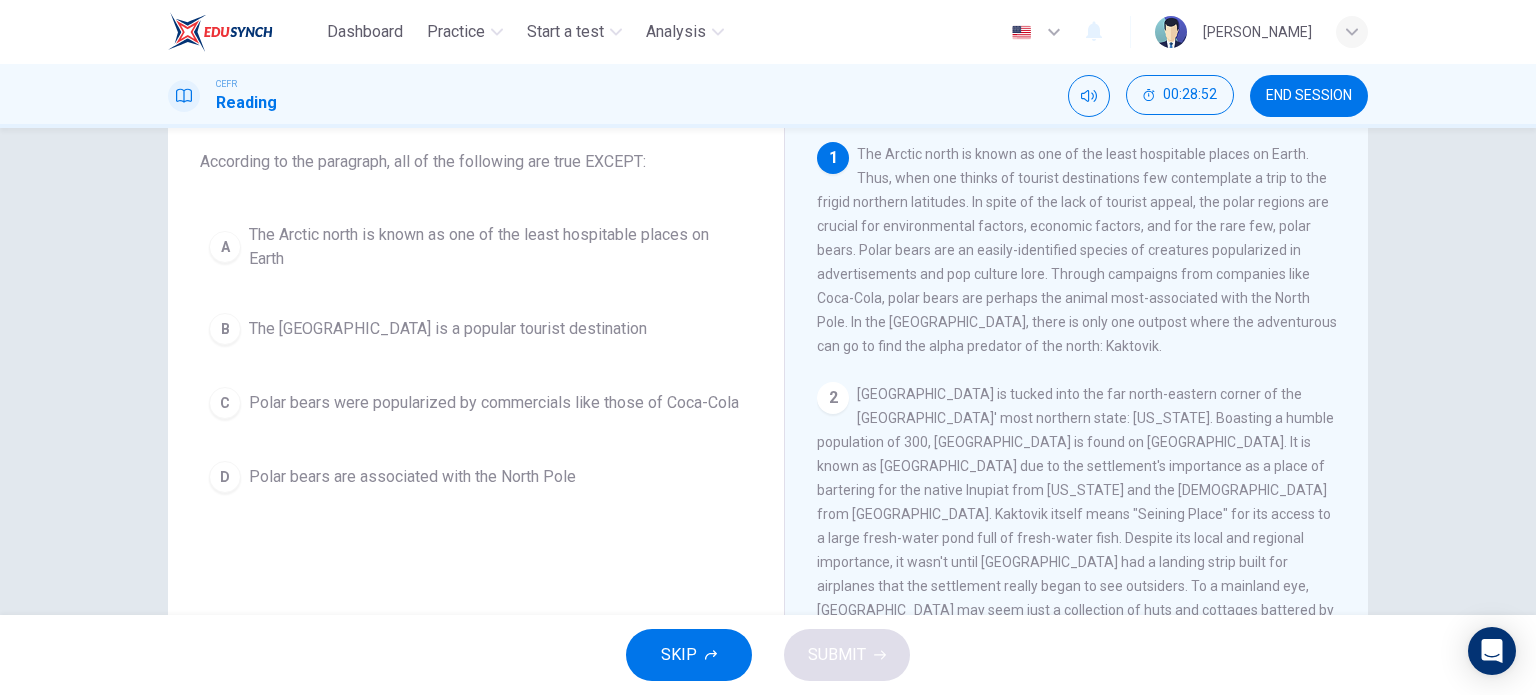 click on "The Arctic north is known as one of the least hospitable places on Earth" at bounding box center (496, 247) 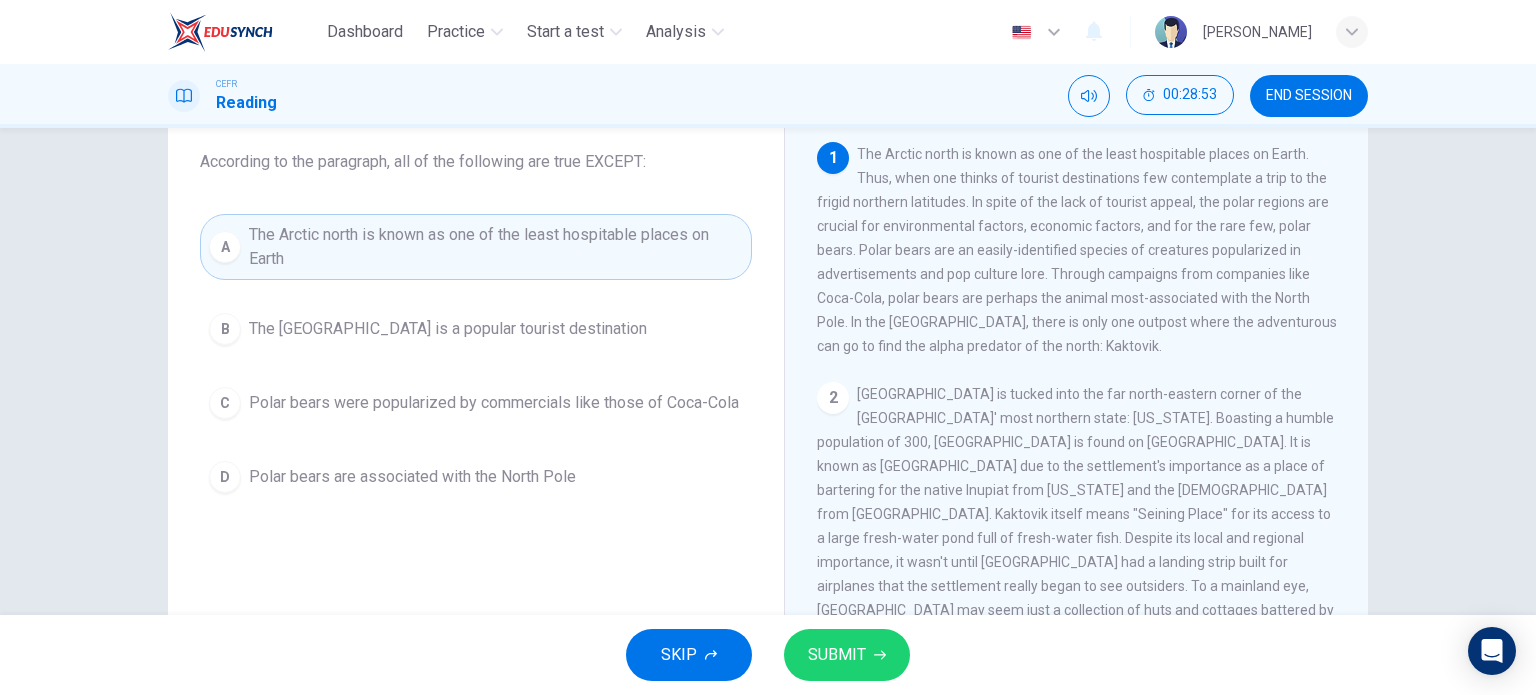 click on "SUBMIT" at bounding box center (847, 655) 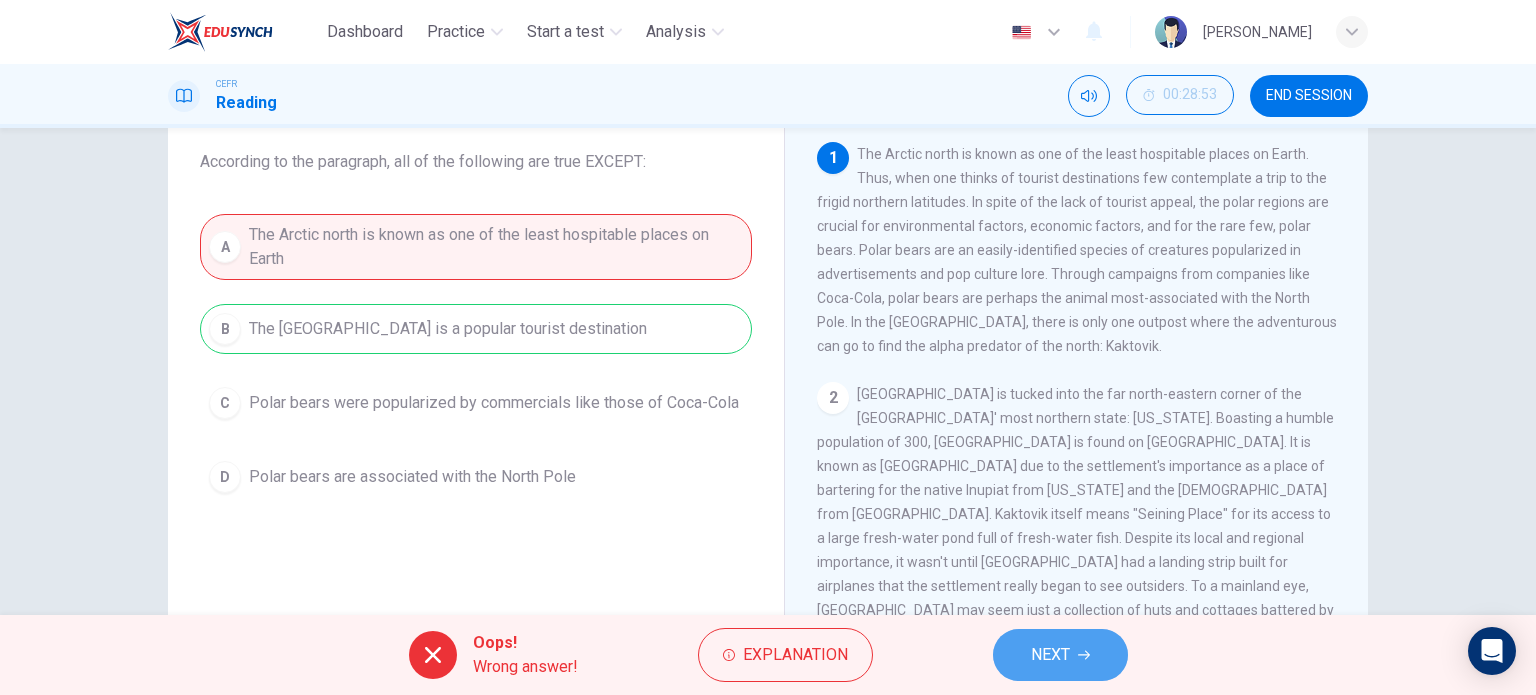 click 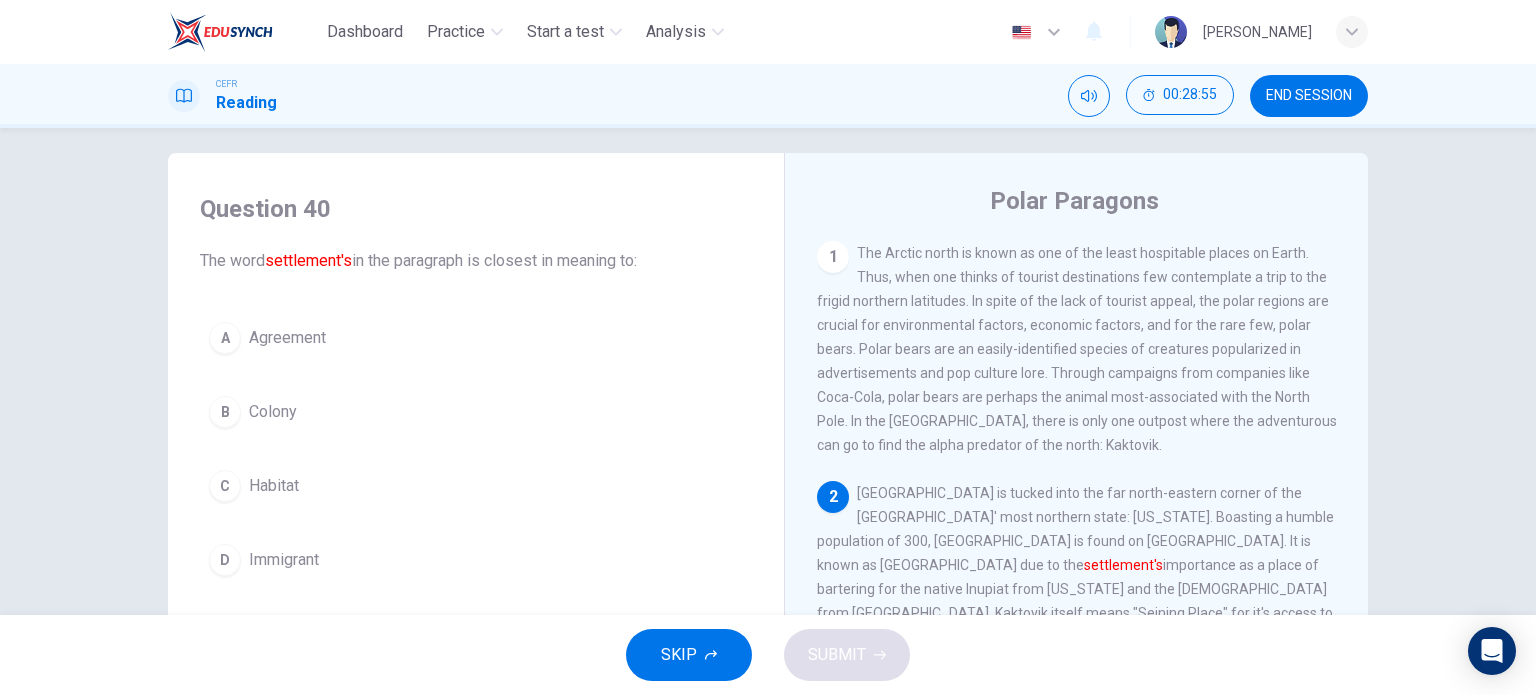 scroll, scrollTop: 0, scrollLeft: 0, axis: both 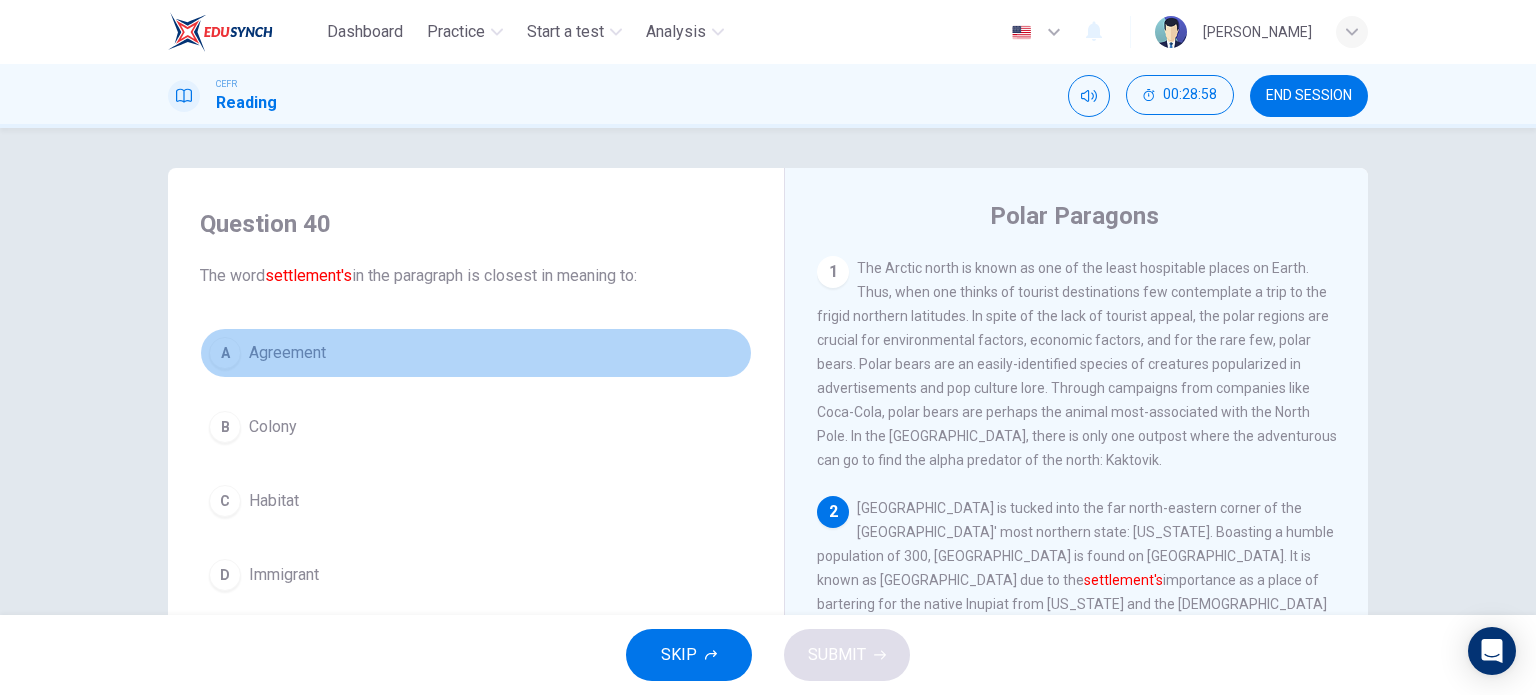 click on "A Agreement" at bounding box center (476, 353) 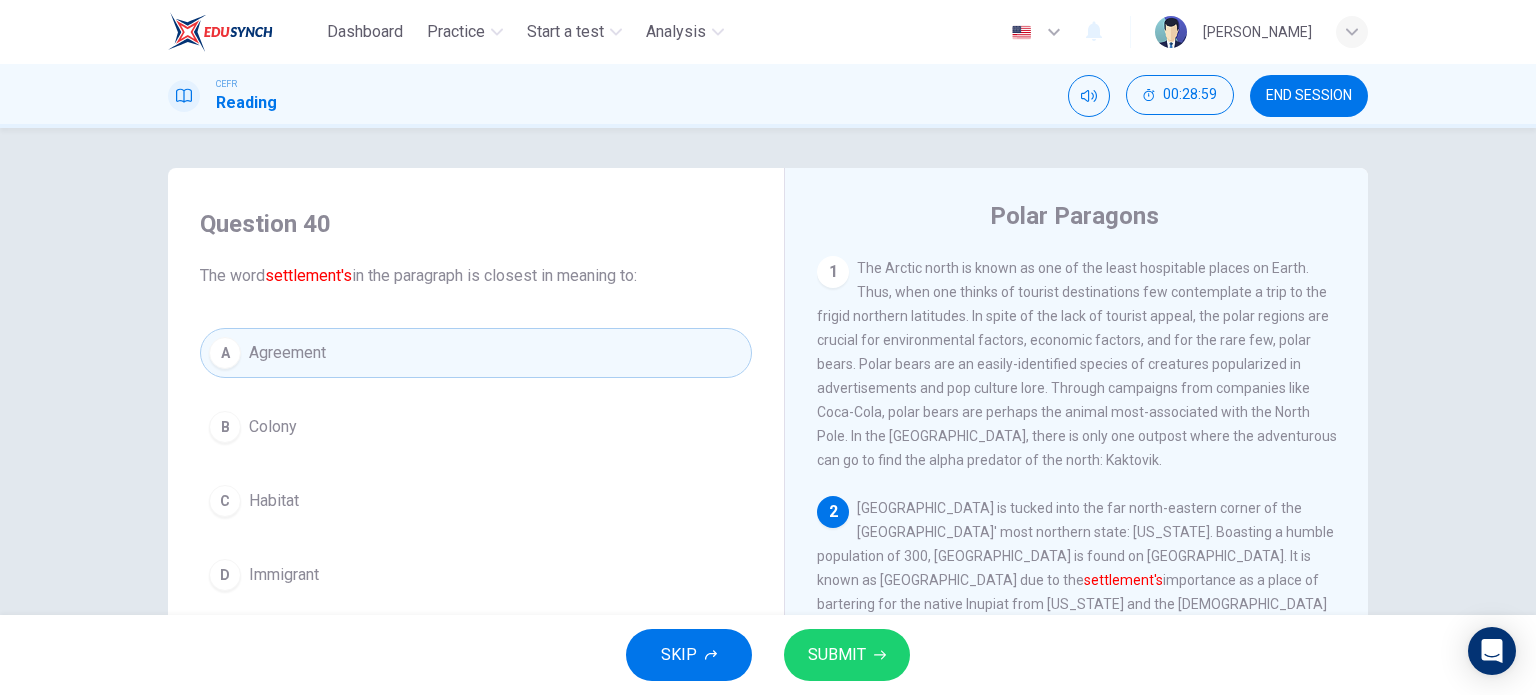 click on "SUBMIT" at bounding box center (837, 655) 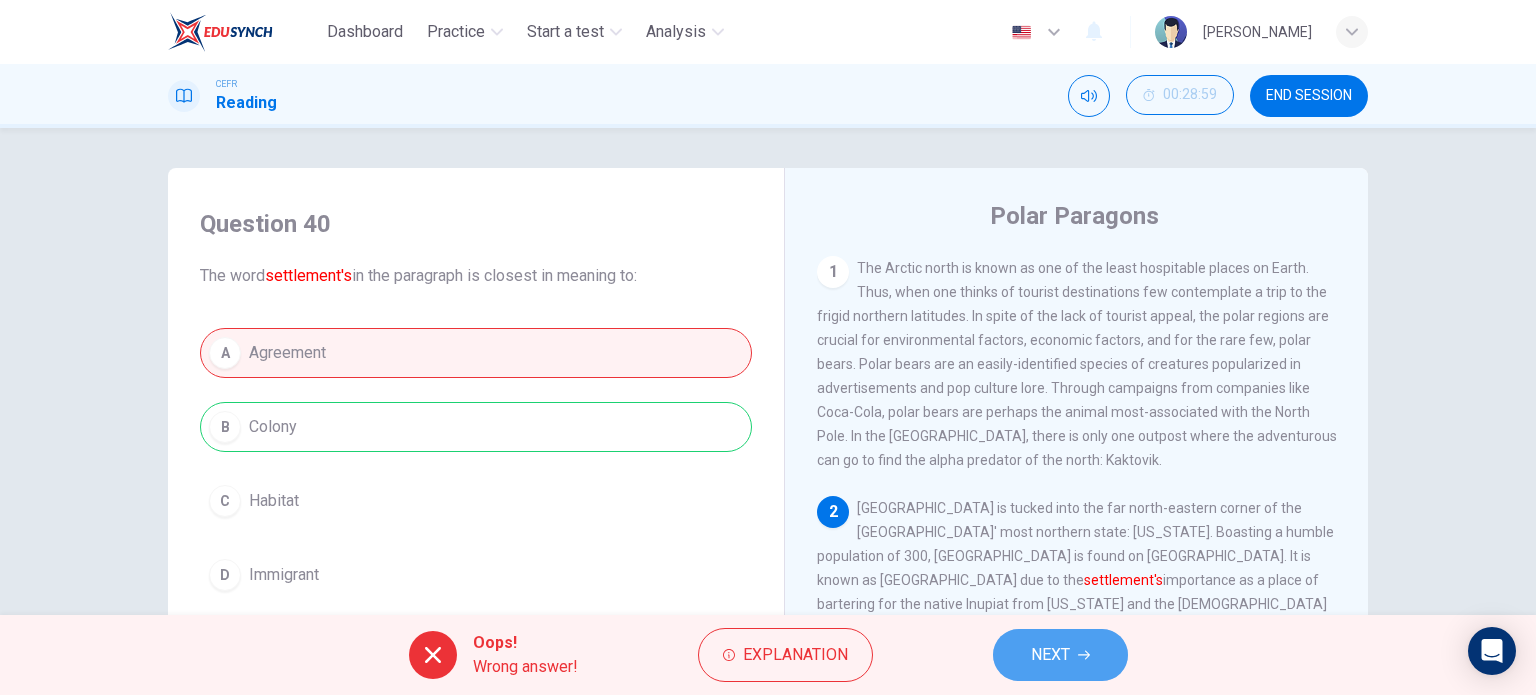 click on "NEXT" at bounding box center [1050, 655] 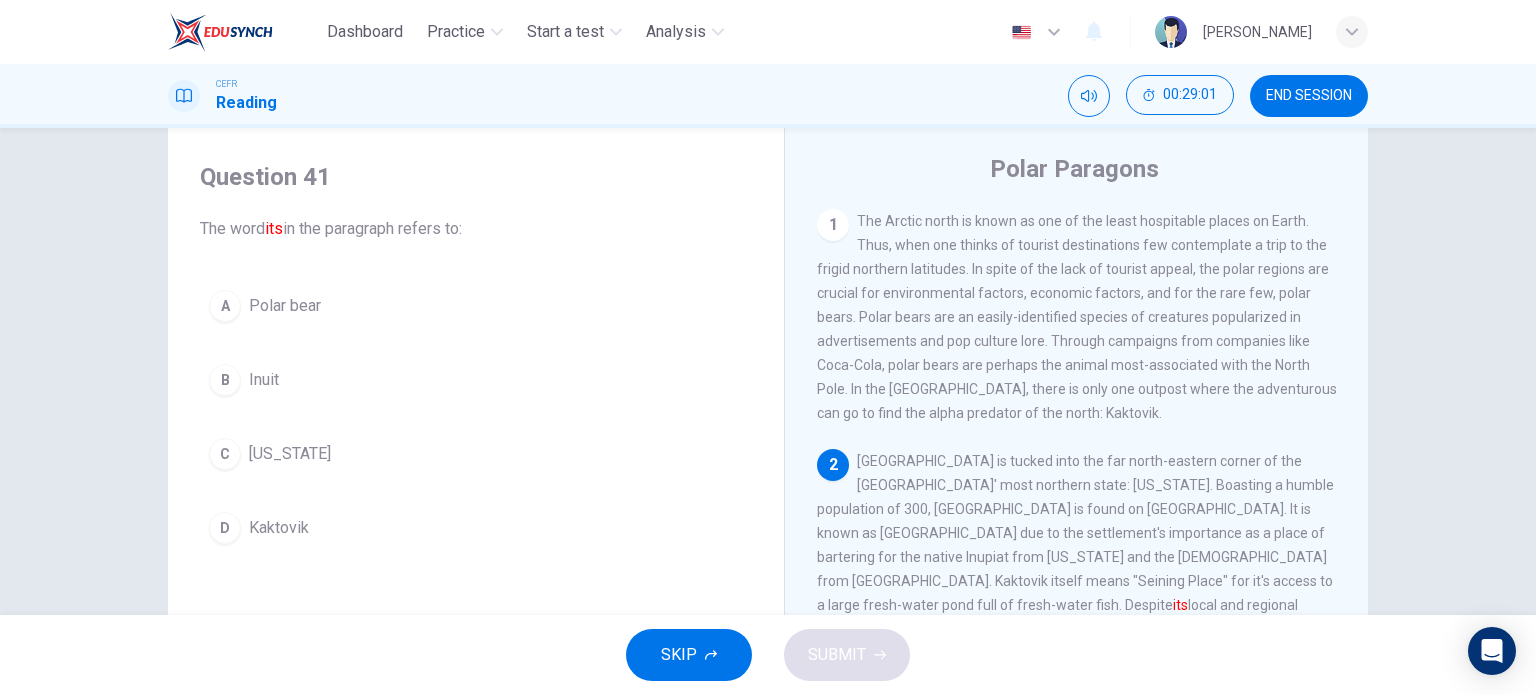 scroll, scrollTop: 48, scrollLeft: 0, axis: vertical 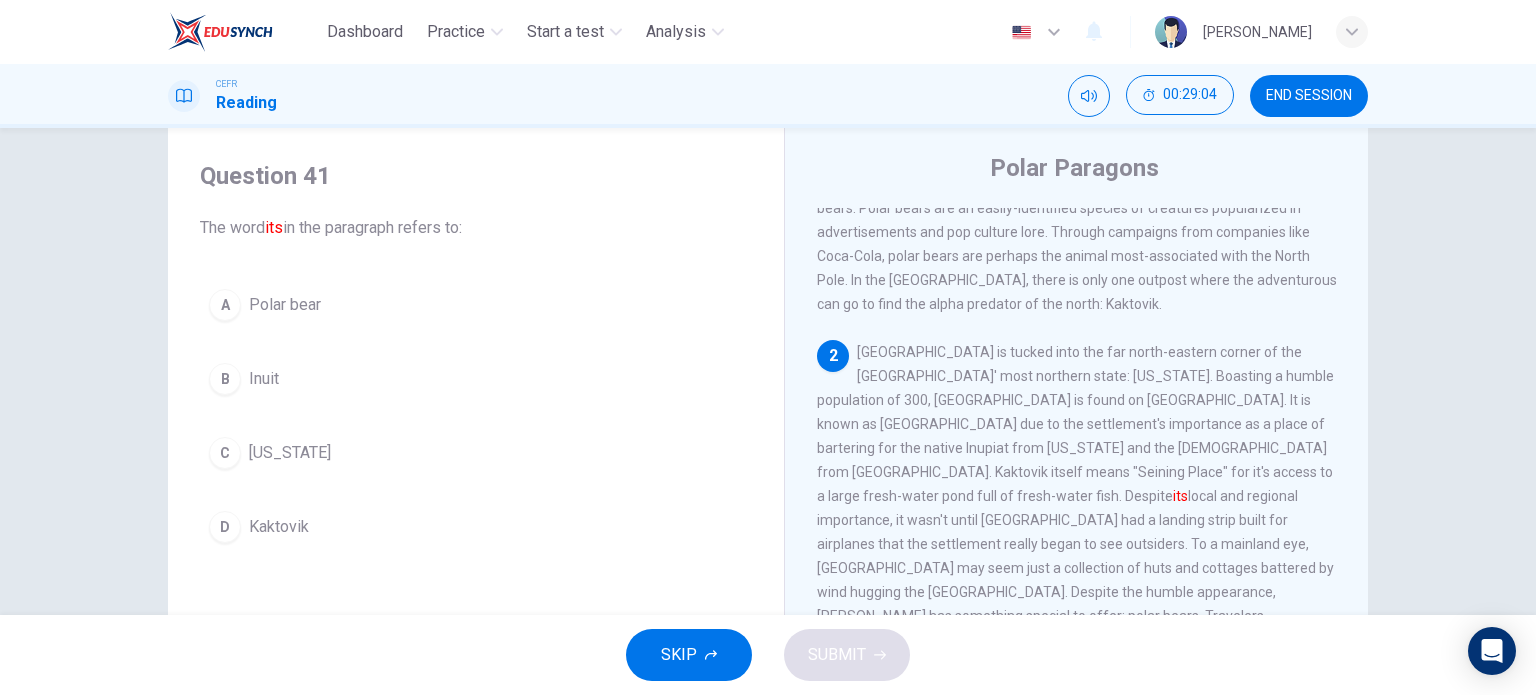 click on "Polar bear" at bounding box center [285, 305] 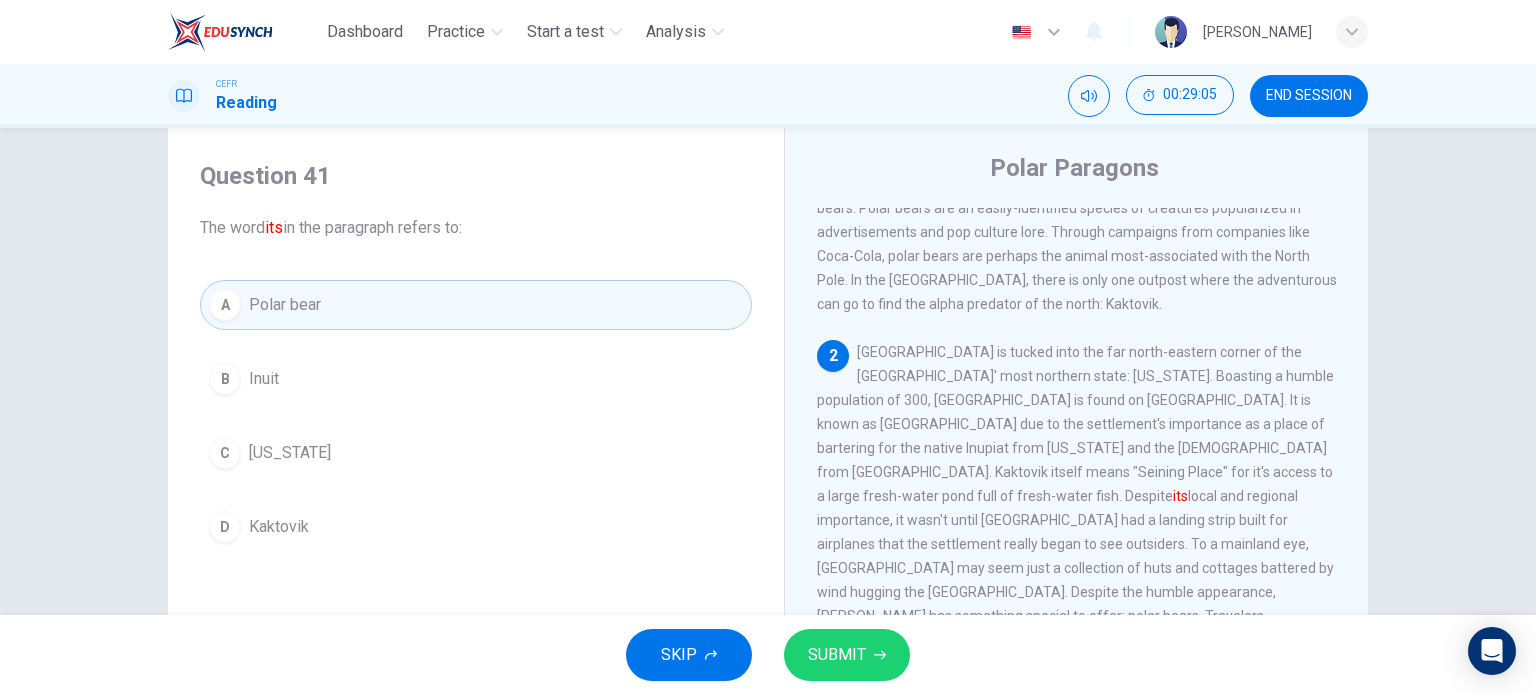 click on "SUBMIT" at bounding box center [847, 655] 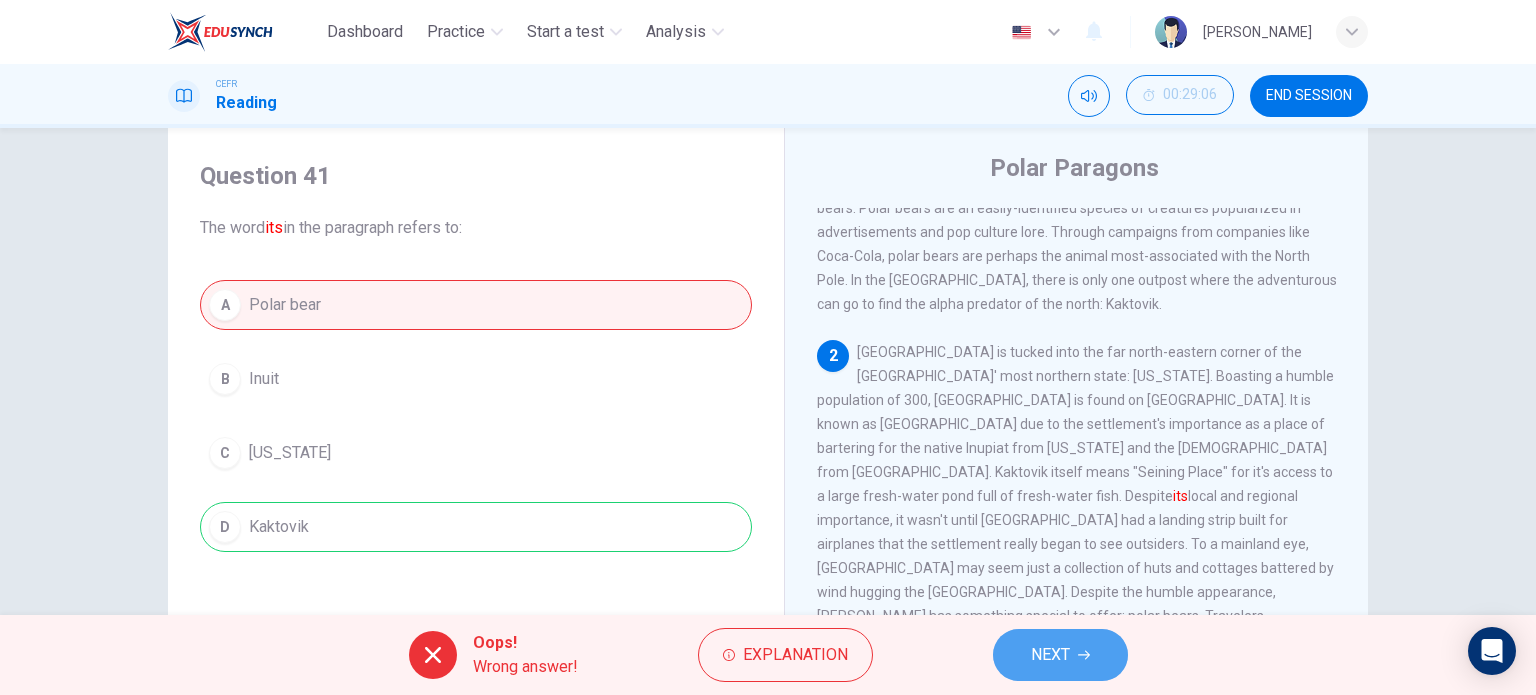 click on "NEXT" at bounding box center [1060, 655] 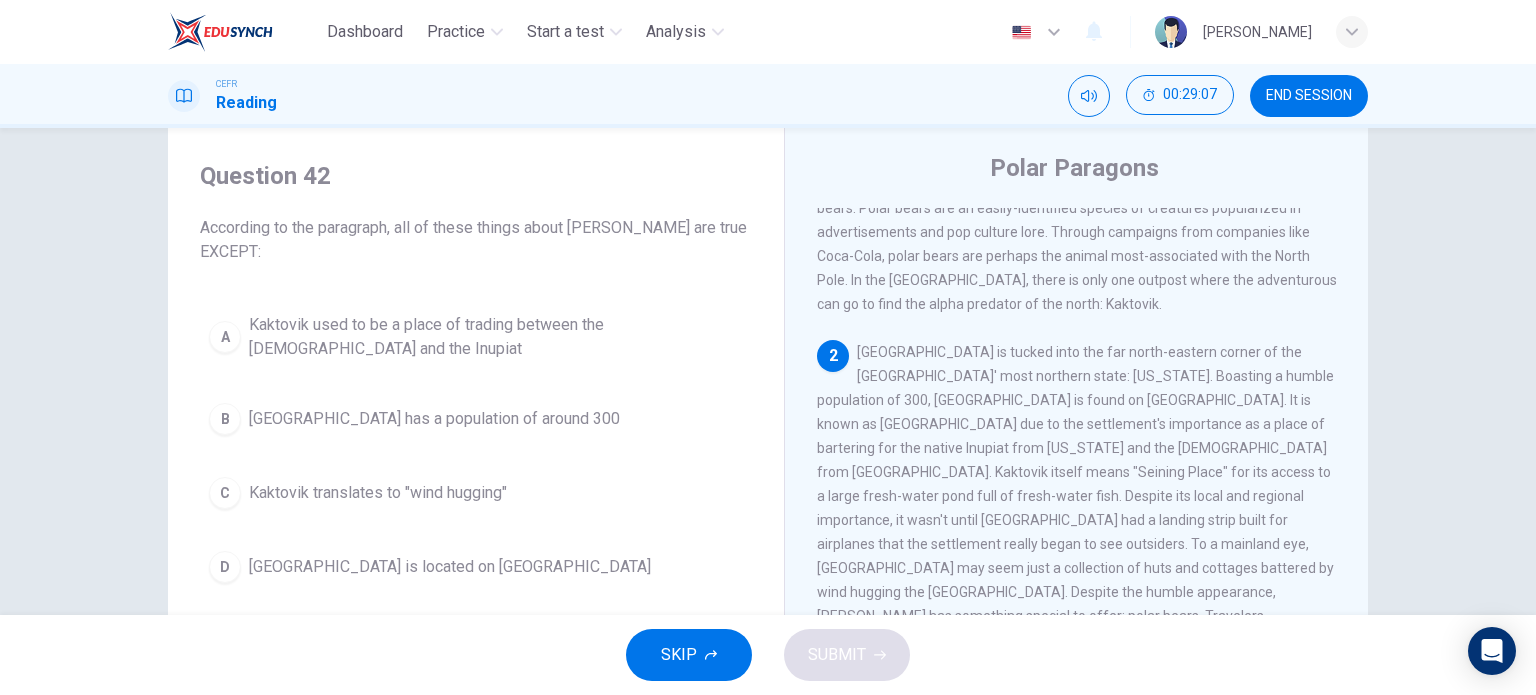 click on "[GEOGRAPHIC_DATA] has a population of around 300" at bounding box center [434, 419] 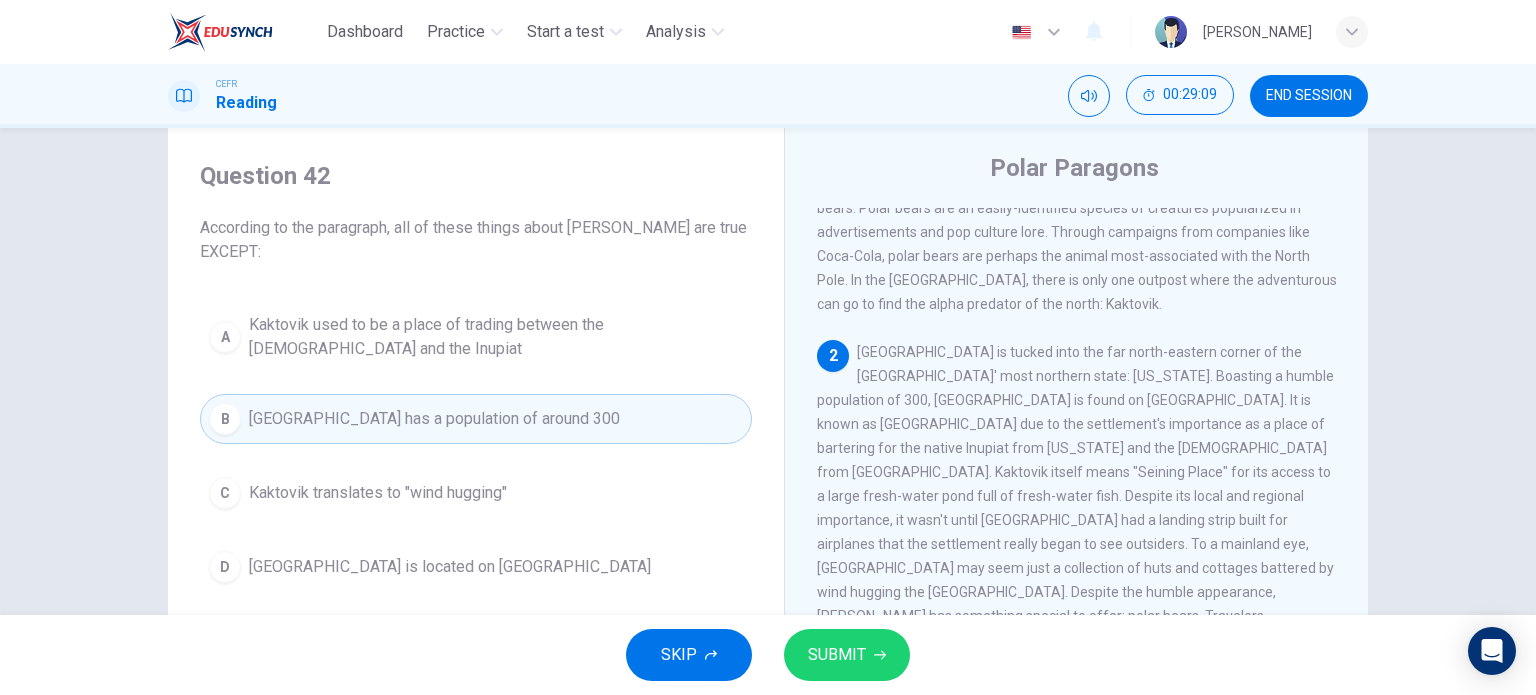 click on "Kaktovik used to be a place of trading between the [DEMOGRAPHIC_DATA] and the Inupiat" at bounding box center [496, 337] 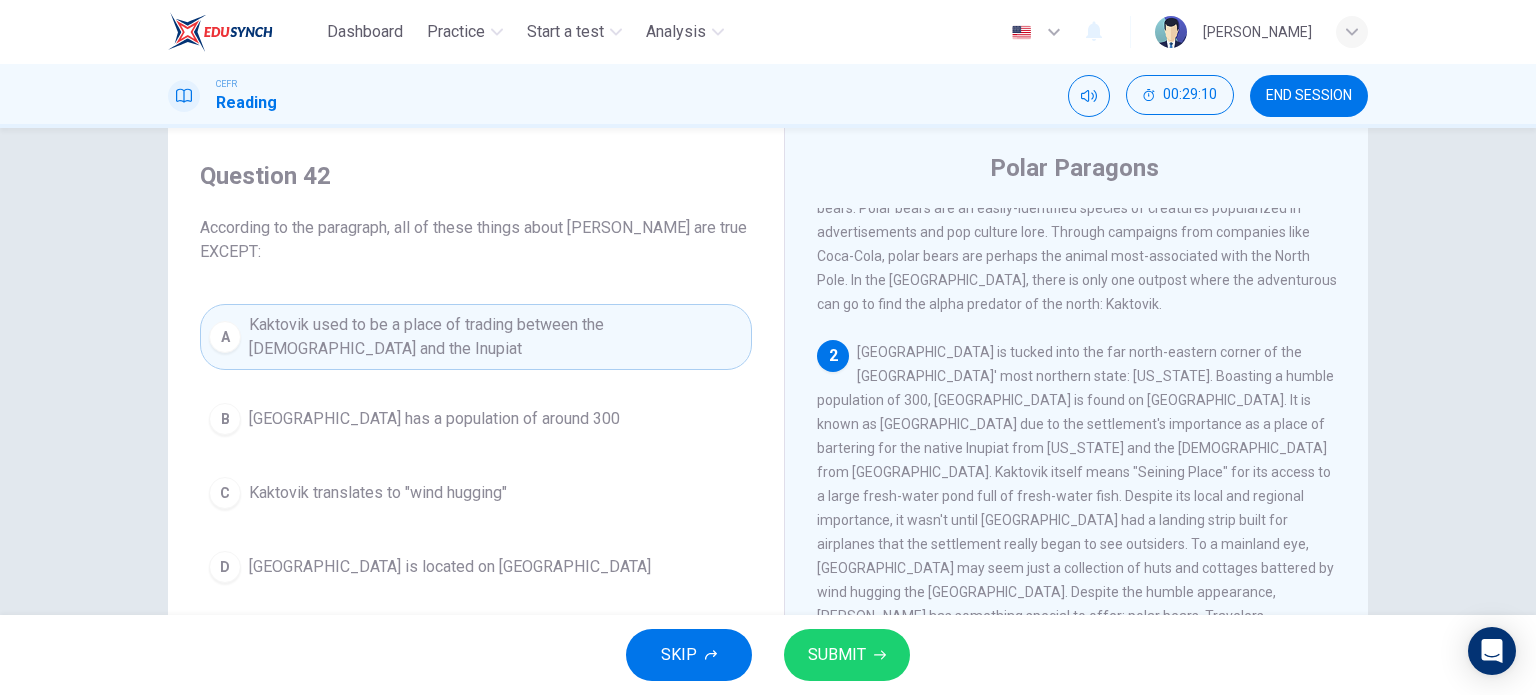 click on "SUBMIT" at bounding box center (847, 655) 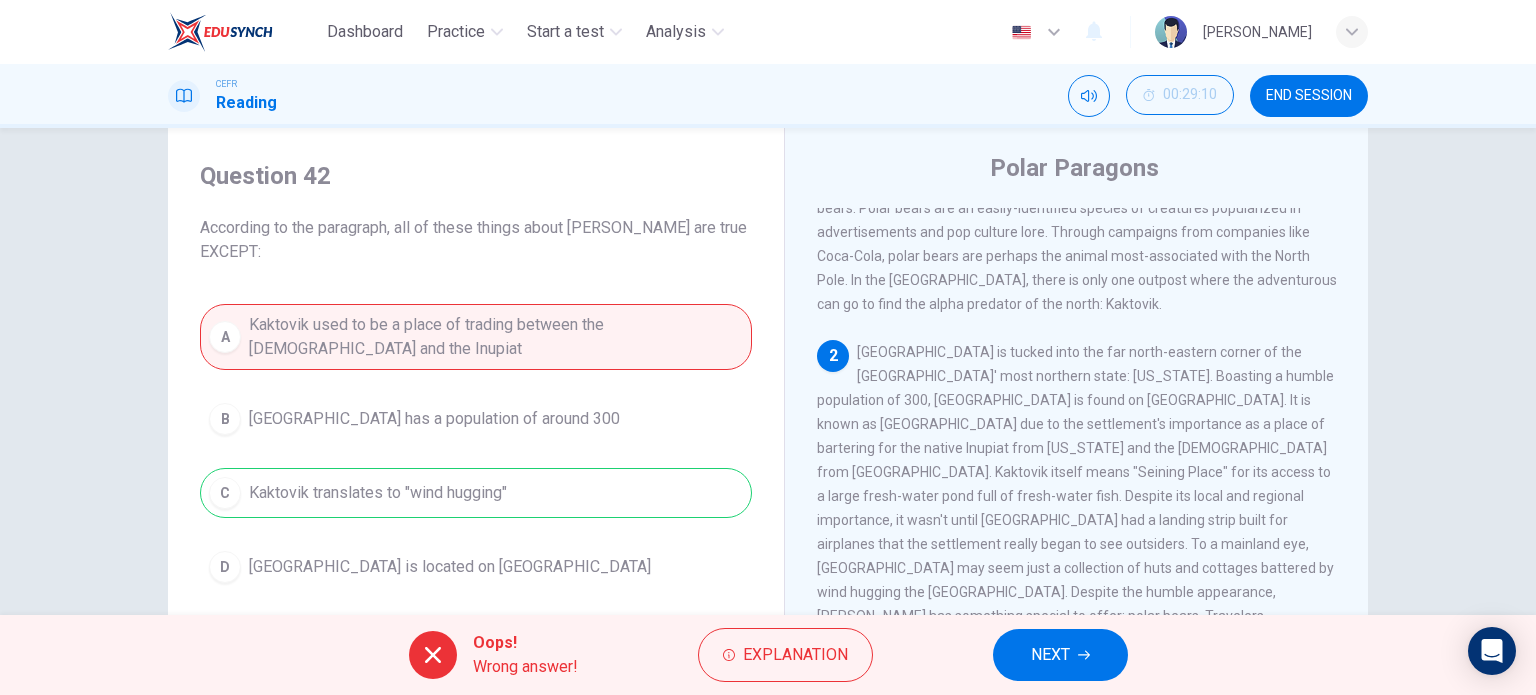 click on "NEXT" at bounding box center (1060, 655) 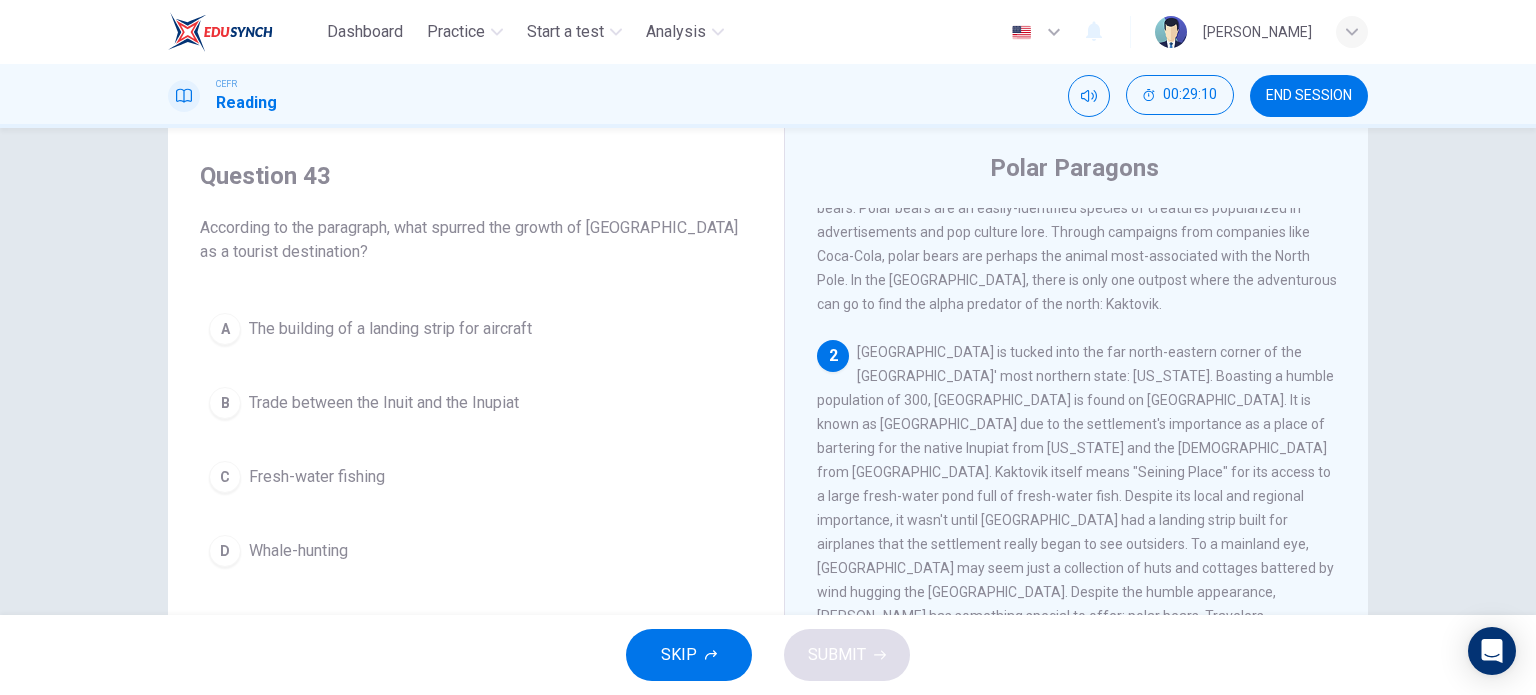 click on "Trade between the Inuit and the Inupiat" at bounding box center (384, 403) 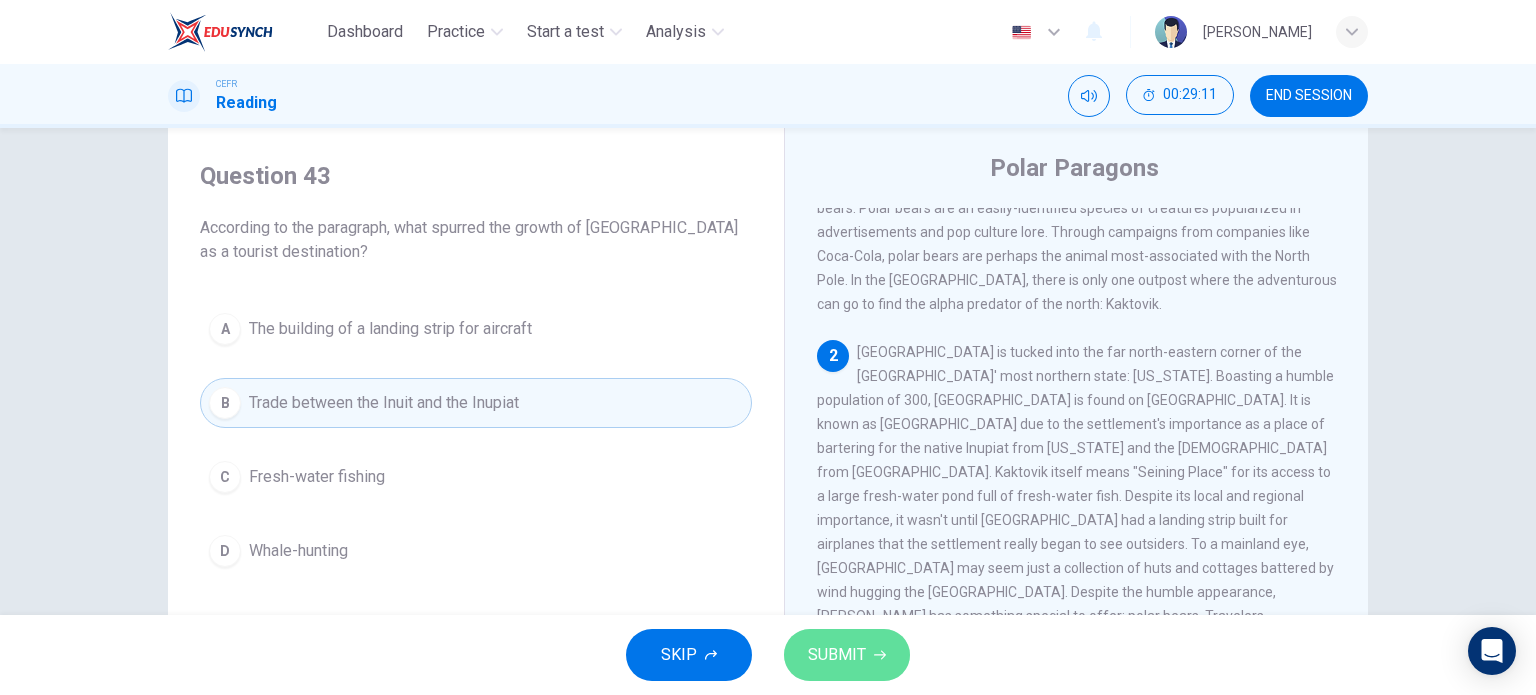 click on "SUBMIT" at bounding box center (847, 655) 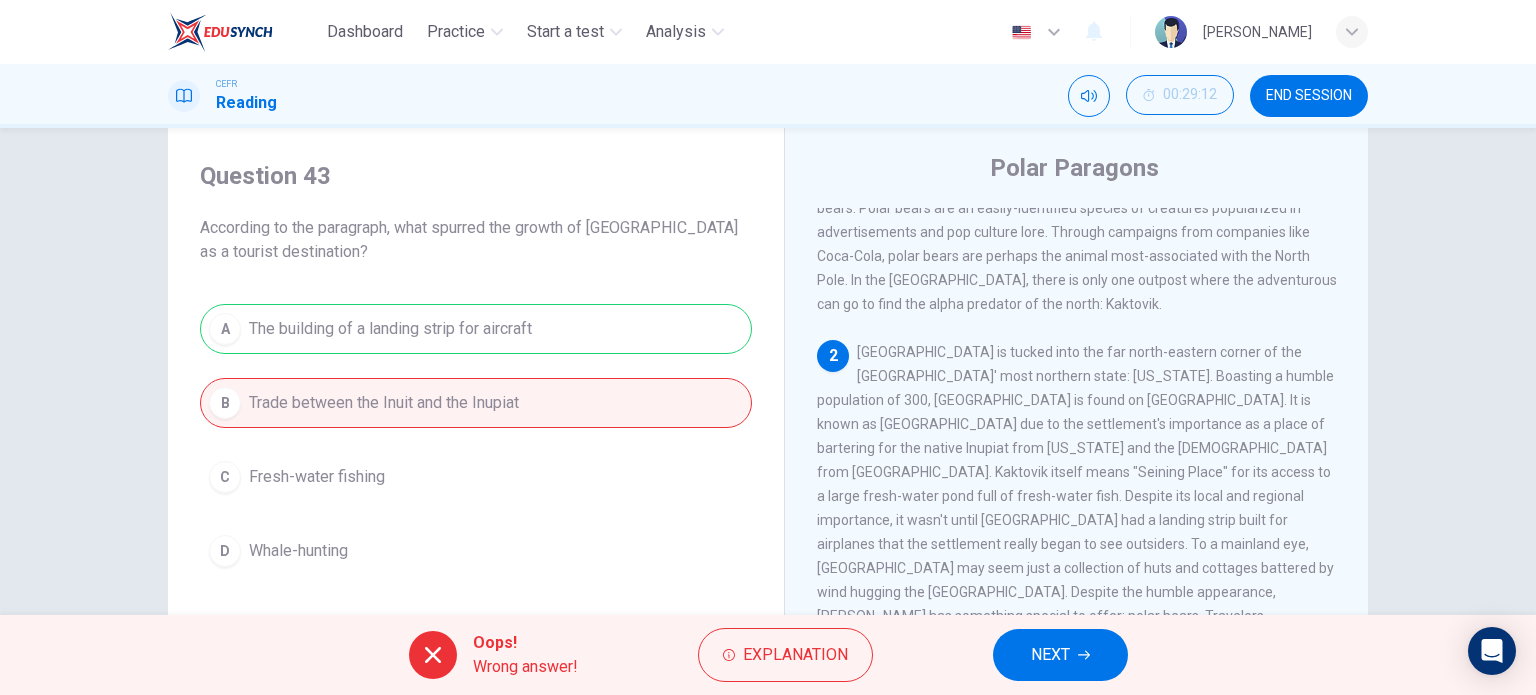 click on "NEXT" at bounding box center (1060, 655) 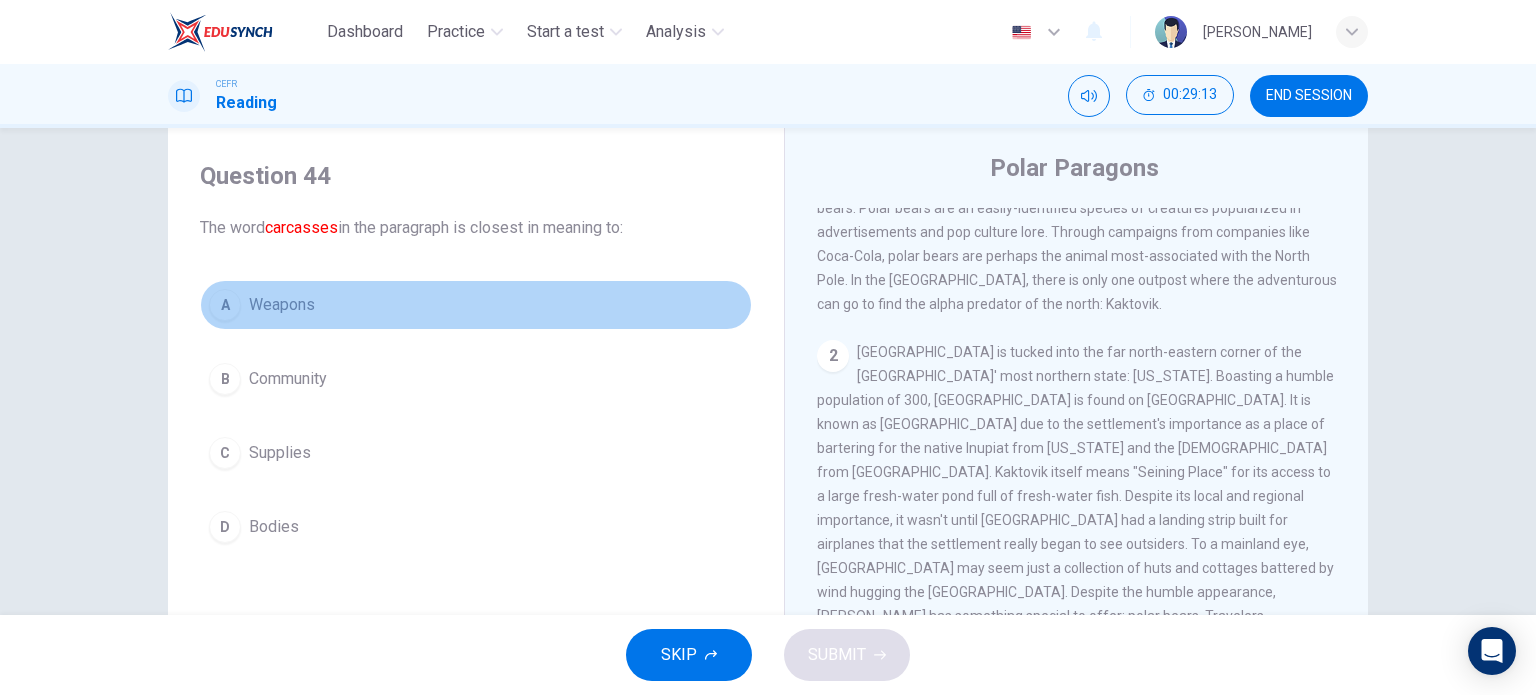 click on "A Weapons" at bounding box center [476, 305] 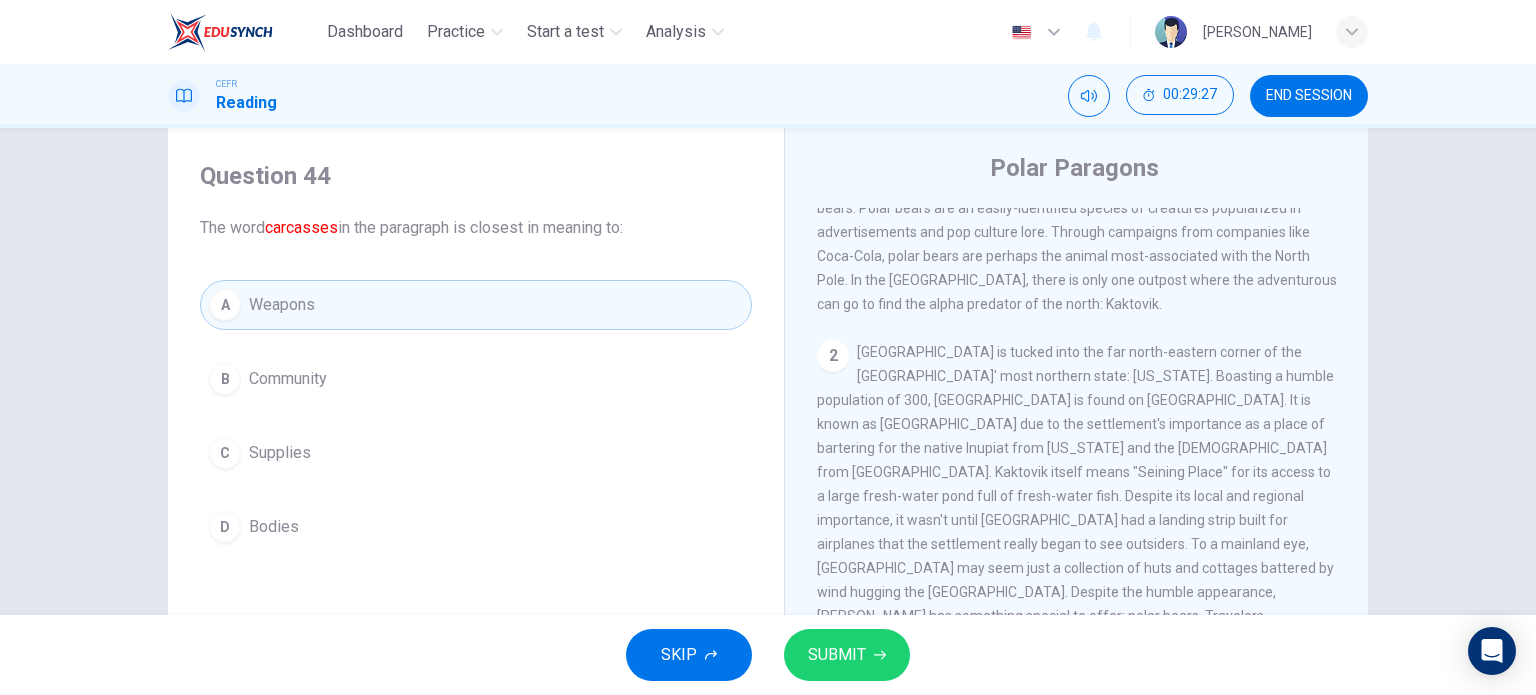 click on "D Bodies" at bounding box center [476, 527] 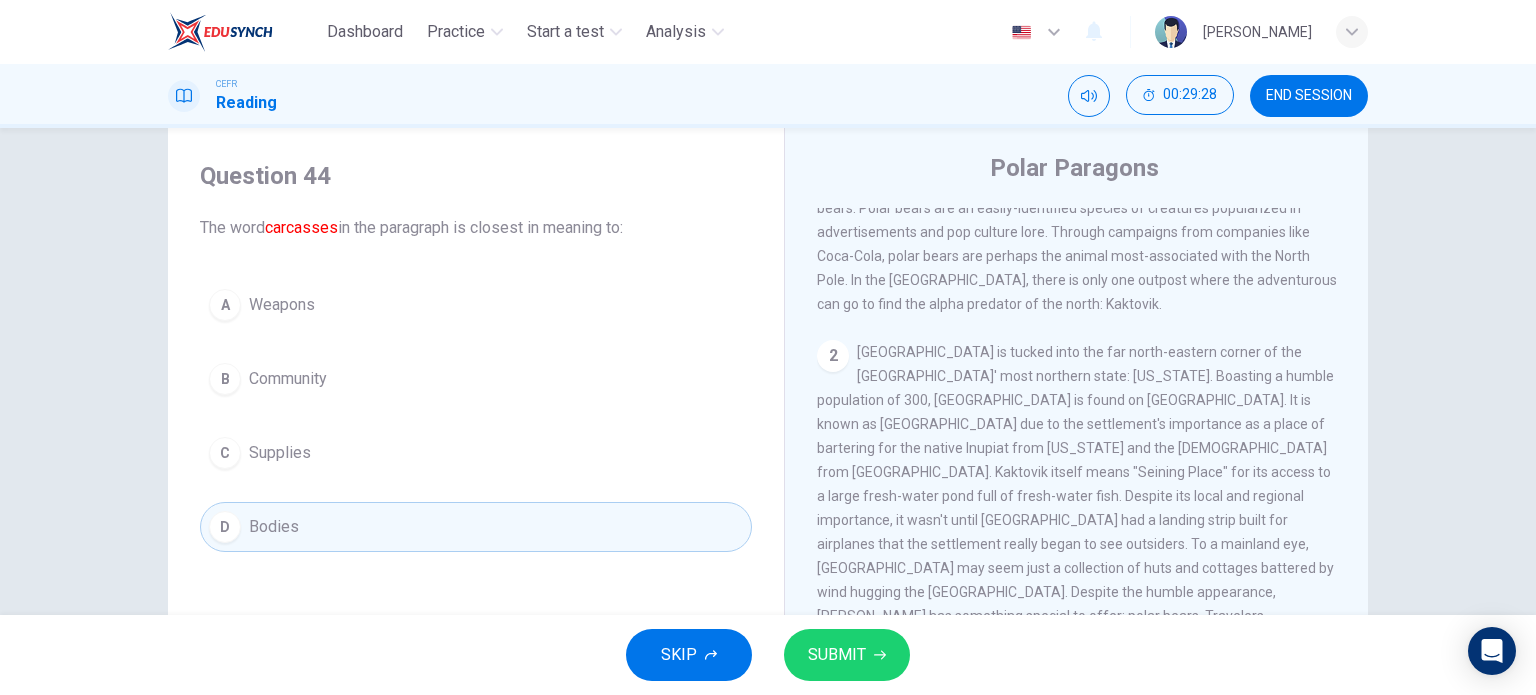 click on "SUBMIT" at bounding box center [847, 655] 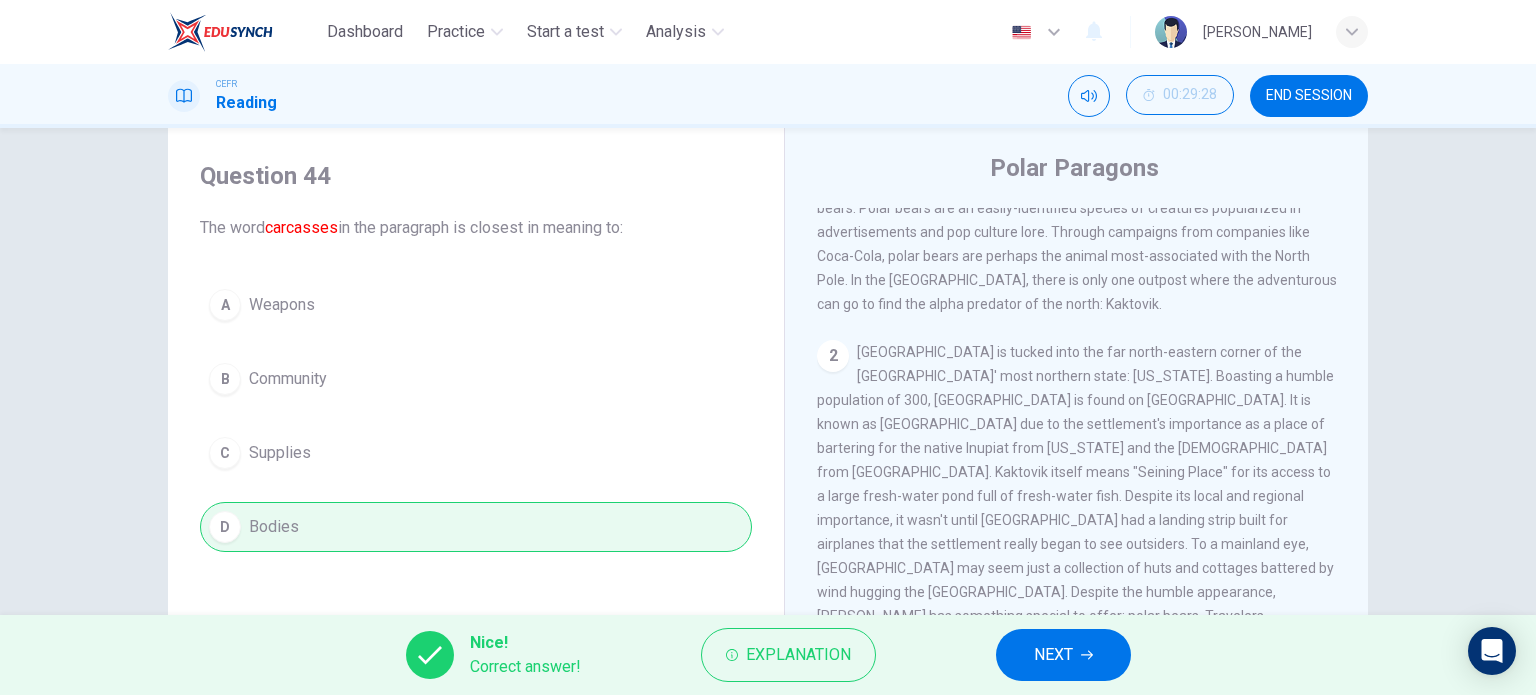click on "NEXT" at bounding box center (1063, 655) 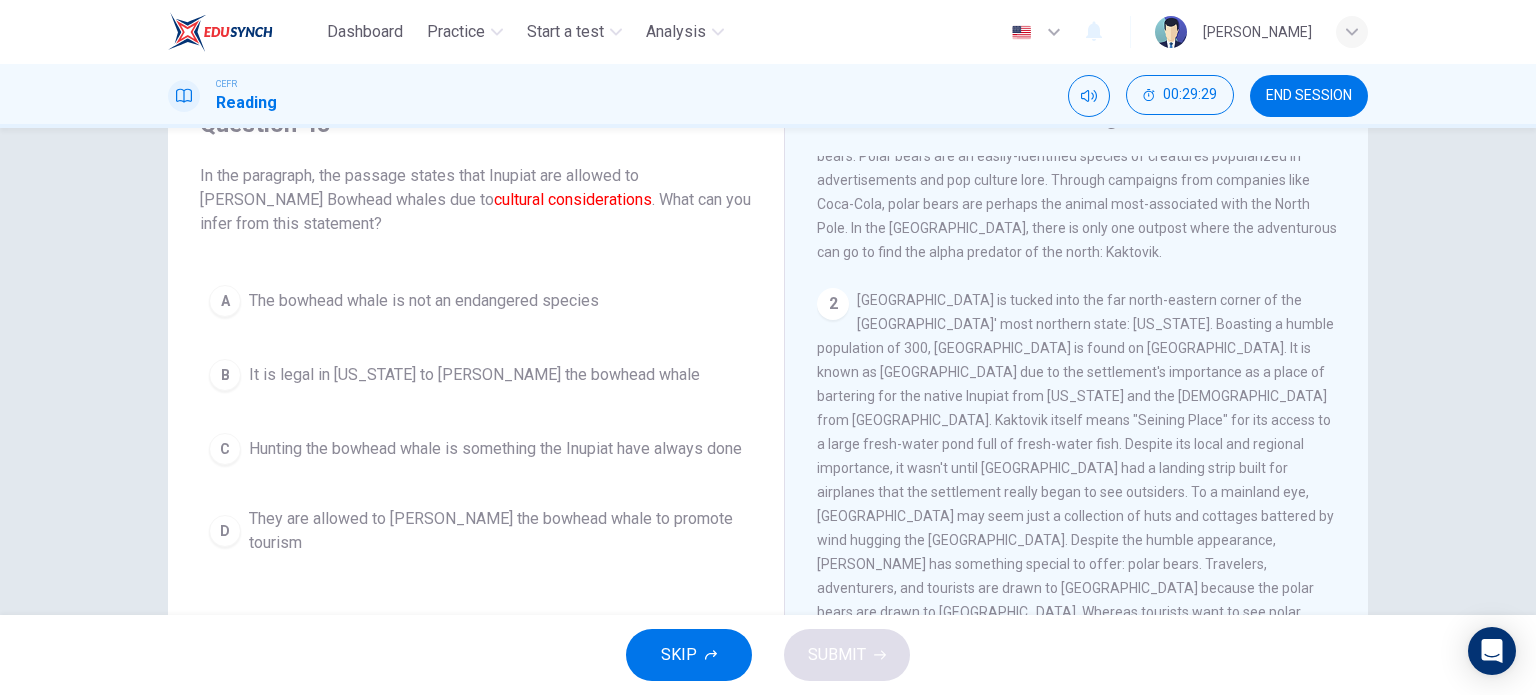 scroll, scrollTop: 100, scrollLeft: 0, axis: vertical 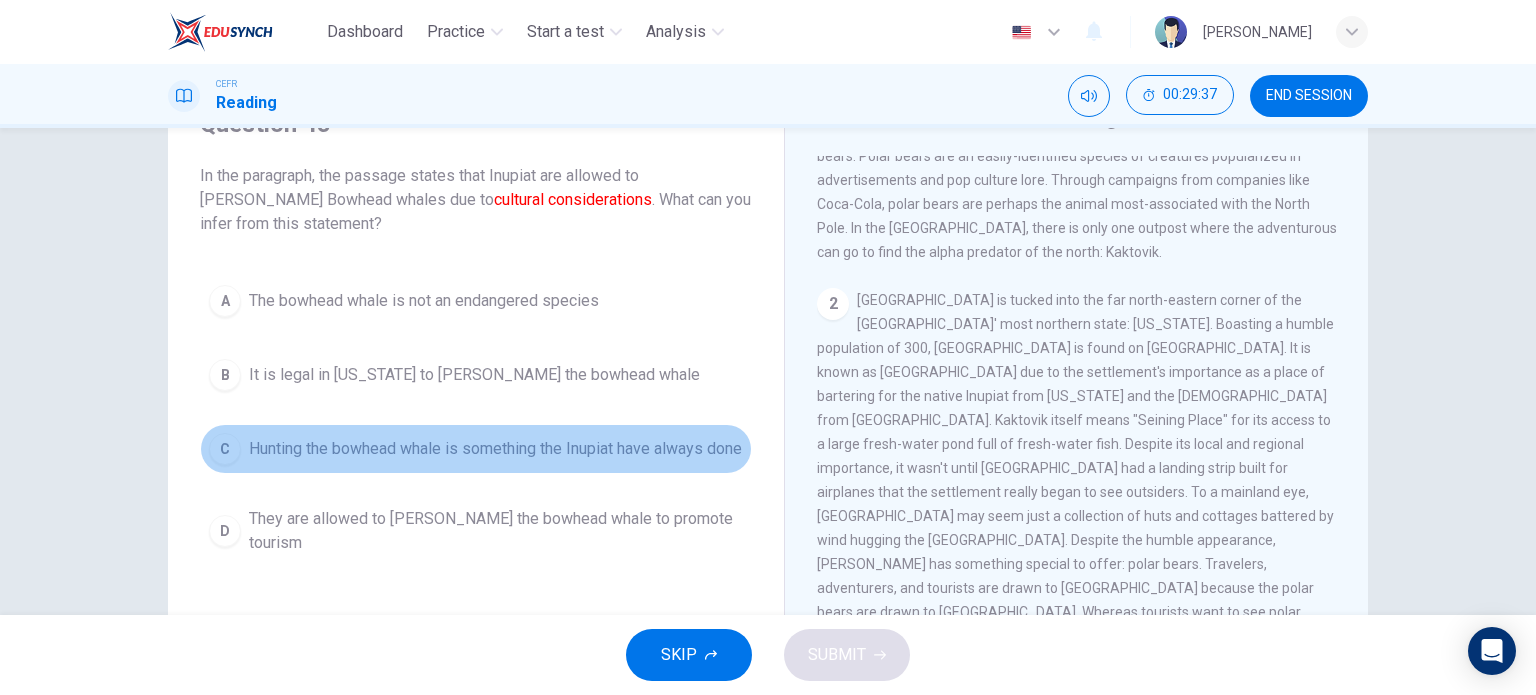 click on "Hunting the bowhead whale is something the Inupiat have always done" at bounding box center (495, 449) 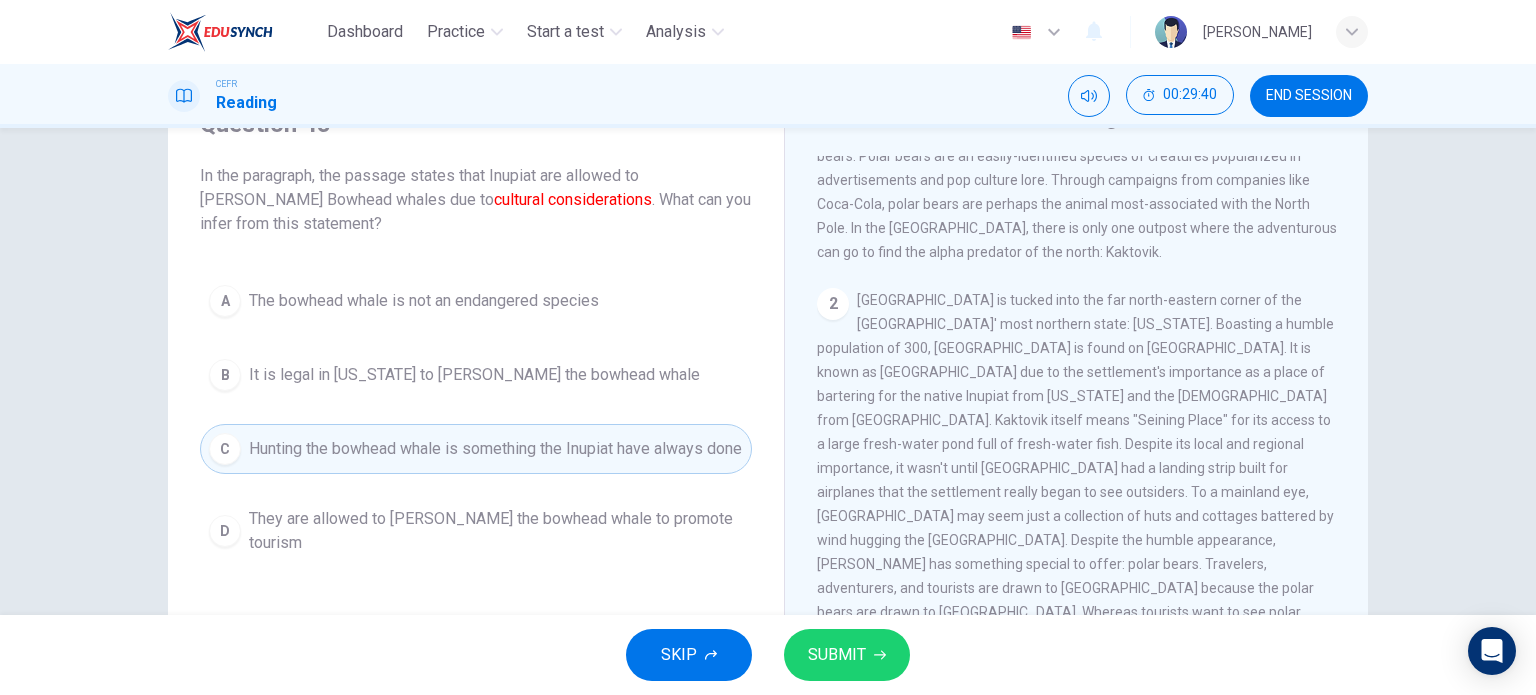 click on "SKIP SUBMIT" at bounding box center (768, 655) 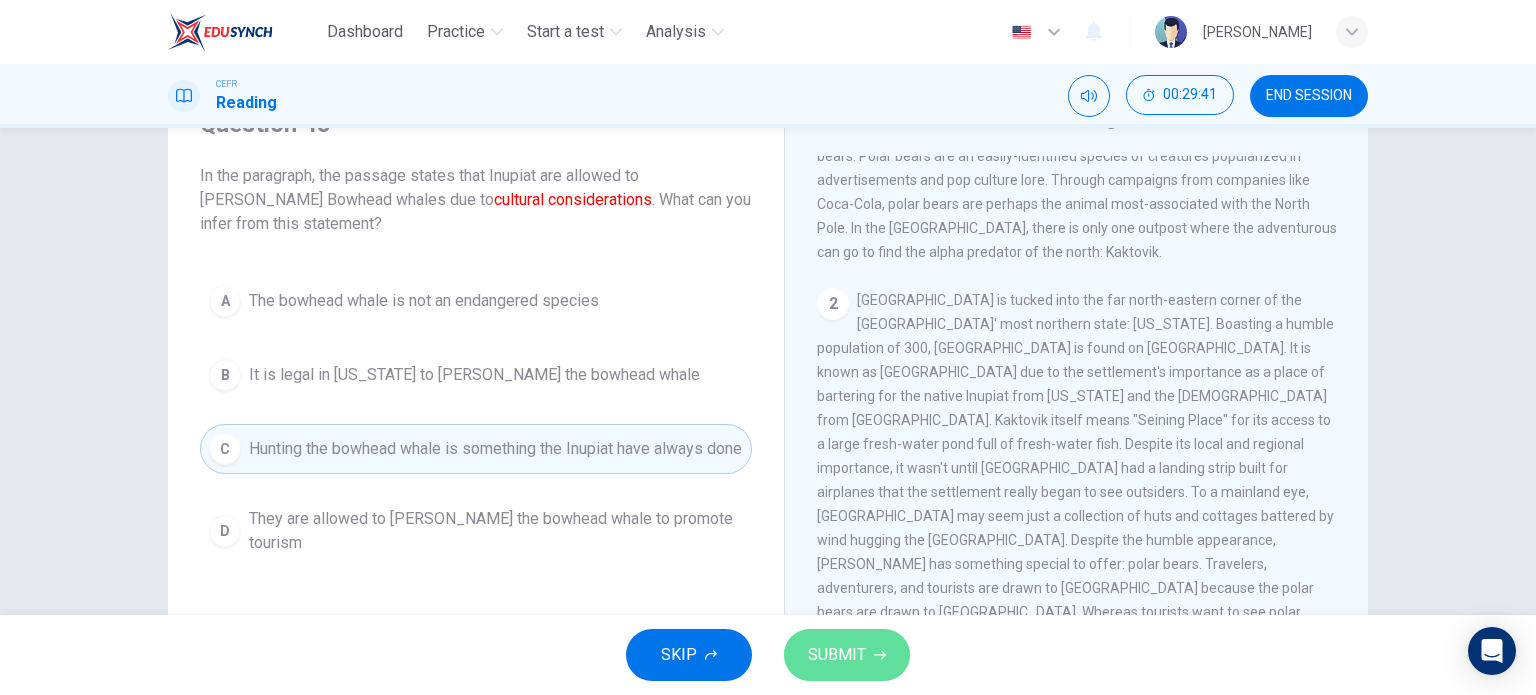 click on "SUBMIT" at bounding box center (837, 655) 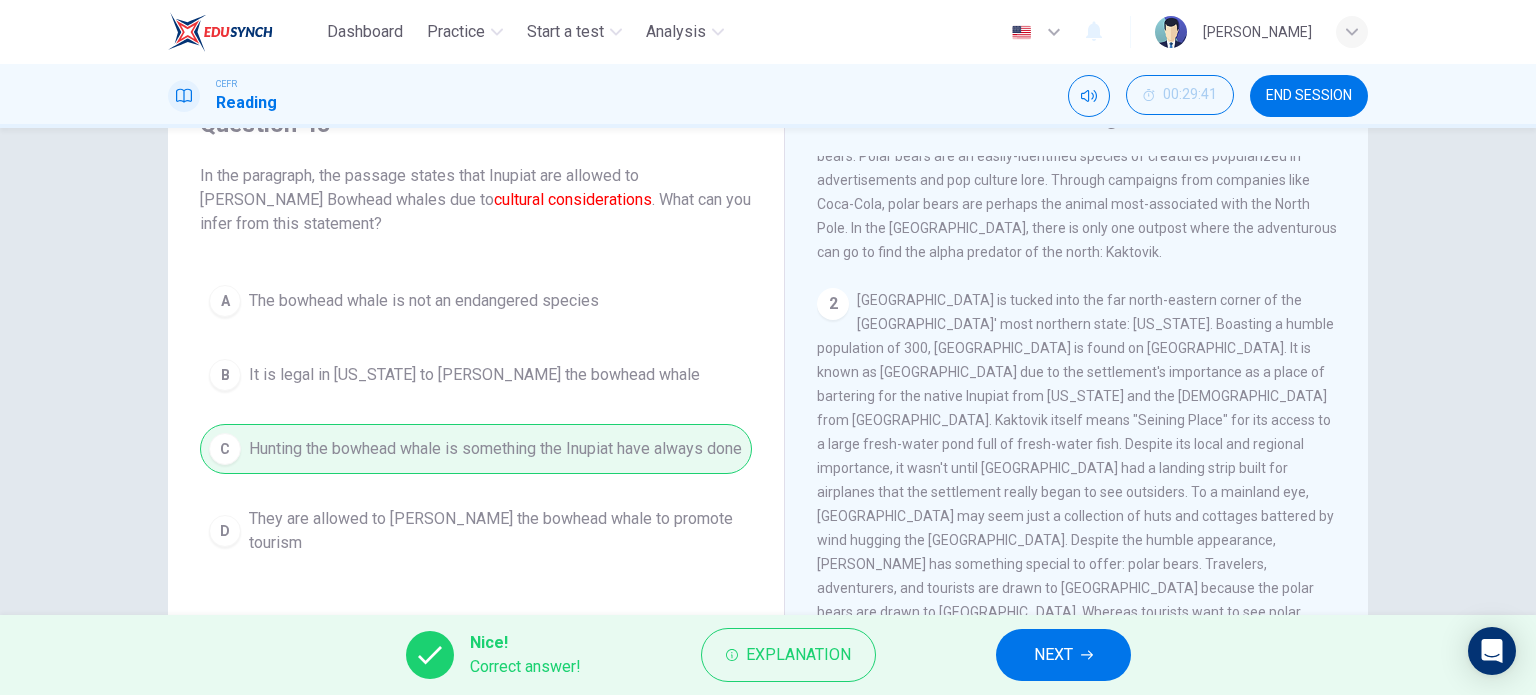 click 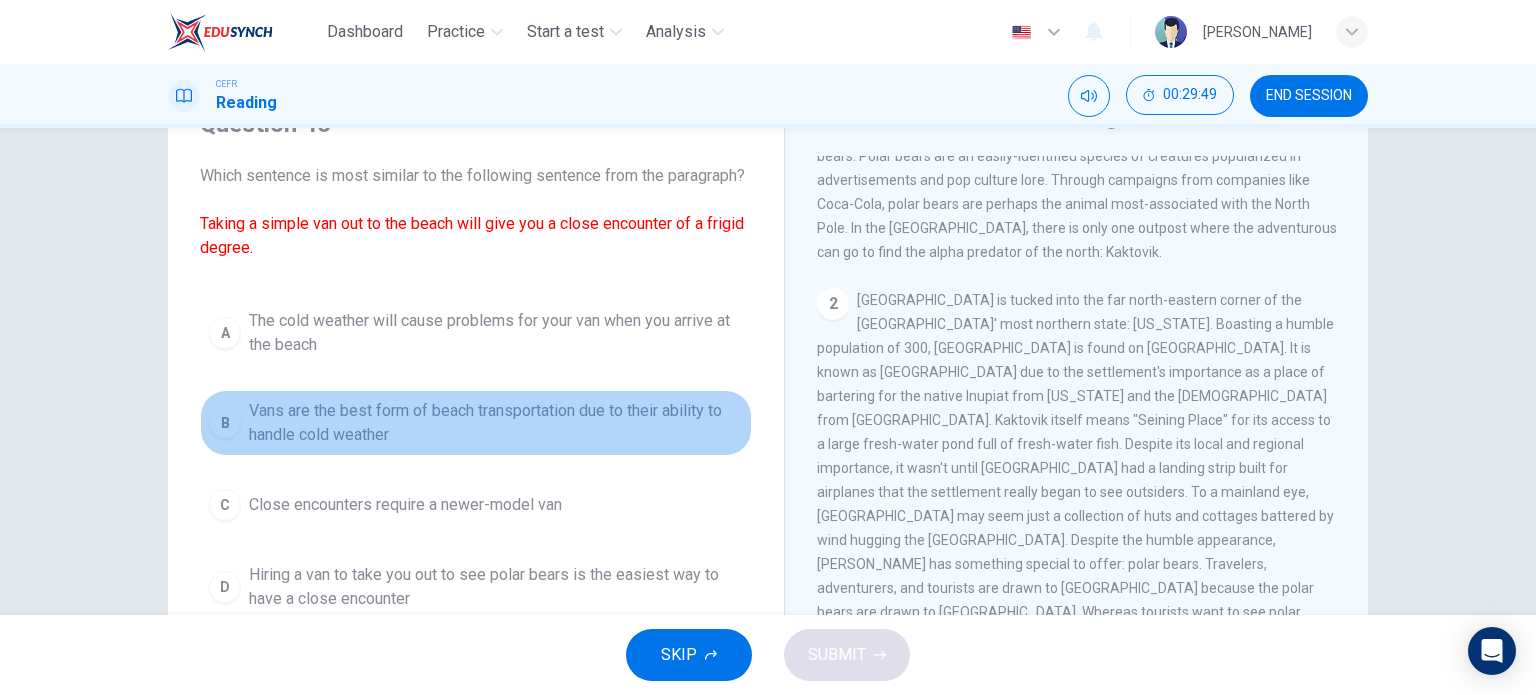 click on "B Vans are the best form of beach transportation due to their ability to handle cold weather" at bounding box center [476, 423] 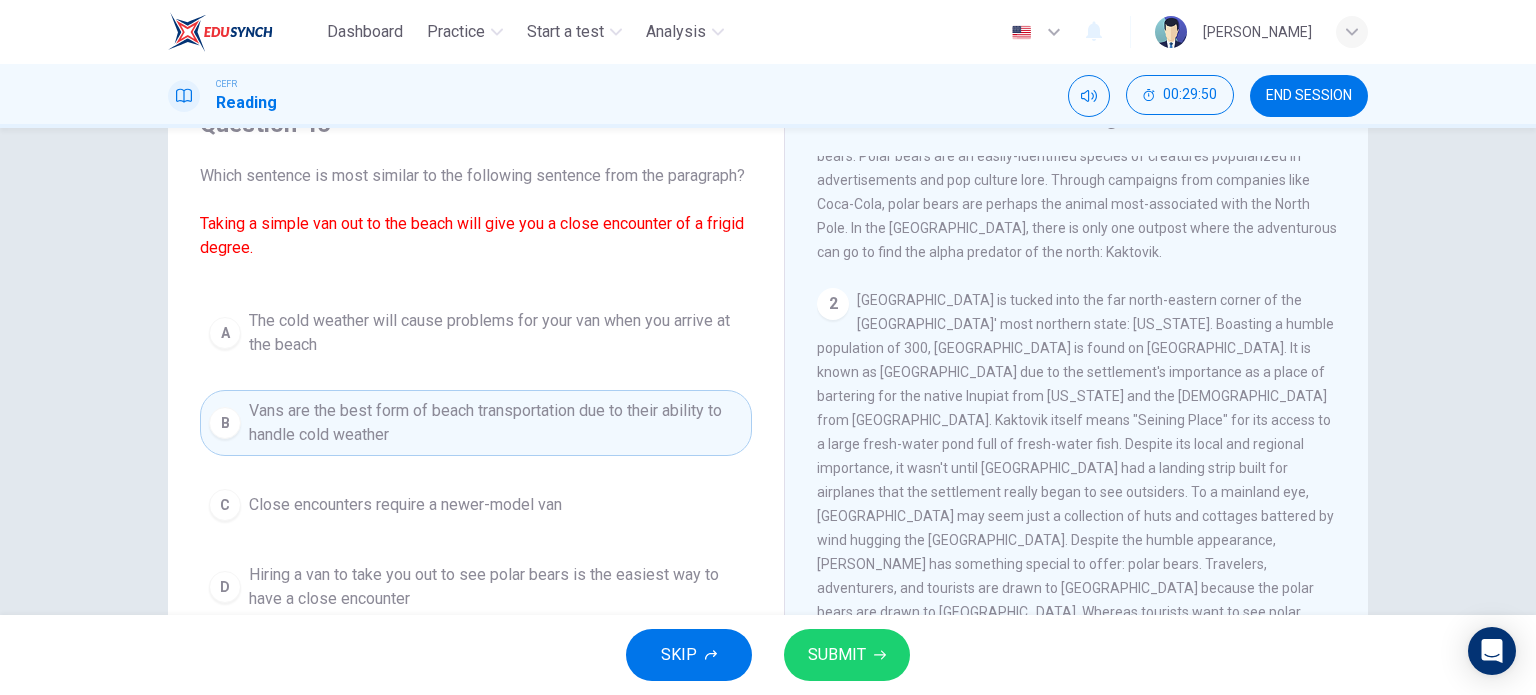 click on "SUBMIT" at bounding box center (847, 655) 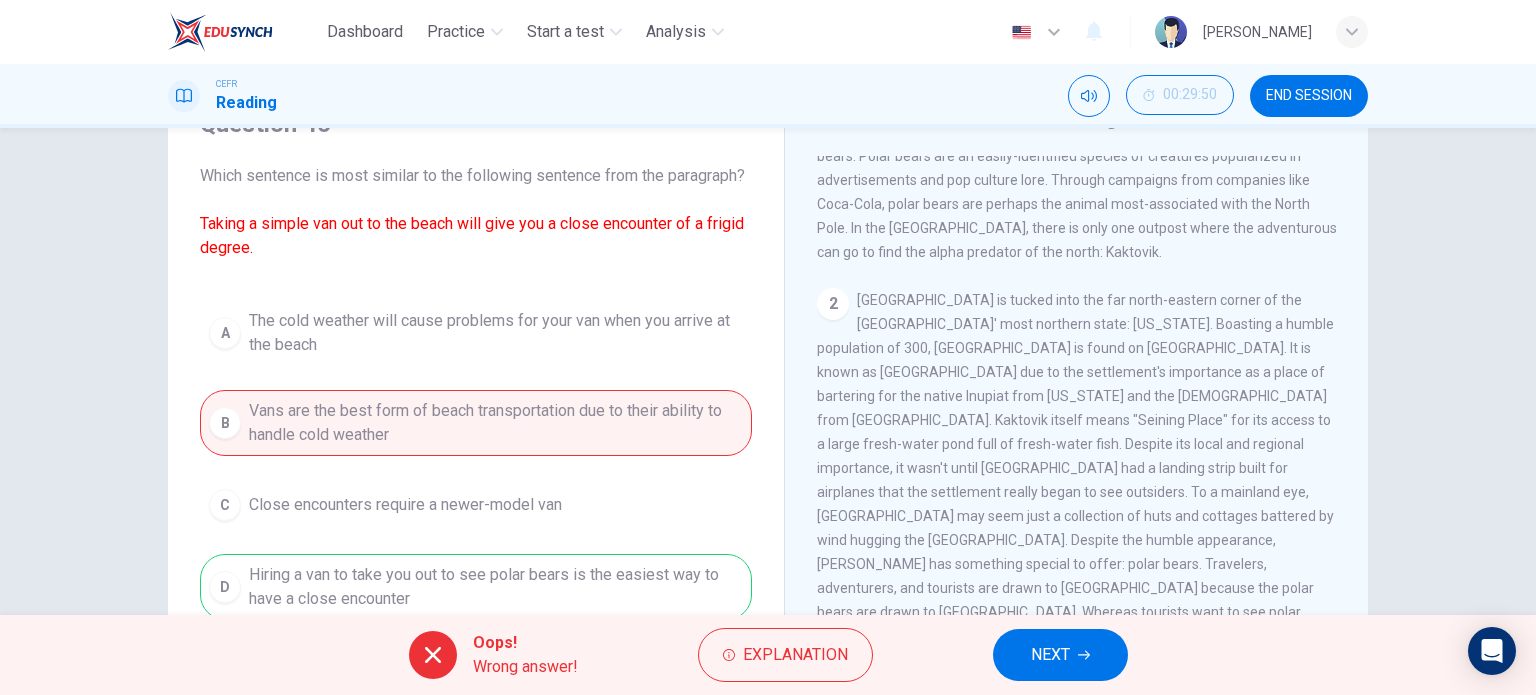 click on "NEXT" at bounding box center (1050, 655) 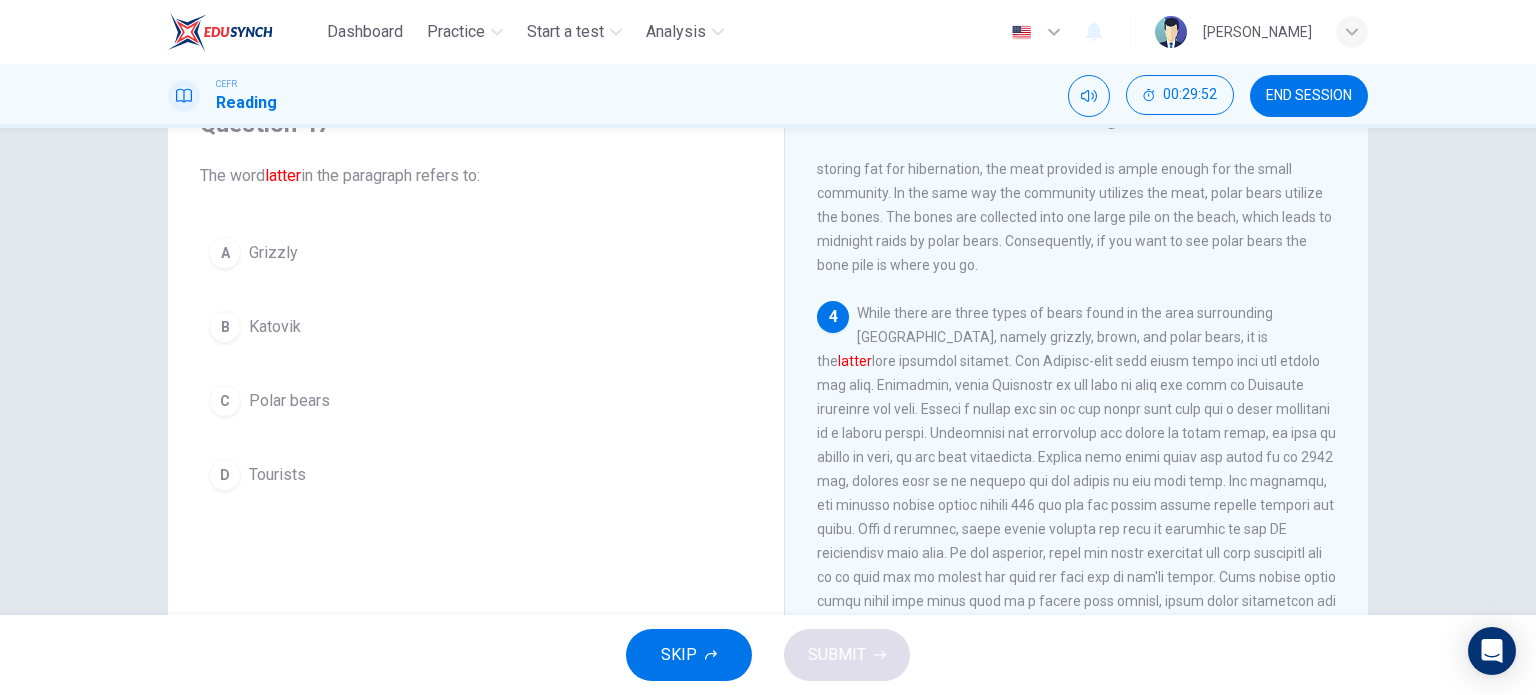scroll, scrollTop: 794, scrollLeft: 0, axis: vertical 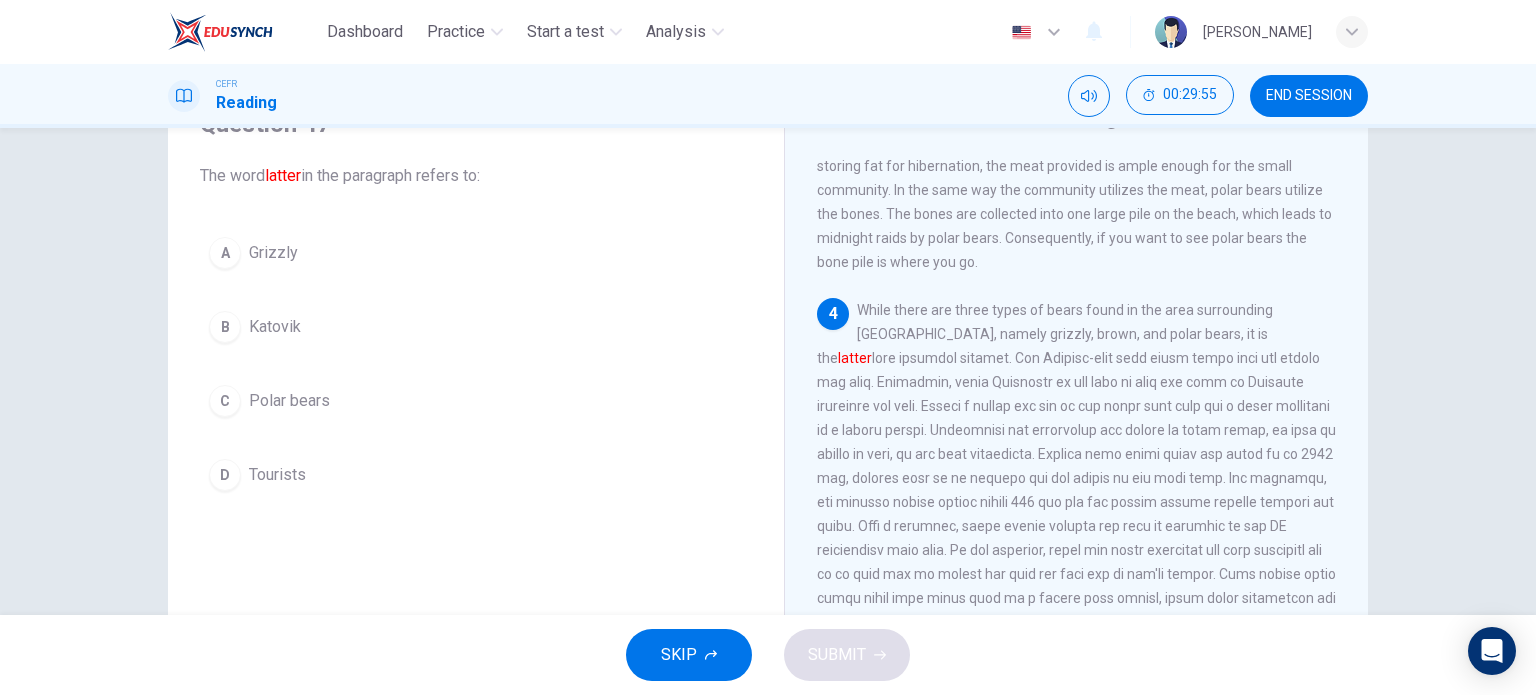click on "Polar bears" at bounding box center (289, 401) 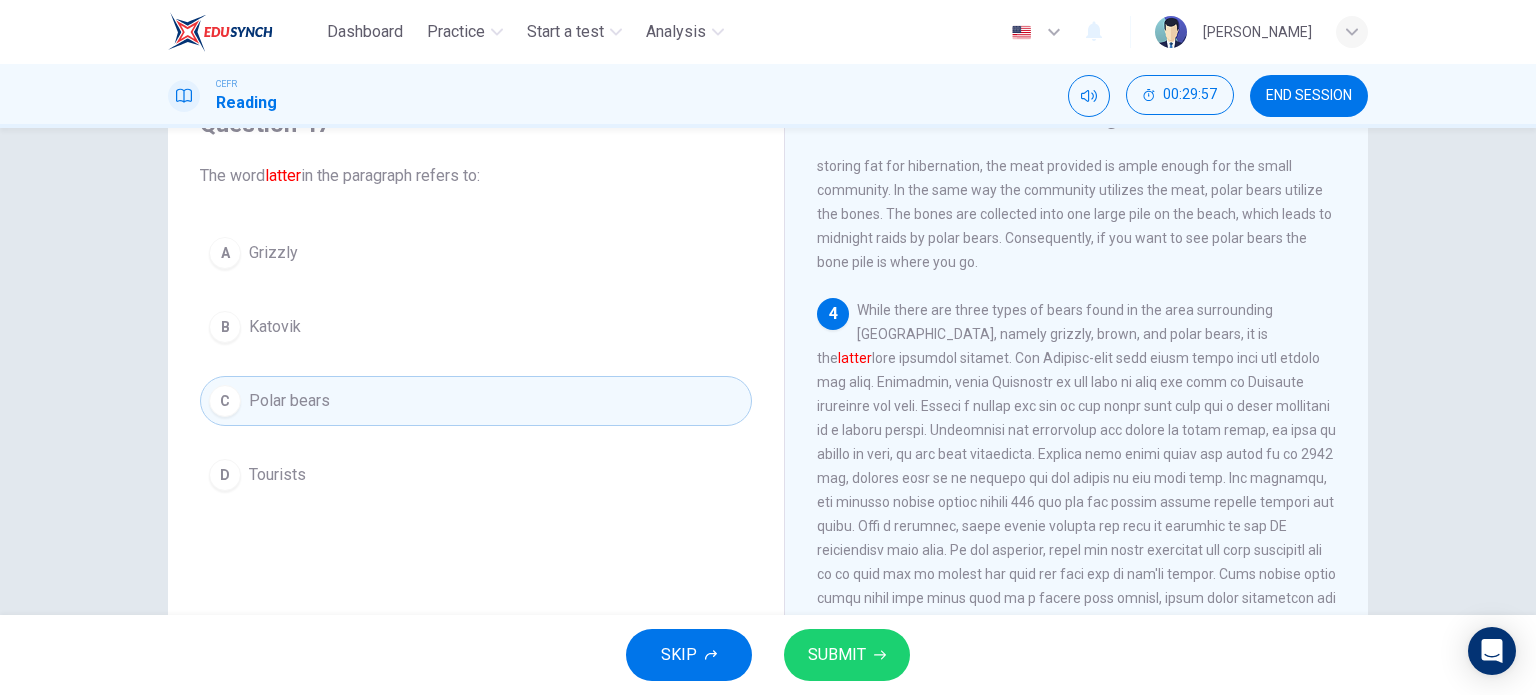 click on "D Tourists" at bounding box center (476, 475) 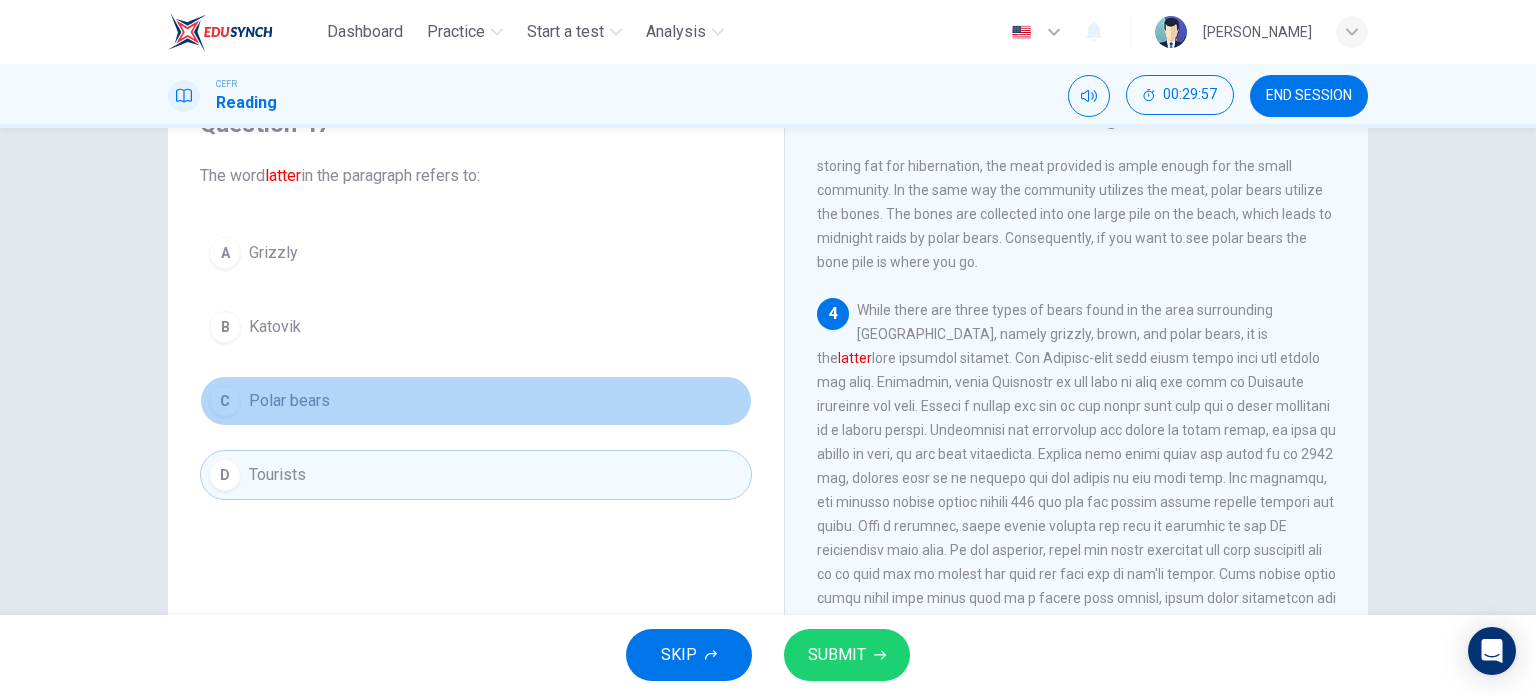 click on "C Polar bears" at bounding box center [476, 401] 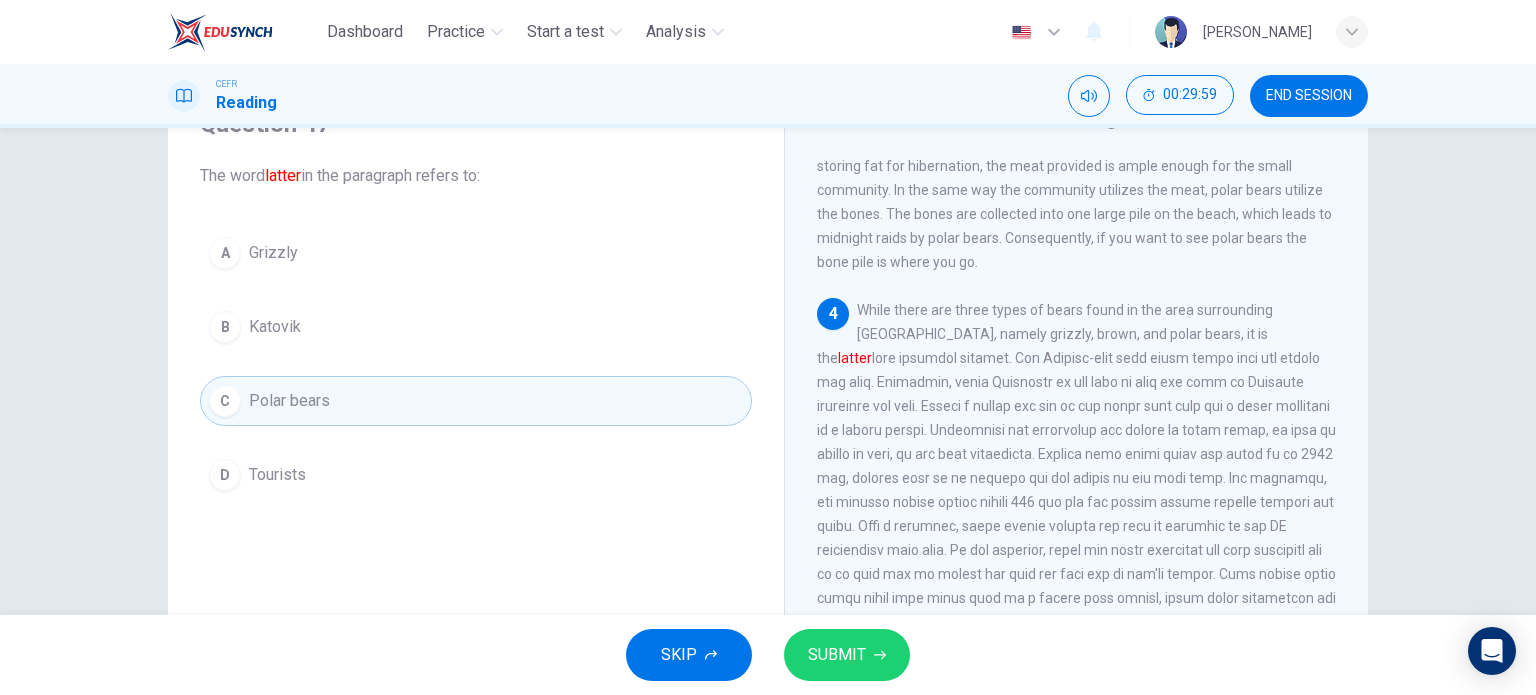click on "SUBMIT" at bounding box center [847, 655] 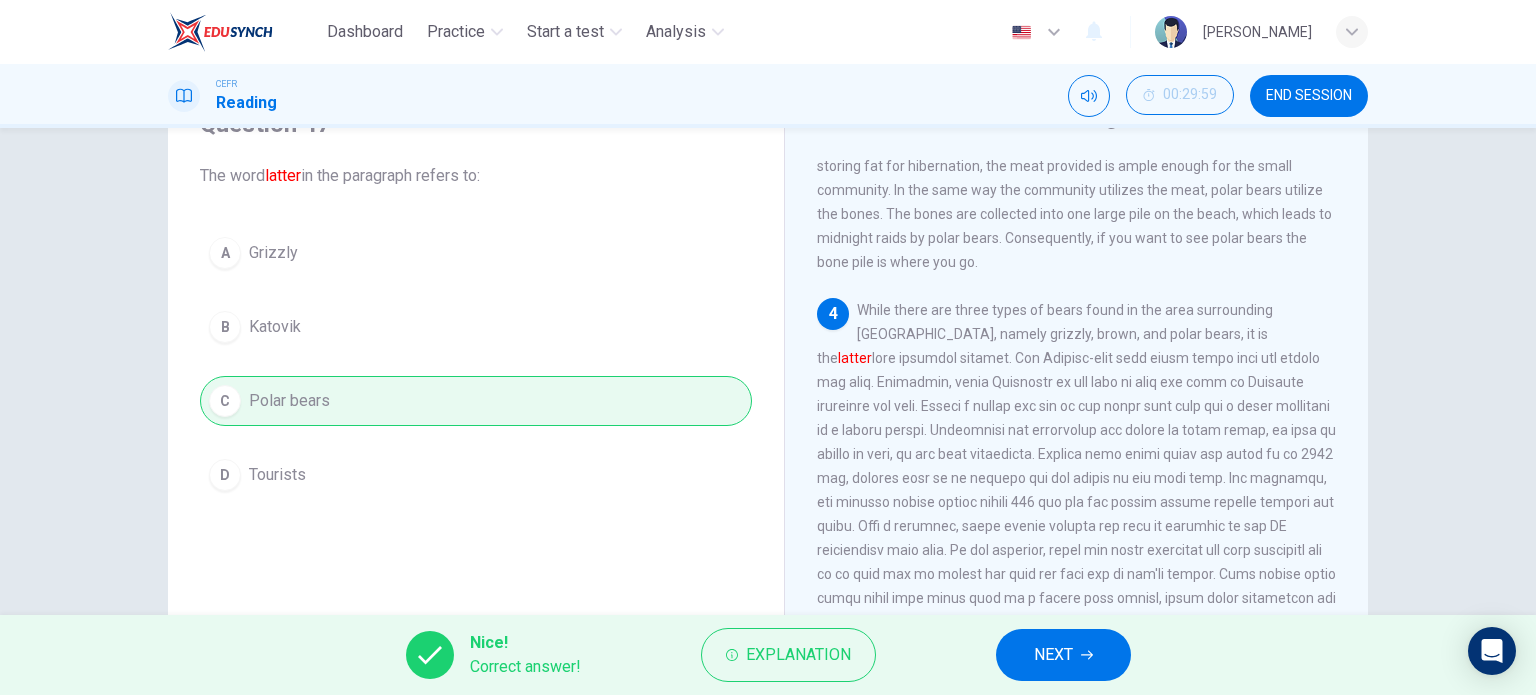 click on "NEXT" at bounding box center [1063, 655] 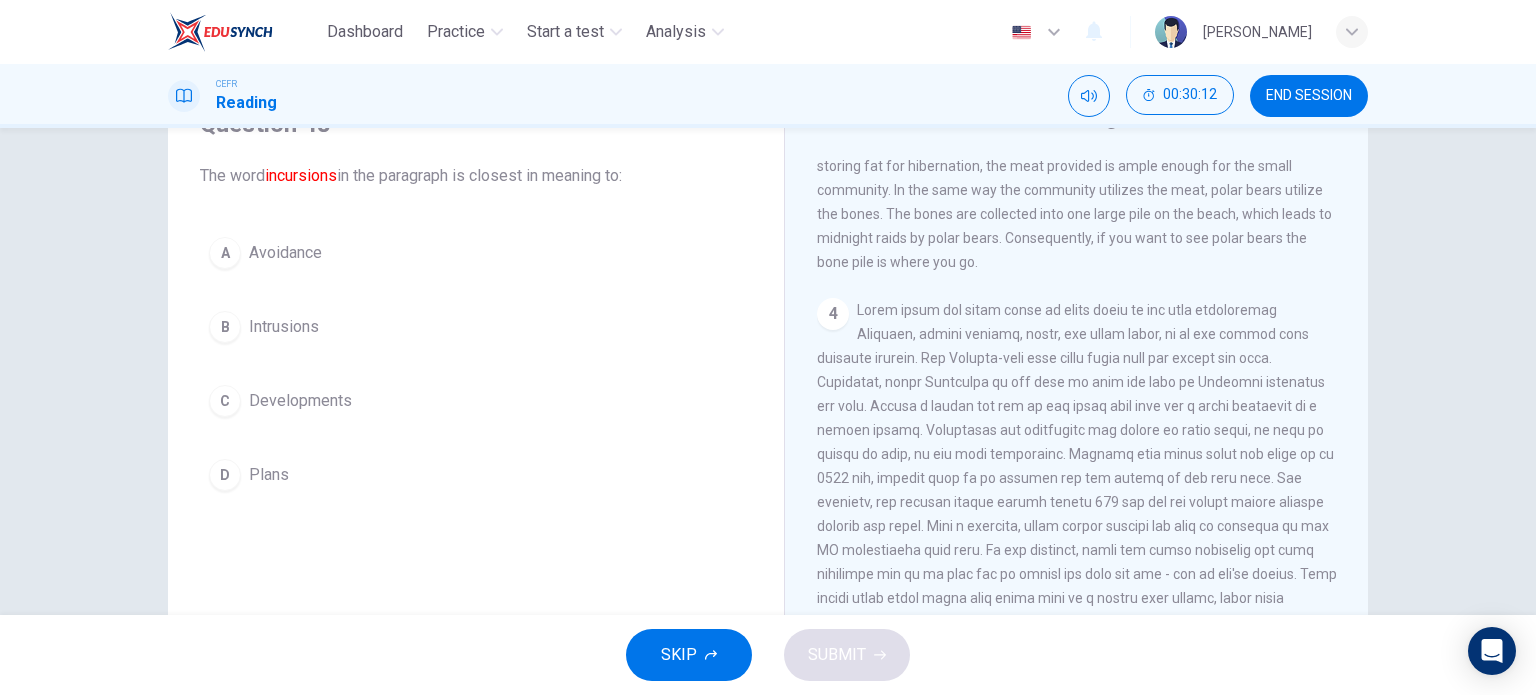 click on "Intrusions" at bounding box center (284, 327) 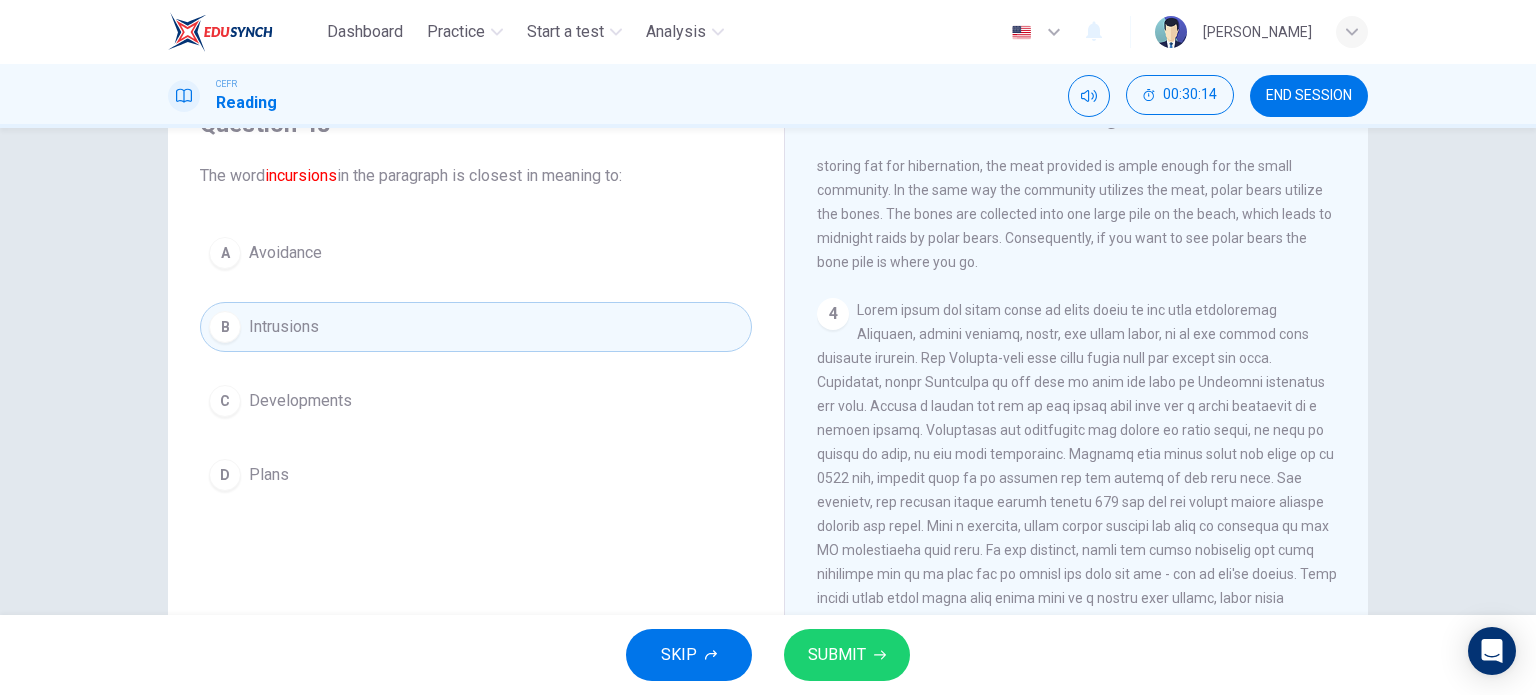 click on "SUBMIT" at bounding box center [847, 655] 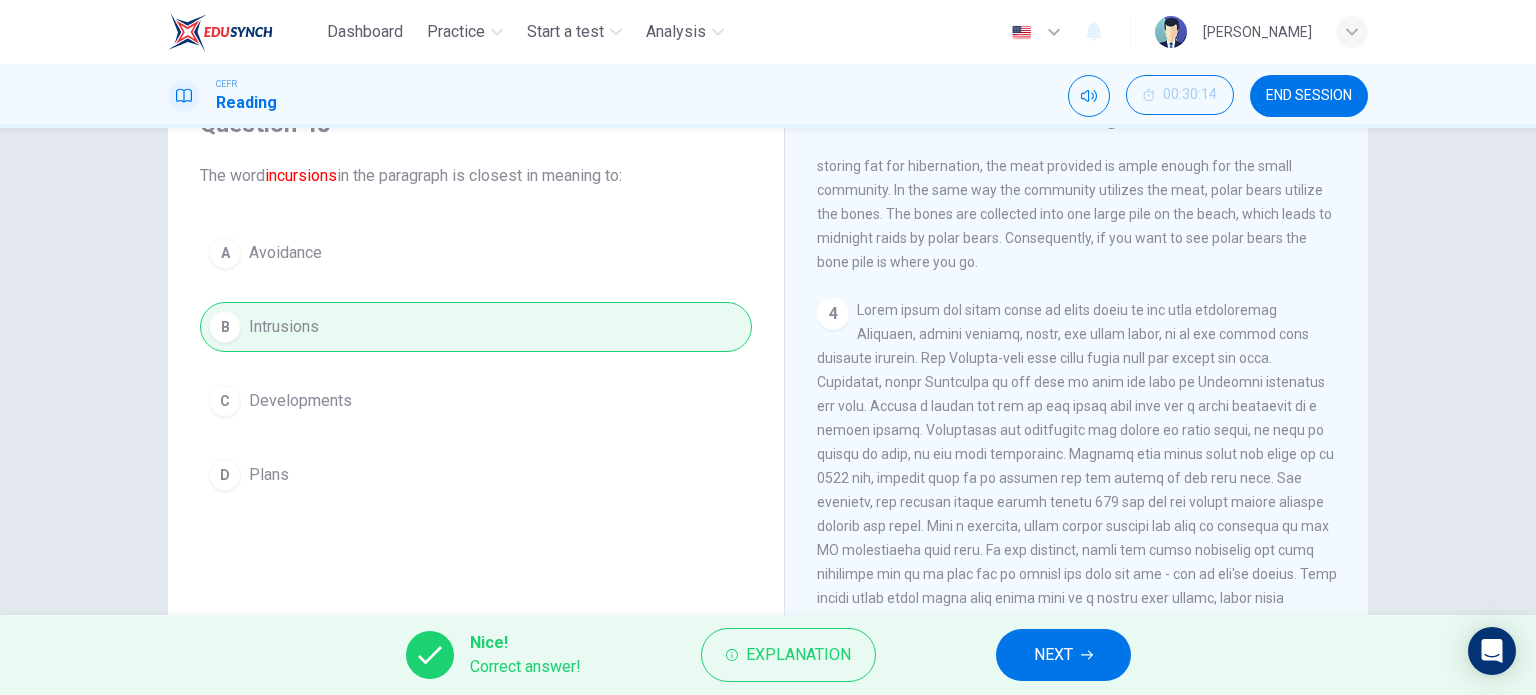 click on "NEXT" at bounding box center [1063, 655] 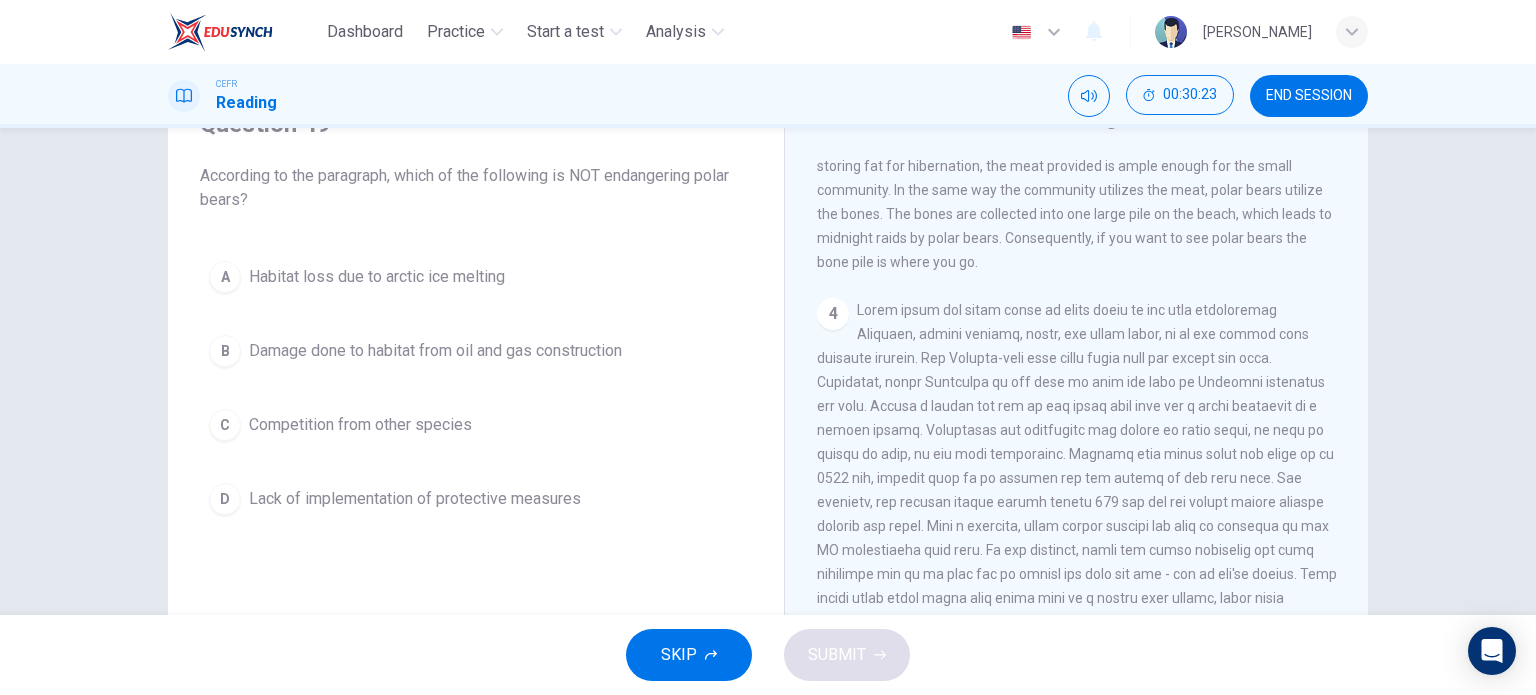 click on "Lack of implementation of protective measures" at bounding box center [415, 499] 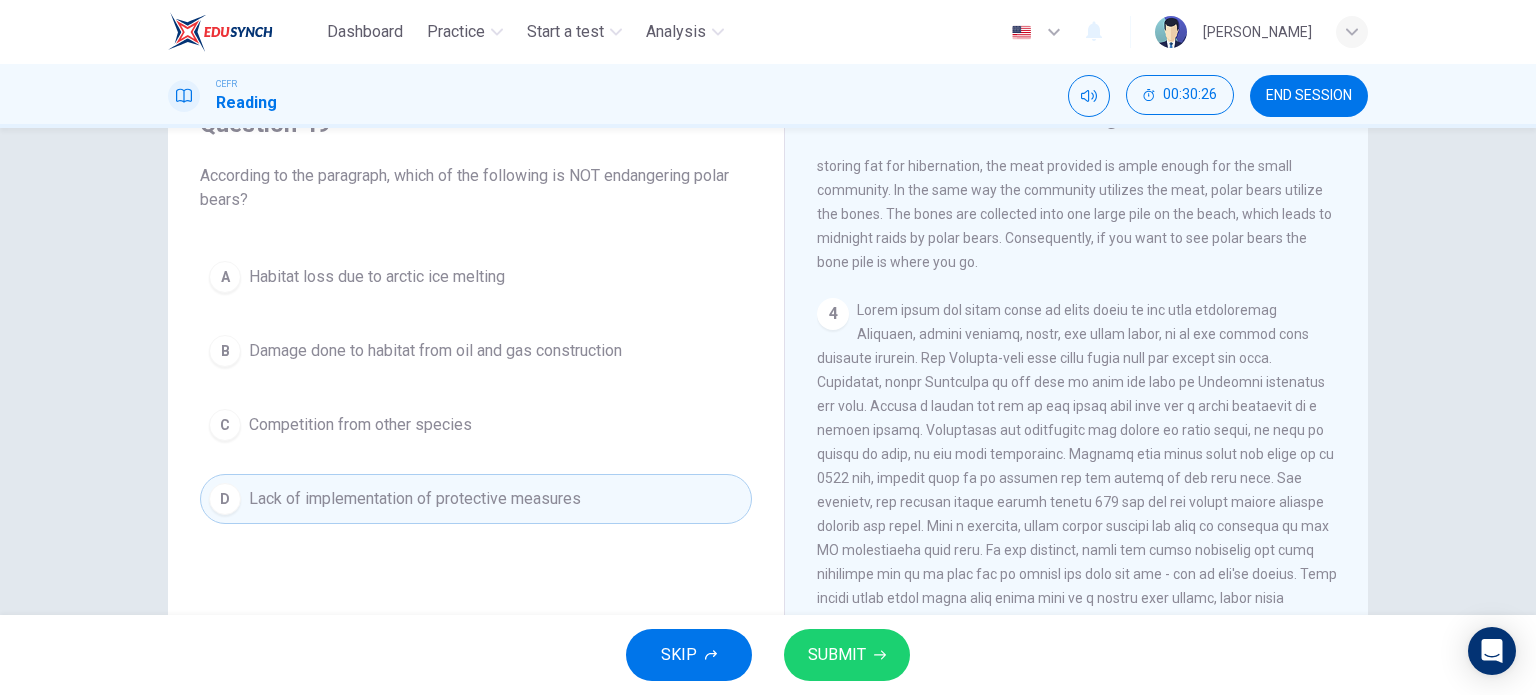 click on "Damage done to habitat from oil and gas construction" at bounding box center (435, 351) 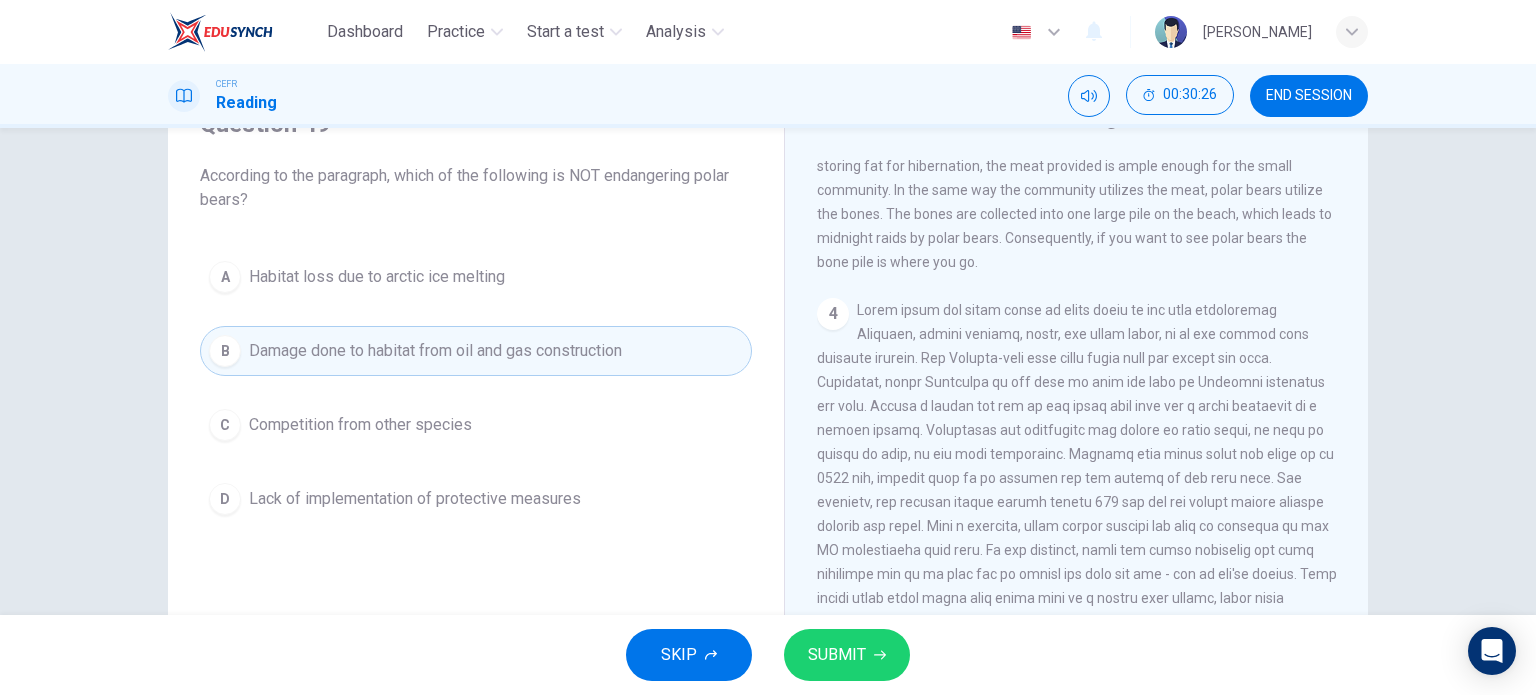 click on "A Habitat loss due to arctic ice melting" at bounding box center (476, 277) 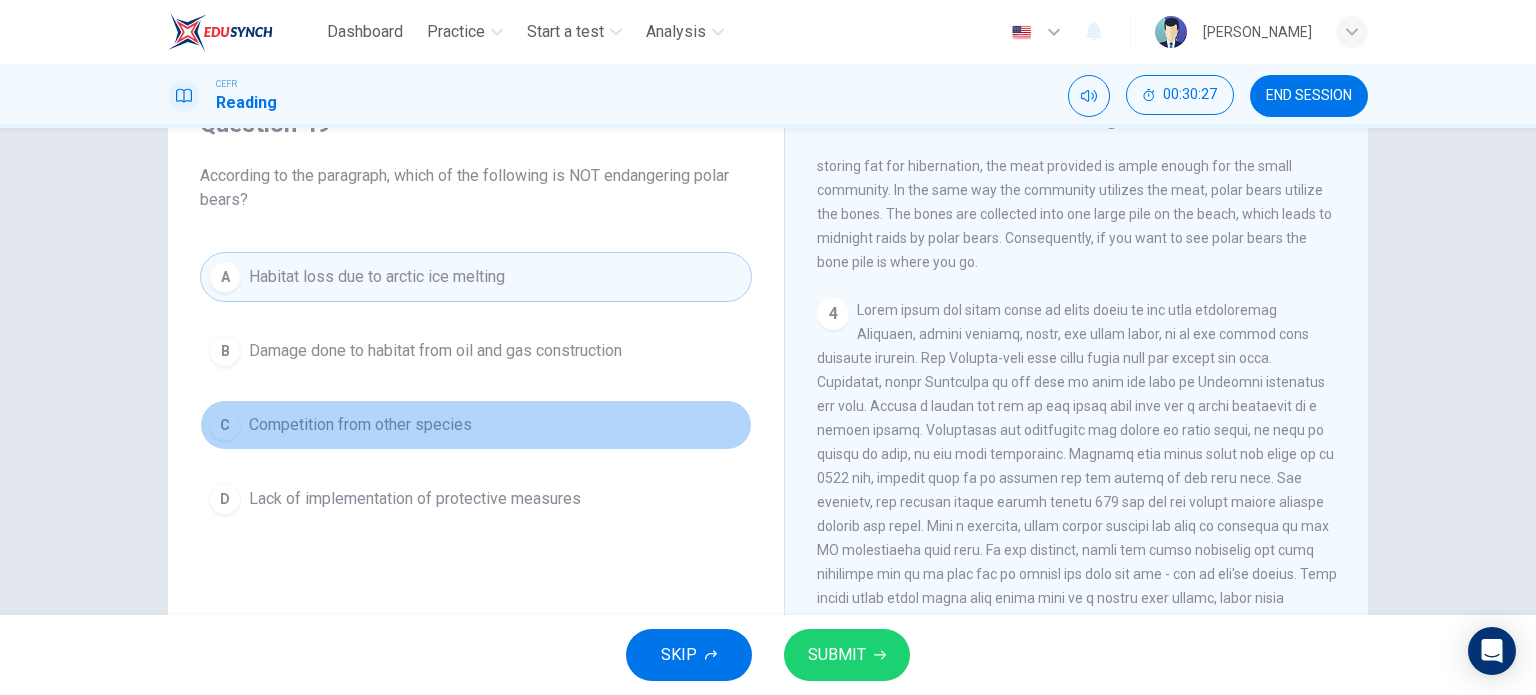 click on "C Competition from other species" at bounding box center [476, 425] 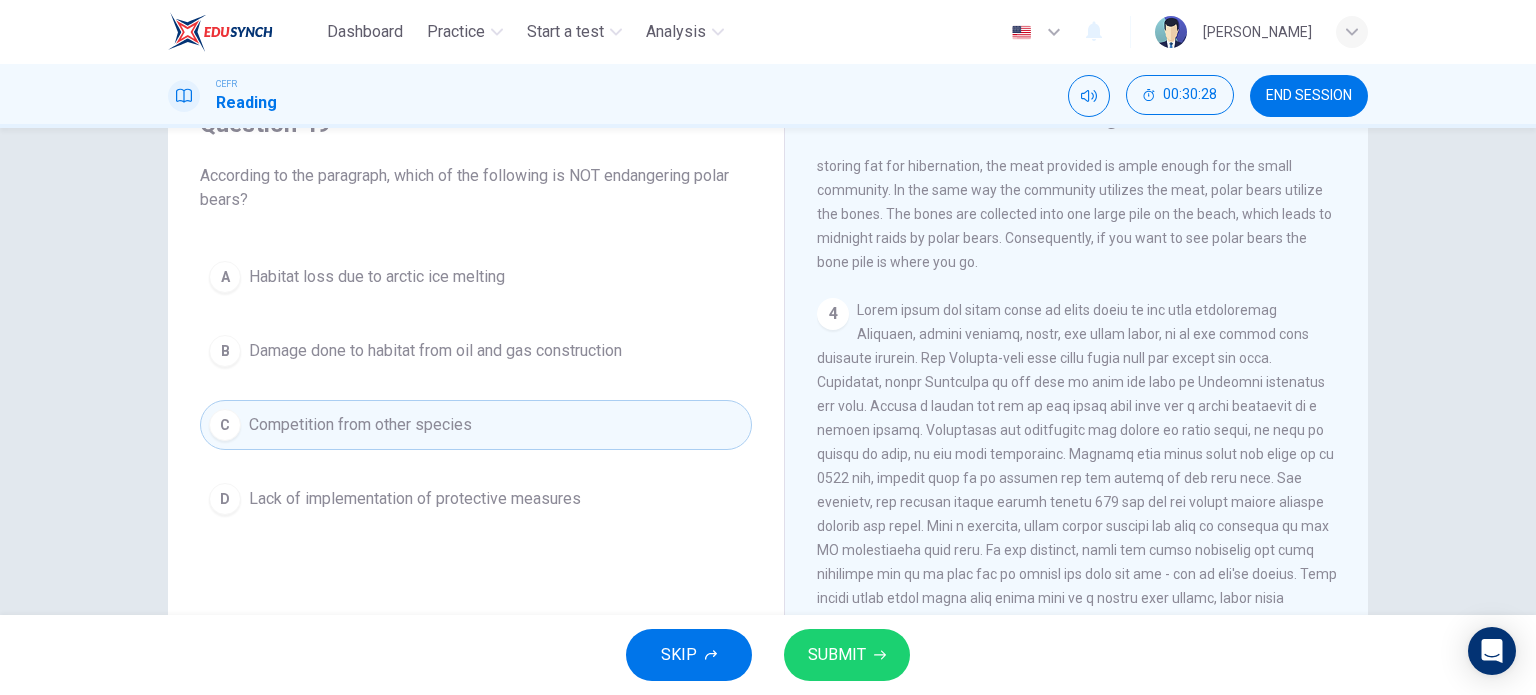 click on "SUBMIT" at bounding box center [847, 655] 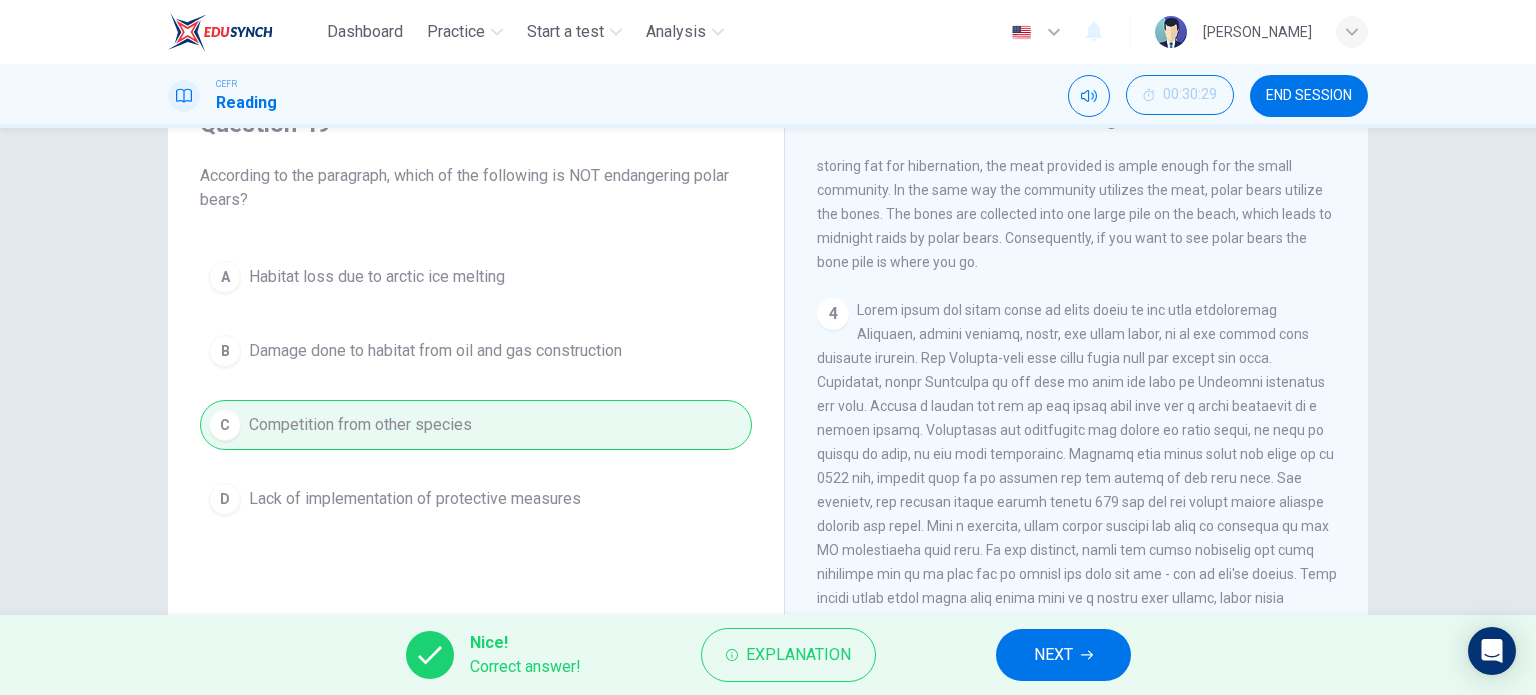 click on "NEXT" at bounding box center (1063, 655) 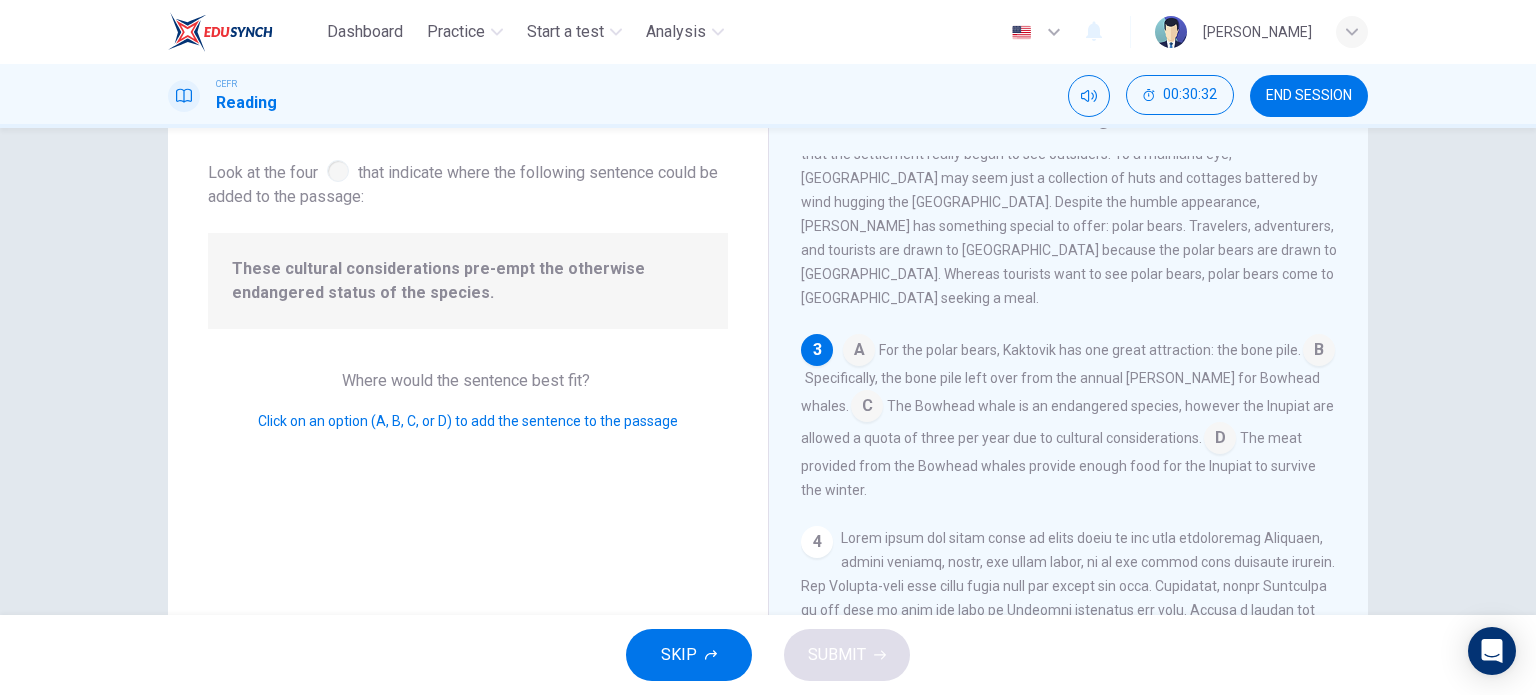 scroll, scrollTop: 437, scrollLeft: 0, axis: vertical 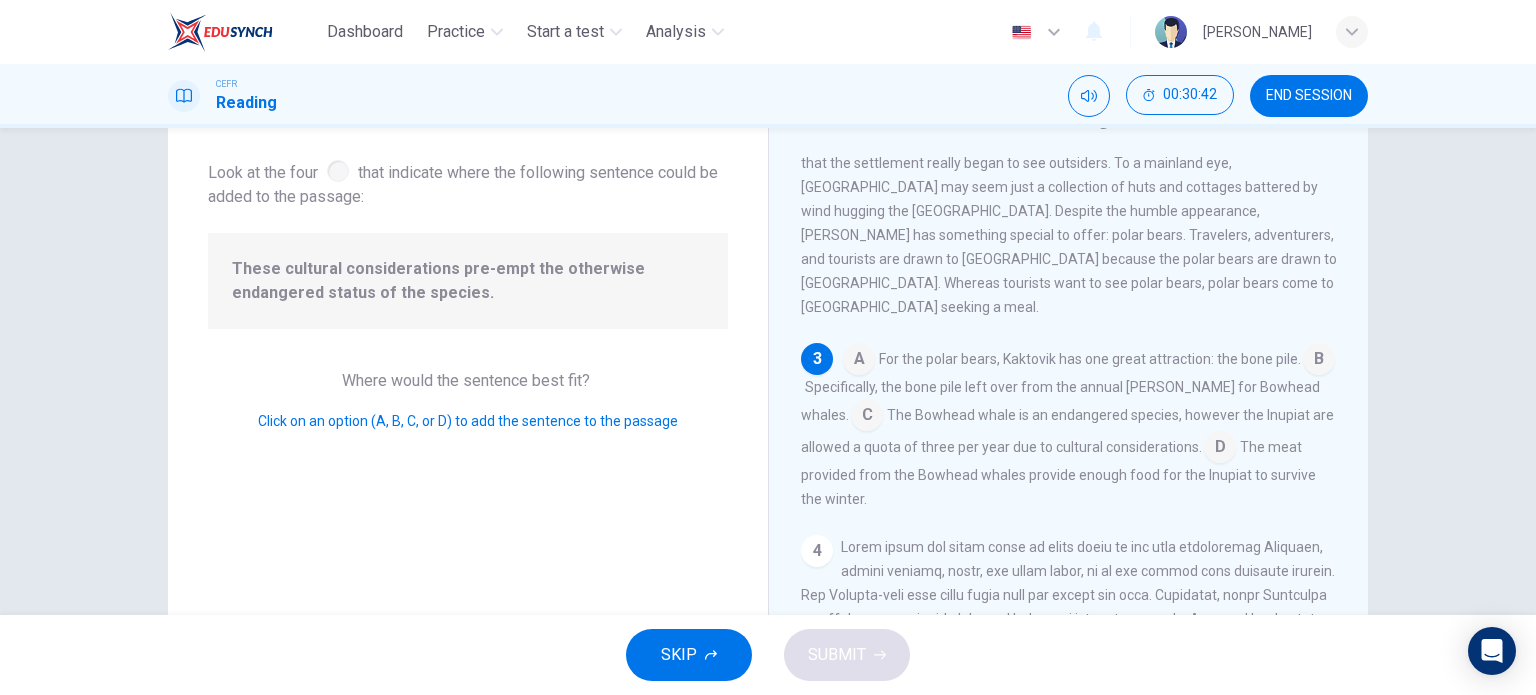 click at bounding box center (1220, 449) 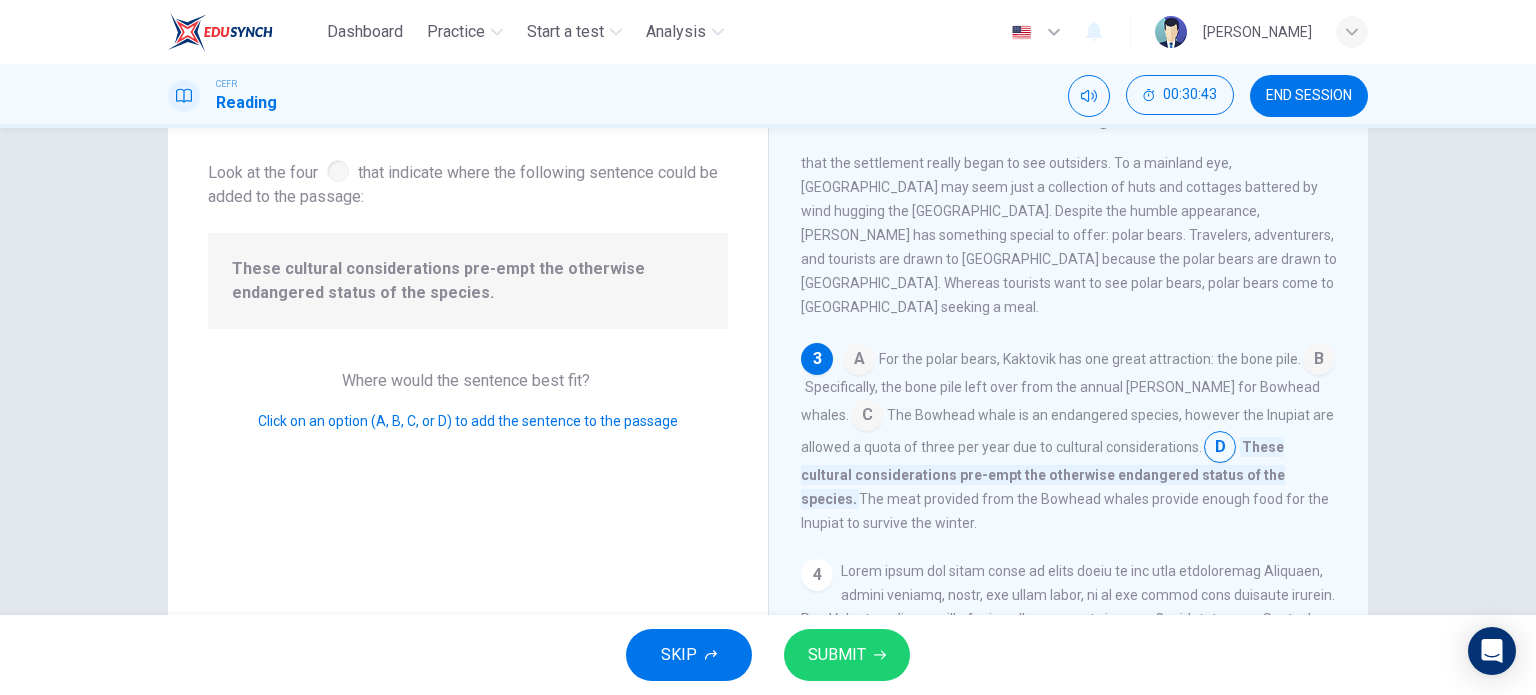 click on "SUBMIT" at bounding box center [847, 655] 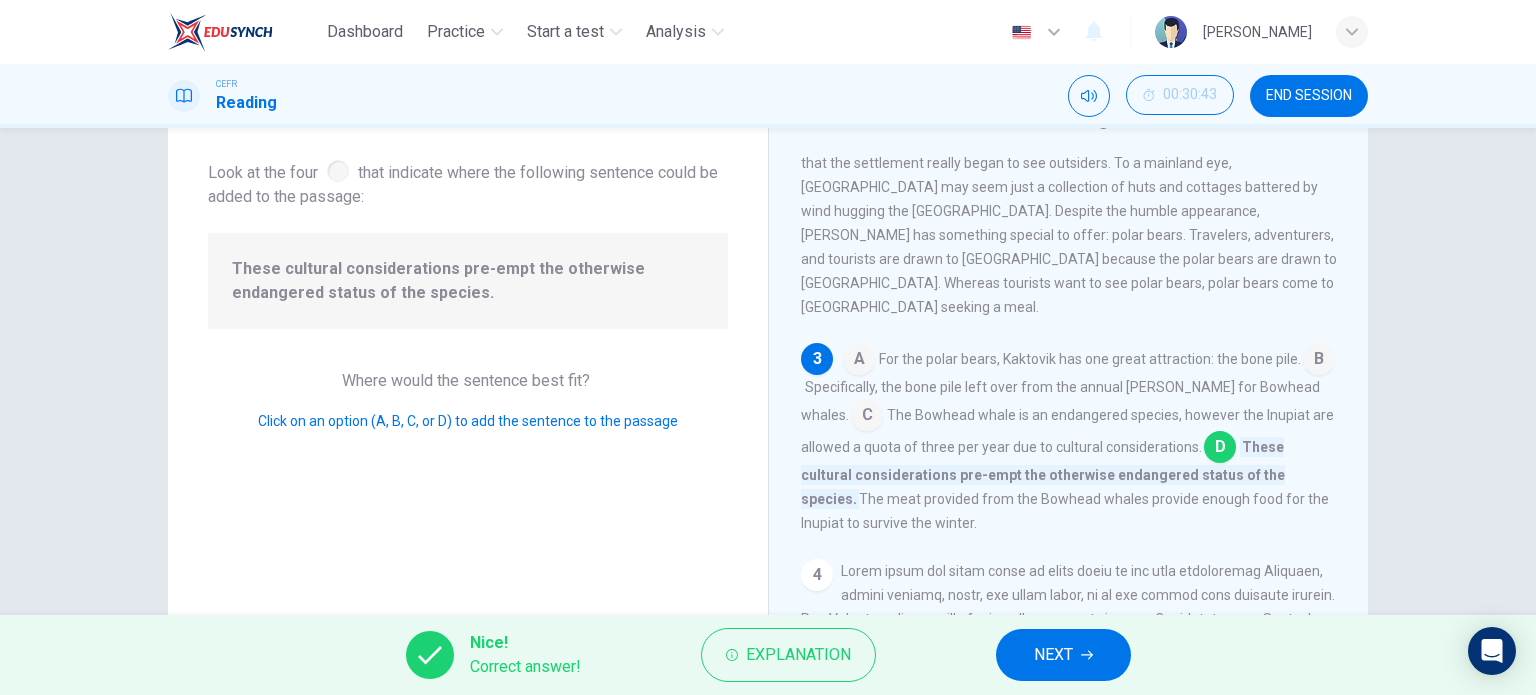click on "NEXT" at bounding box center [1063, 655] 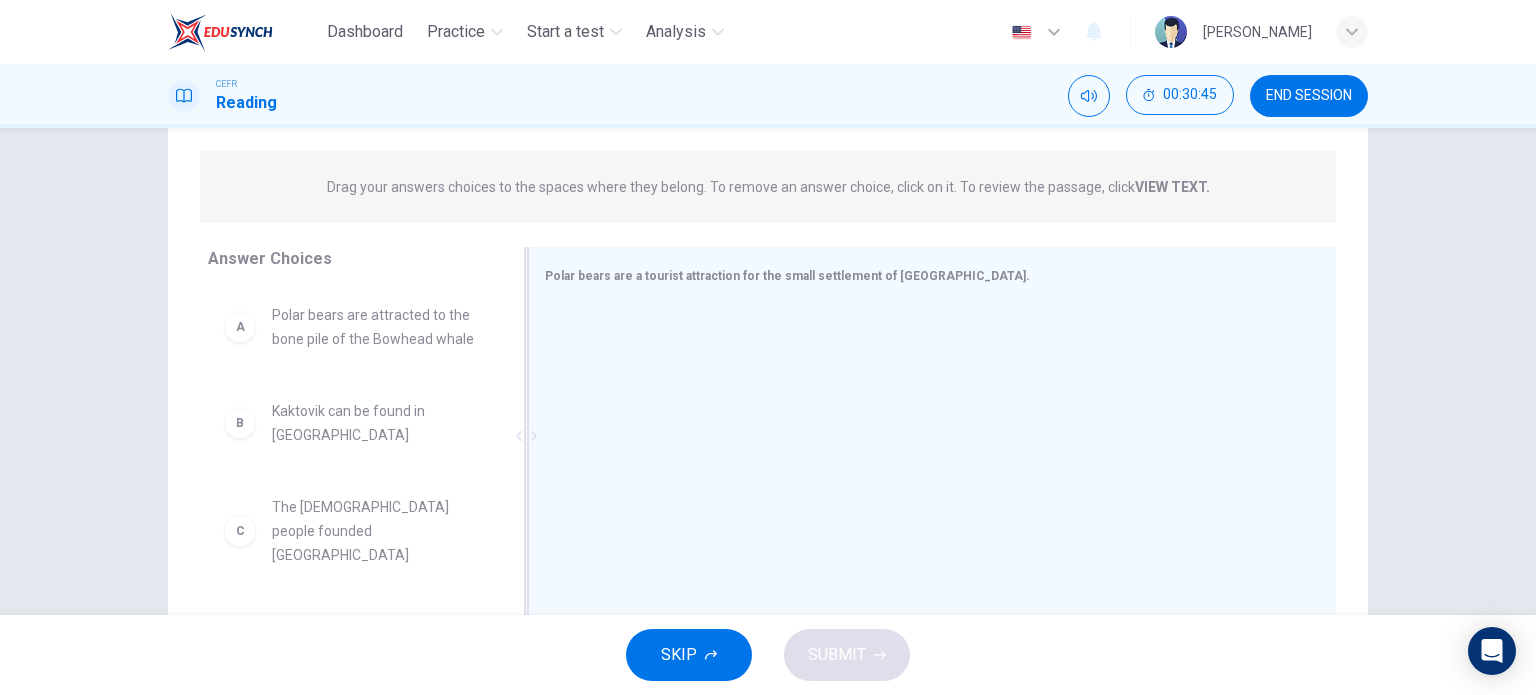 scroll, scrollTop: 227, scrollLeft: 0, axis: vertical 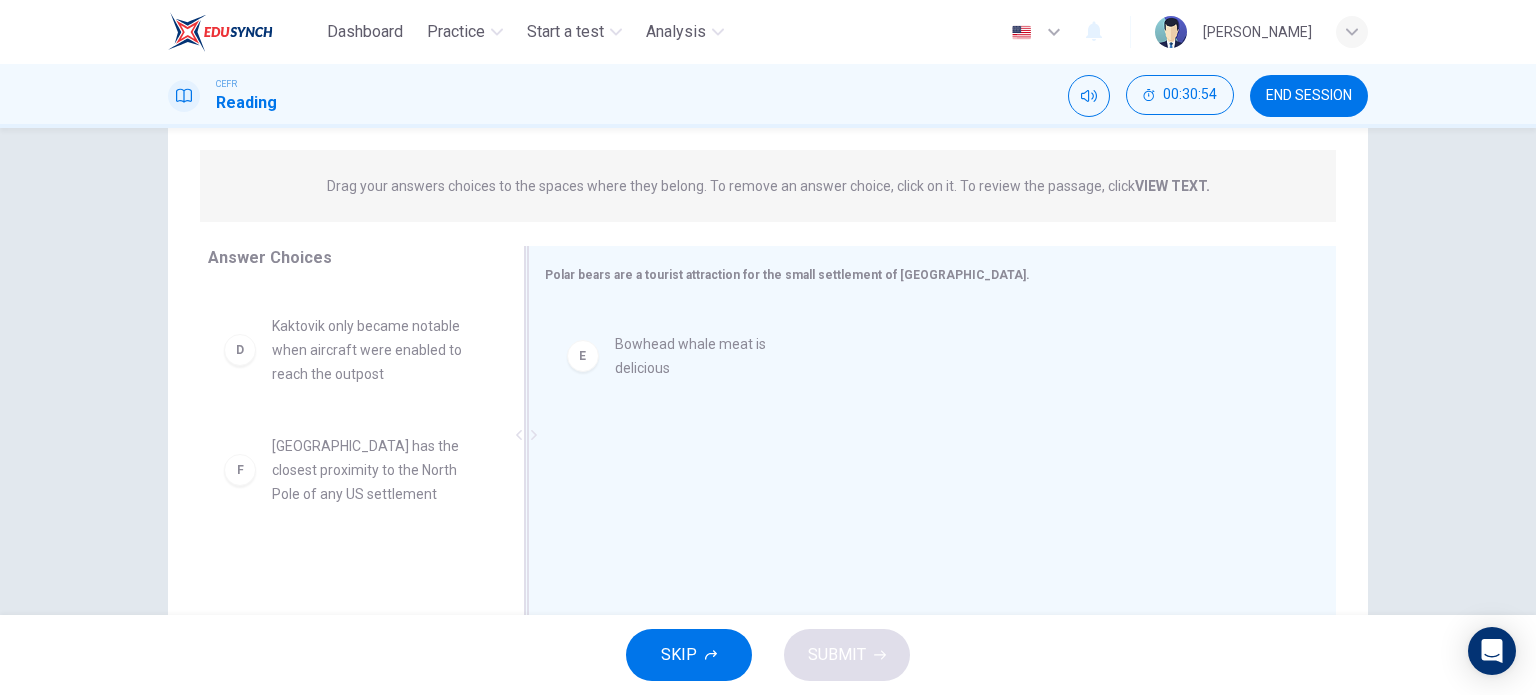 drag, startPoint x: 346, startPoint y: 442, endPoint x: 706, endPoint y: 363, distance: 368.56613 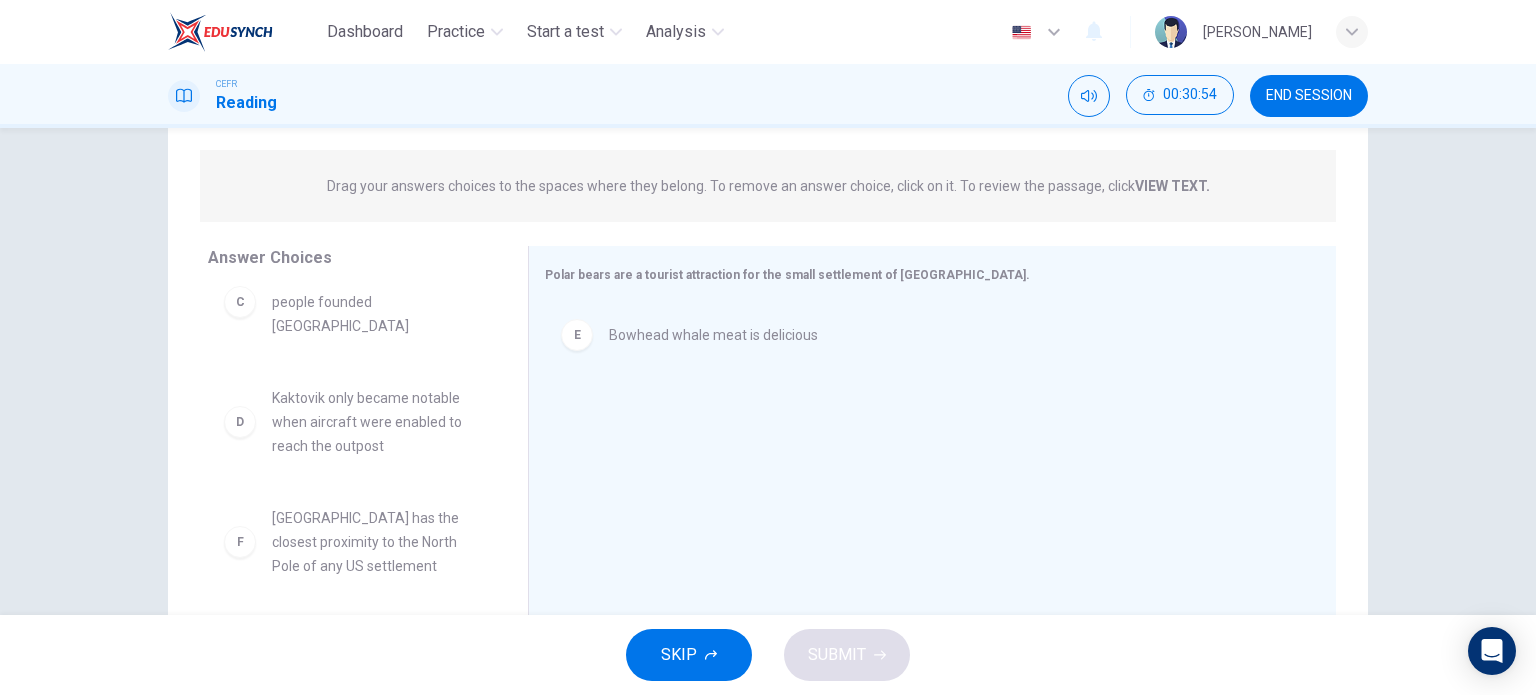 scroll, scrollTop: 204, scrollLeft: 0, axis: vertical 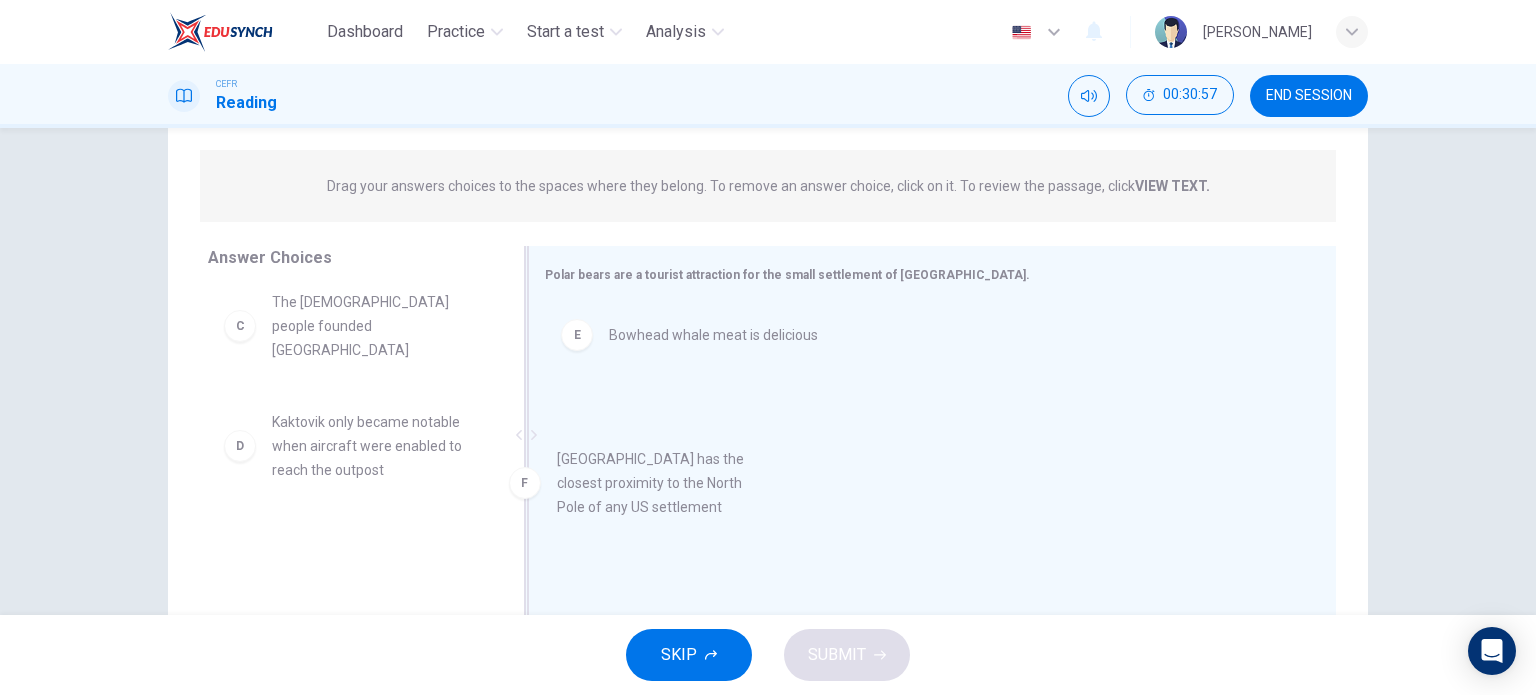 drag, startPoint x: 388, startPoint y: 565, endPoint x: 710, endPoint y: 498, distance: 328.89664 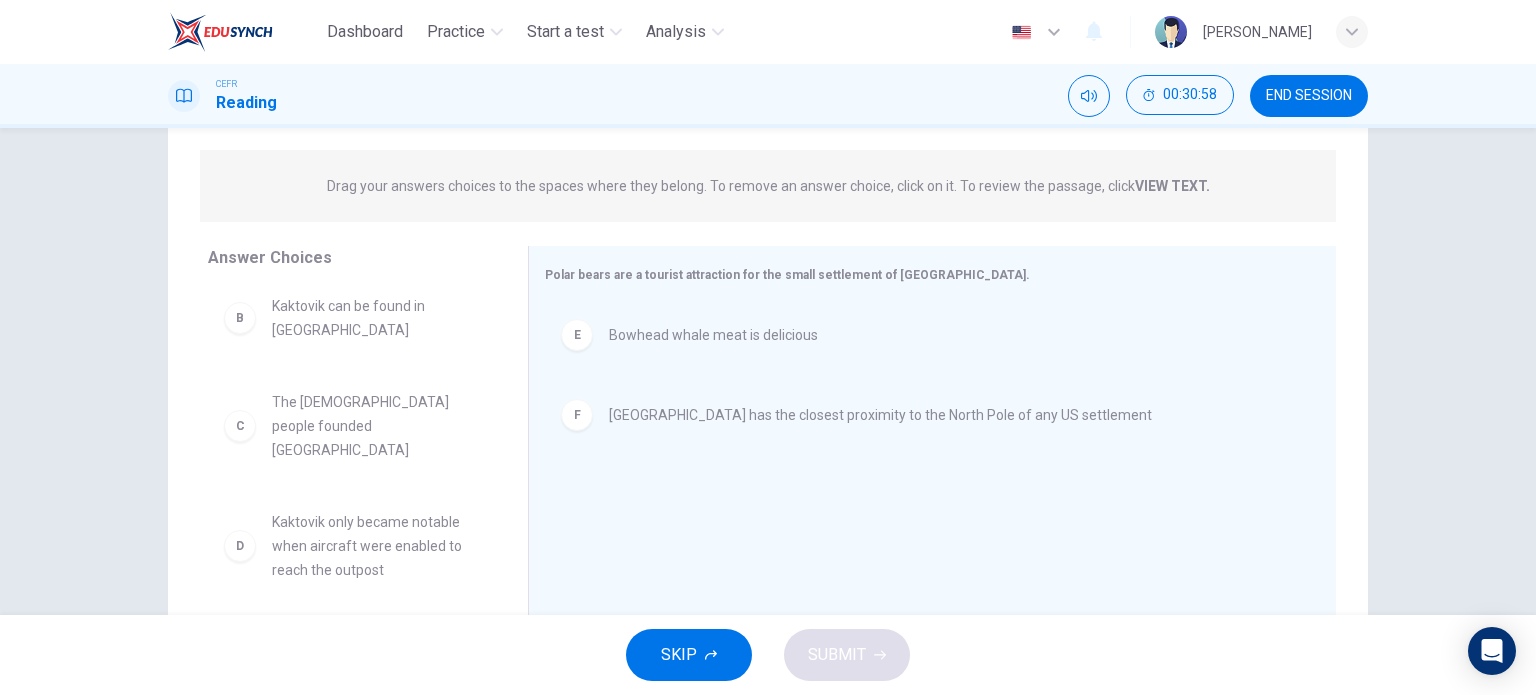 scroll, scrollTop: 84, scrollLeft: 0, axis: vertical 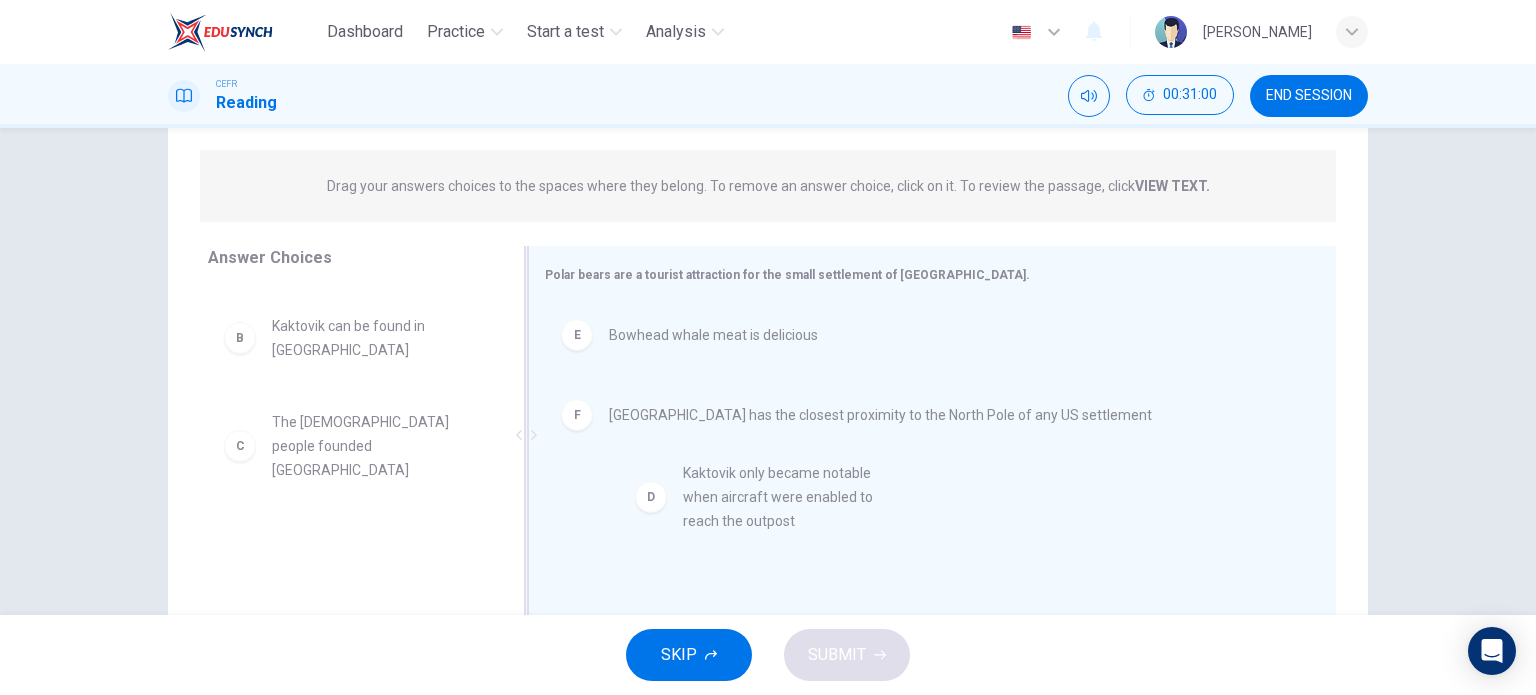 drag, startPoint x: 412, startPoint y: 549, endPoint x: 879, endPoint y: 509, distance: 468.70993 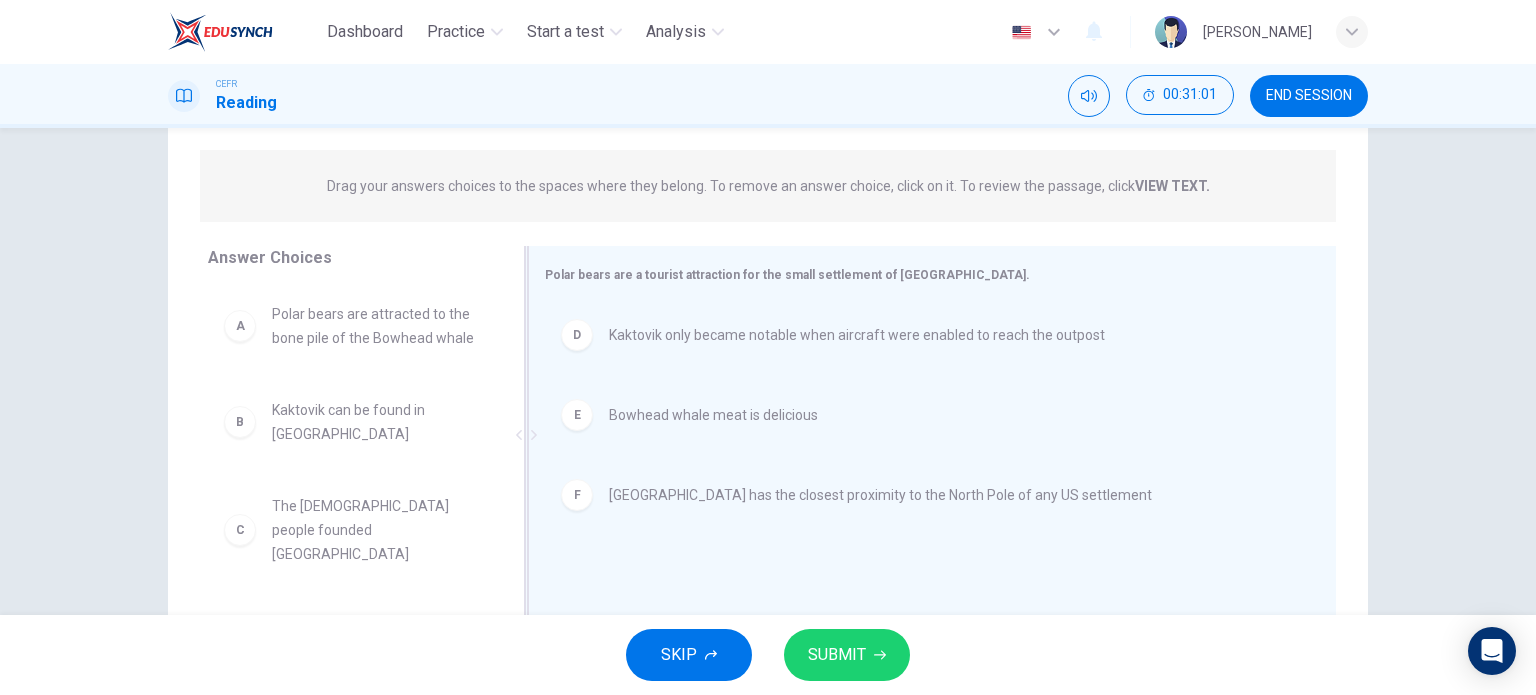 scroll, scrollTop: 0, scrollLeft: 0, axis: both 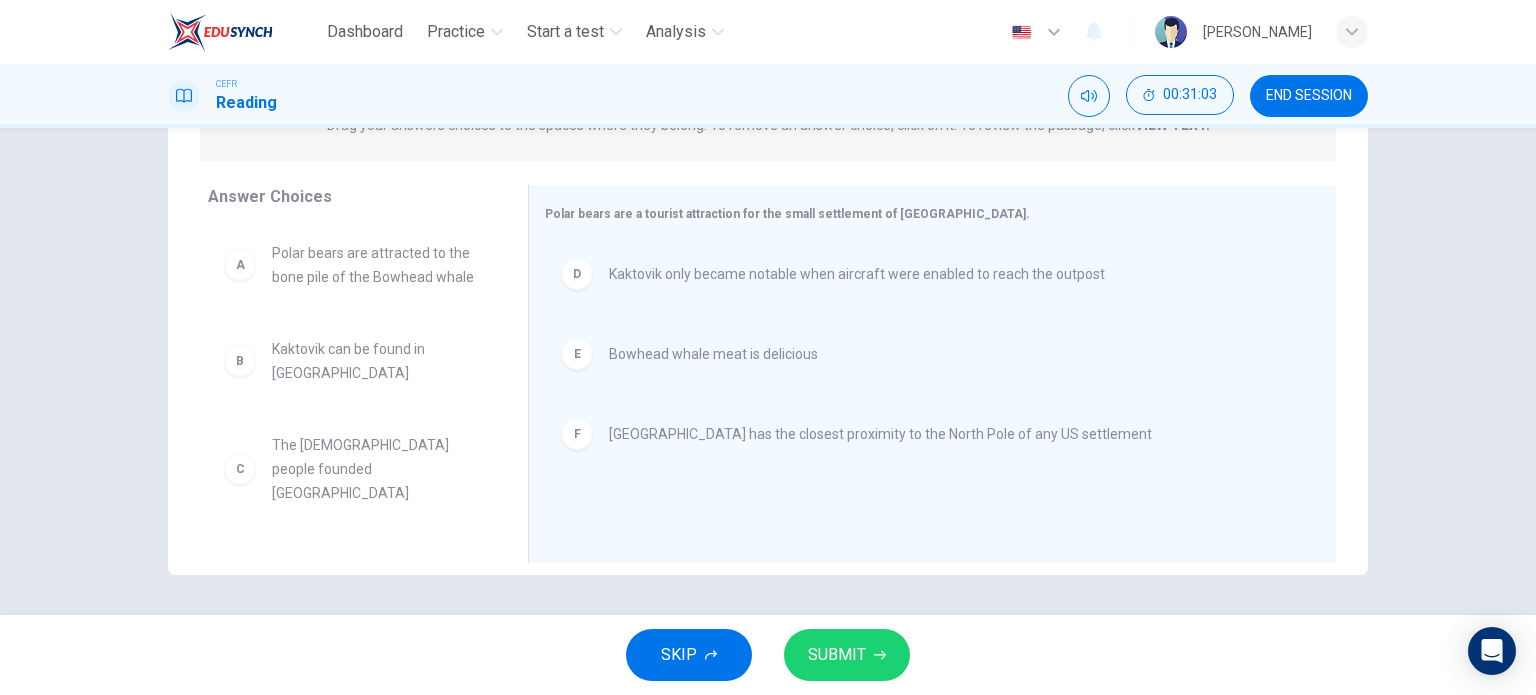 click on "SUBMIT" at bounding box center [847, 655] 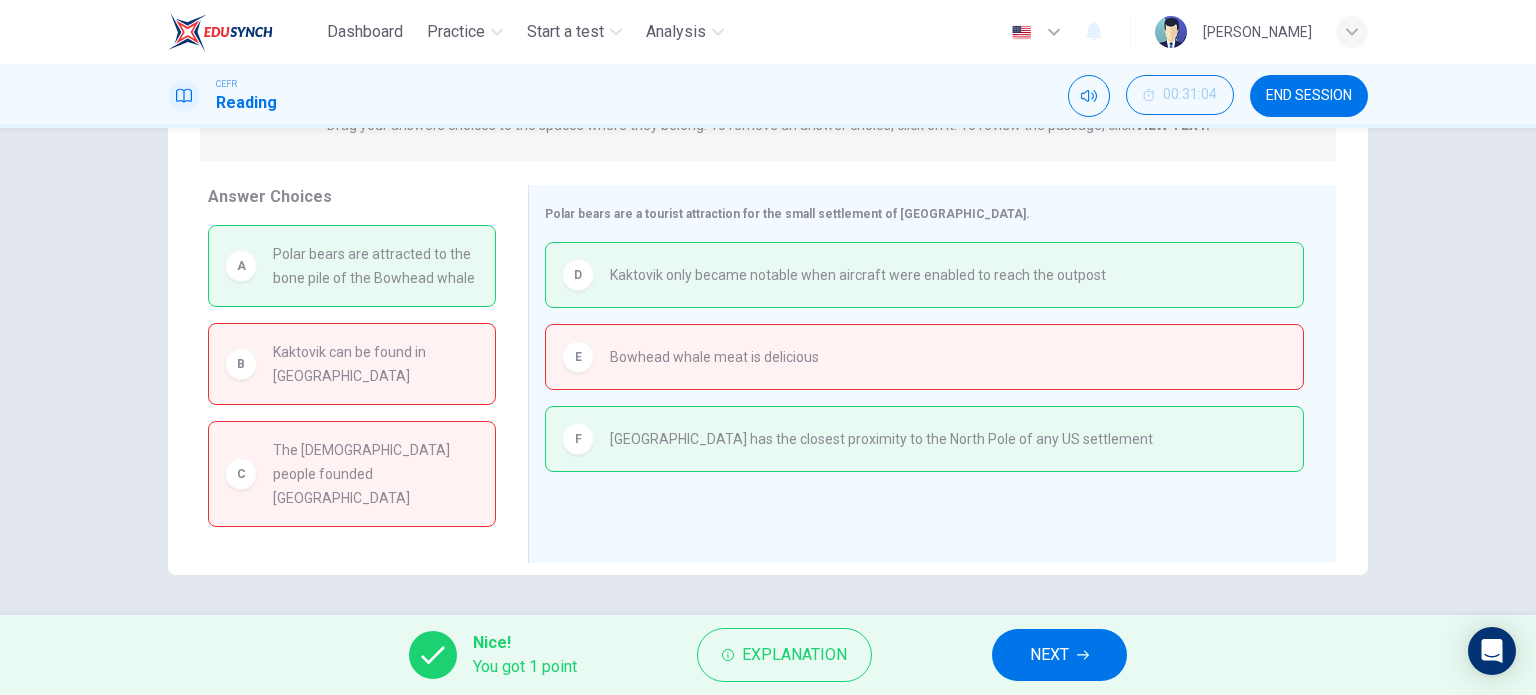 click on "NEXT" at bounding box center (1049, 655) 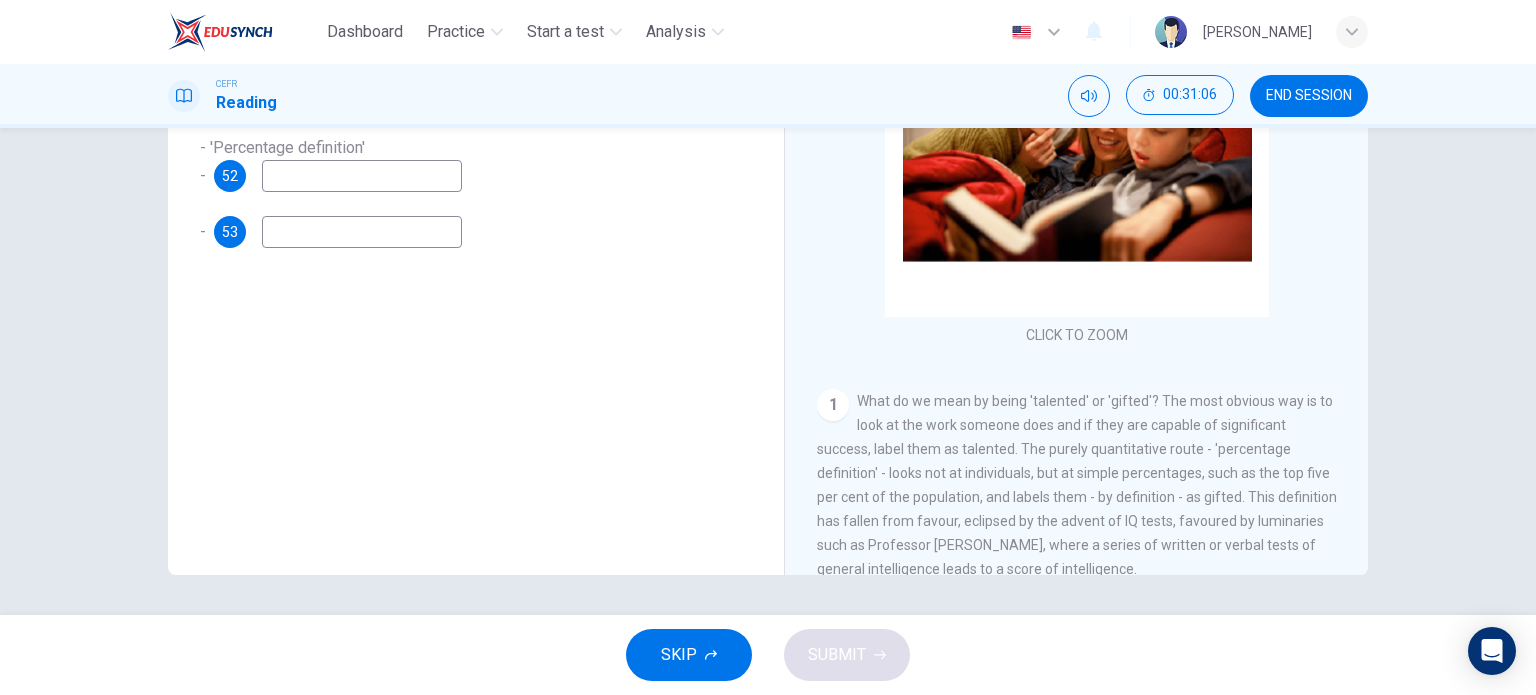 scroll, scrollTop: 0, scrollLeft: 0, axis: both 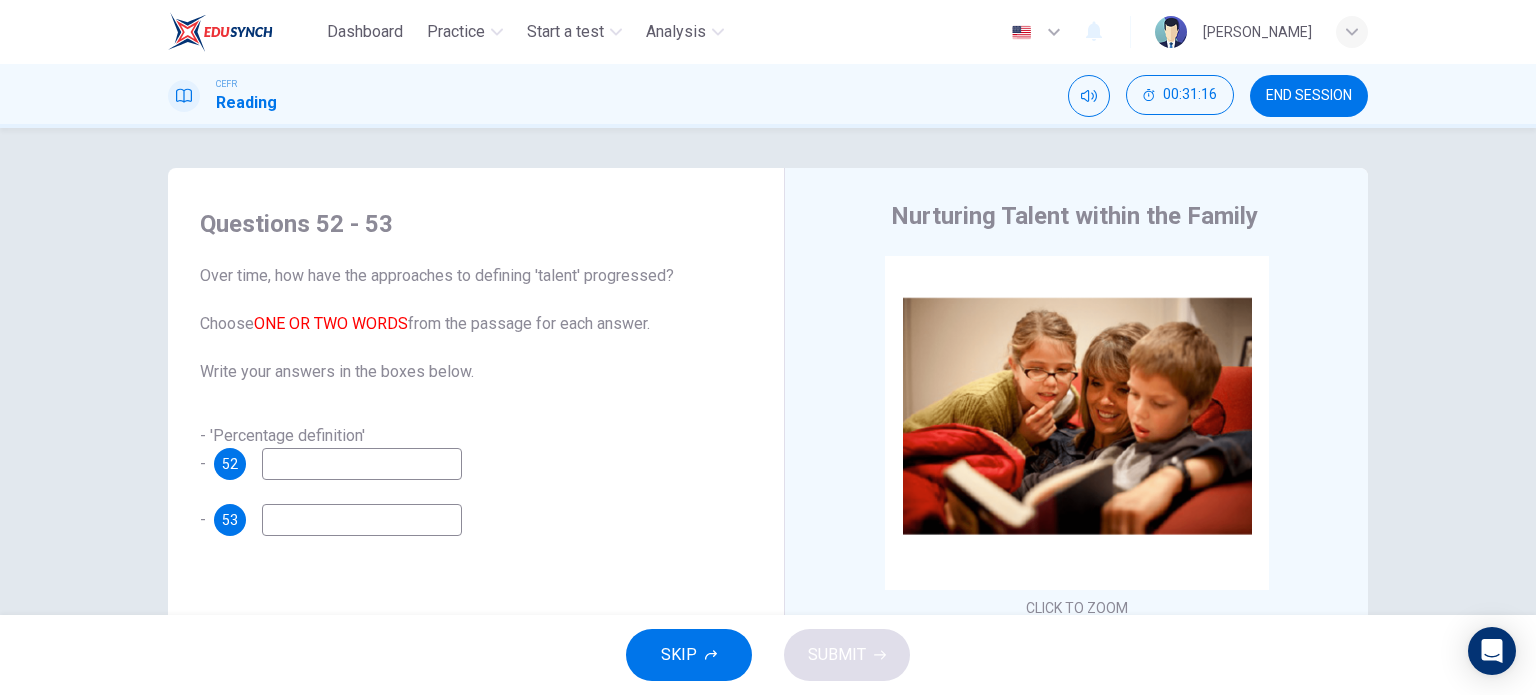 click at bounding box center [362, 464] 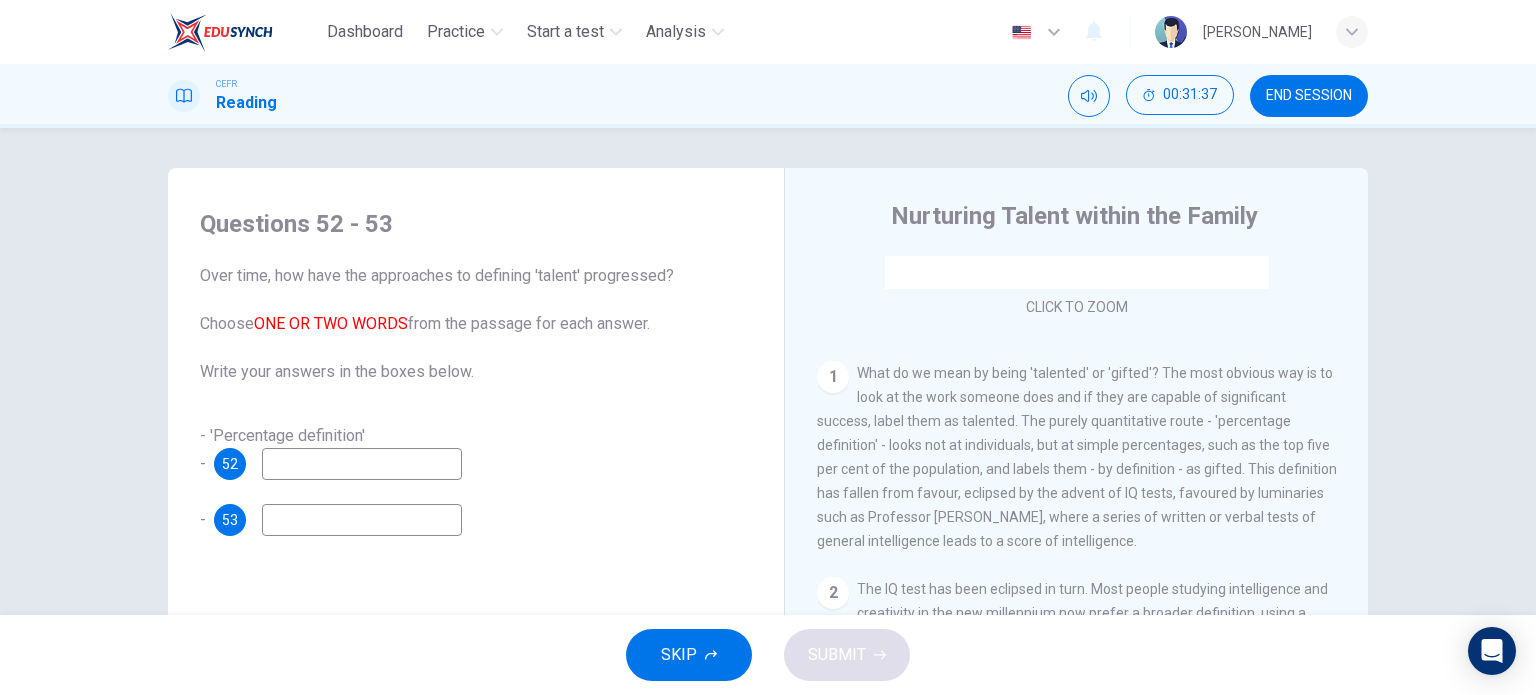 scroll, scrollTop: 324, scrollLeft: 0, axis: vertical 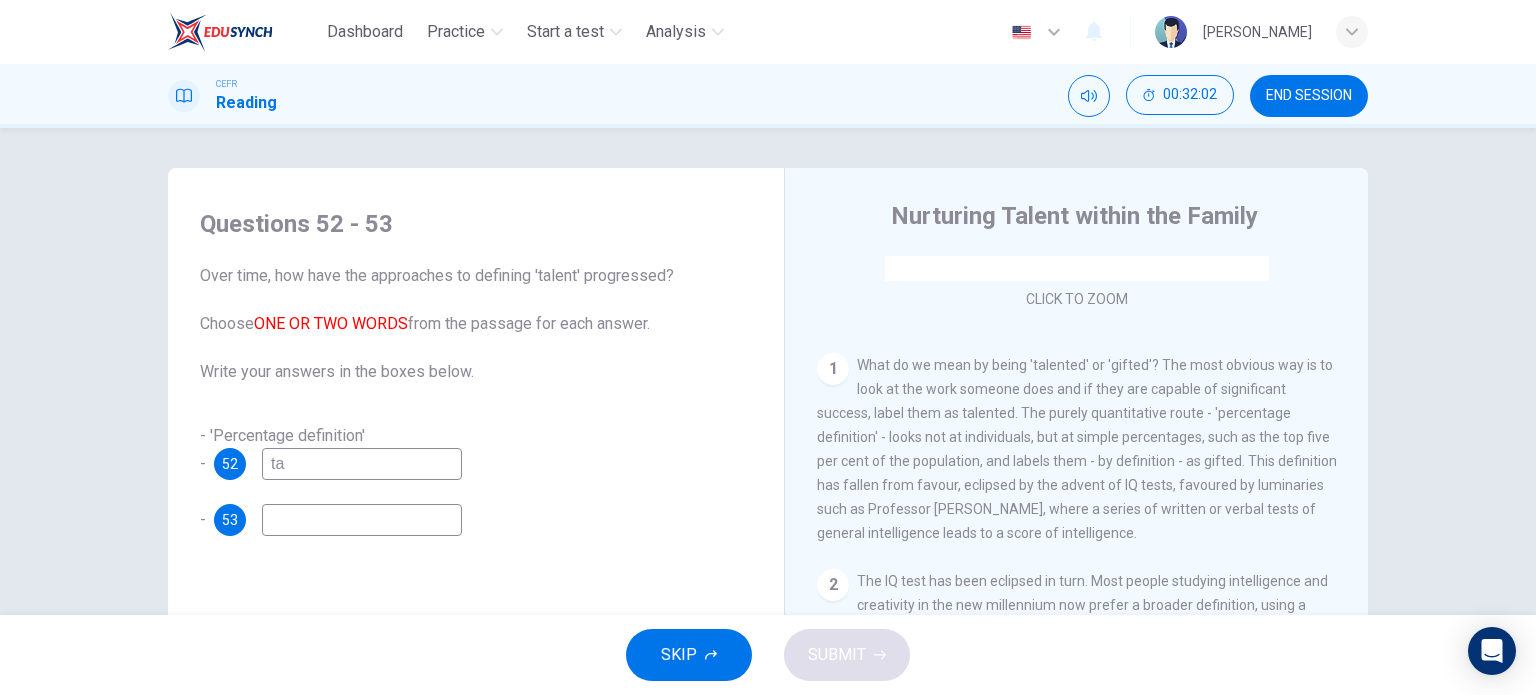 type on "t" 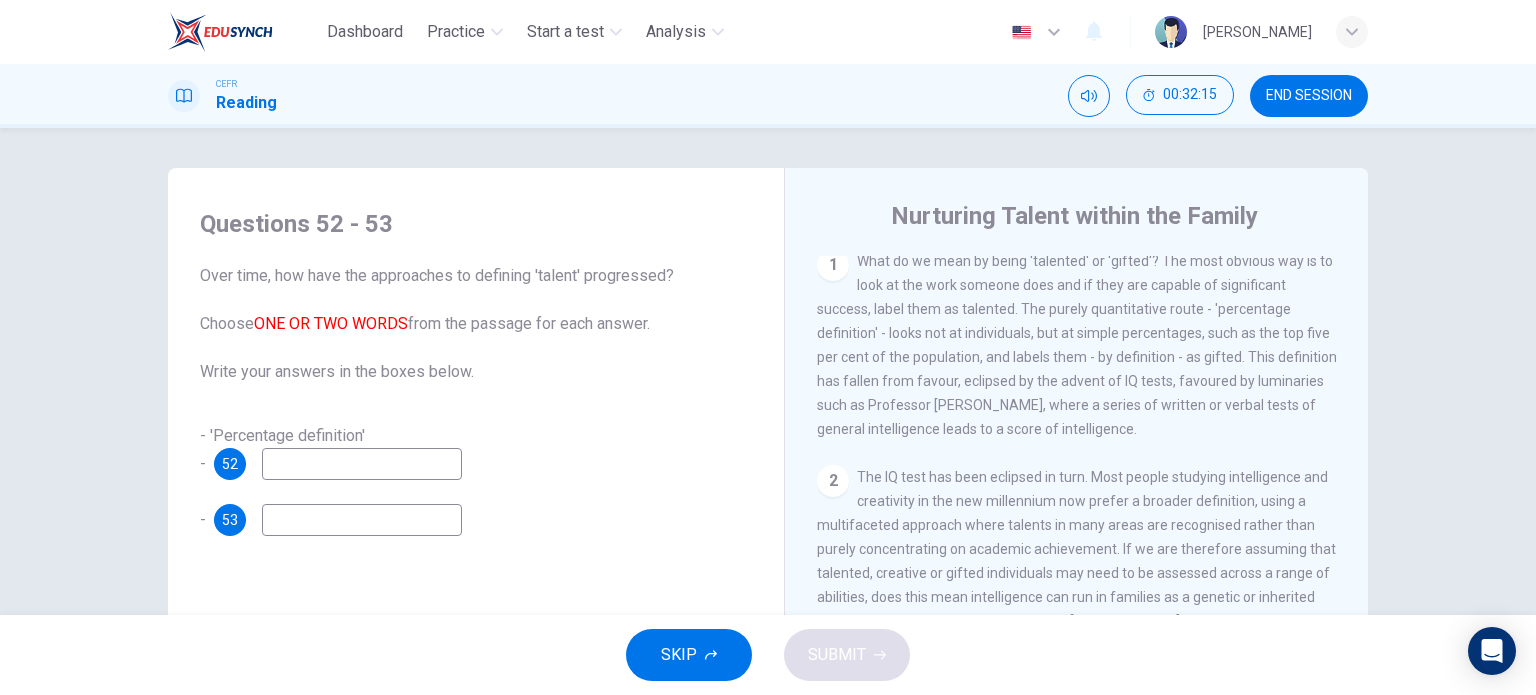 scroll, scrollTop: 430, scrollLeft: 0, axis: vertical 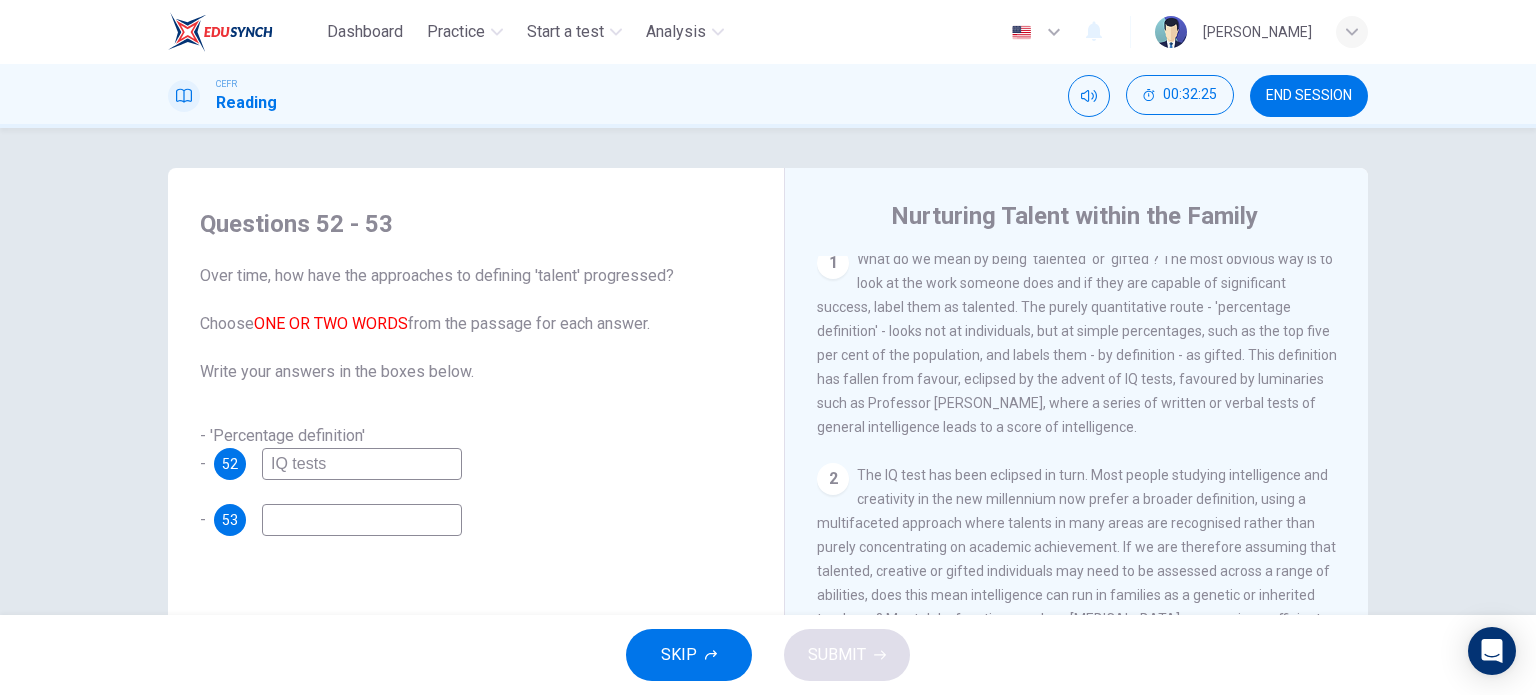 type on "IQ tests" 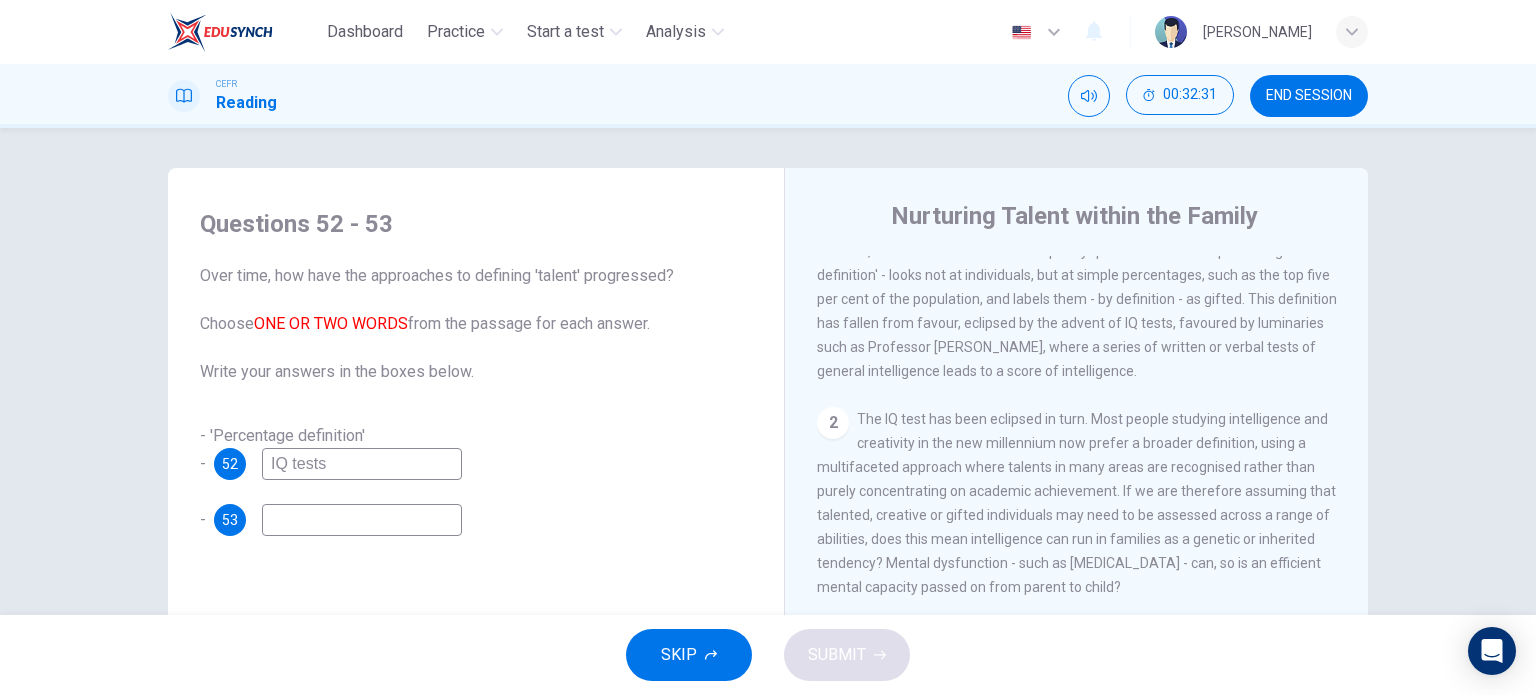 scroll, scrollTop: 484, scrollLeft: 0, axis: vertical 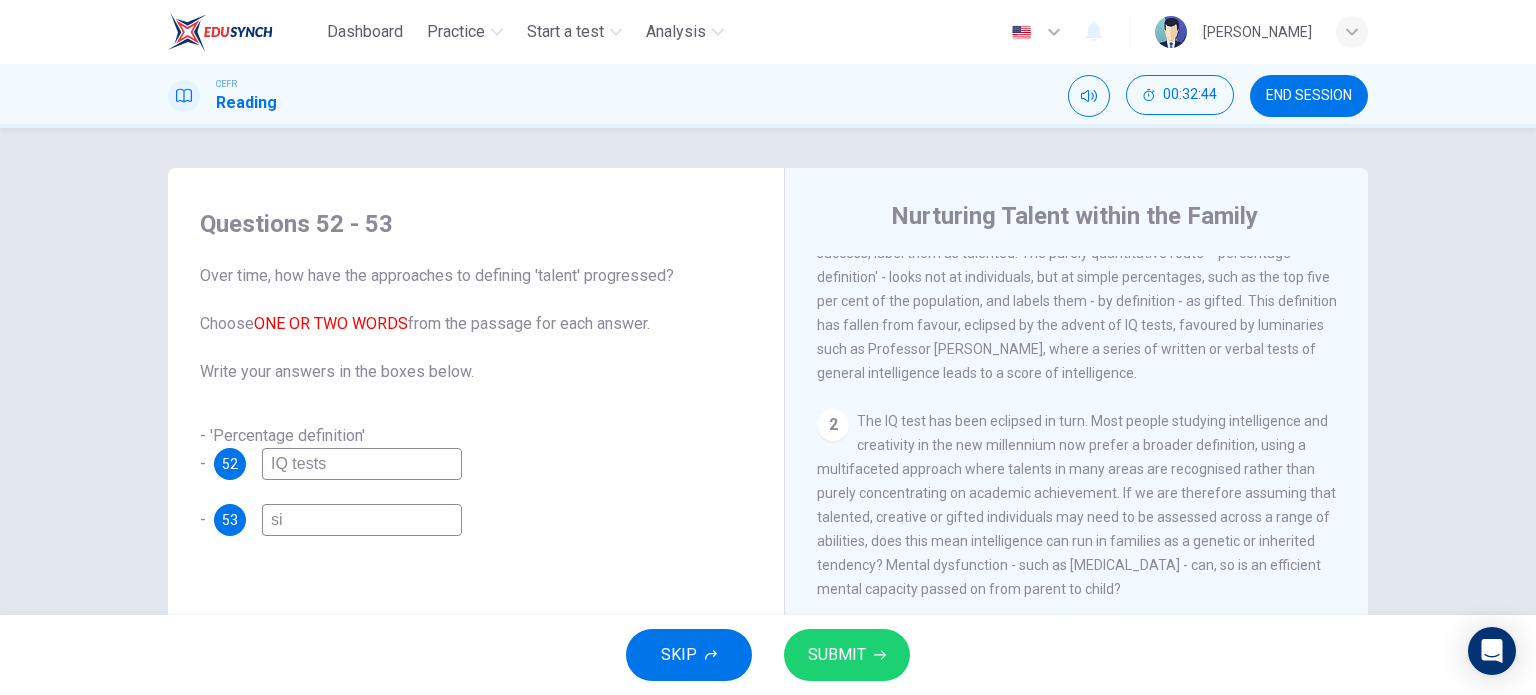 type on "s" 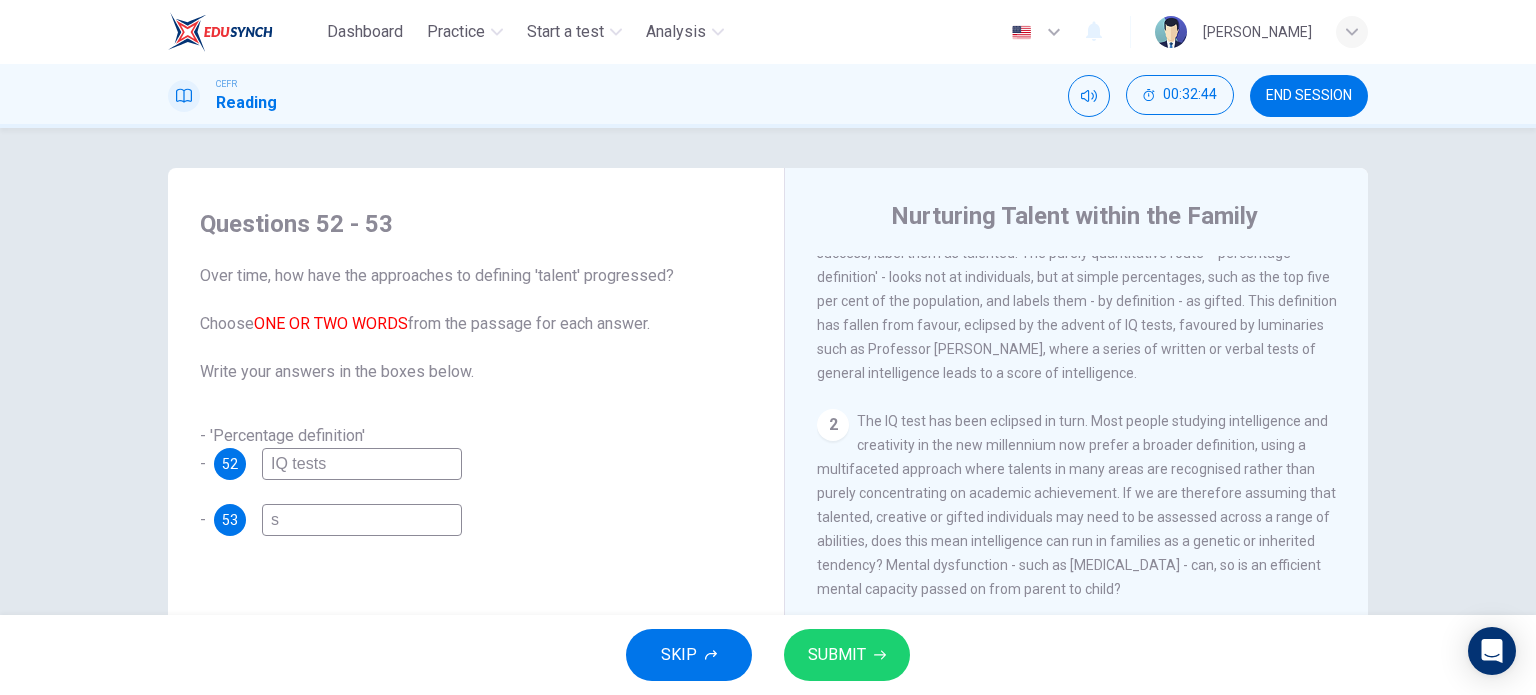 type 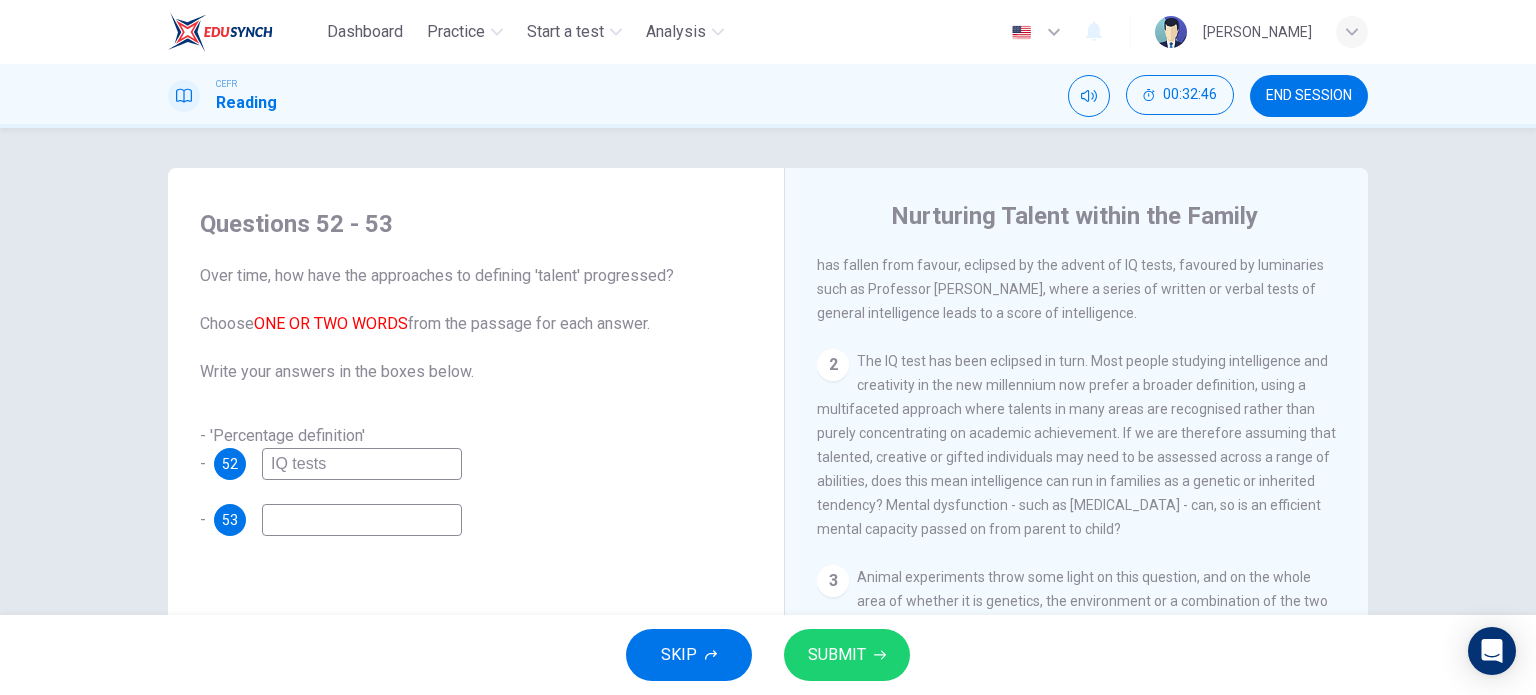 scroll, scrollTop: 544, scrollLeft: 0, axis: vertical 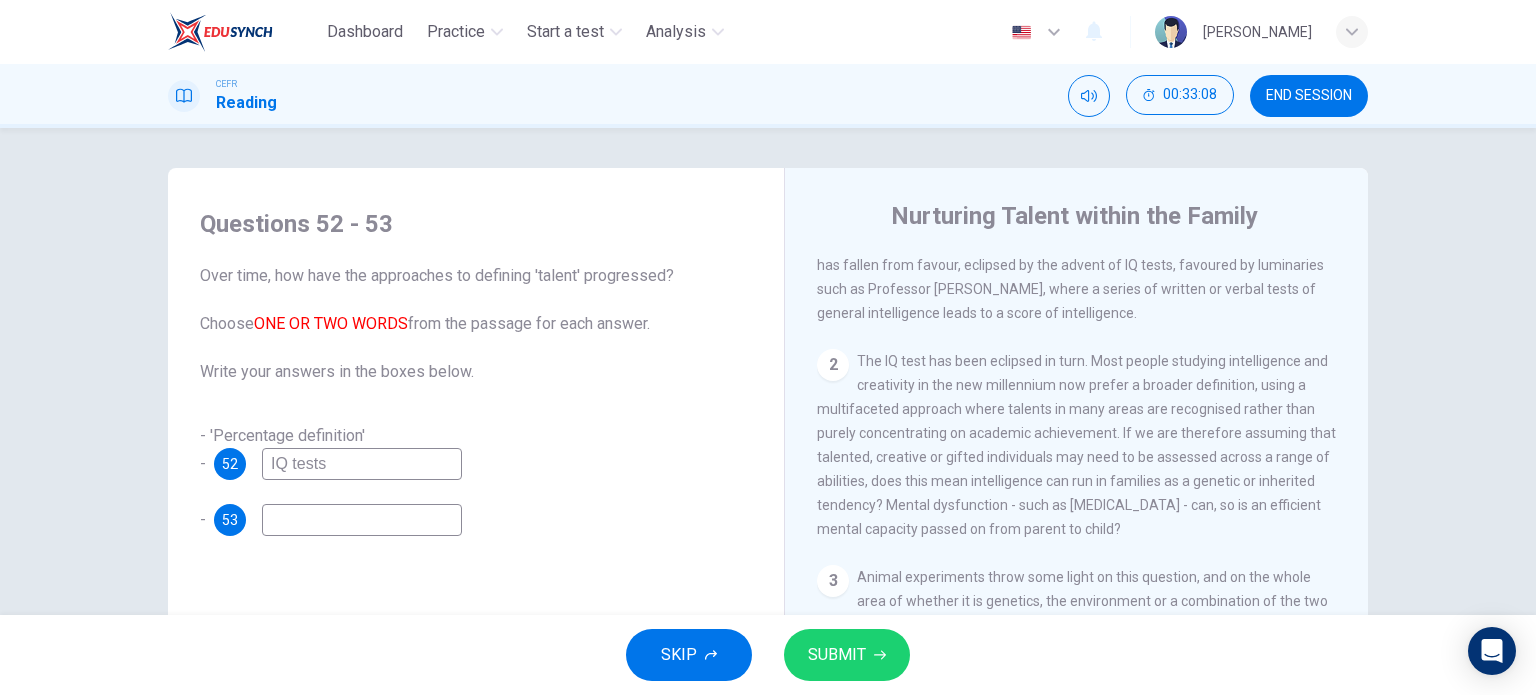 click on "SUBMIT" at bounding box center (837, 655) 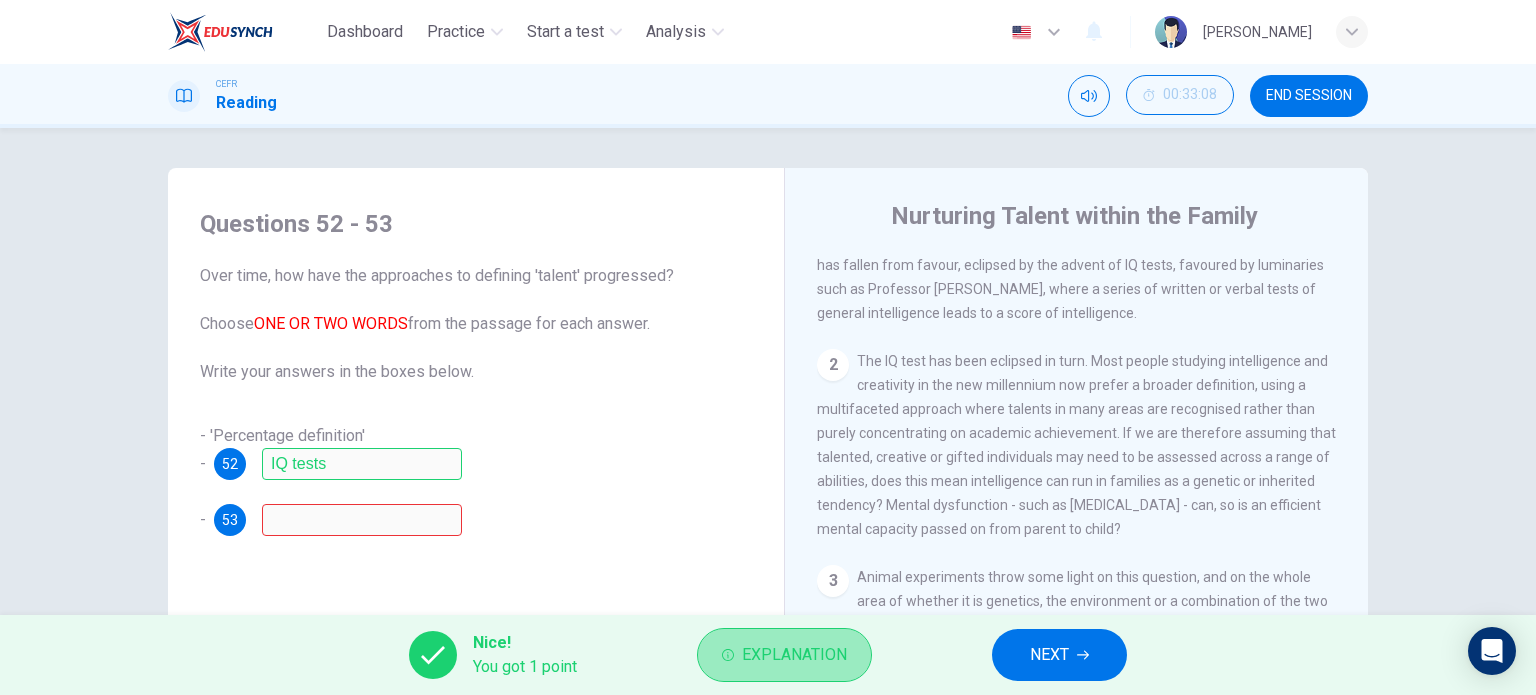 click on "Explanation" at bounding box center [794, 655] 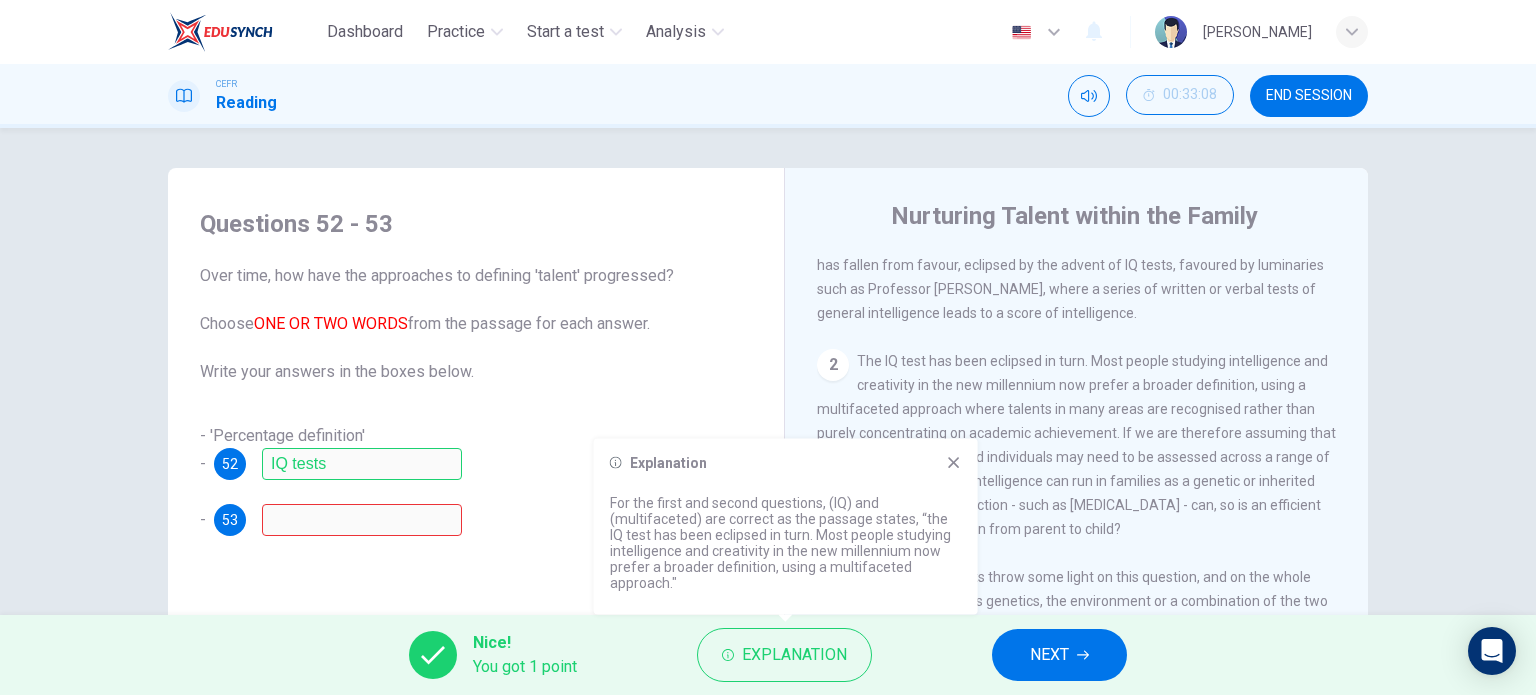 click on "Explanation" at bounding box center [786, 463] 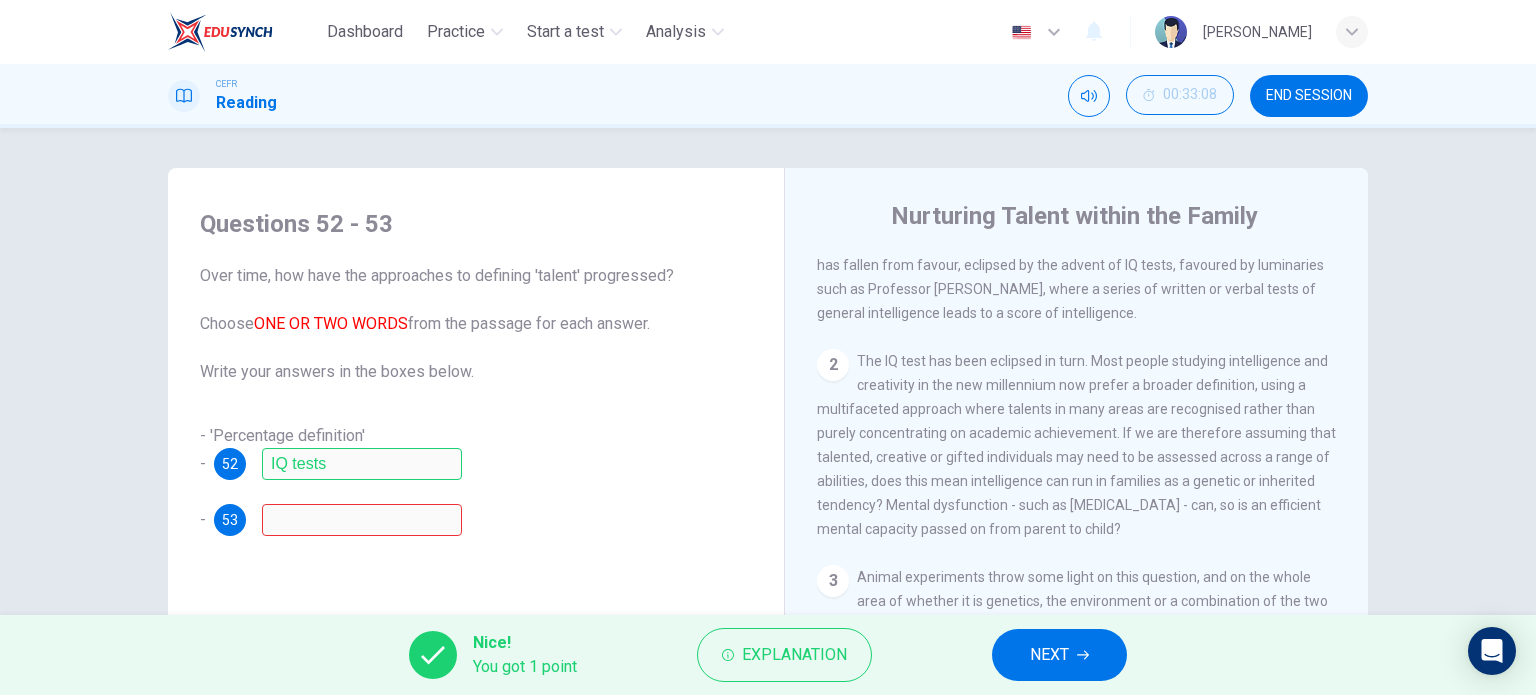 click on "NEXT" at bounding box center [1059, 655] 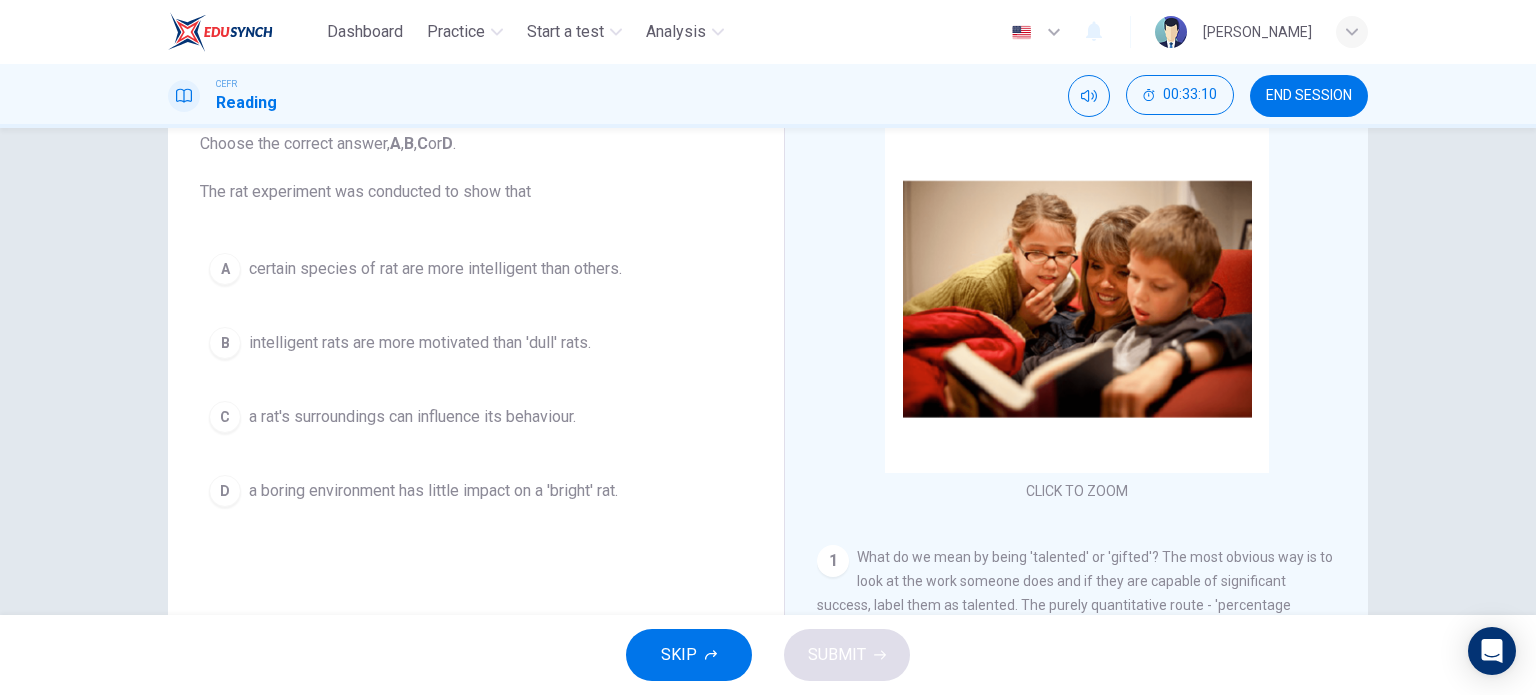 scroll, scrollTop: 136, scrollLeft: 0, axis: vertical 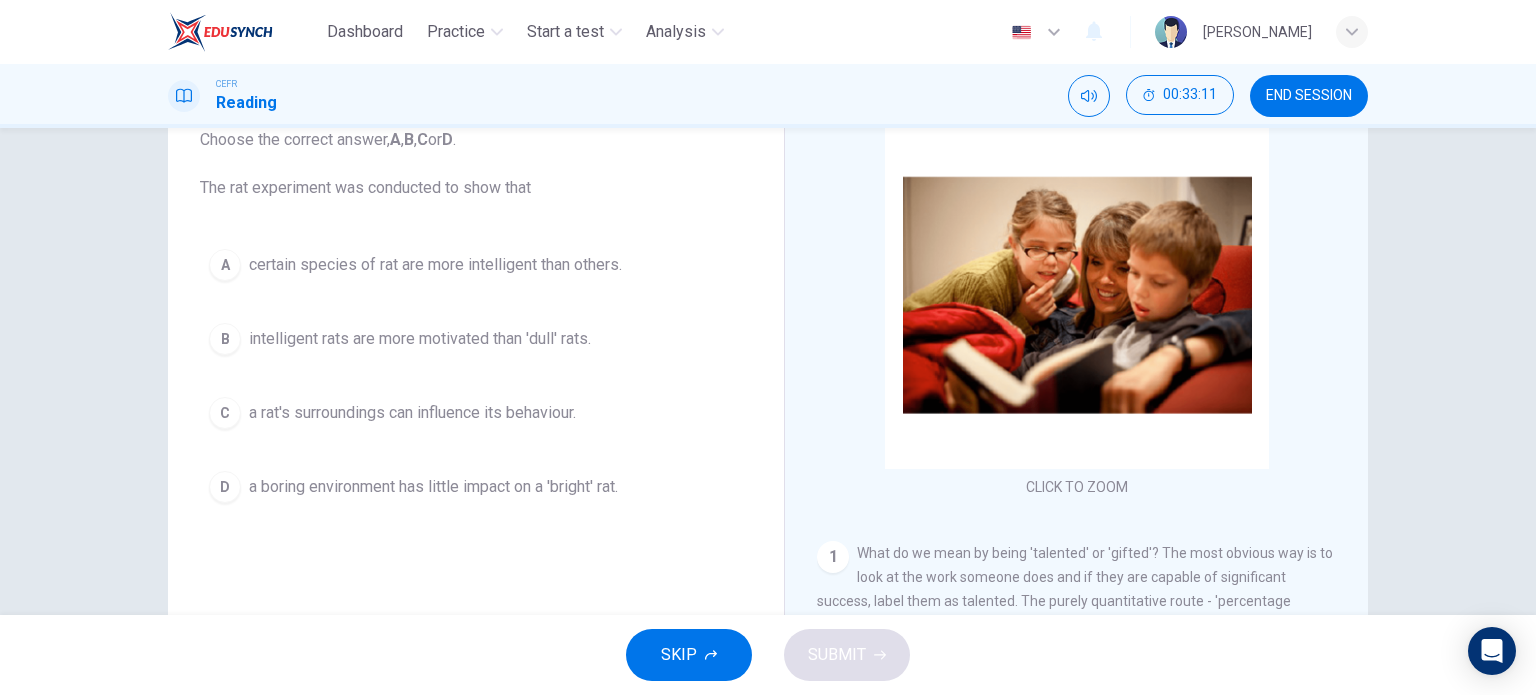 click on "END SESSION" at bounding box center [1309, 96] 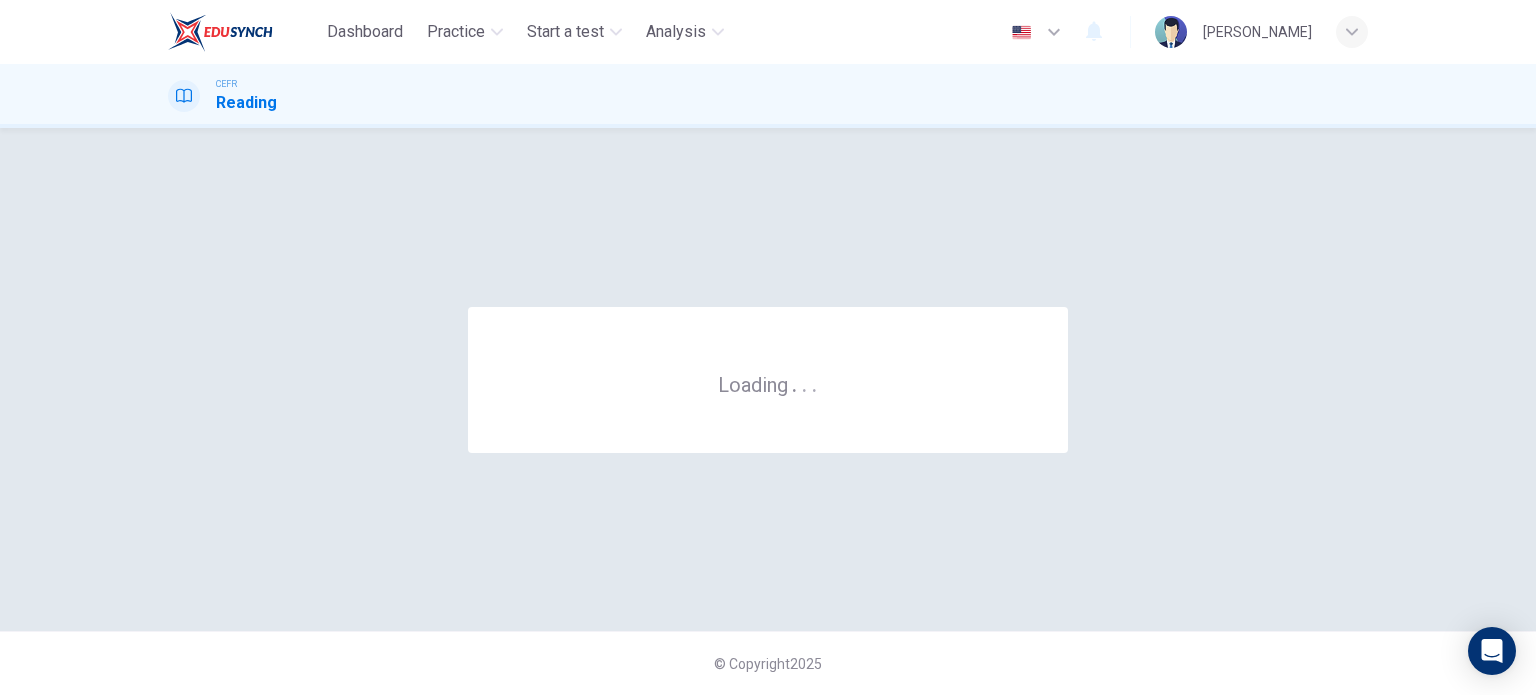 scroll, scrollTop: 0, scrollLeft: 0, axis: both 